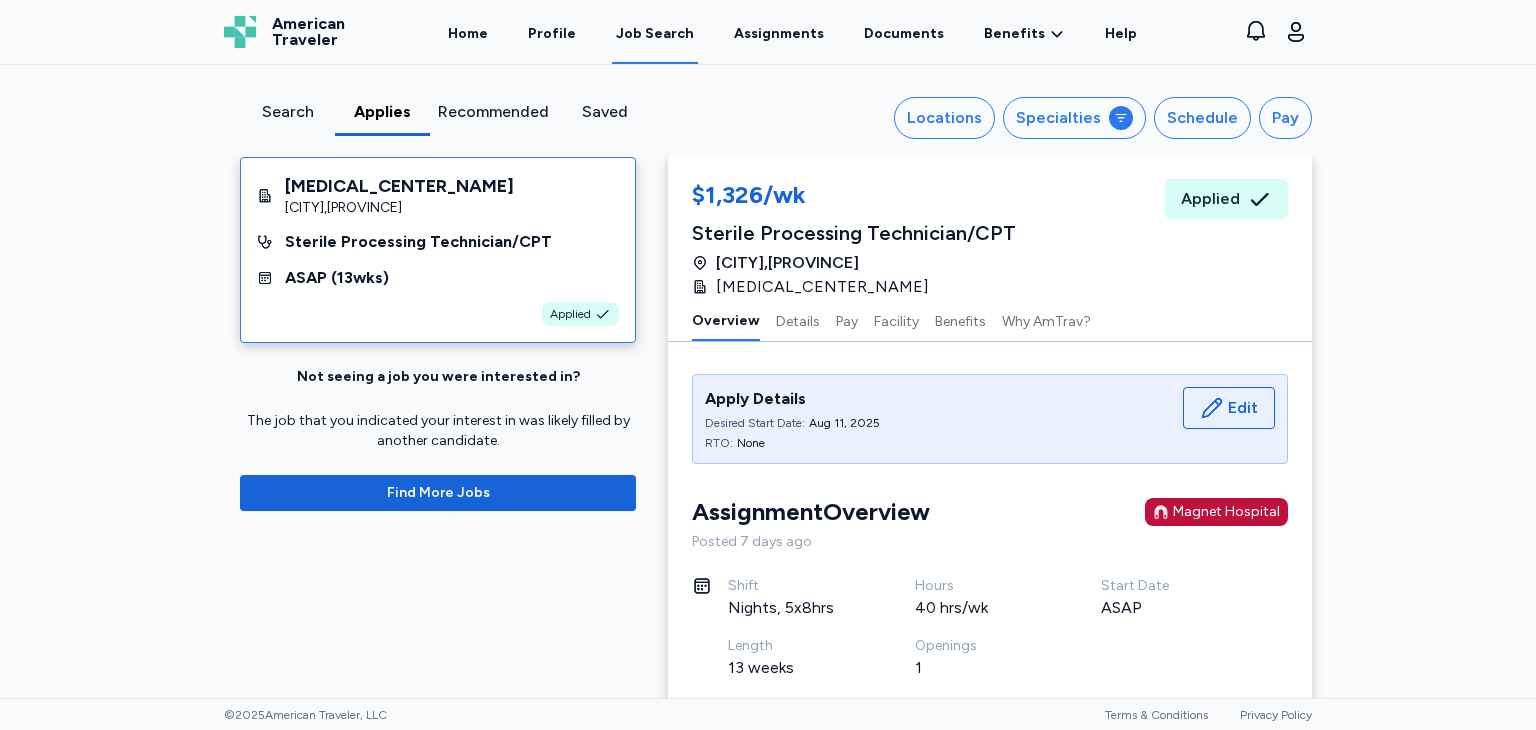 scroll, scrollTop: 0, scrollLeft: 0, axis: both 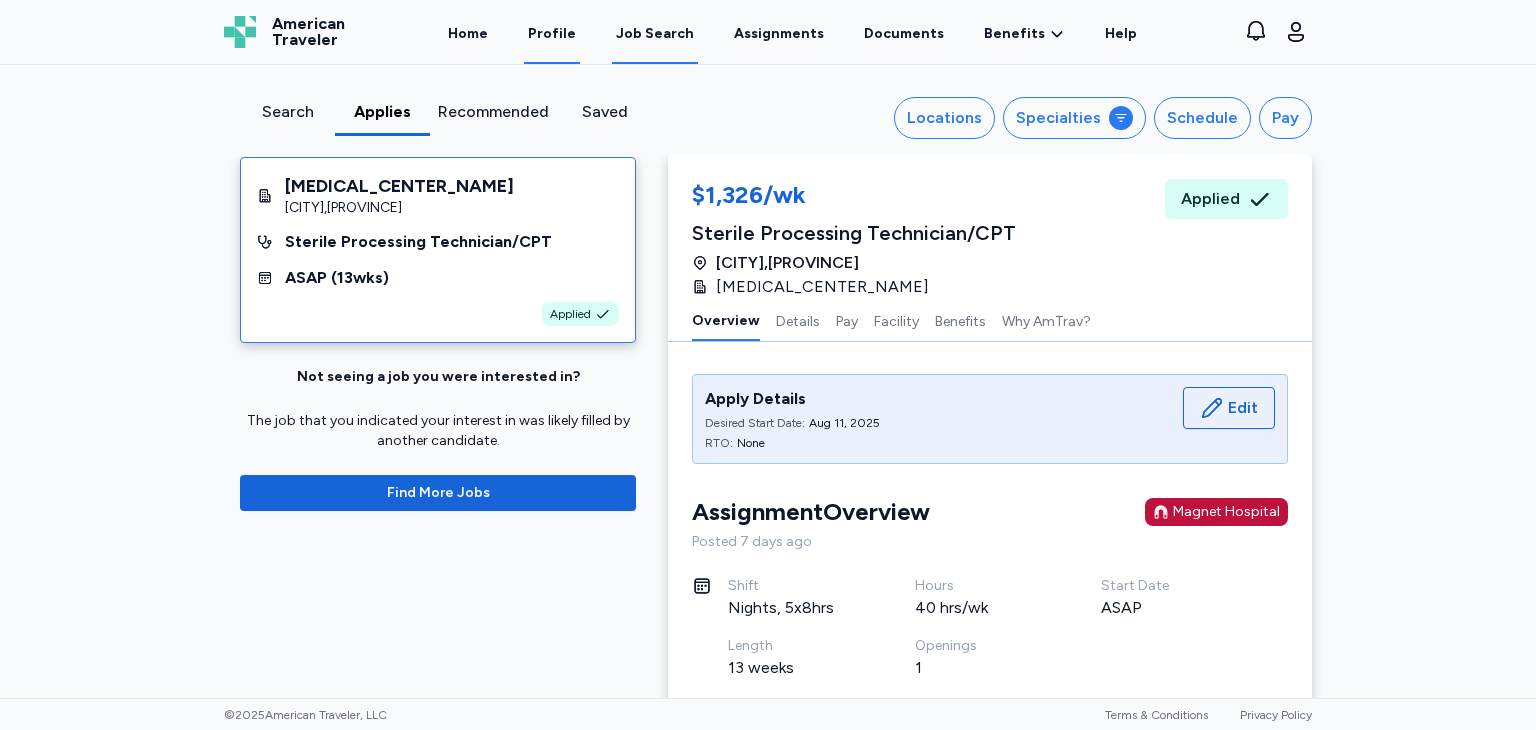 click on "Profile" at bounding box center [552, 33] 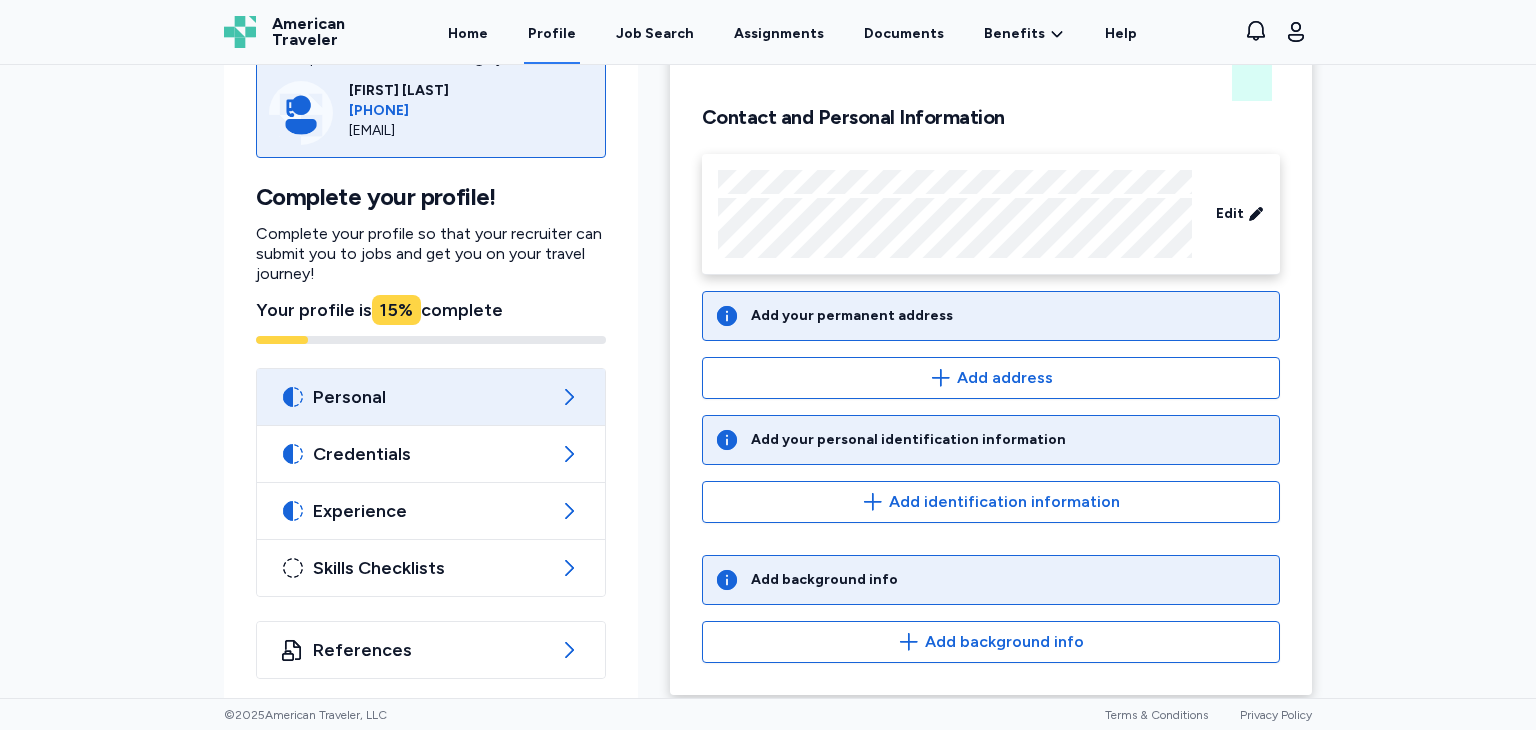 scroll, scrollTop: 0, scrollLeft: 0, axis: both 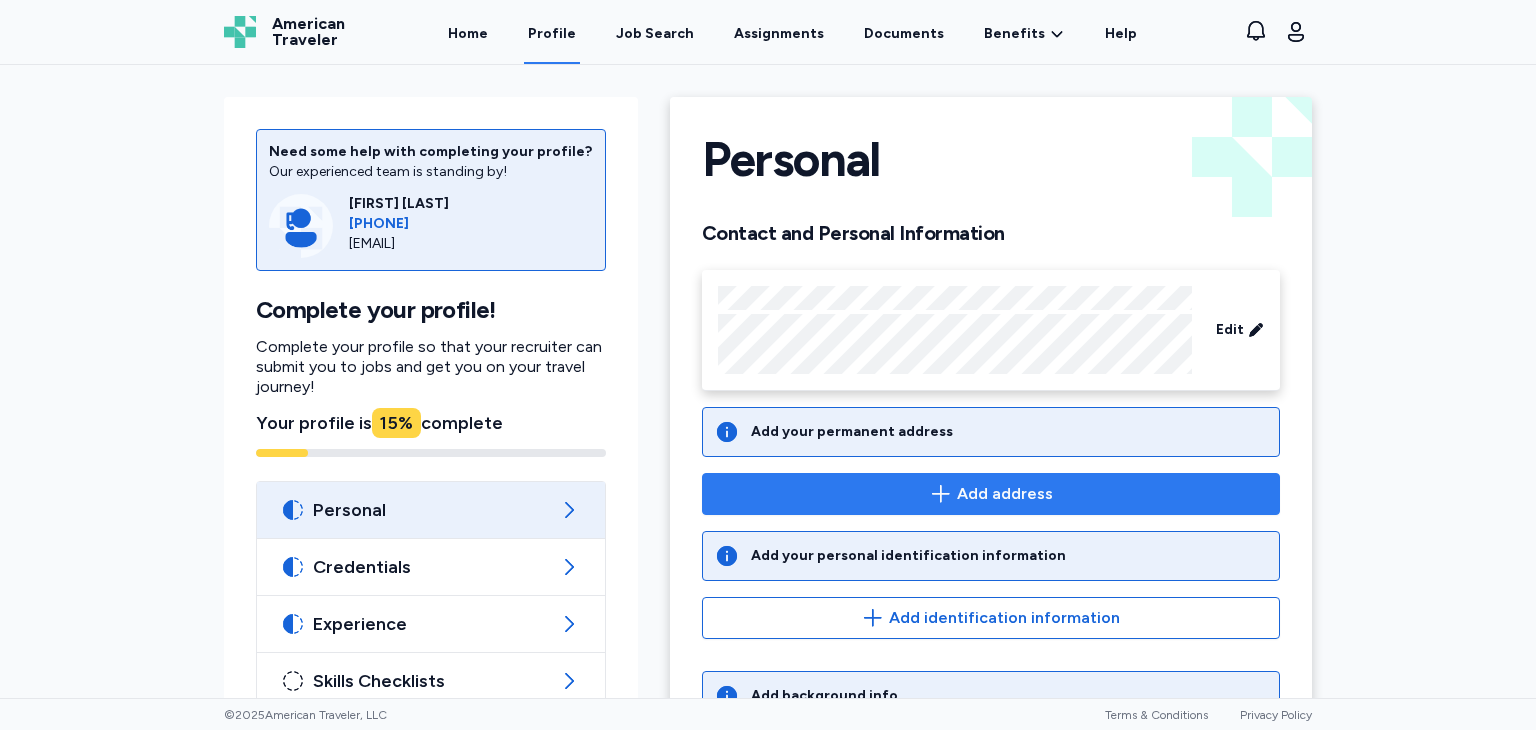 click on "Add address" at bounding box center [1005, 494] 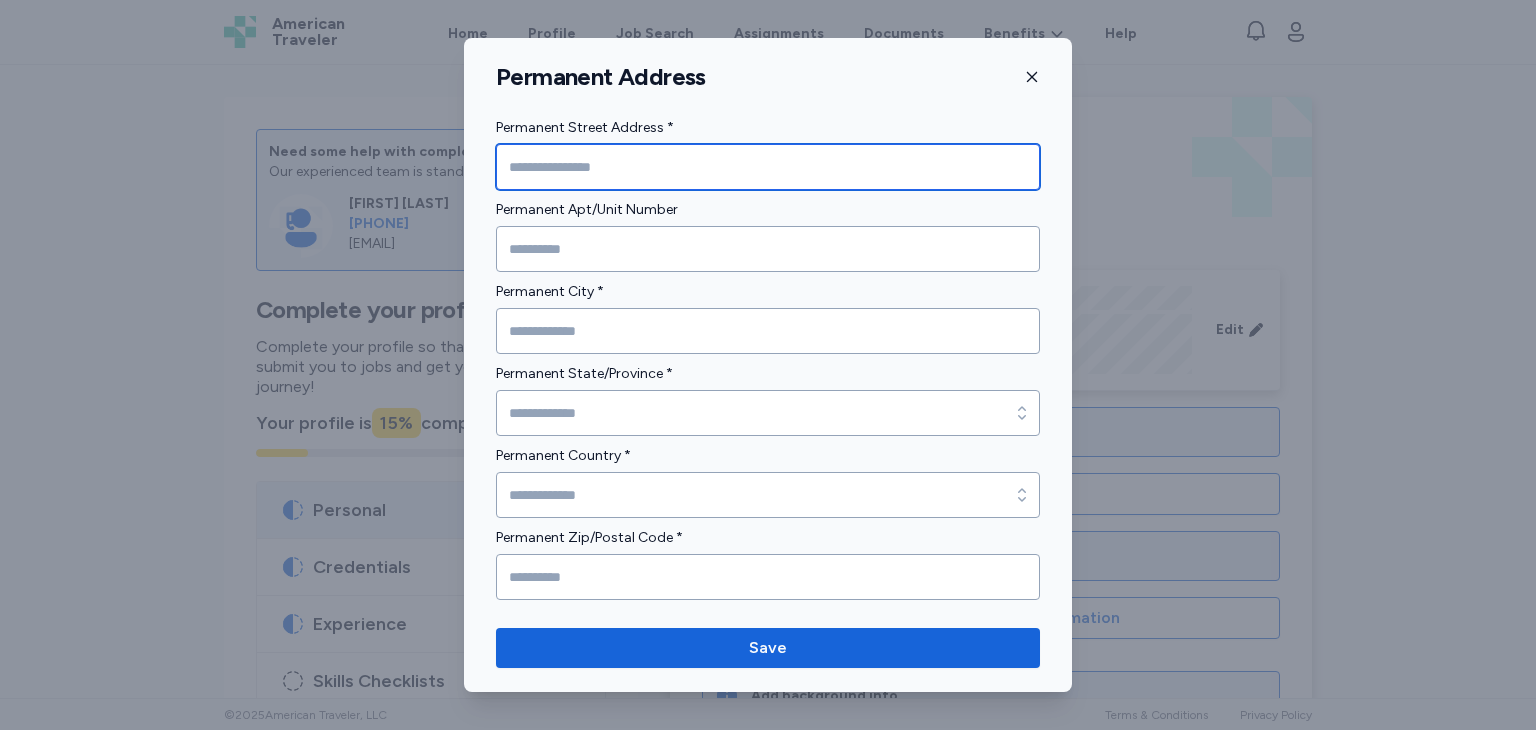 click at bounding box center (768, 167) 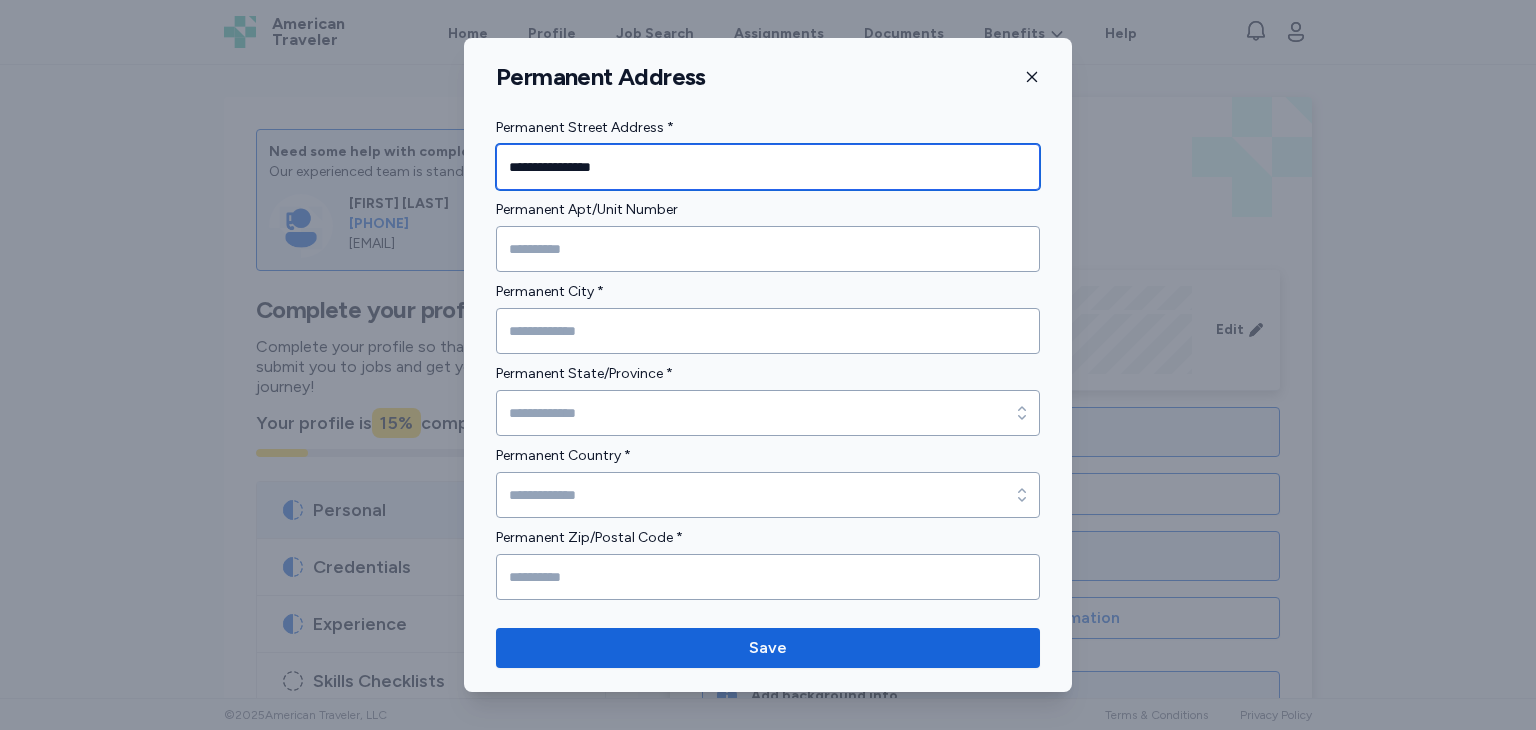 type on "**********" 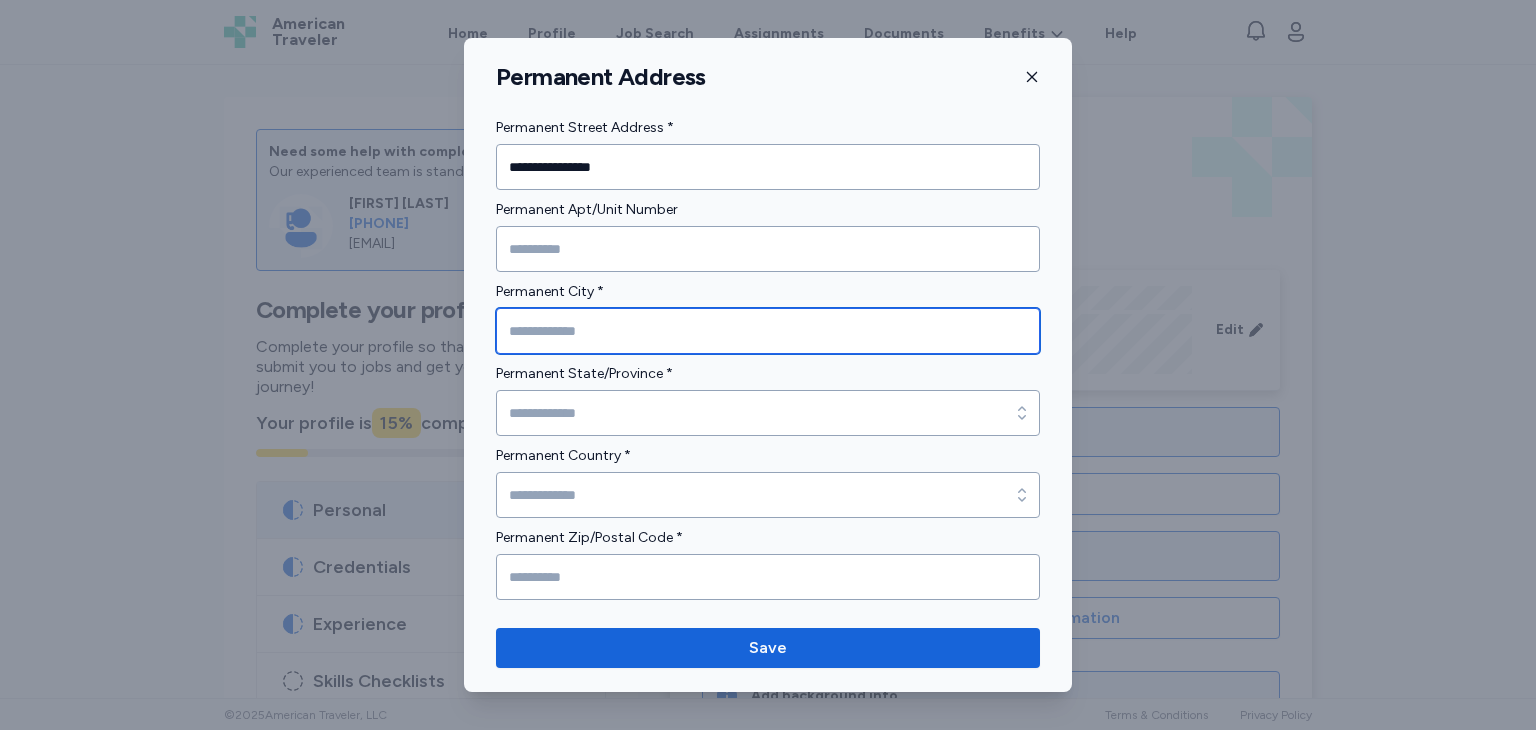 click at bounding box center (768, 331) 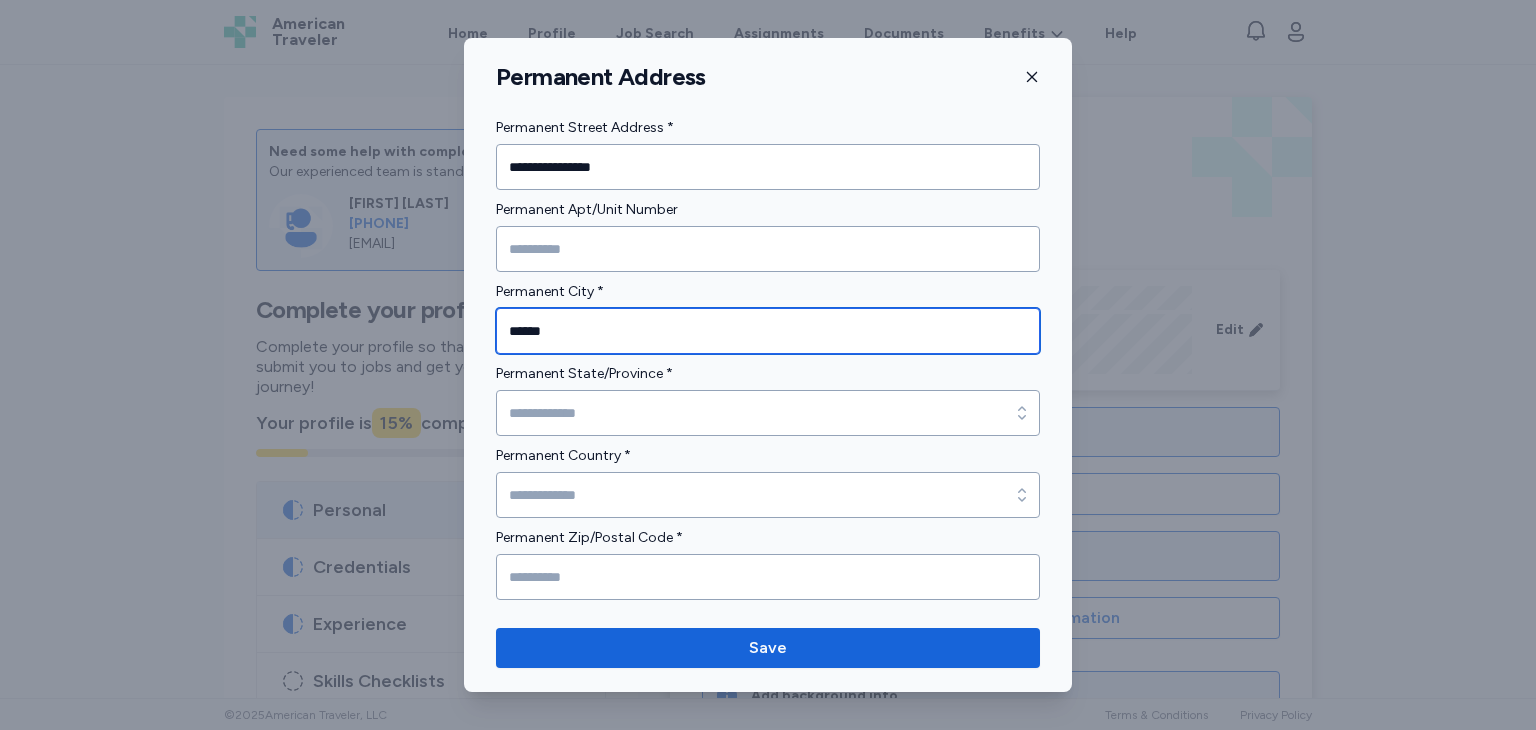 type on "******" 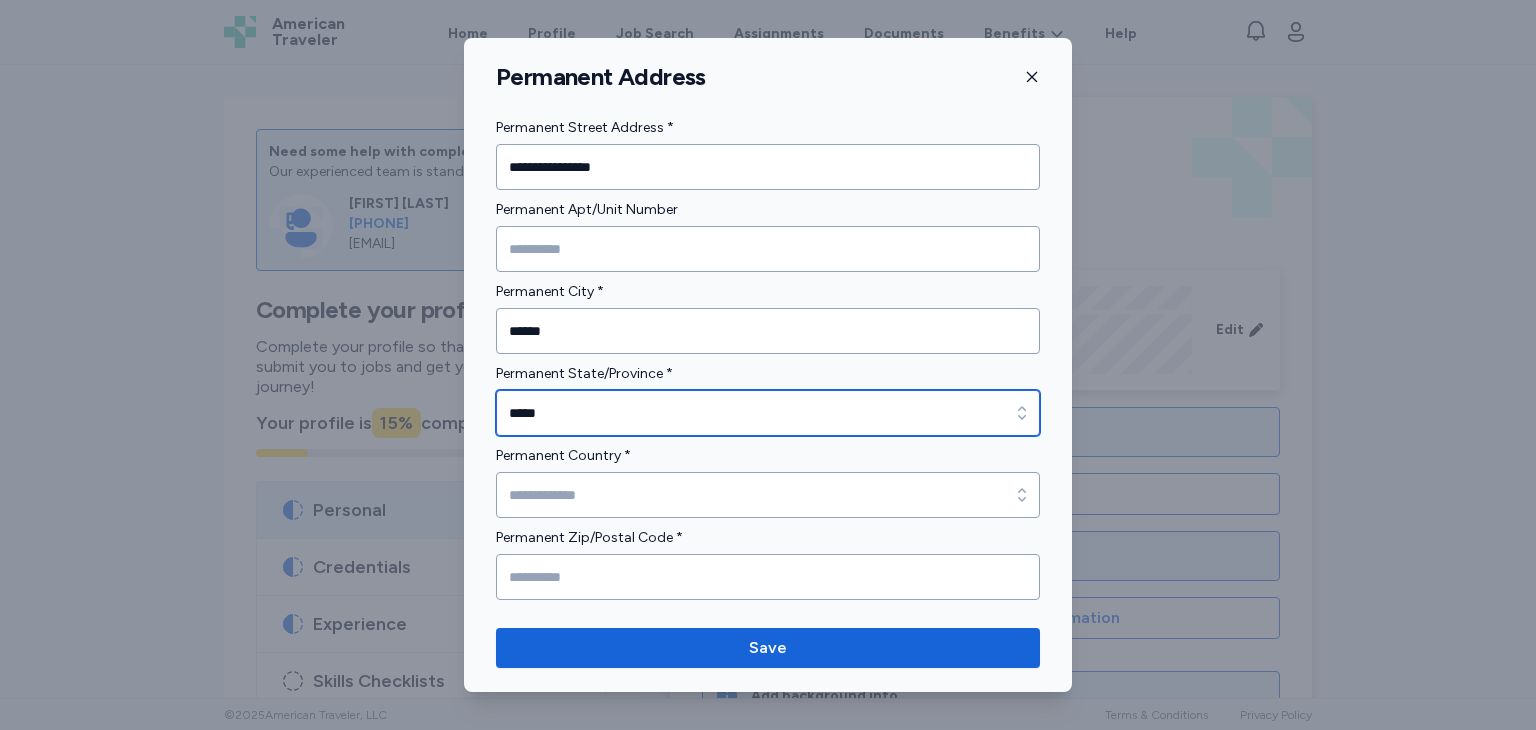 type on "*****" 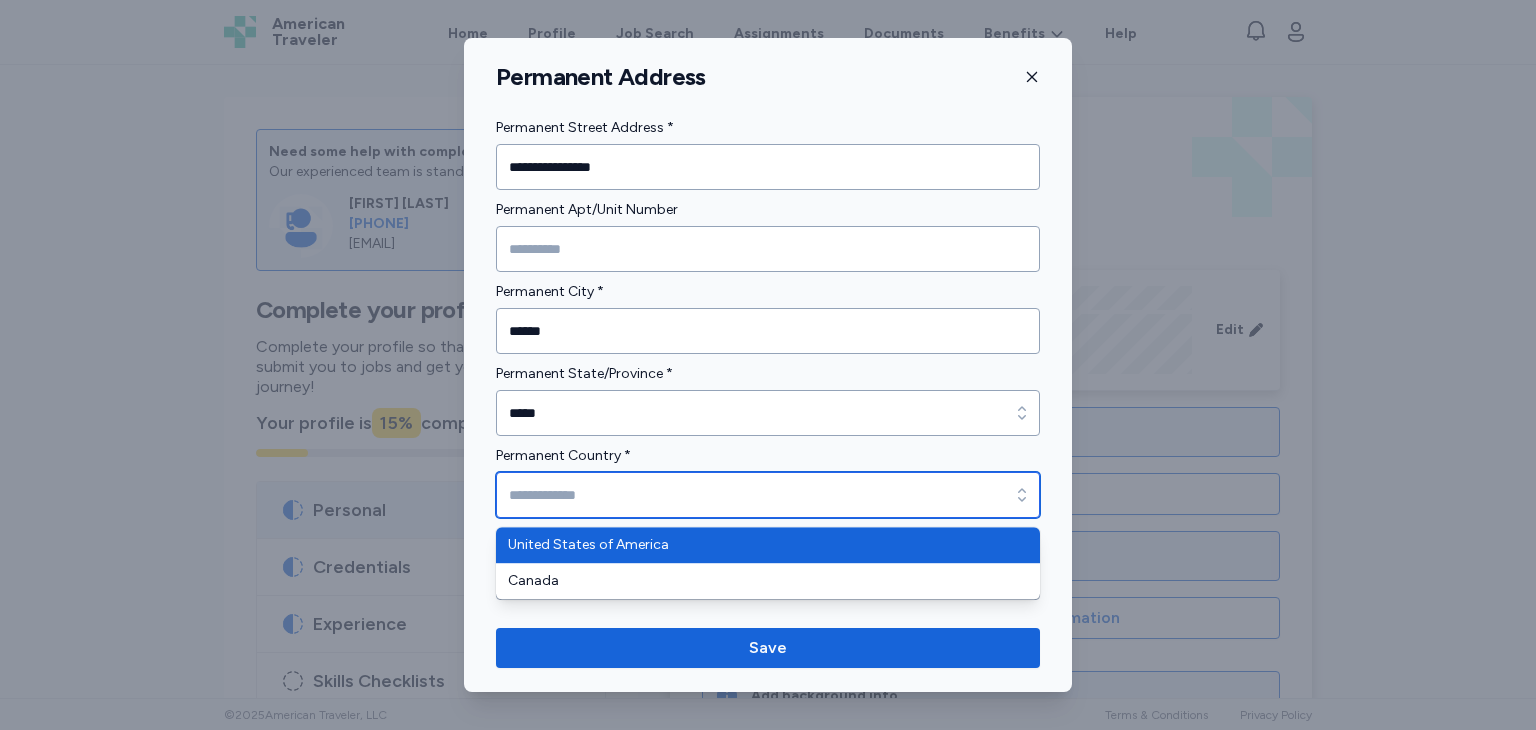 type on "**********" 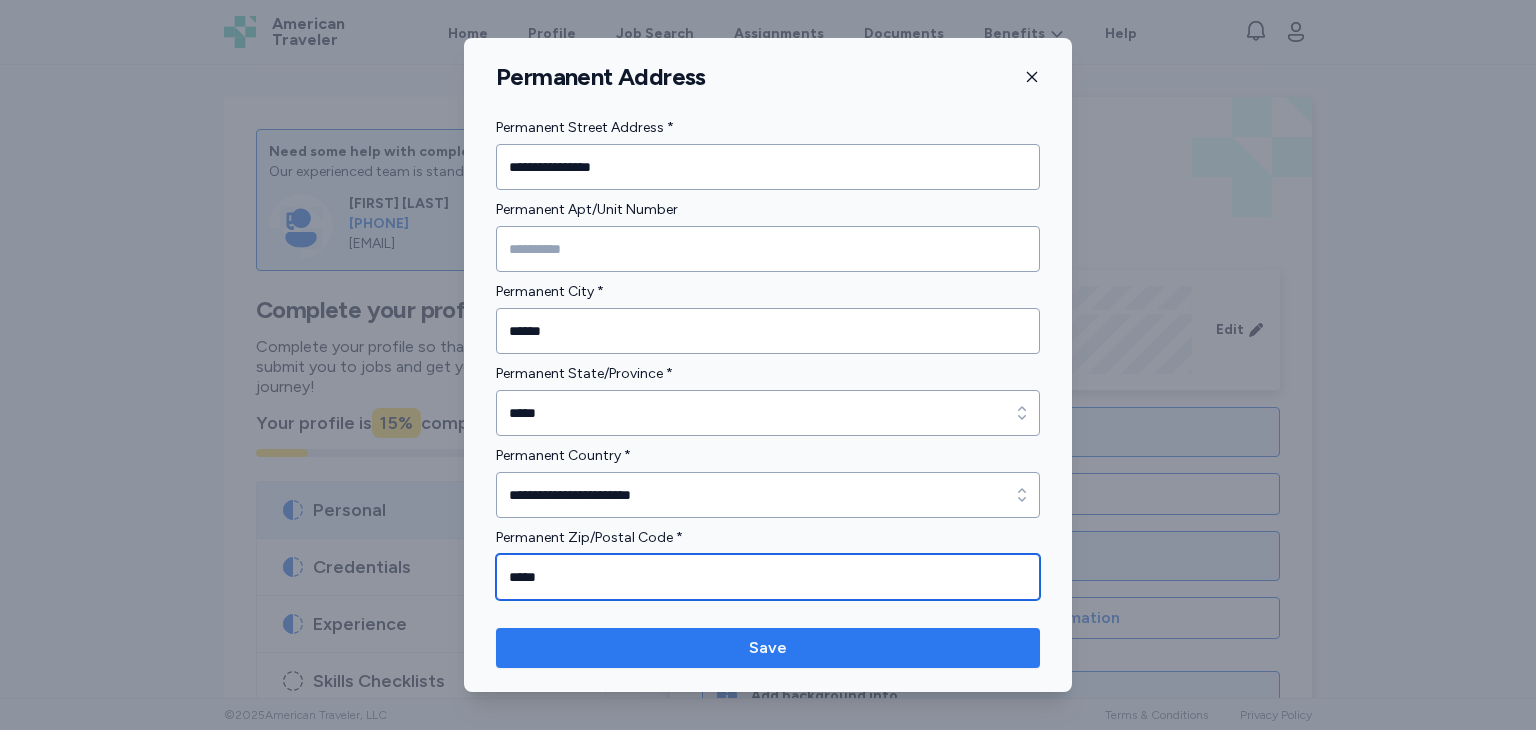 type on "*****" 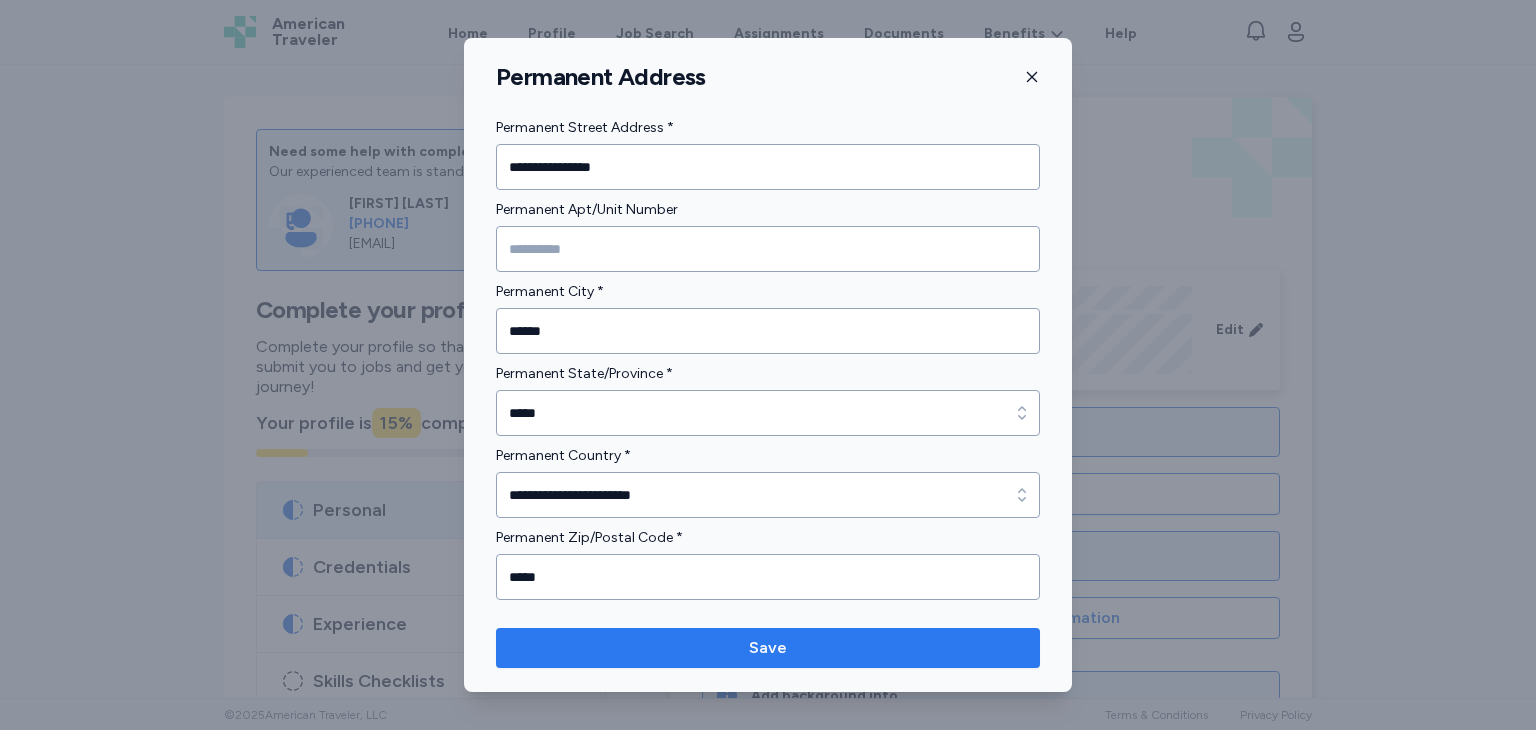 click on "Save" at bounding box center [768, 648] 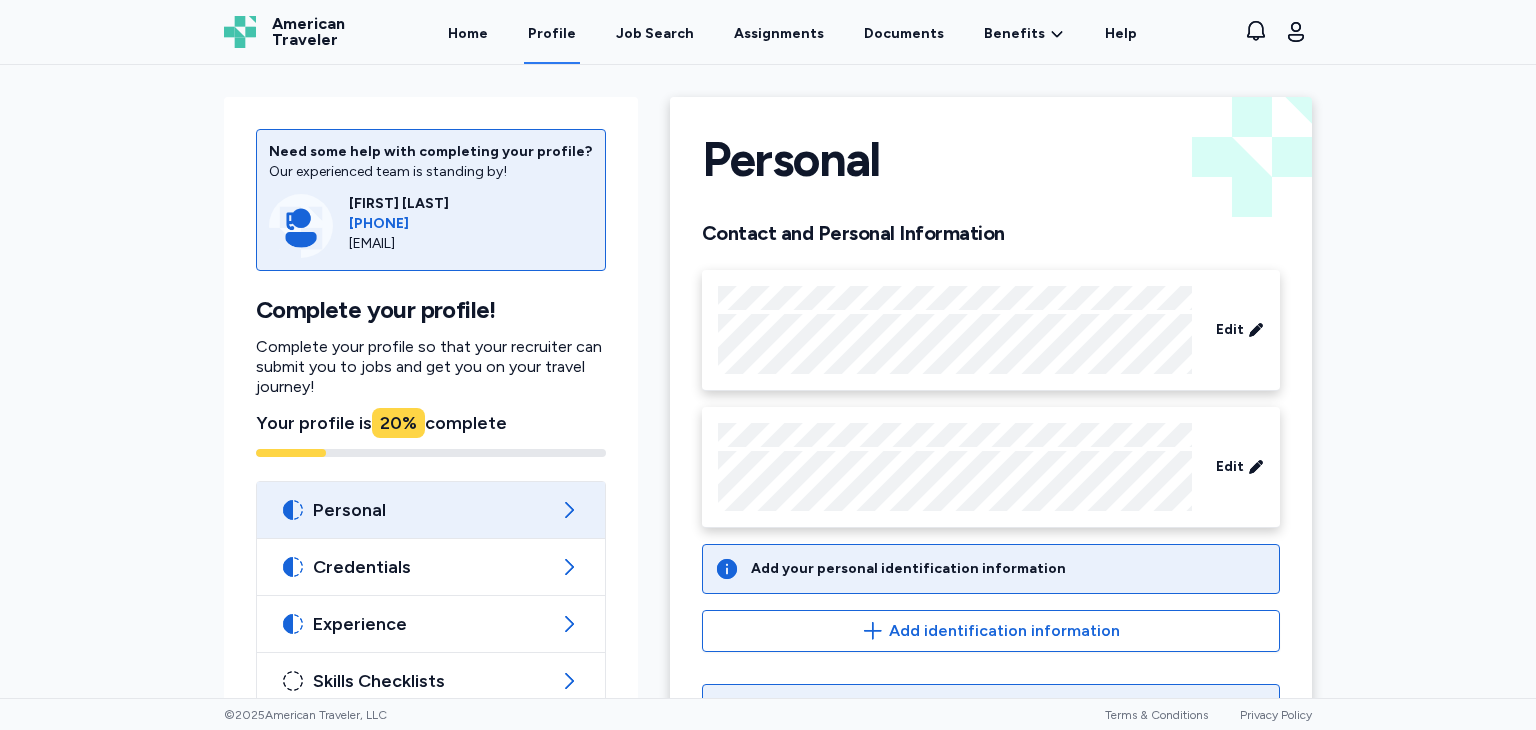 scroll, scrollTop: 140, scrollLeft: 0, axis: vertical 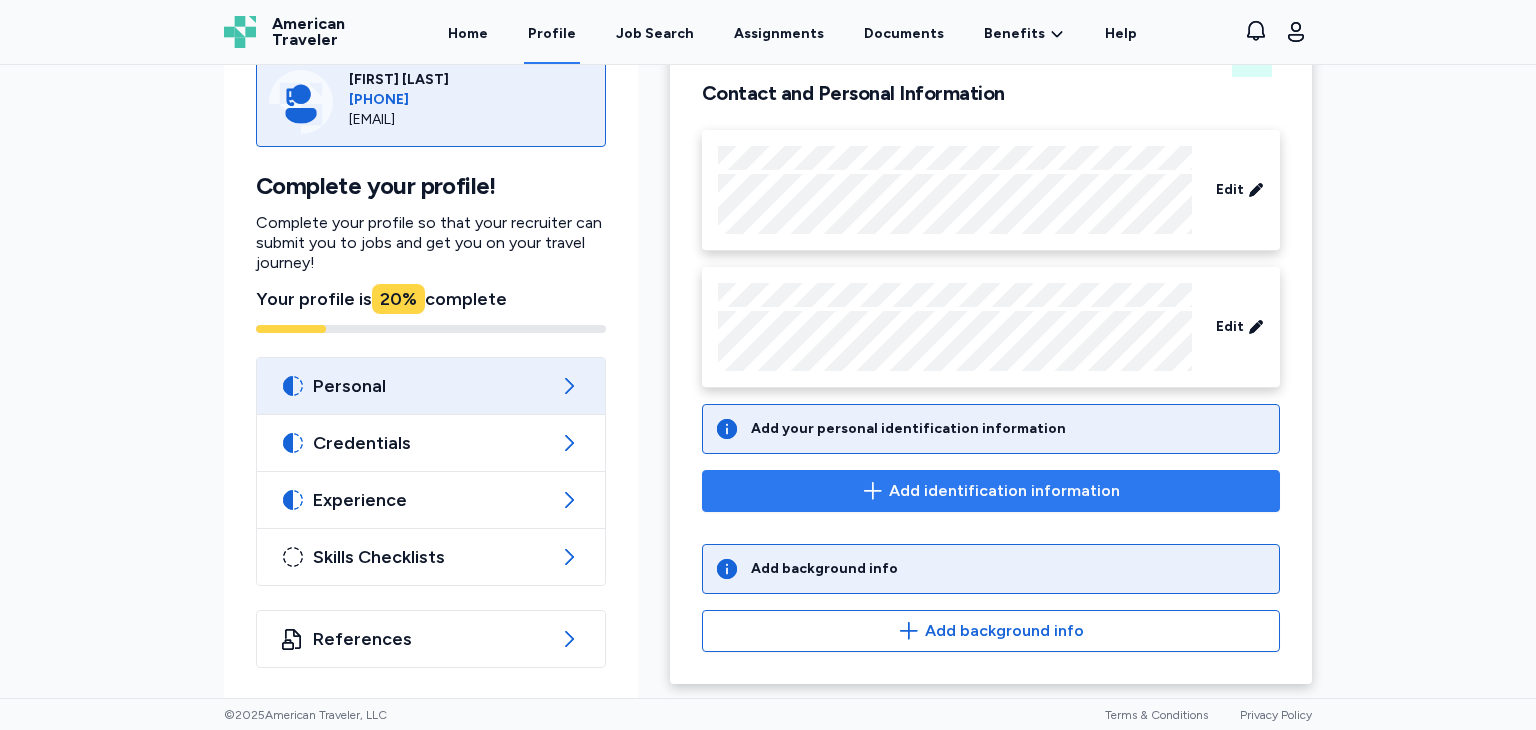 click on "Add identification information" at bounding box center (991, 491) 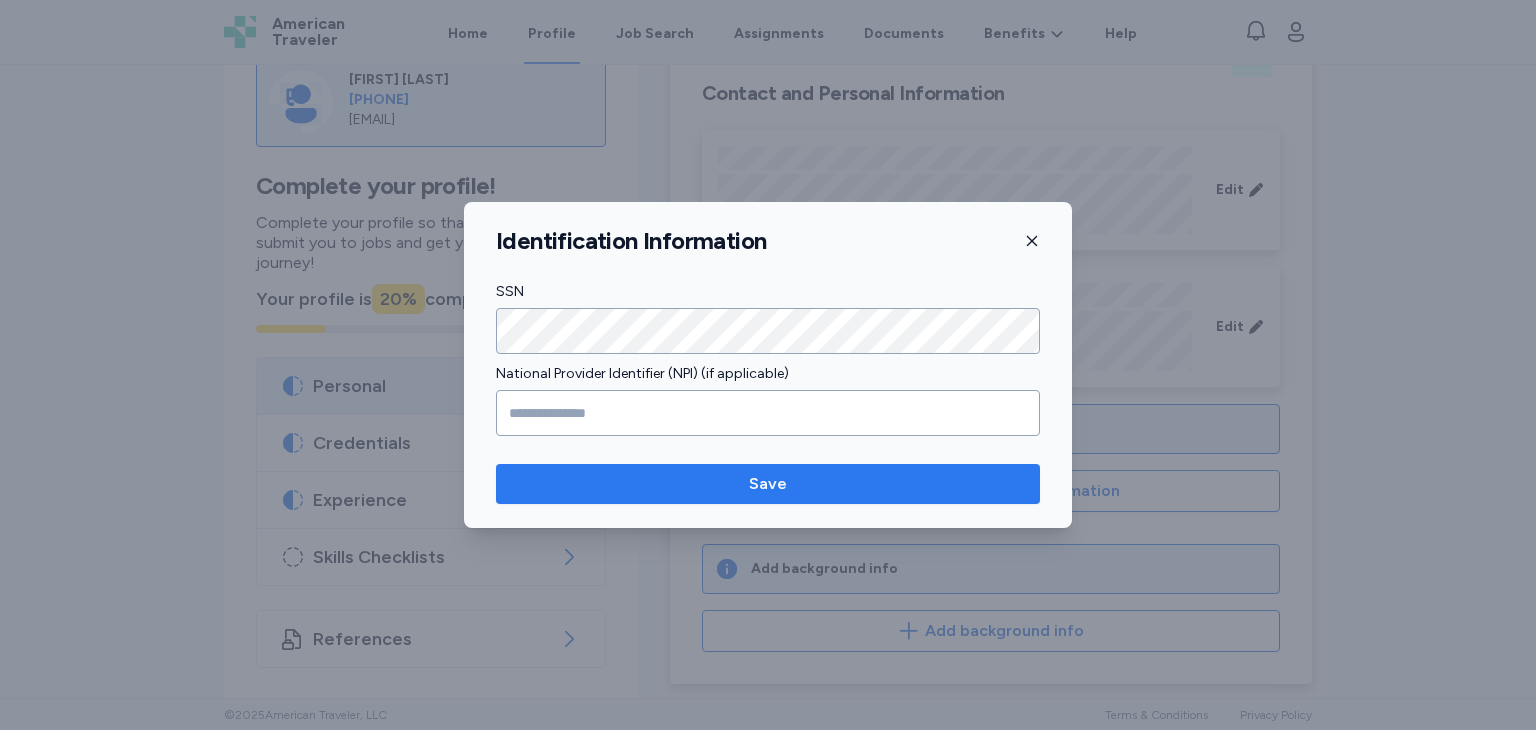 click on "Save" at bounding box center (768, 484) 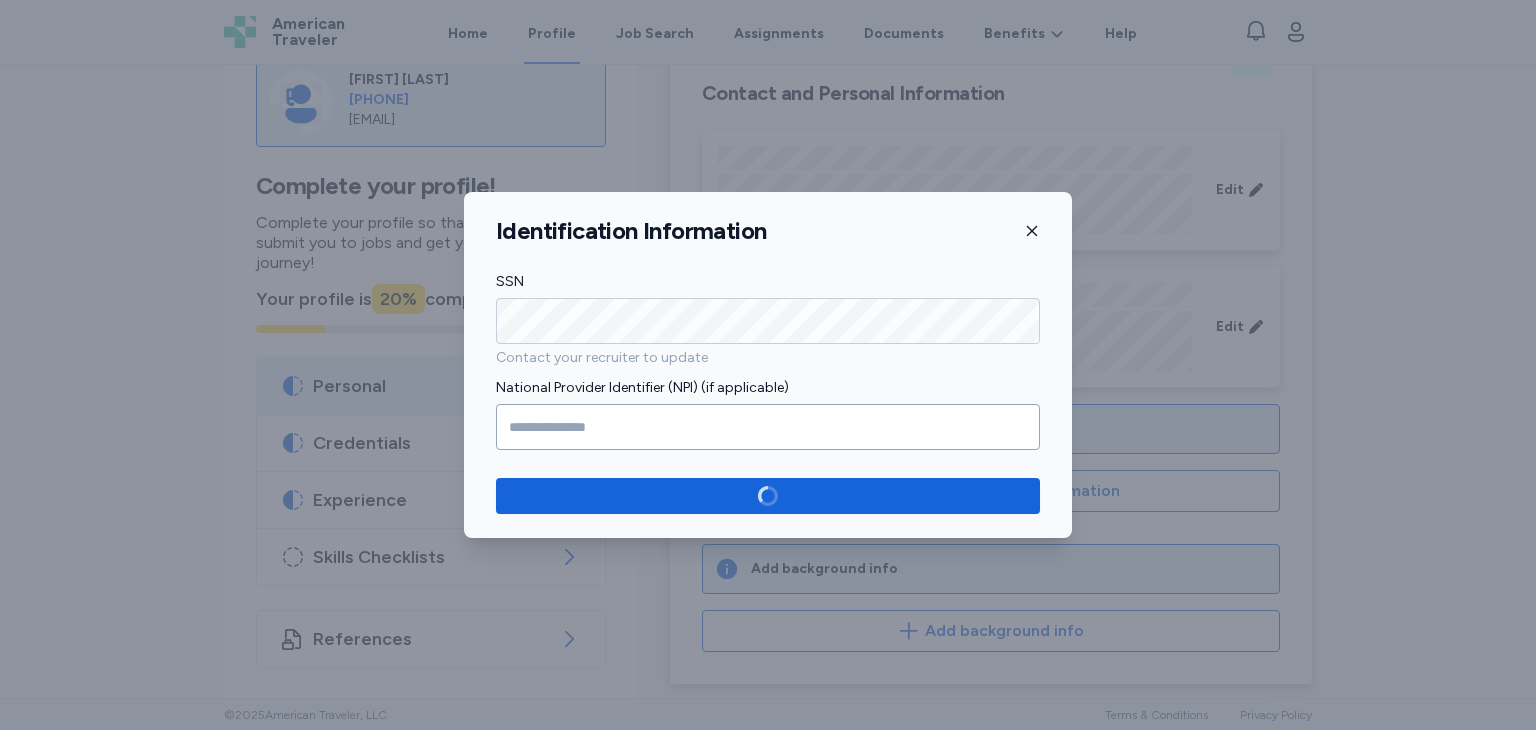 scroll, scrollTop: 124, scrollLeft: 0, axis: vertical 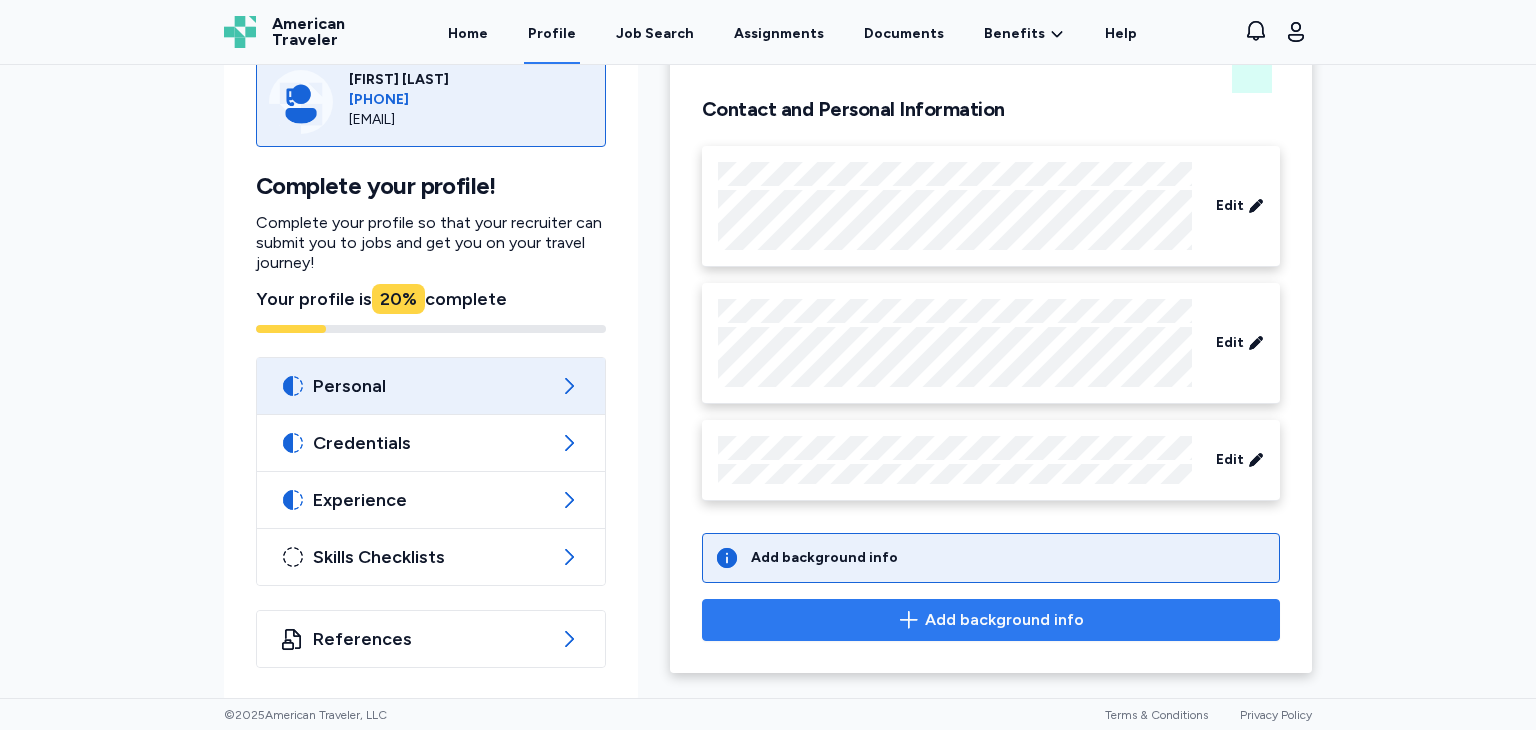 click on "Add background info" at bounding box center (991, 620) 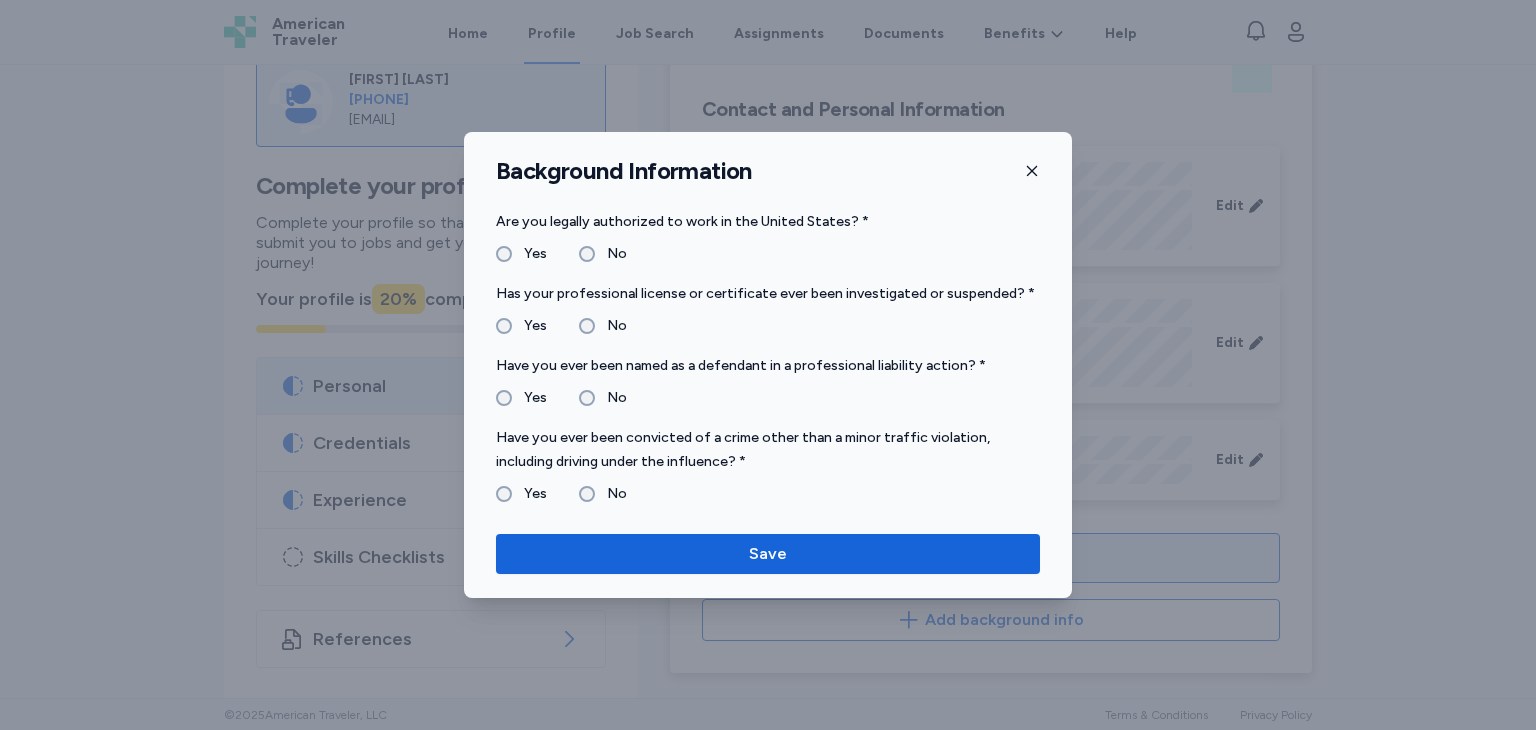 click on "No" at bounding box center [611, 398] 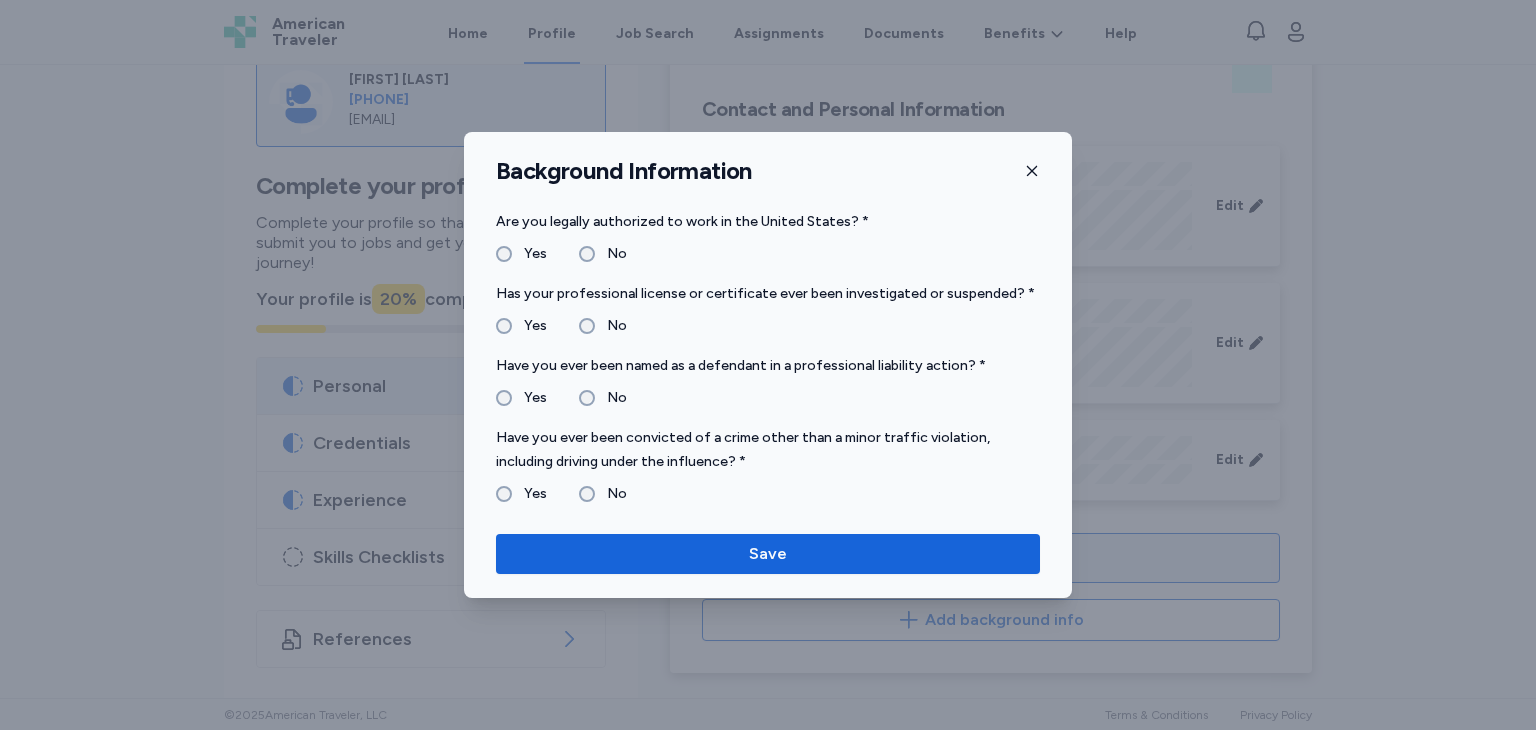 click on "Have you ever been convicted of a crime other than a minor traffic violation, including driving under the influence? * Yes No" at bounding box center [768, 466] 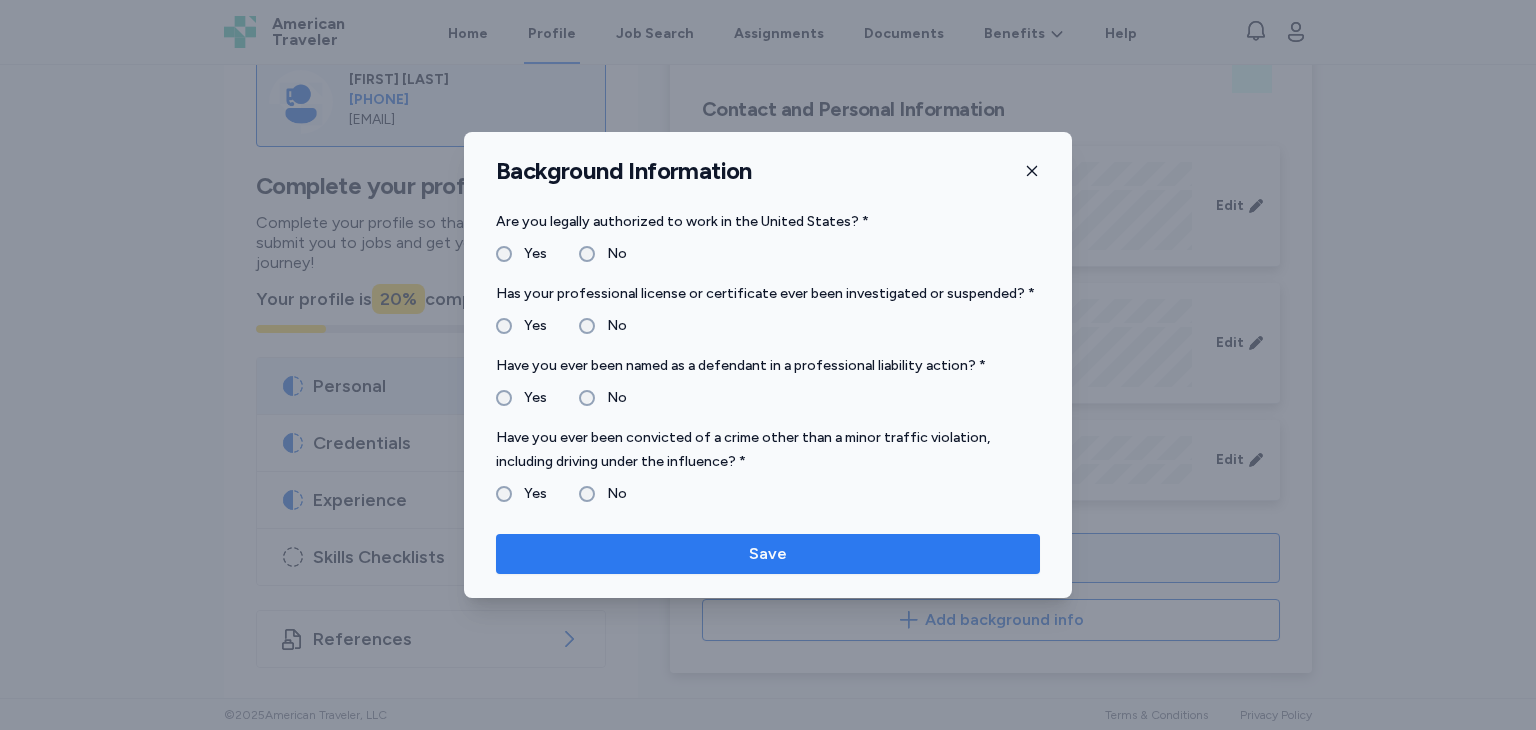 click on "Save" at bounding box center (768, 554) 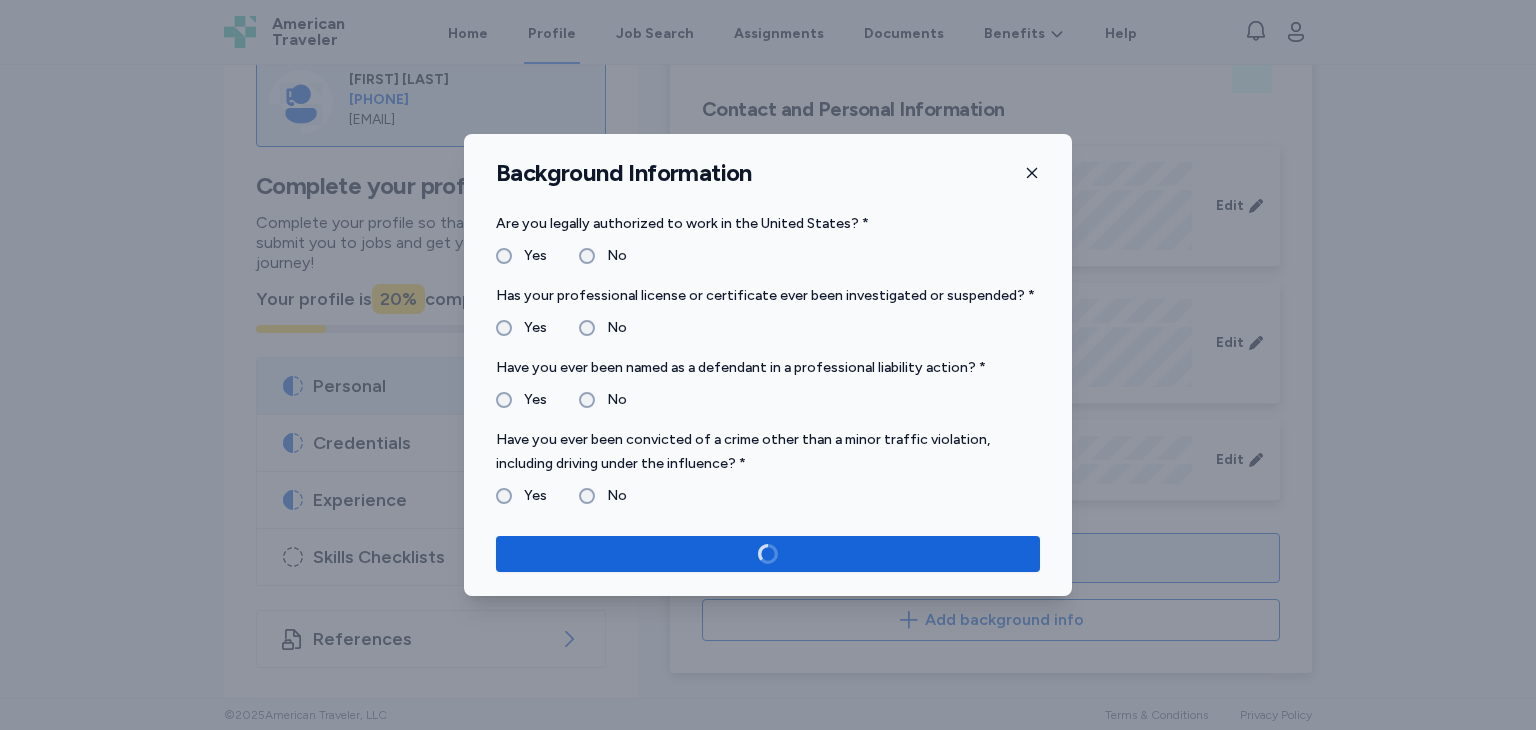 scroll, scrollTop: 128, scrollLeft: 0, axis: vertical 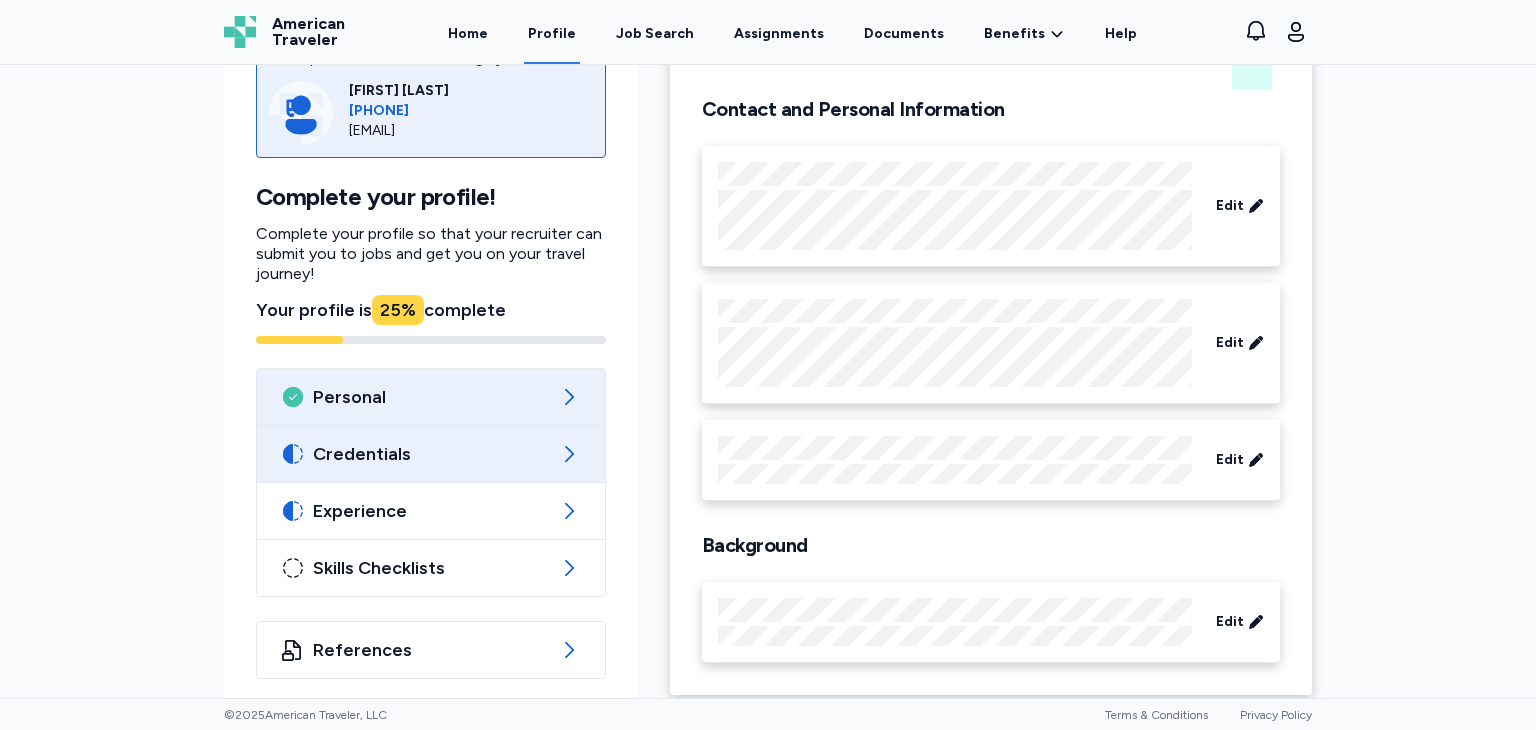 click on "Credentials" at bounding box center (431, 454) 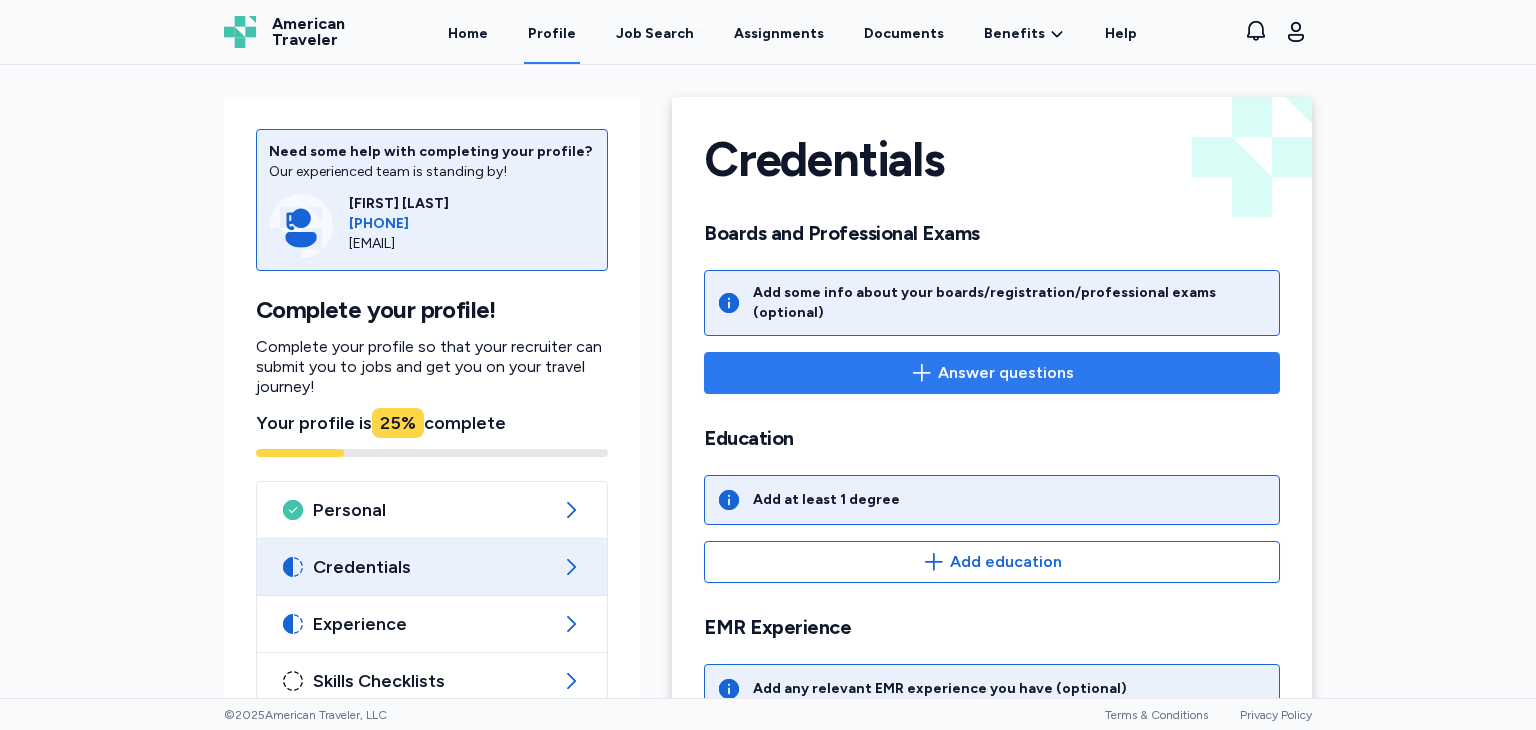 click on "Answer questions" at bounding box center (1006, 373) 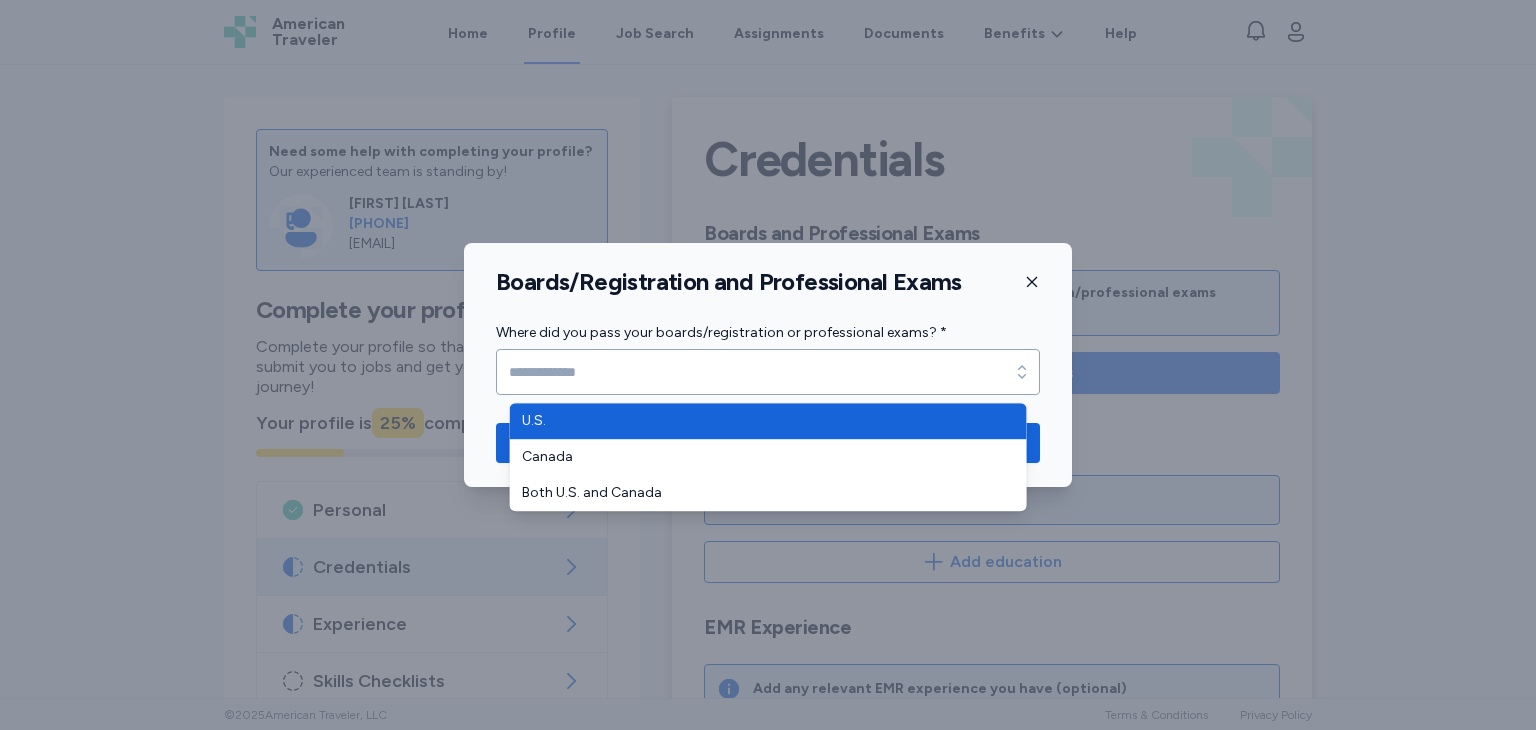 click on "Where did you pass your boards/registration or professional exams? *" at bounding box center (768, 372) 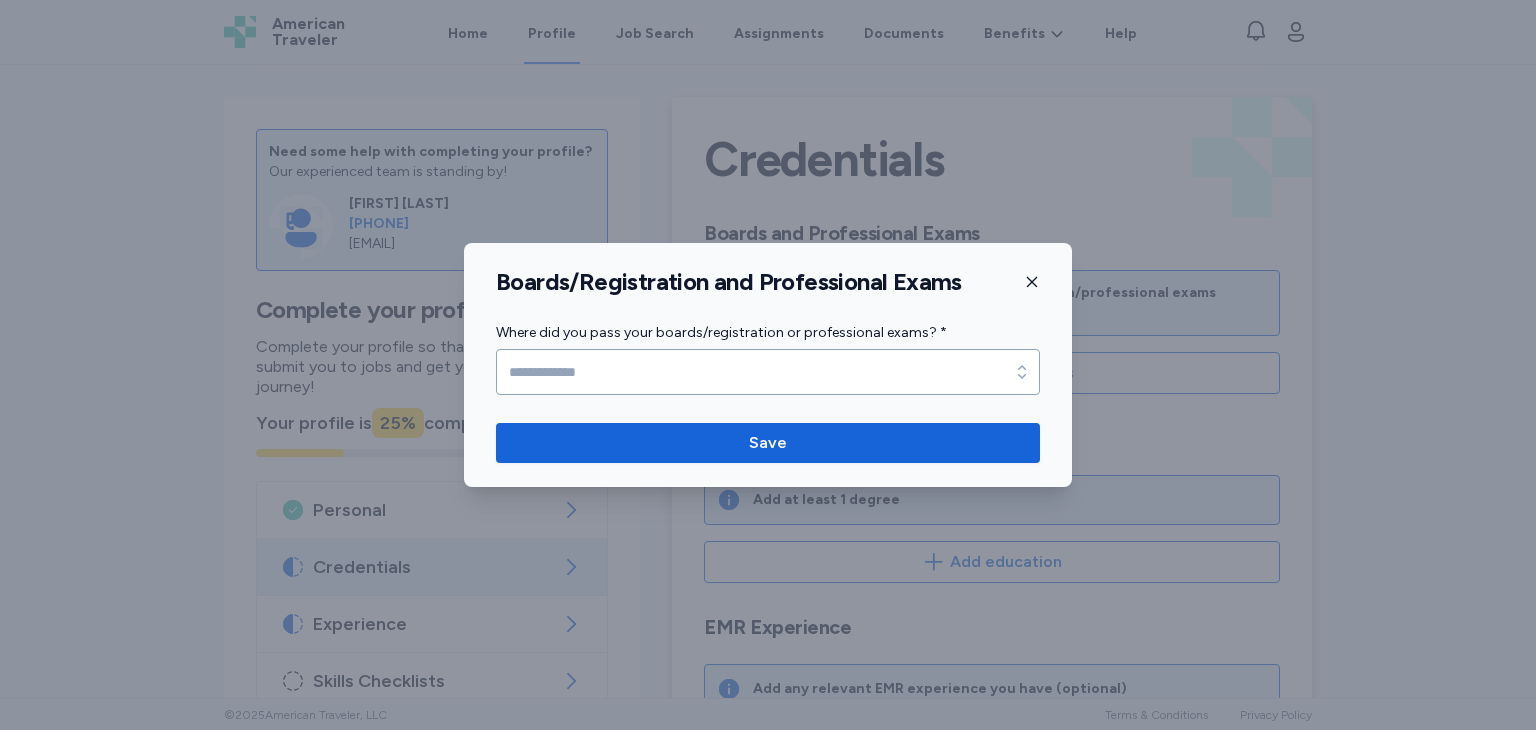 click on "Boards/Registration and Professional Exams Where did you pass your boards/registration or professional exams? * Where did you pass your boards/registration or professional exams? * Save" at bounding box center [768, 365] 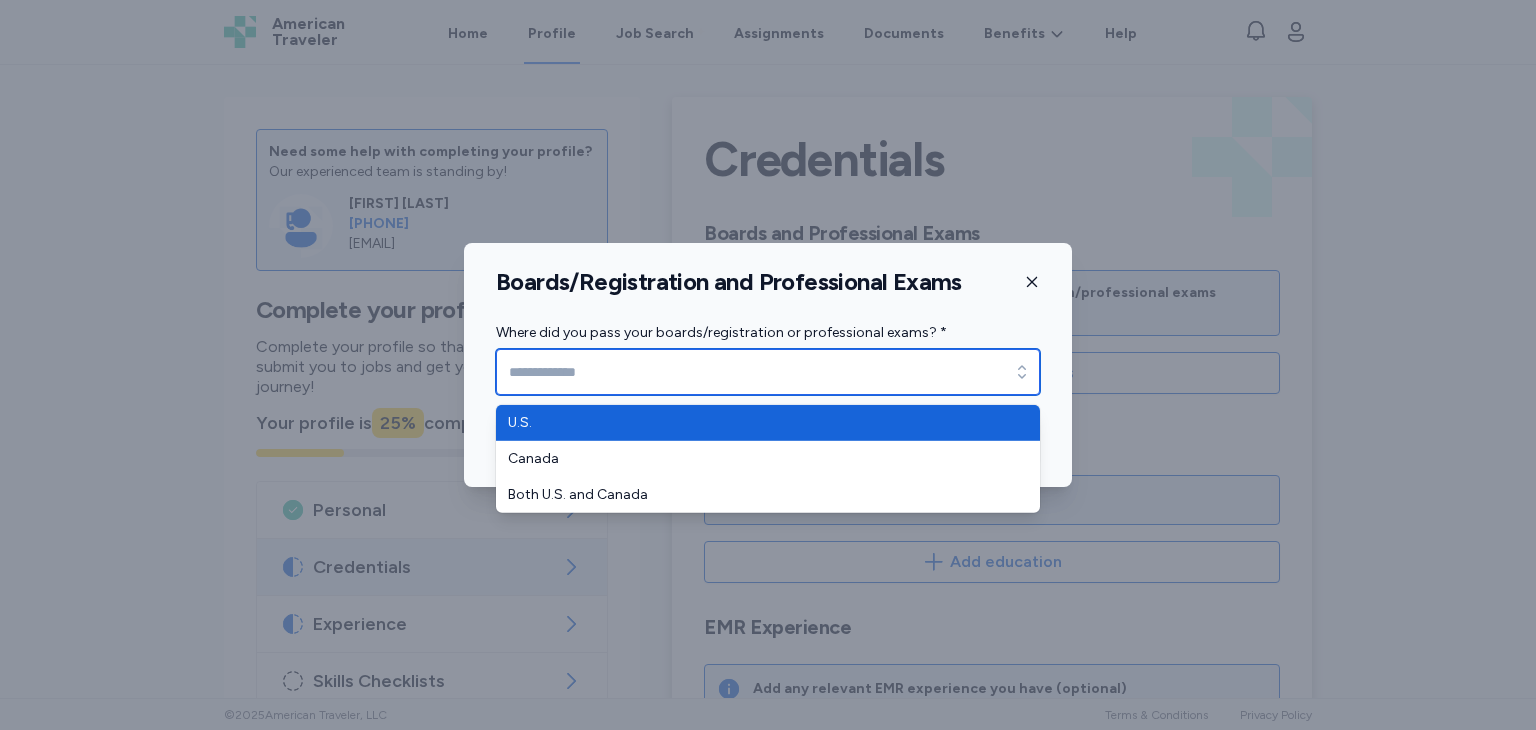 click on "Where did you pass your boards/registration or professional exams? *" at bounding box center (768, 372) 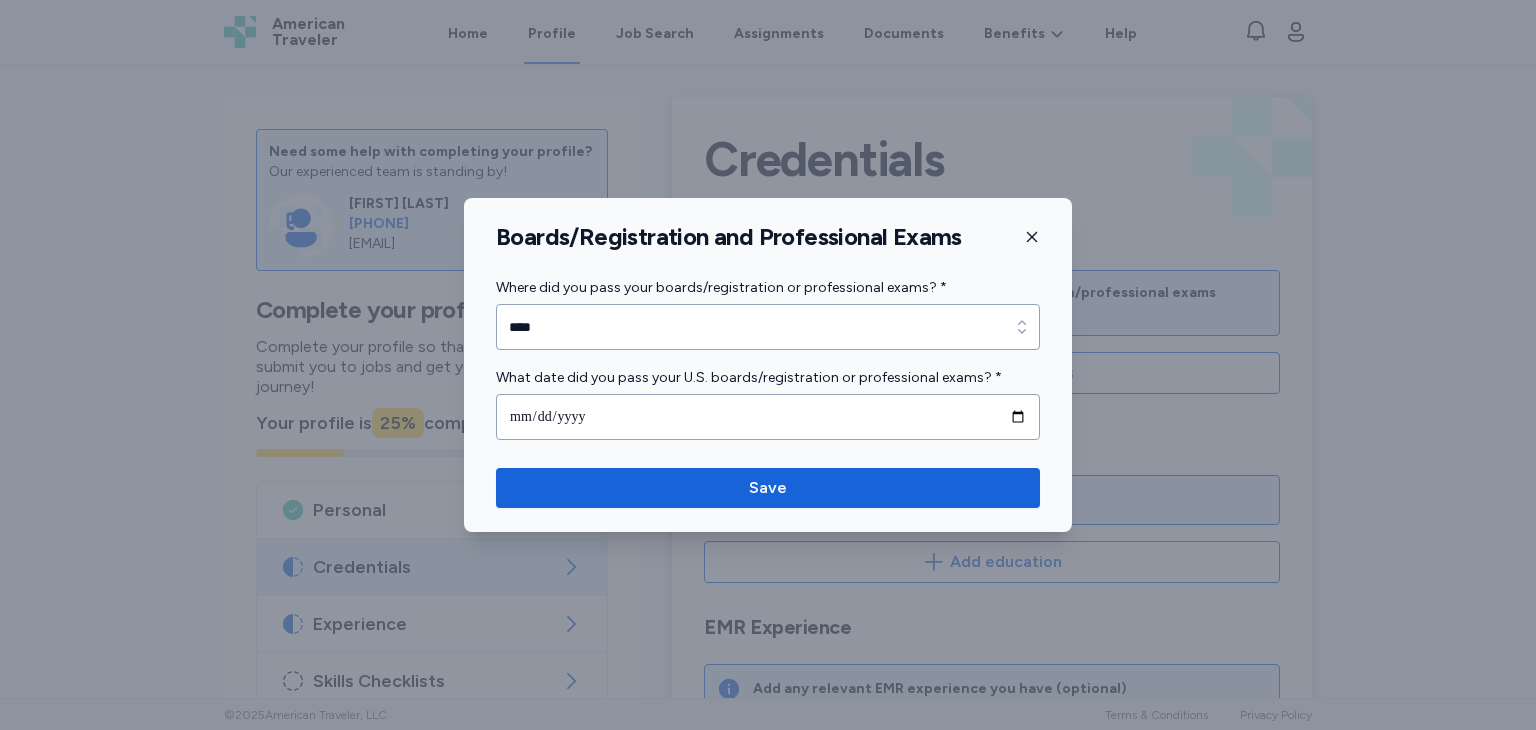 click 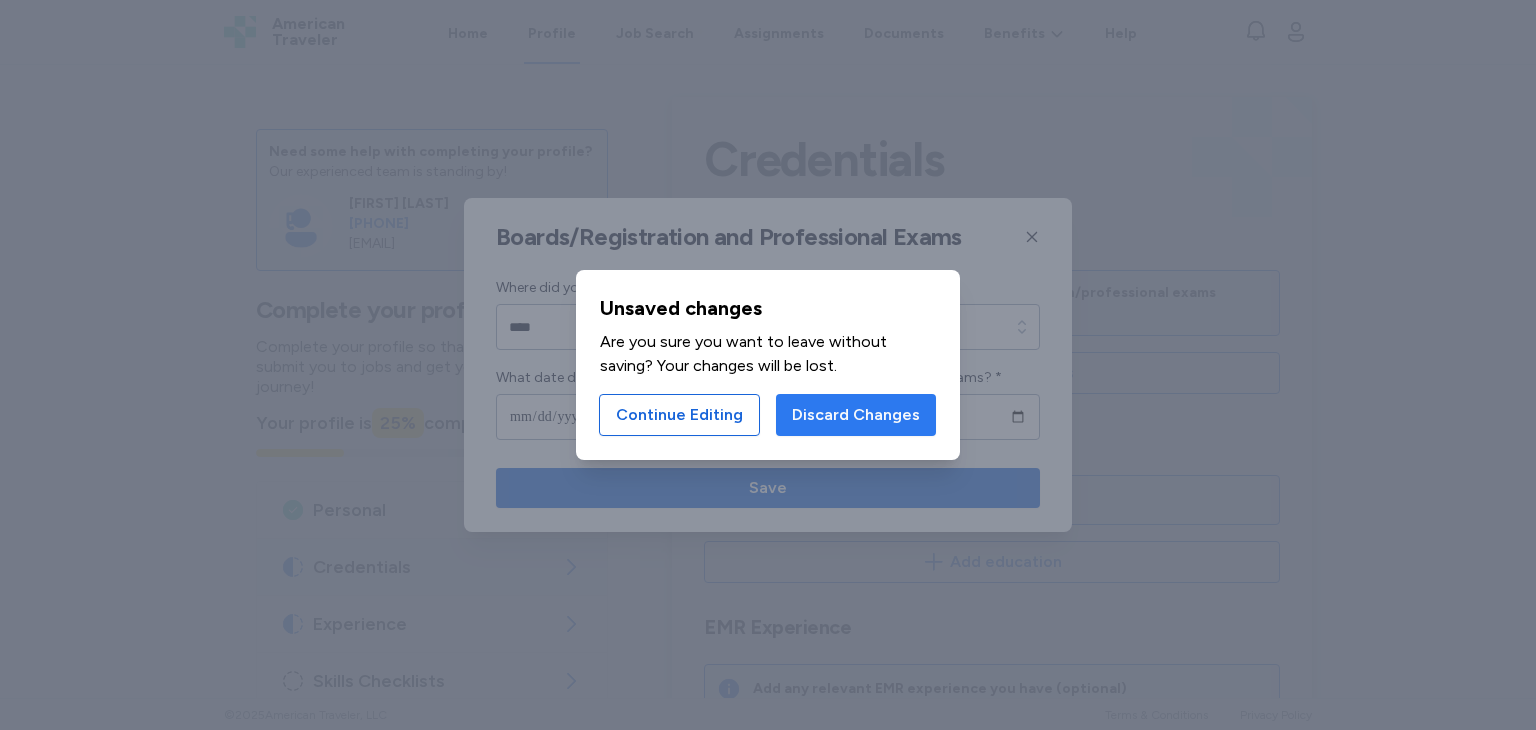 click on "Discard Changes" at bounding box center (856, 415) 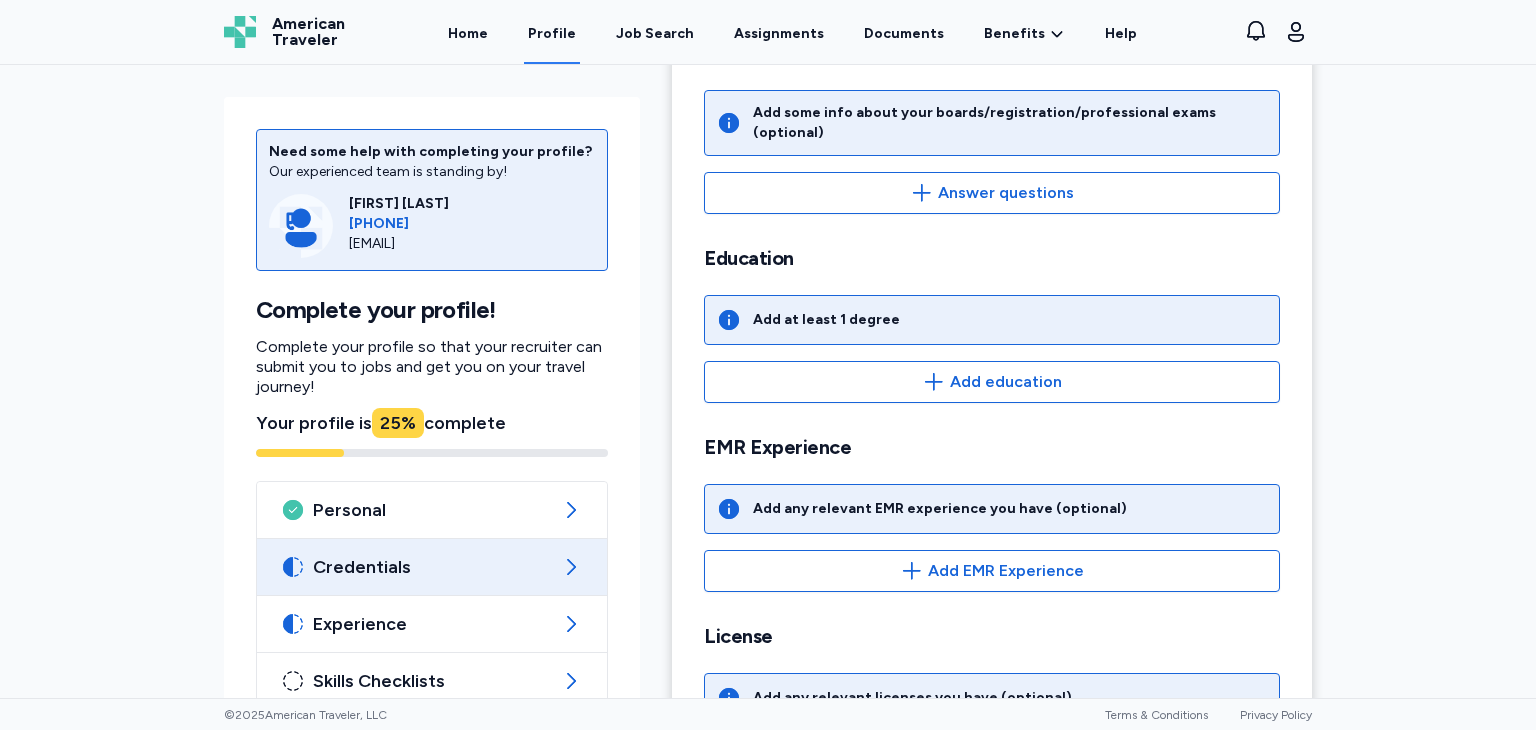 scroll, scrollTop: 183, scrollLeft: 0, axis: vertical 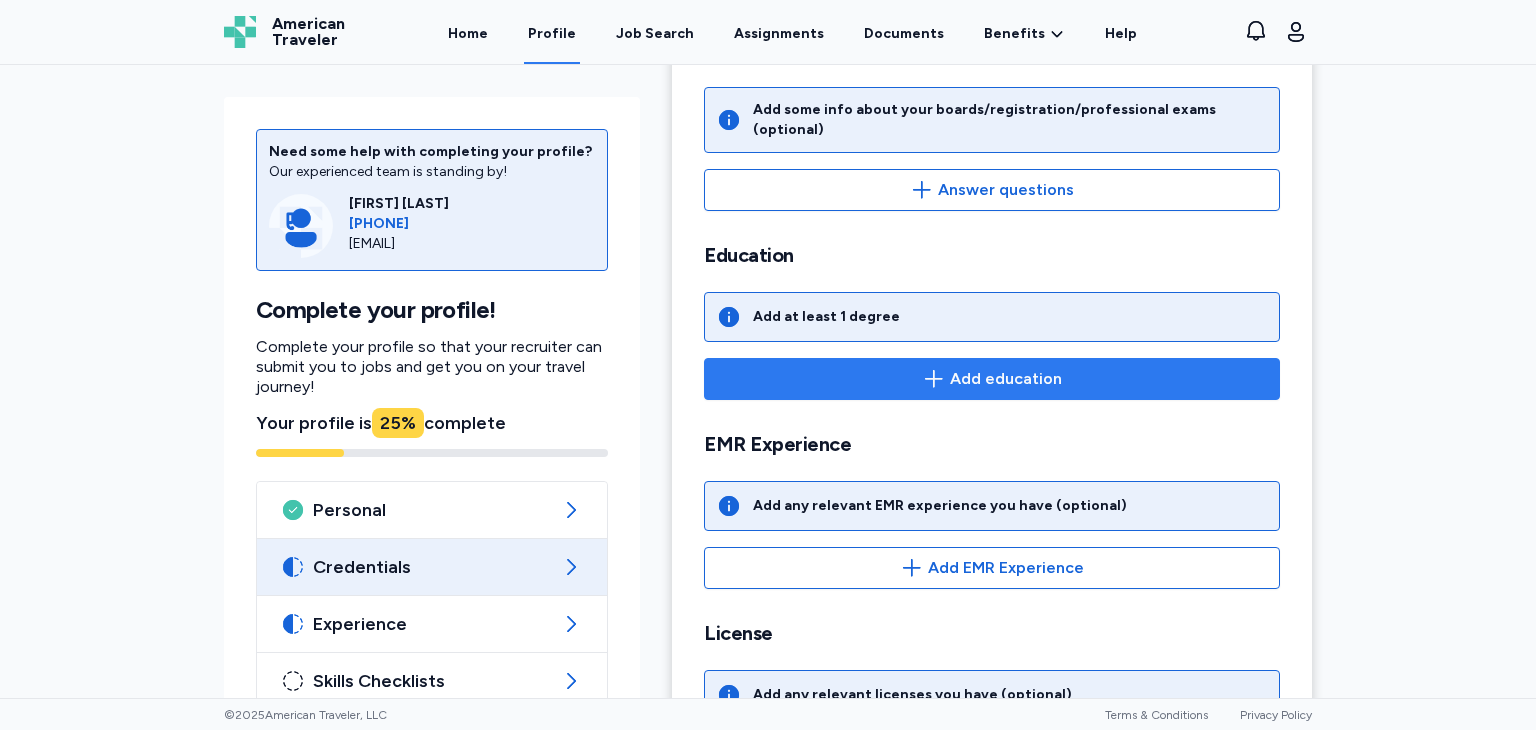 click on "Add education" at bounding box center (992, 379) 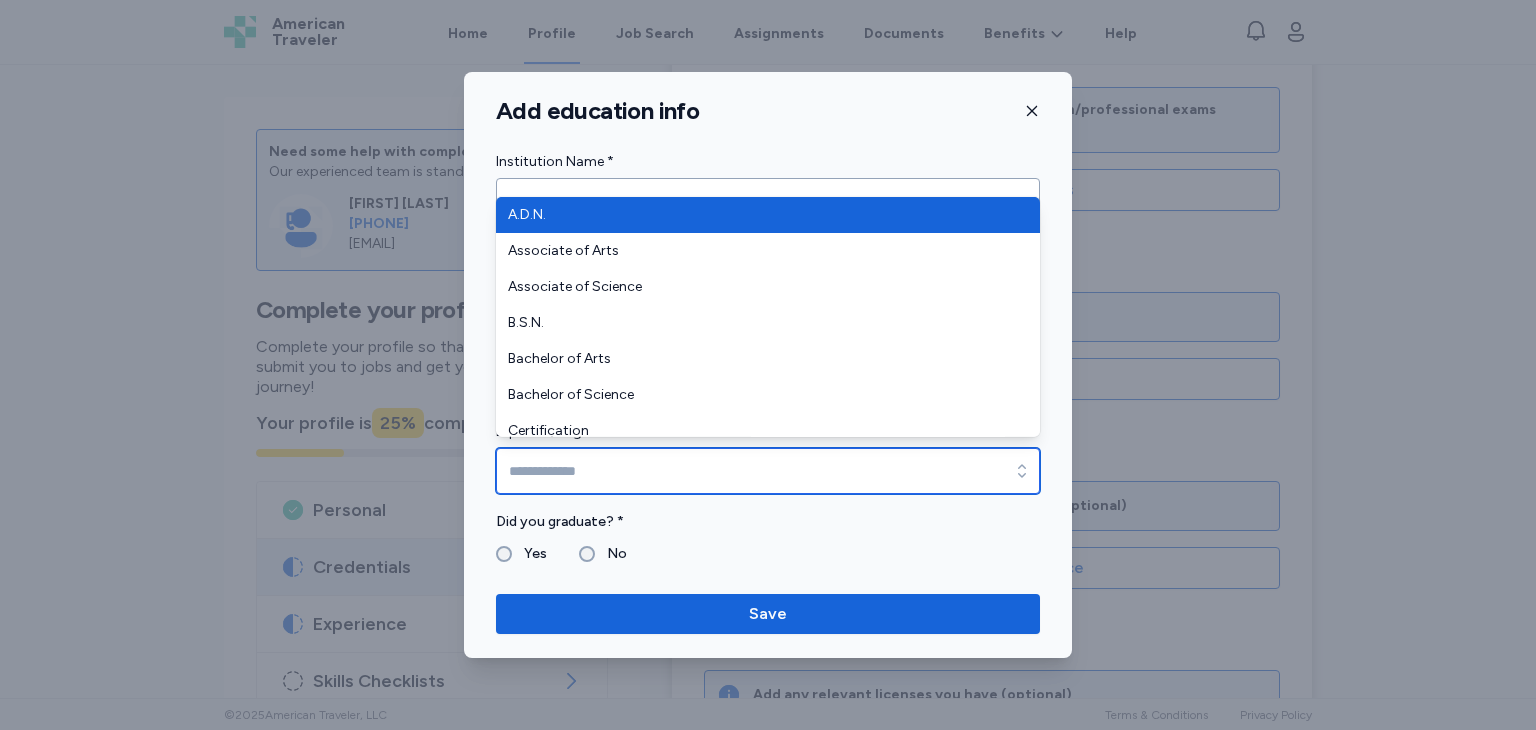 click on "Diploma/Degree *" at bounding box center (768, 471) 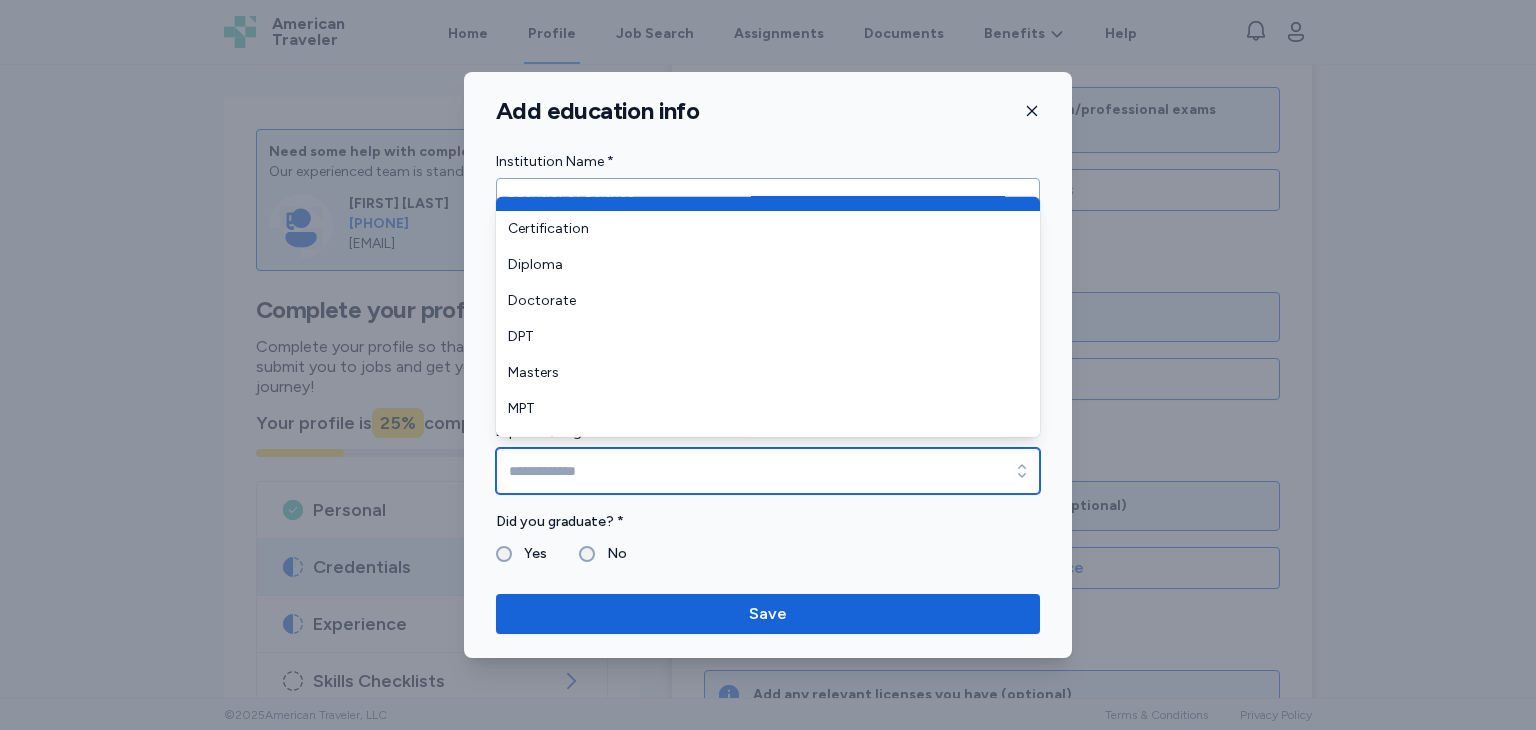 scroll, scrollTop: 195, scrollLeft: 0, axis: vertical 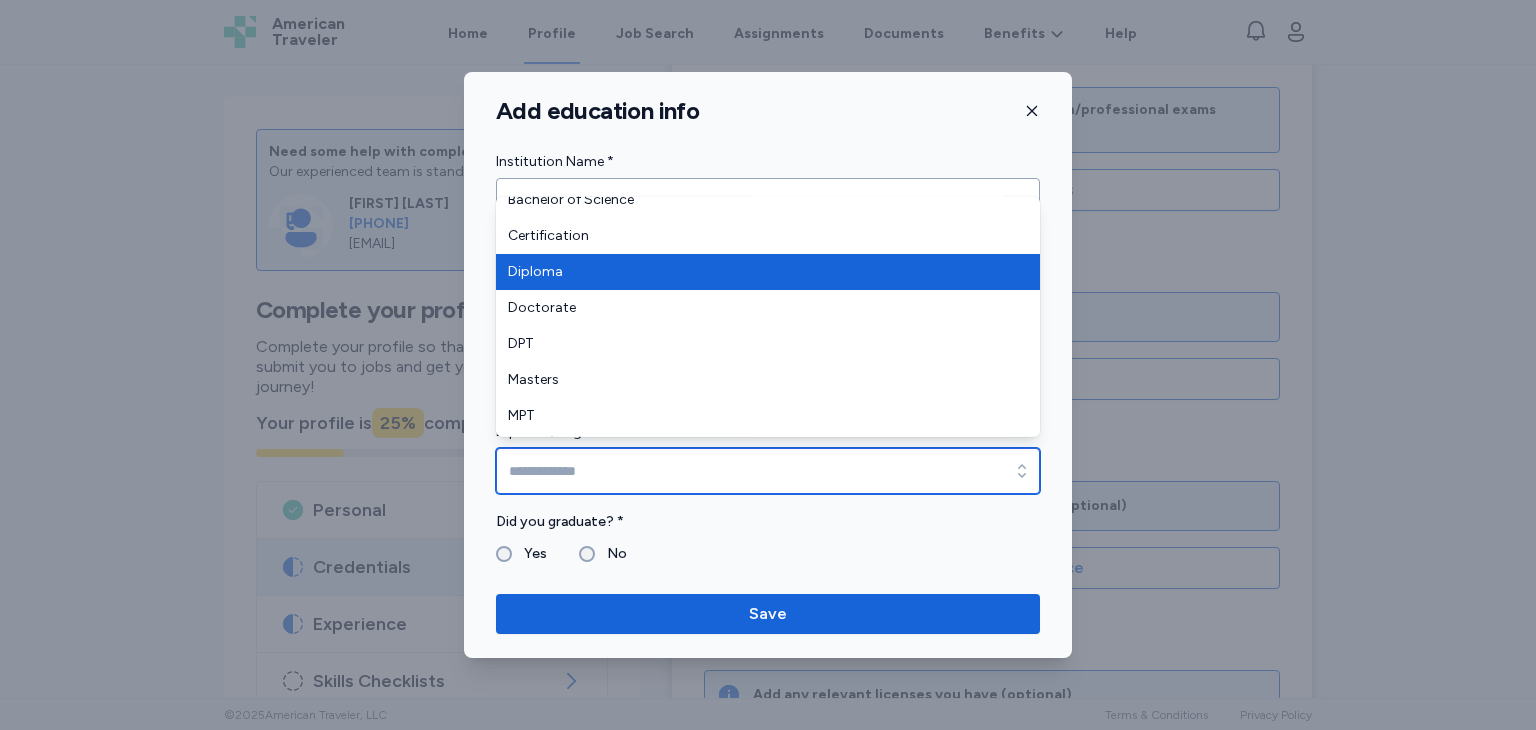 type on "*******" 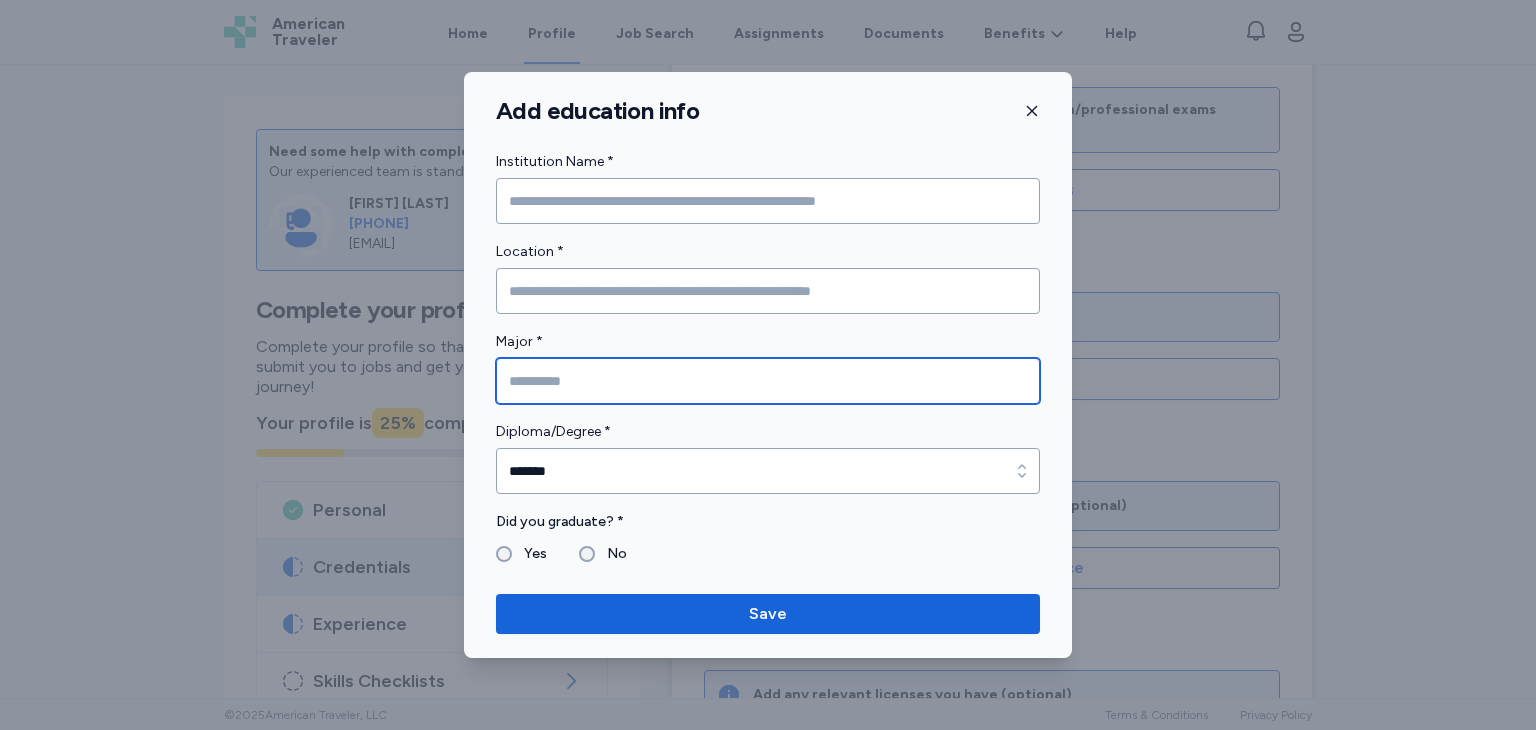click at bounding box center (768, 381) 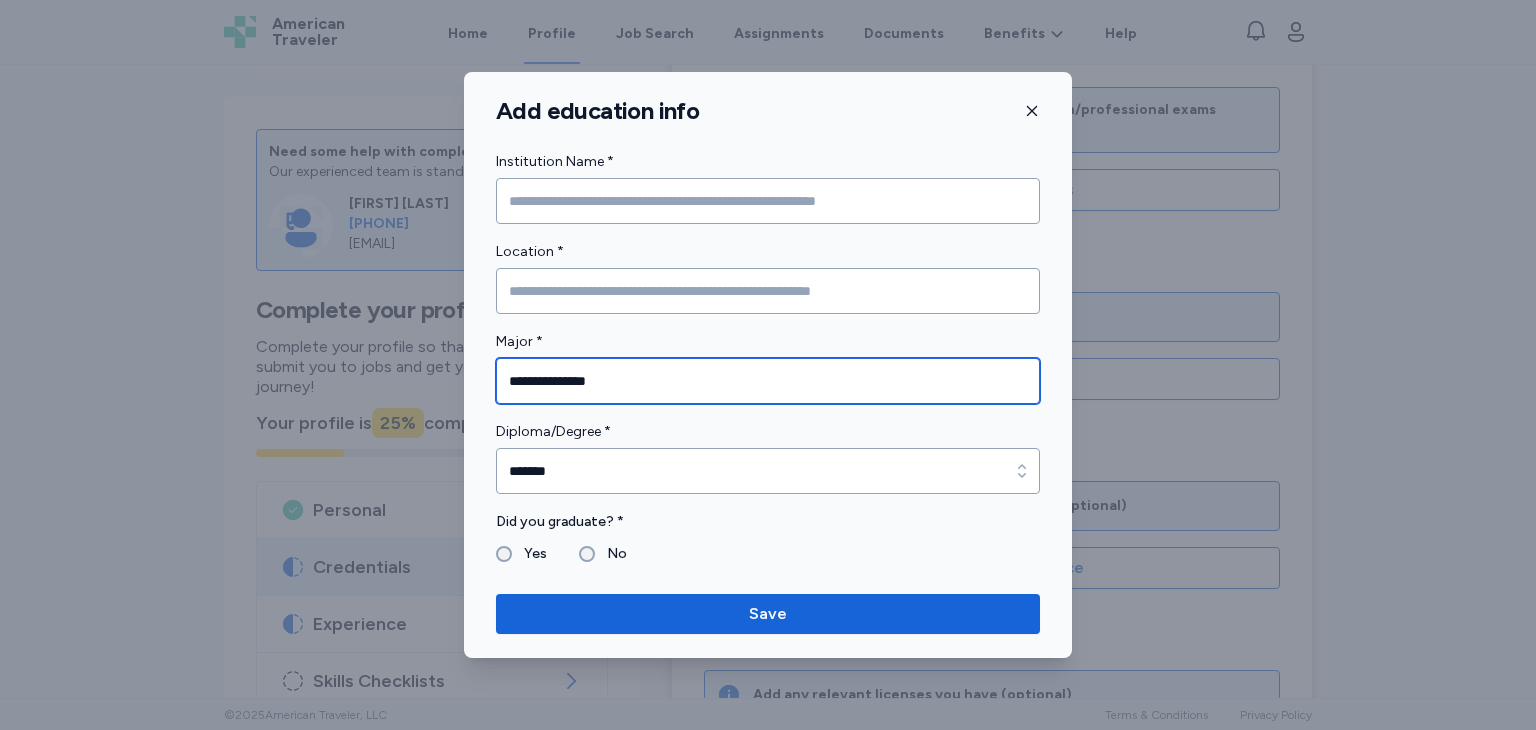 type on "**********" 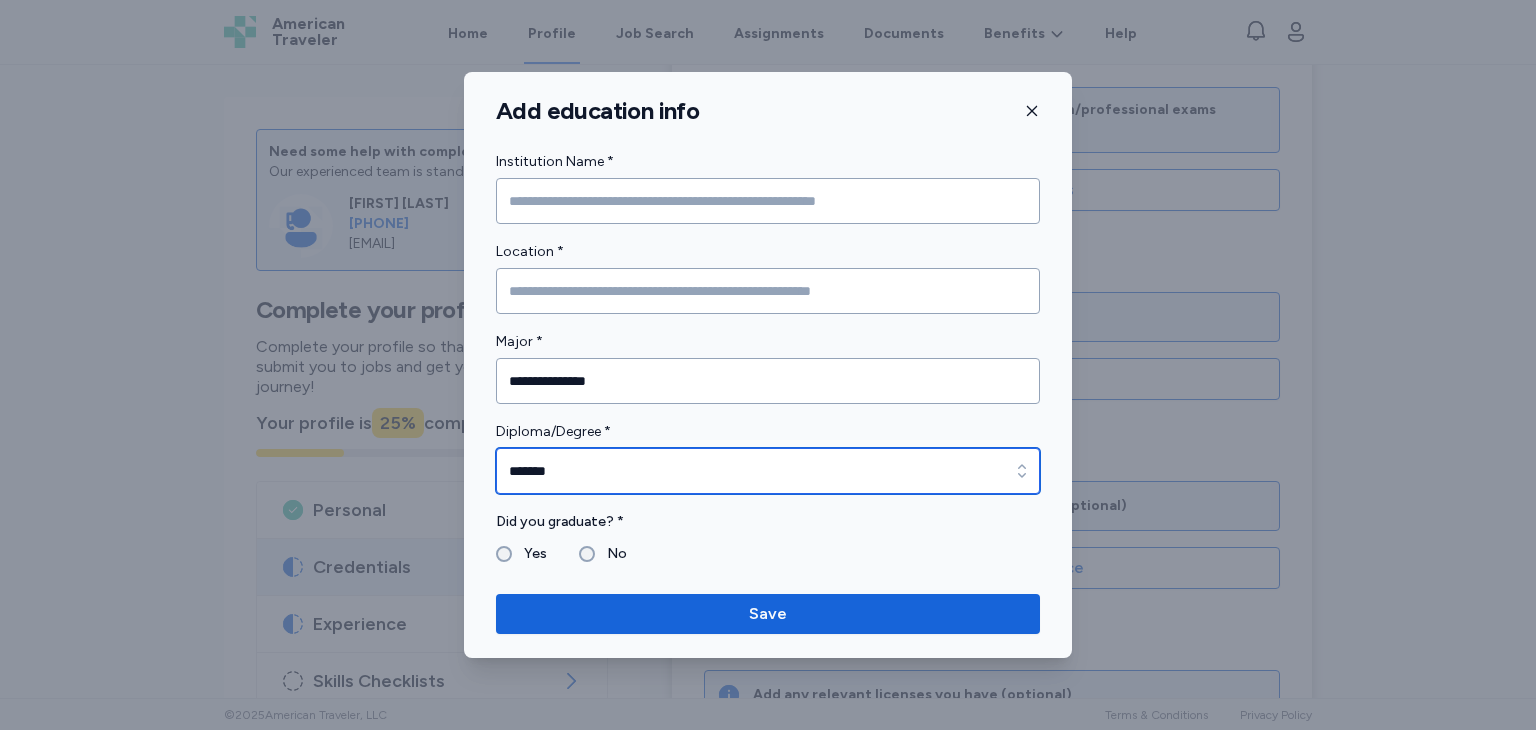 type on "*******" 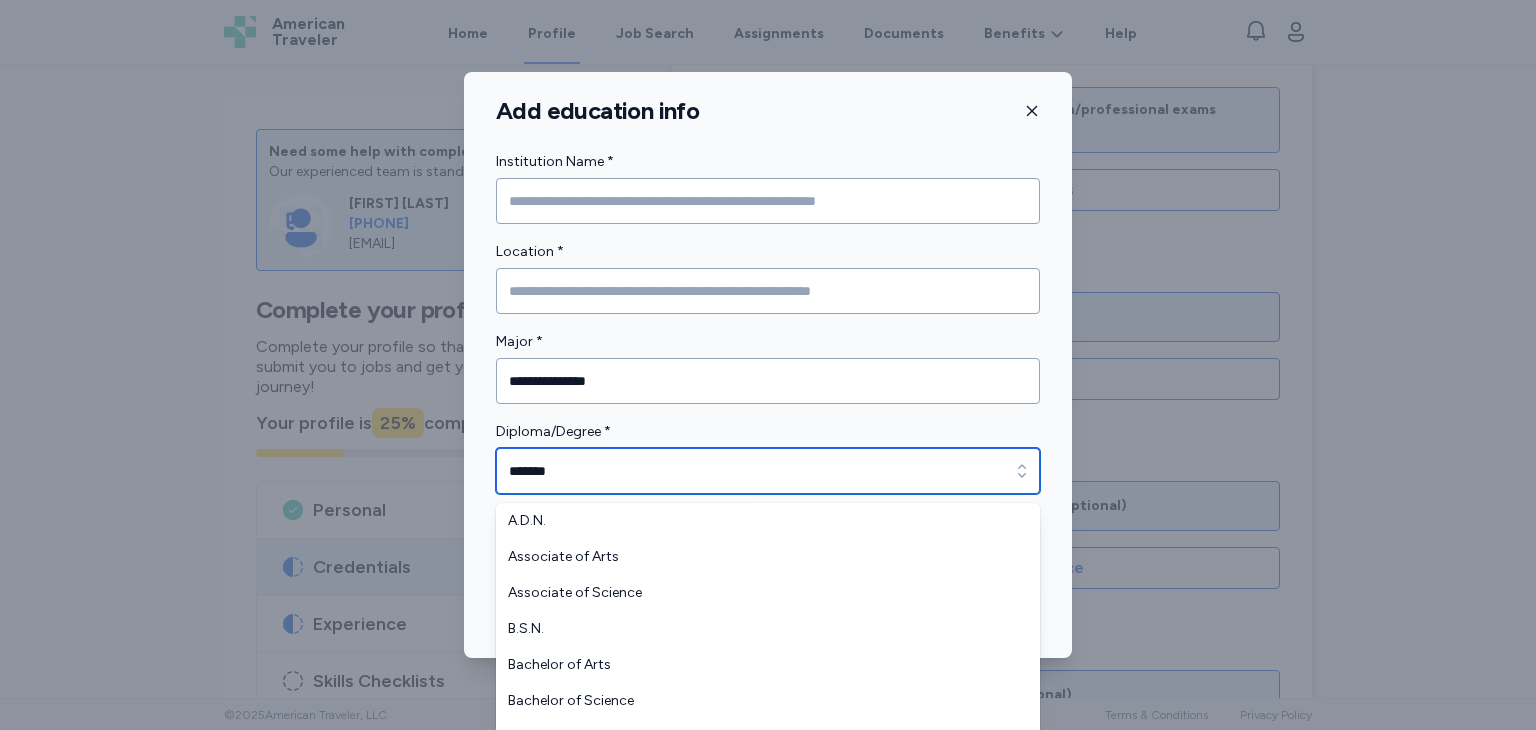 scroll, scrollTop: 13, scrollLeft: 0, axis: vertical 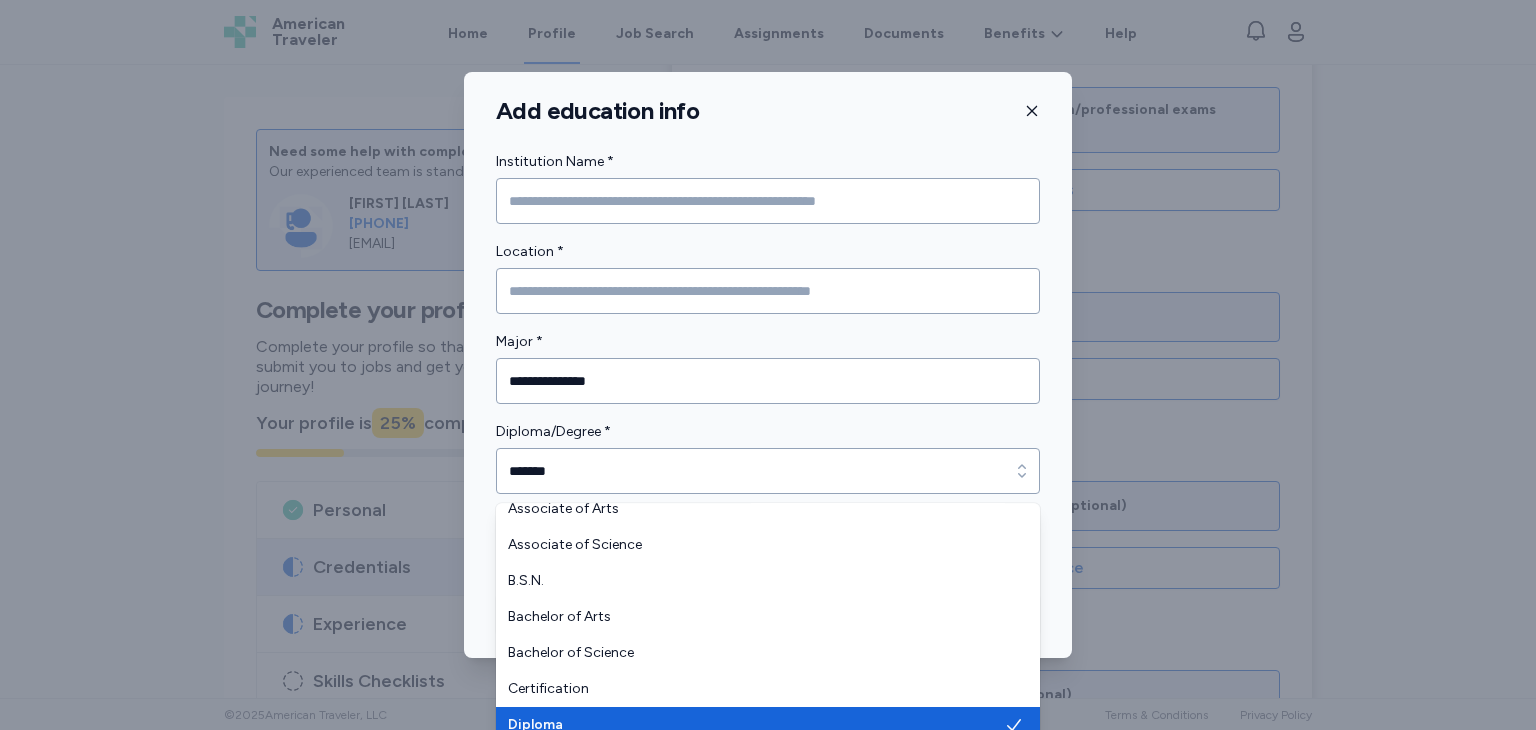 click on "**********" at bounding box center [768, 358] 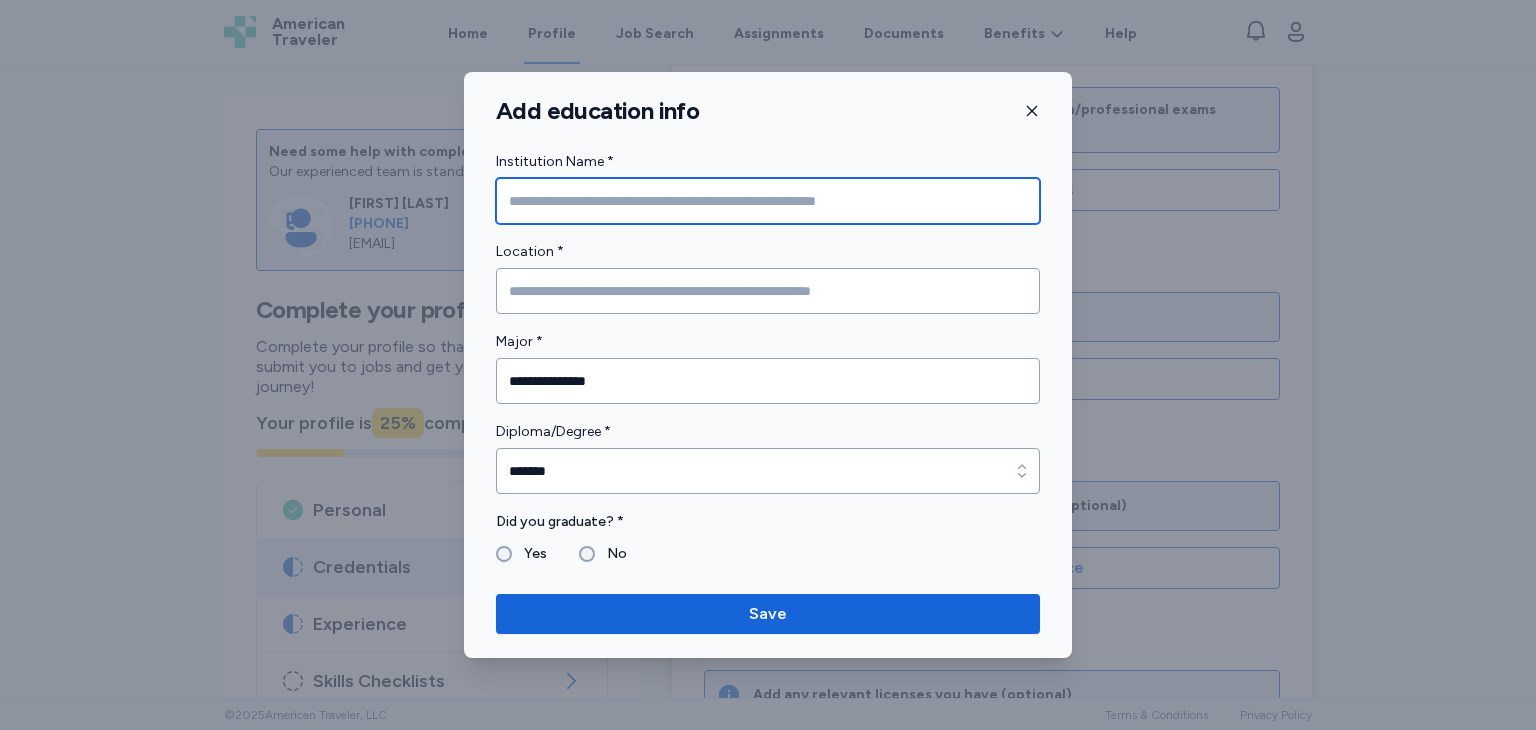 click at bounding box center (768, 201) 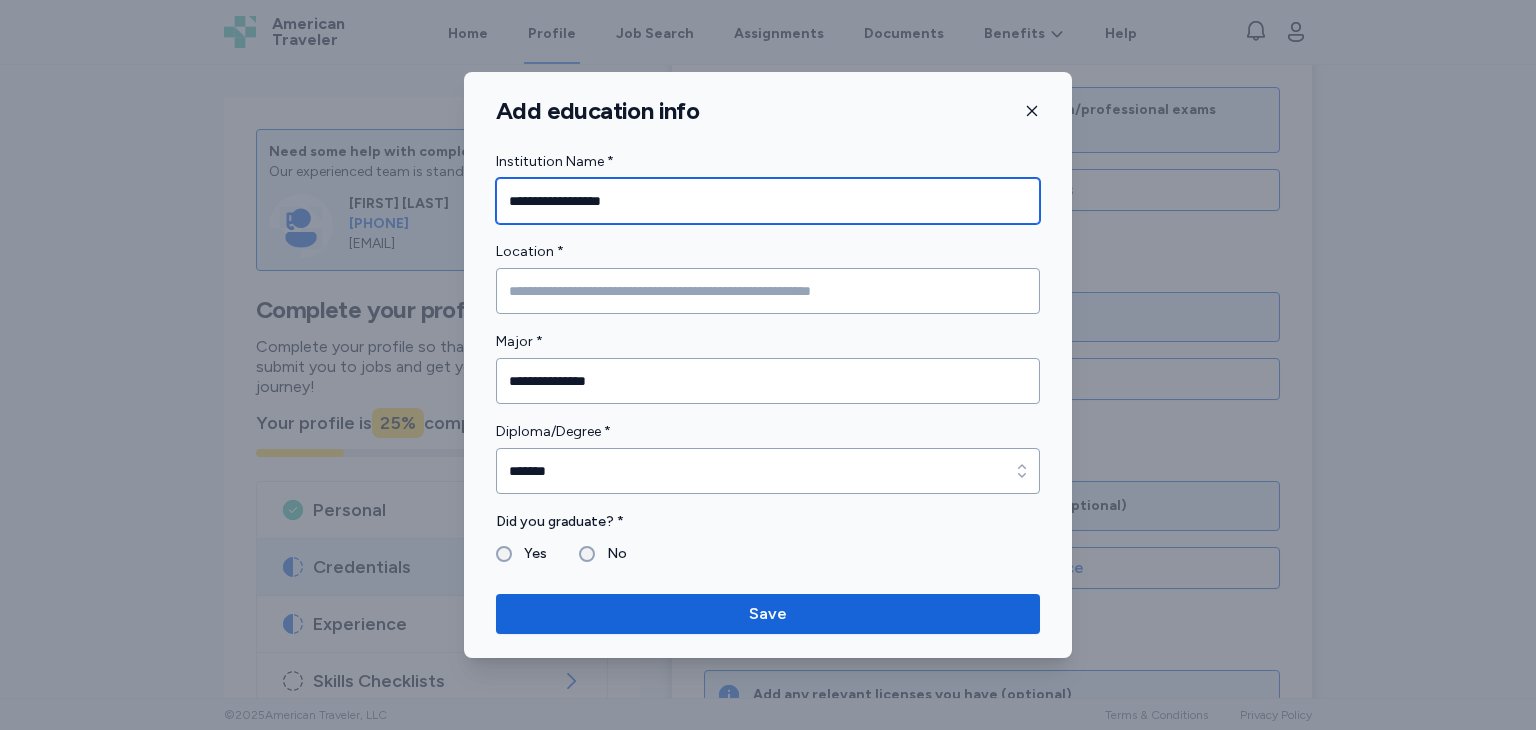 type on "**********" 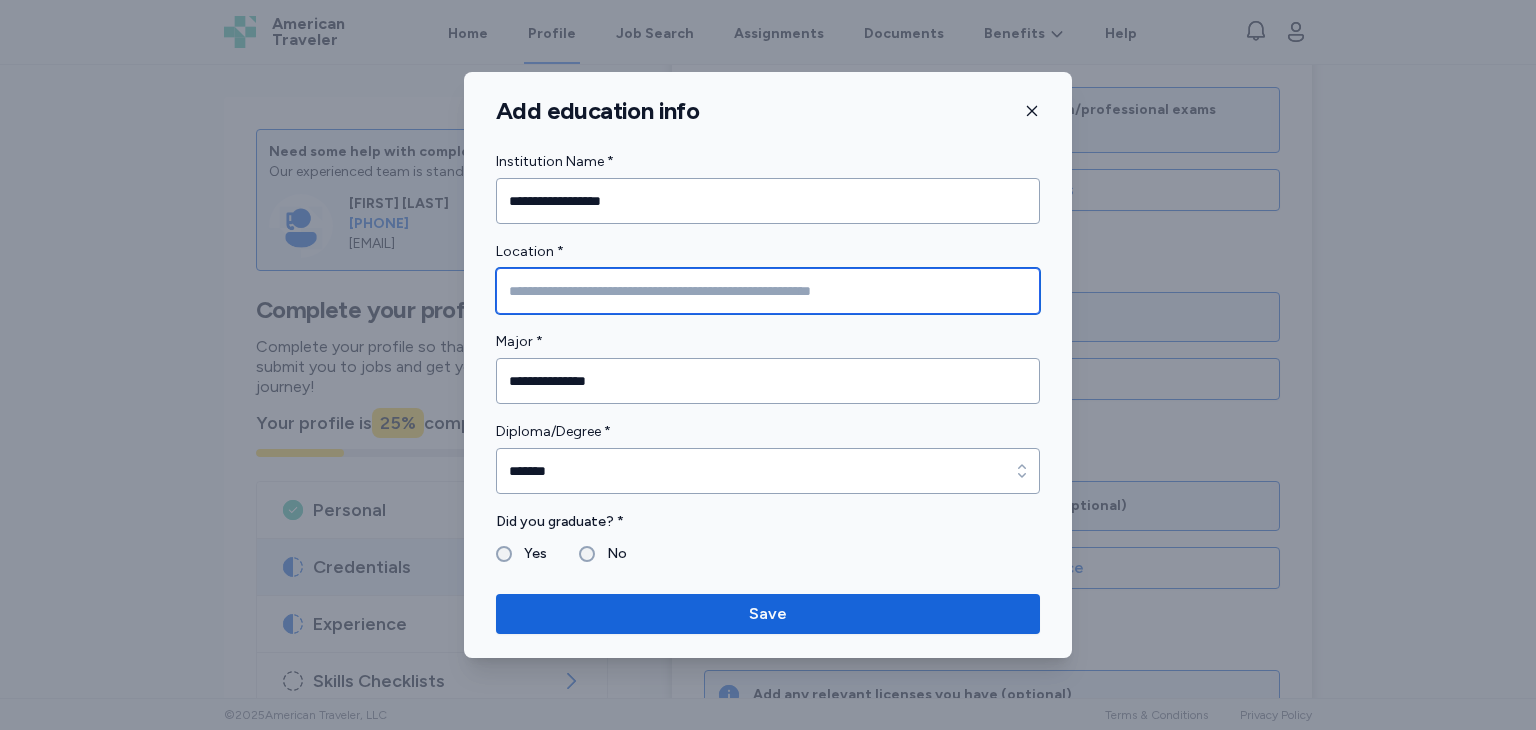 click at bounding box center (768, 291) 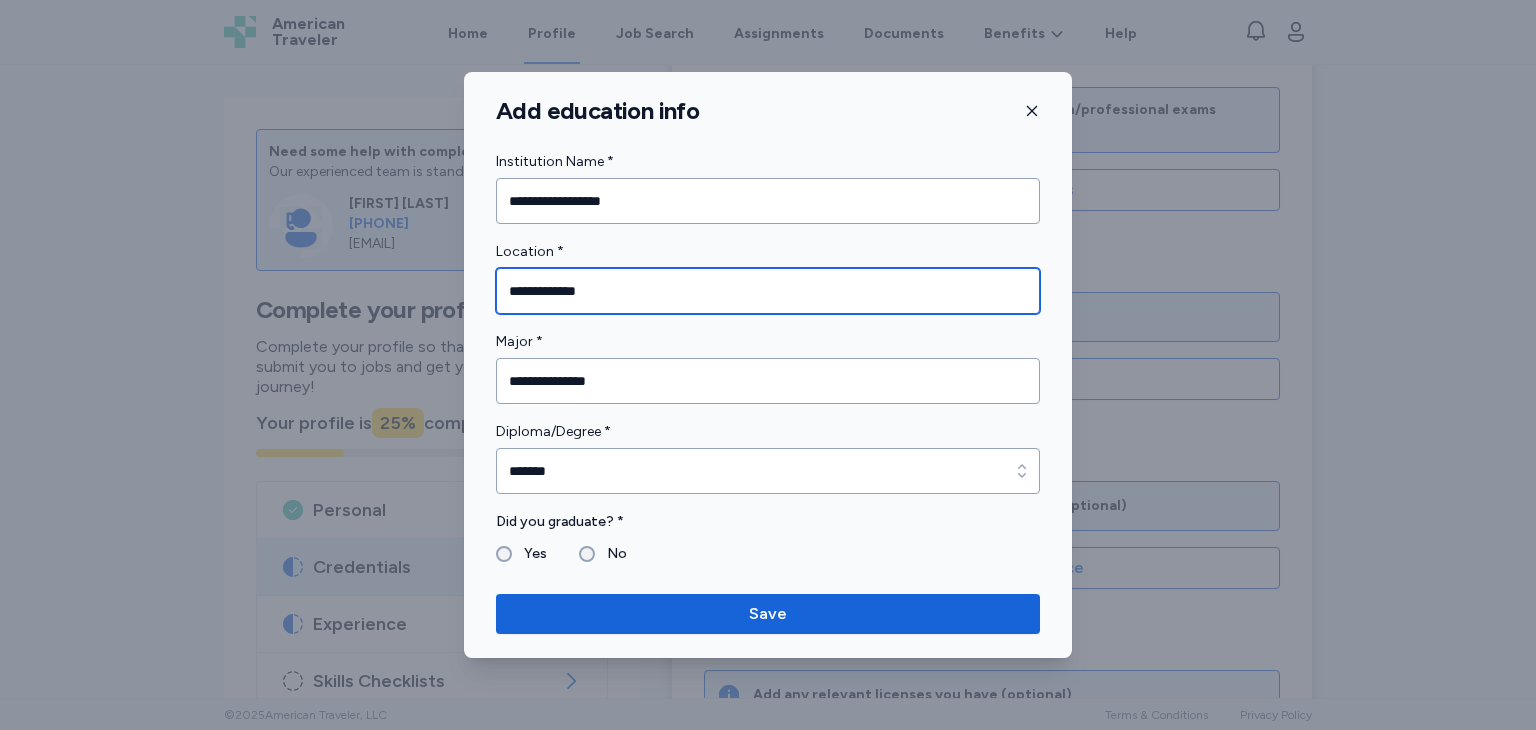 type on "**********" 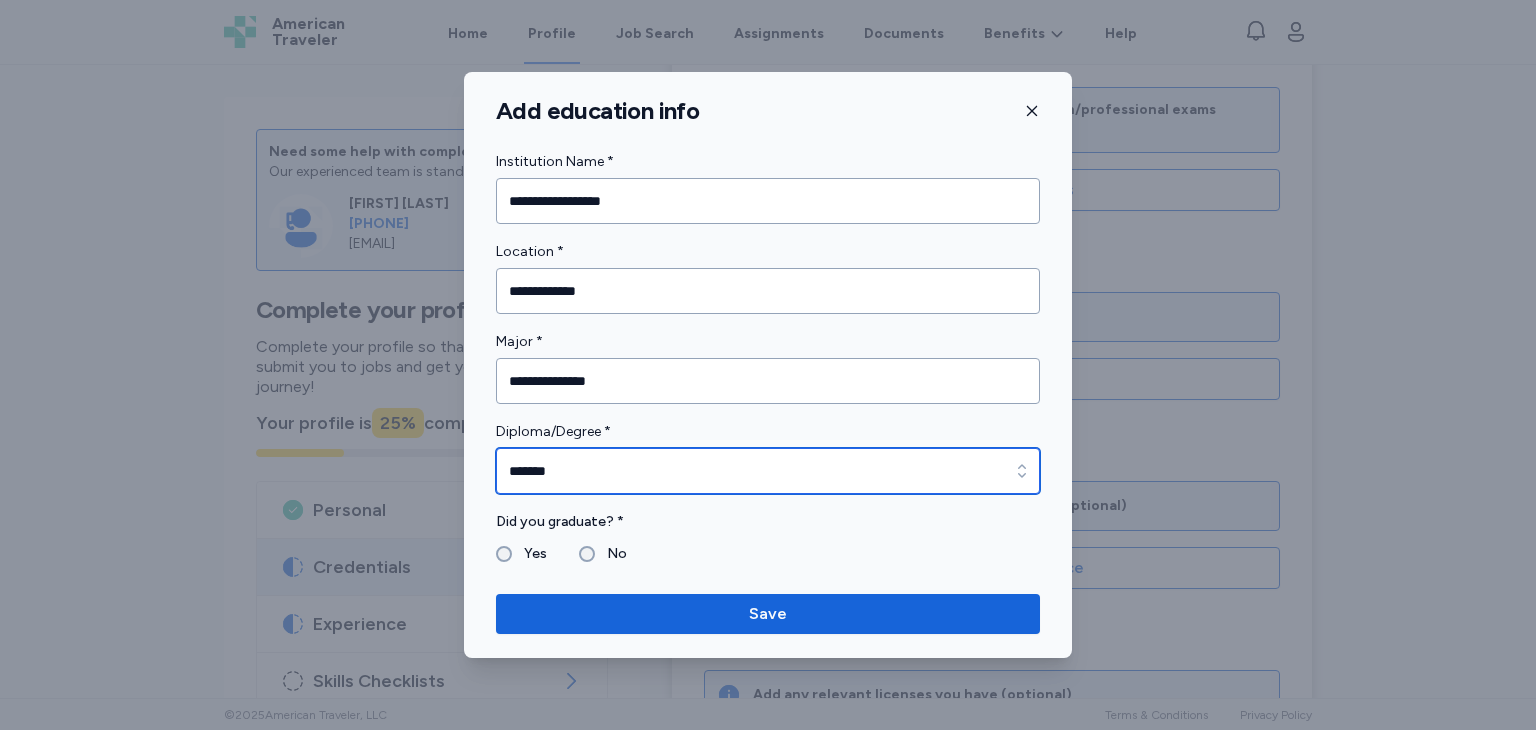 type on "*******" 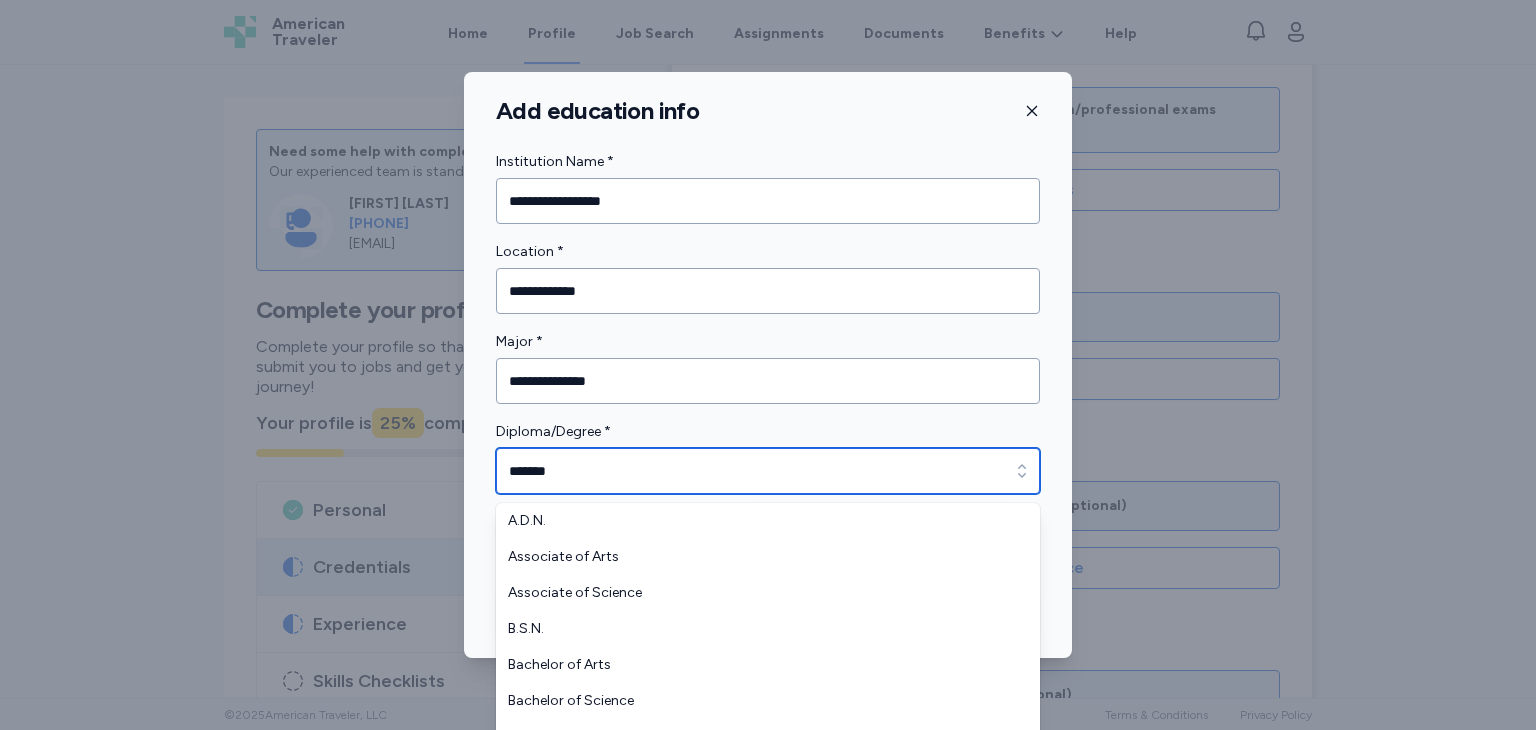 scroll, scrollTop: 13, scrollLeft: 0, axis: vertical 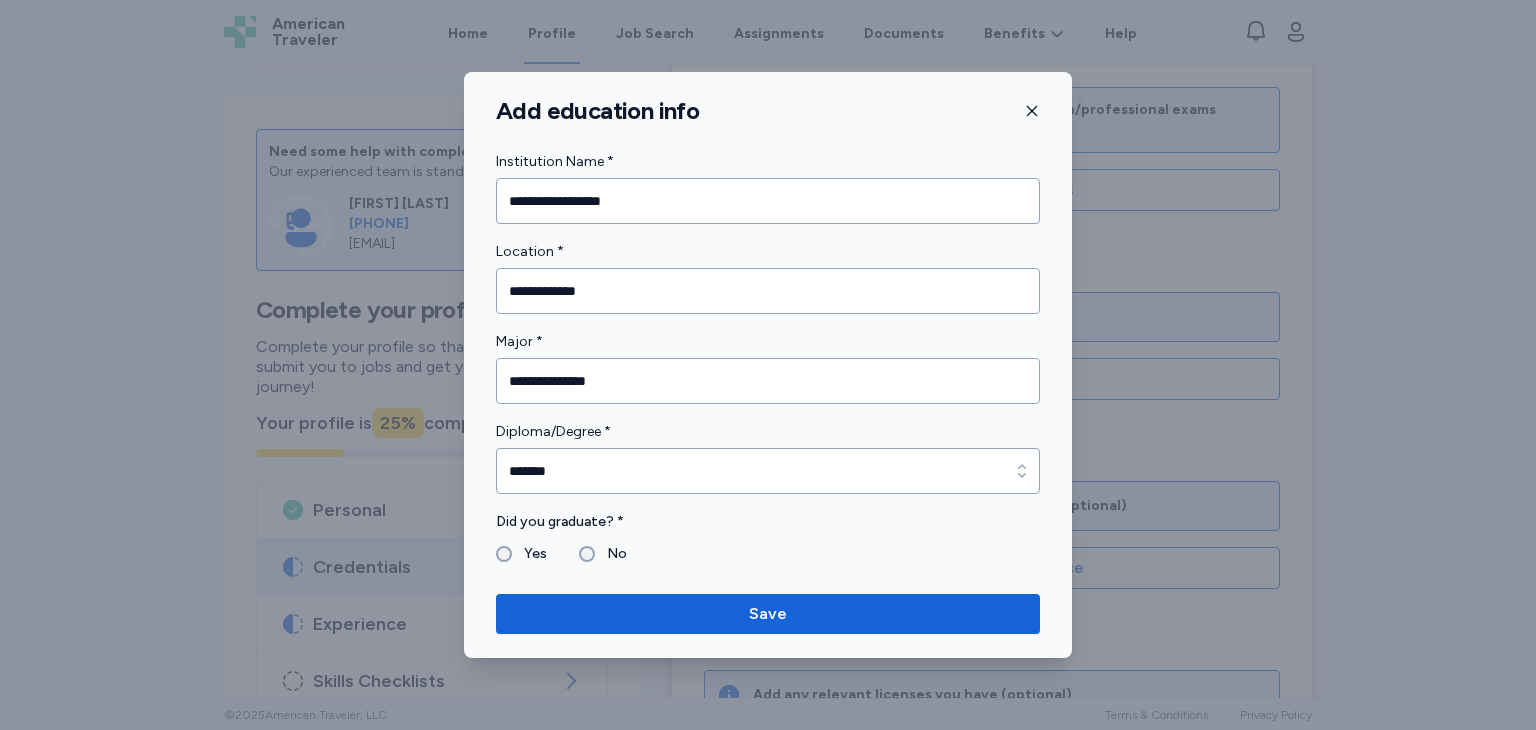 click on "Yes" at bounding box center [529, 554] 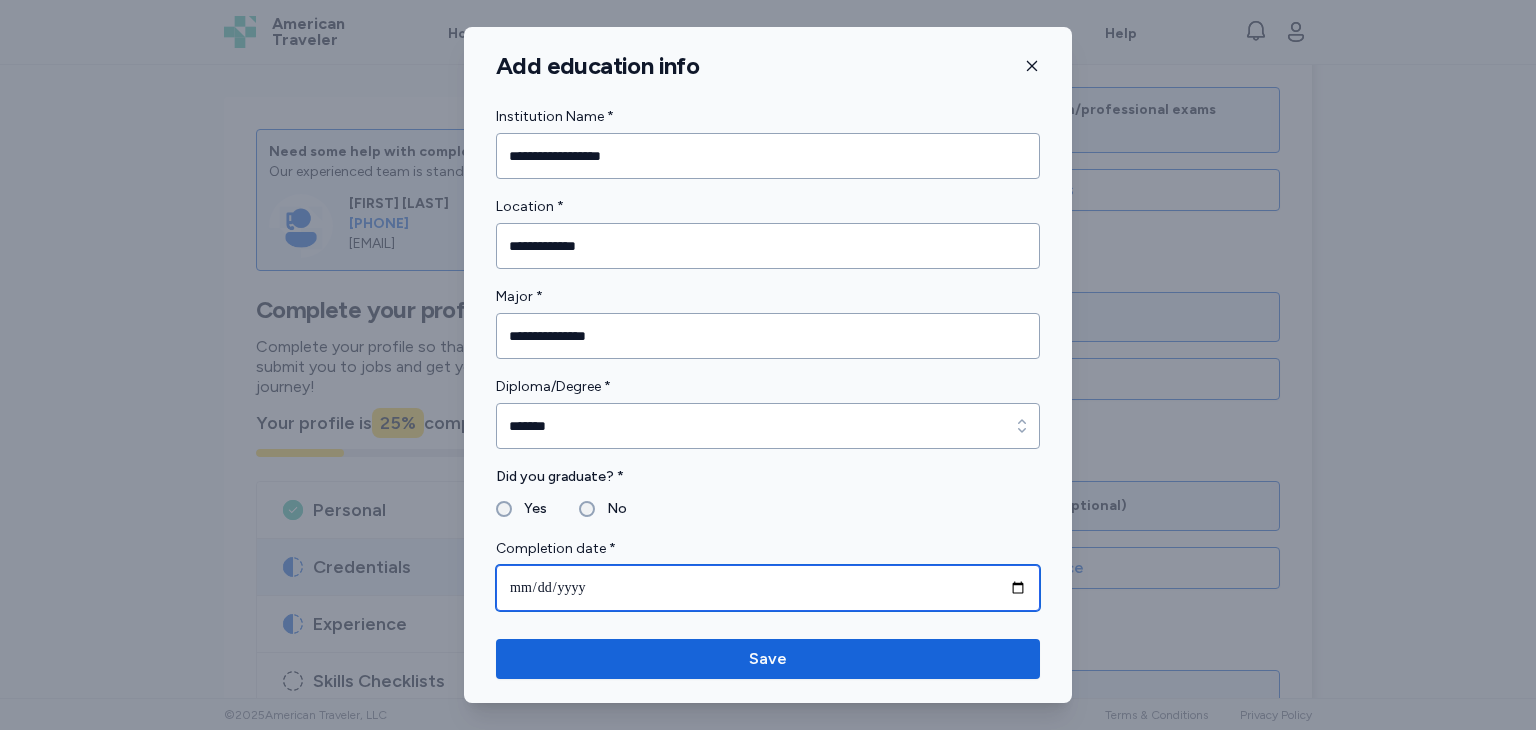 click at bounding box center (768, 588) 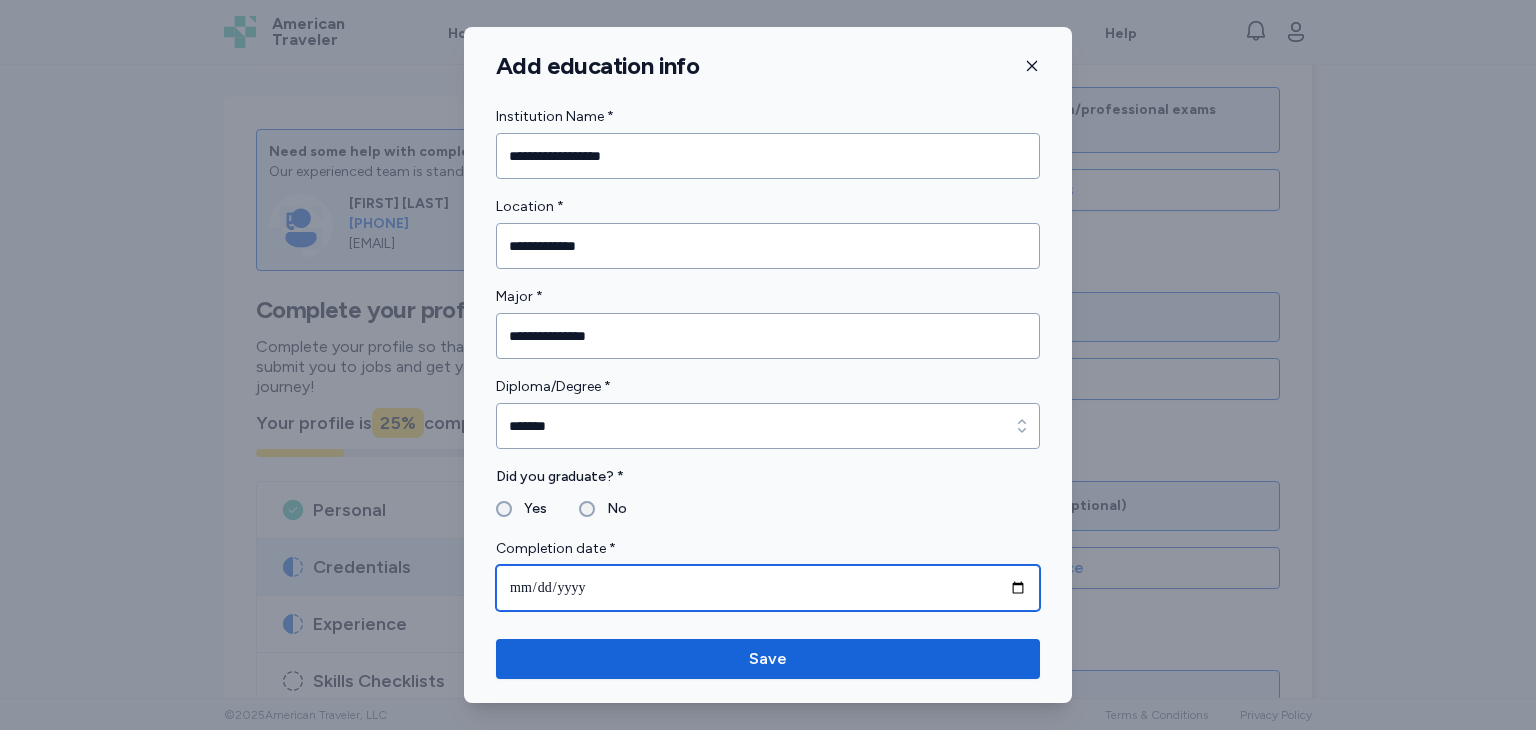 type on "**********" 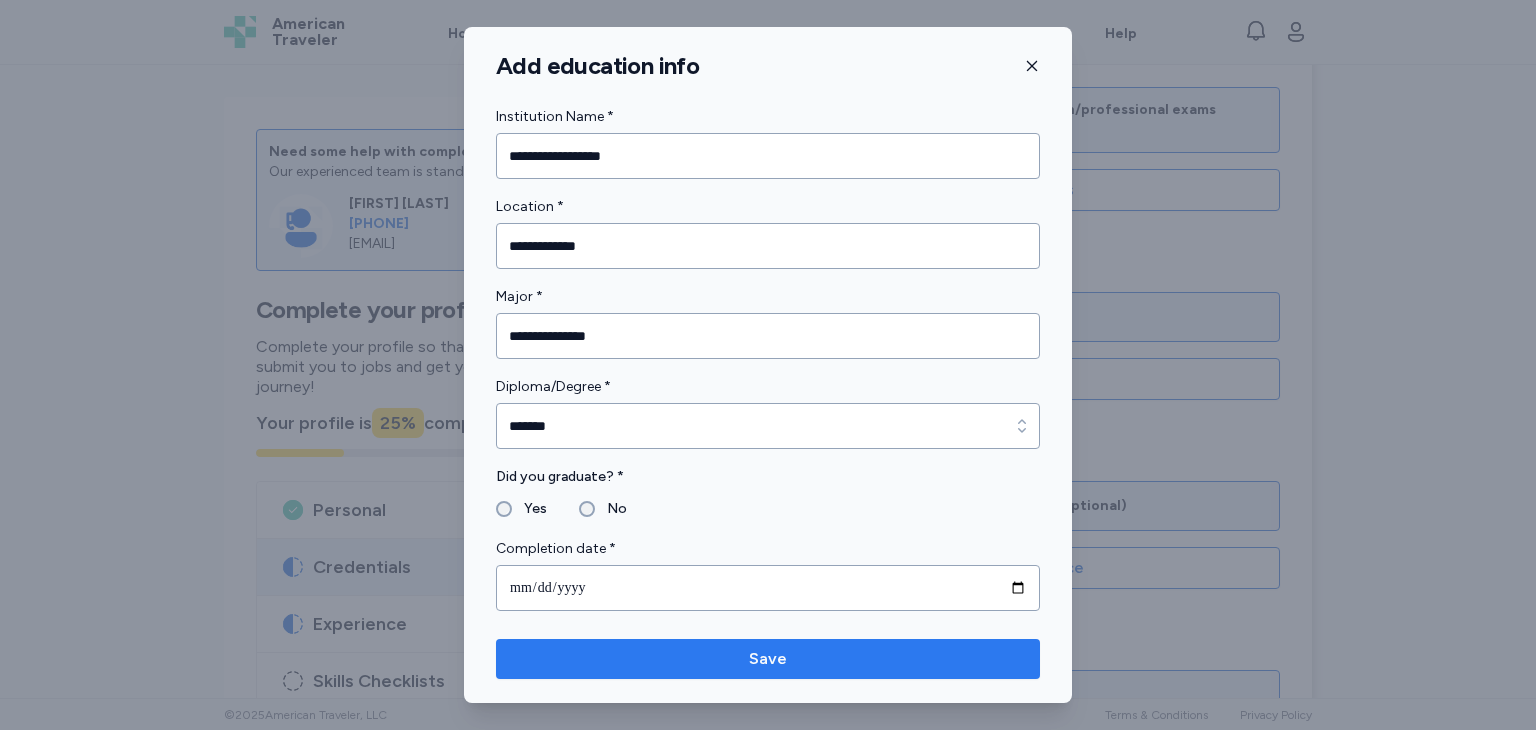 click on "Save" at bounding box center (768, 659) 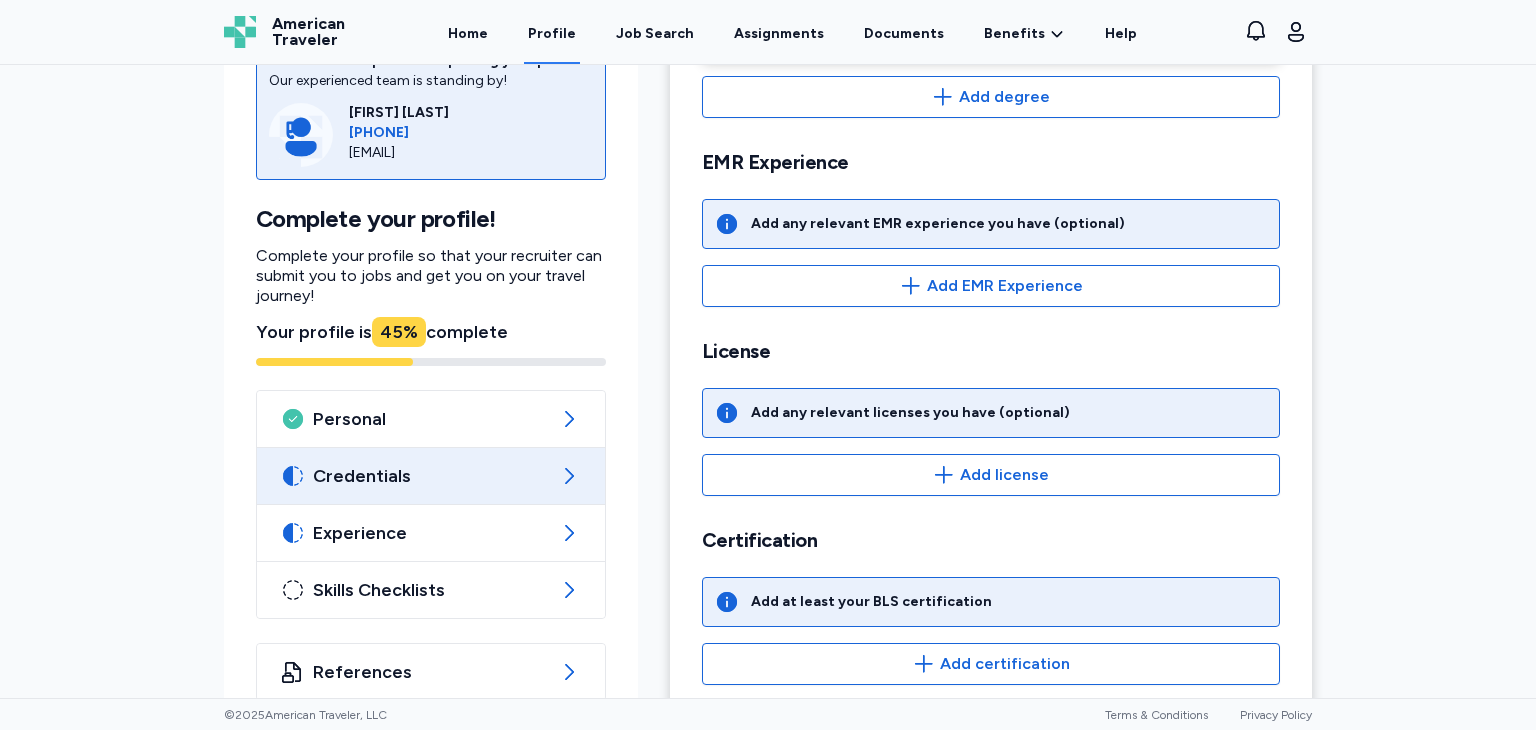scroll, scrollTop: 571, scrollLeft: 0, axis: vertical 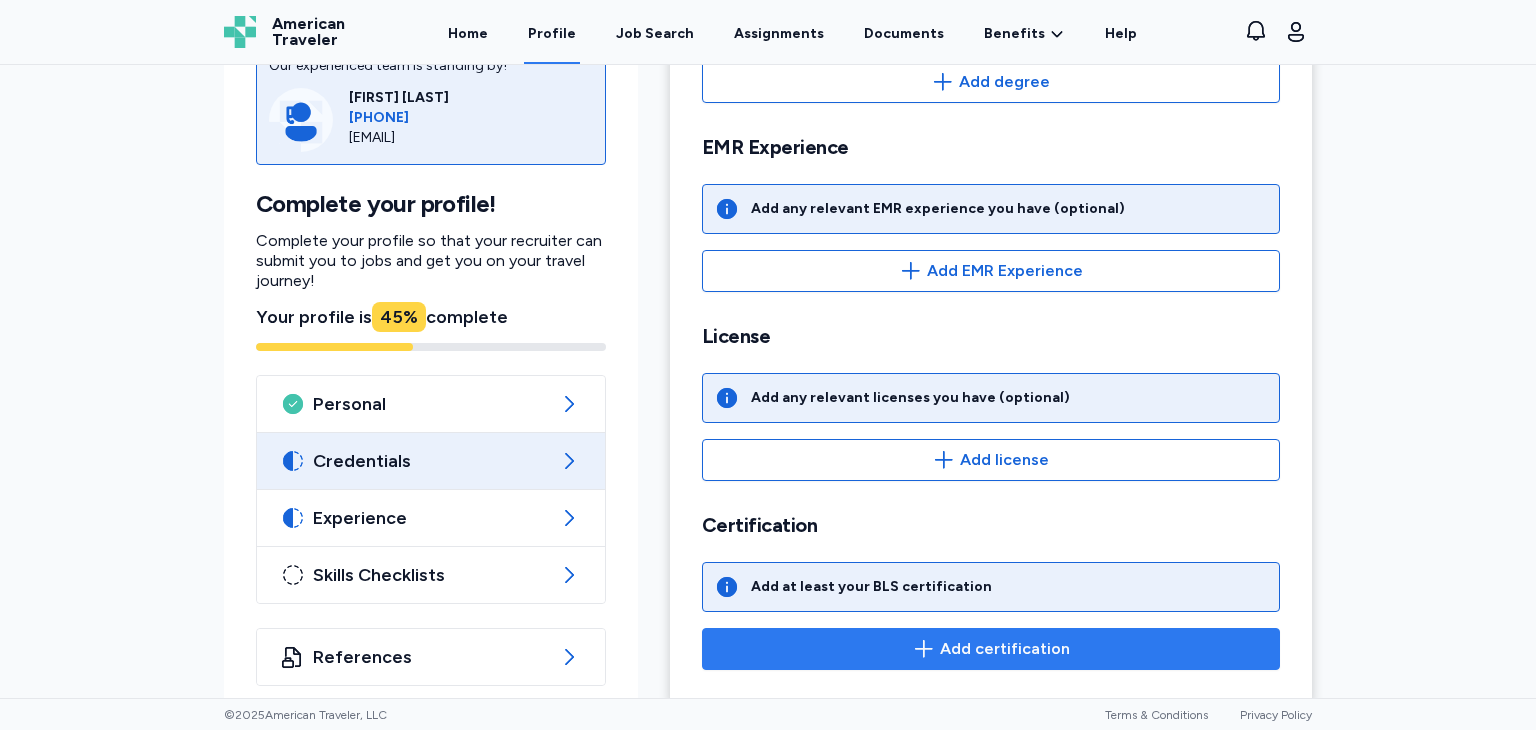 click on "Add certification" at bounding box center [991, 649] 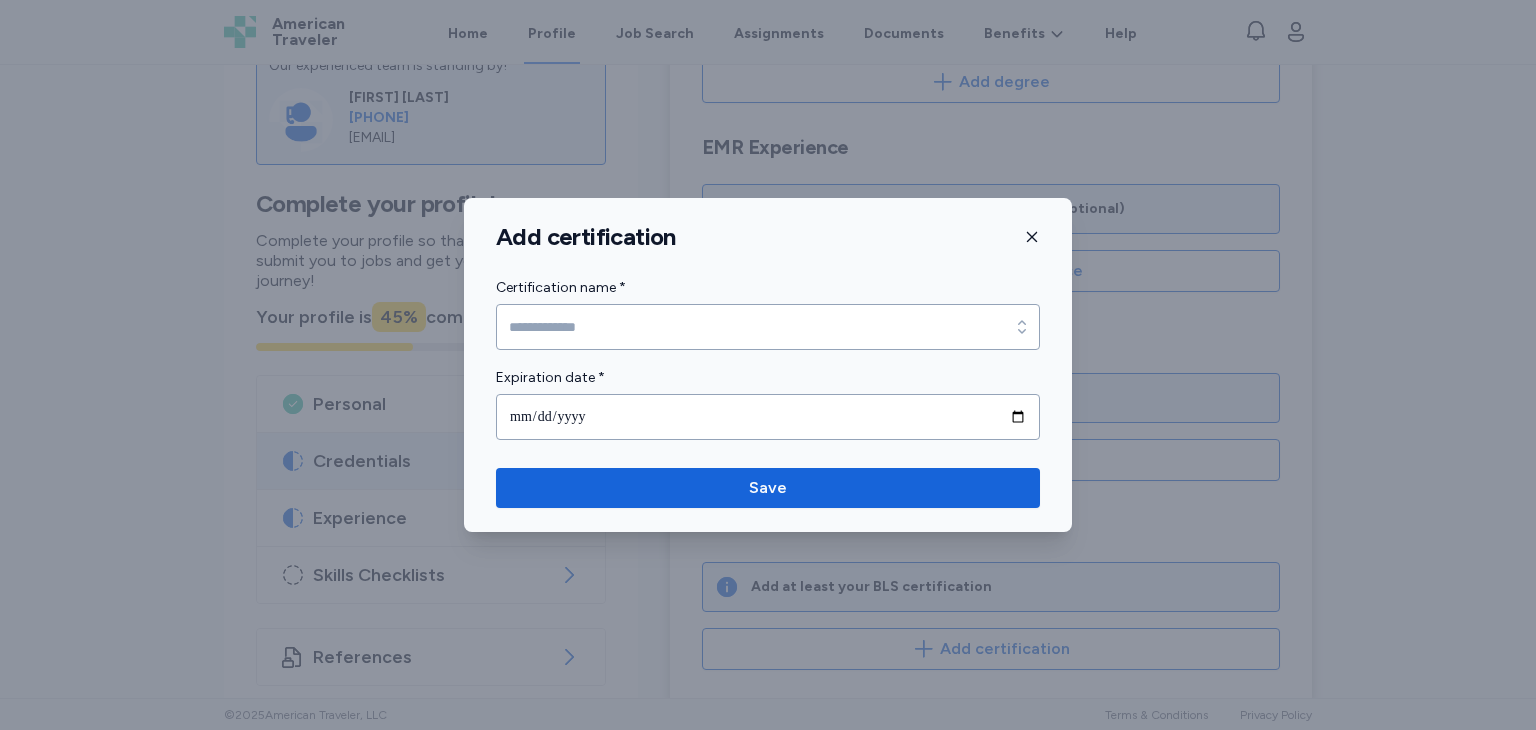 click 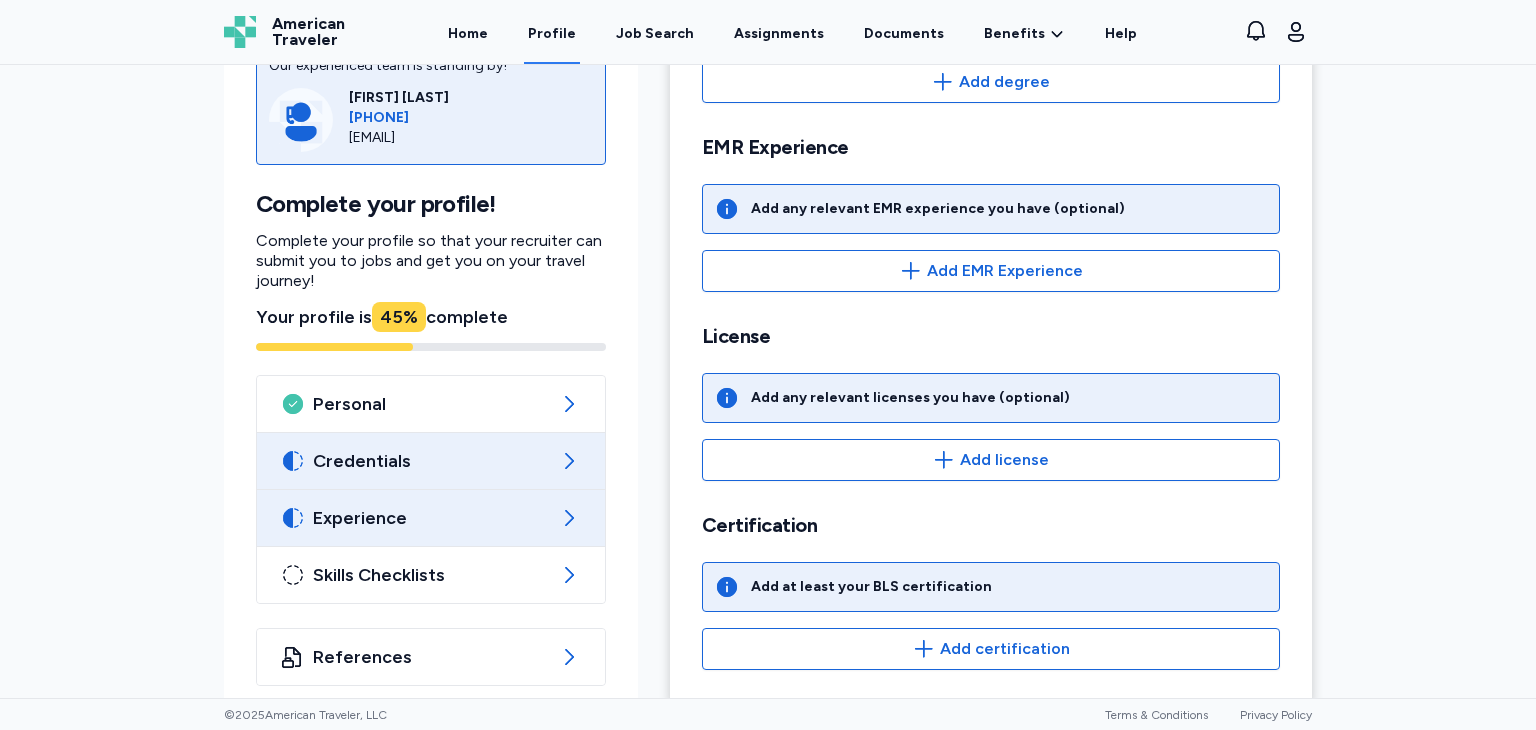 click on "Experience" at bounding box center [431, 518] 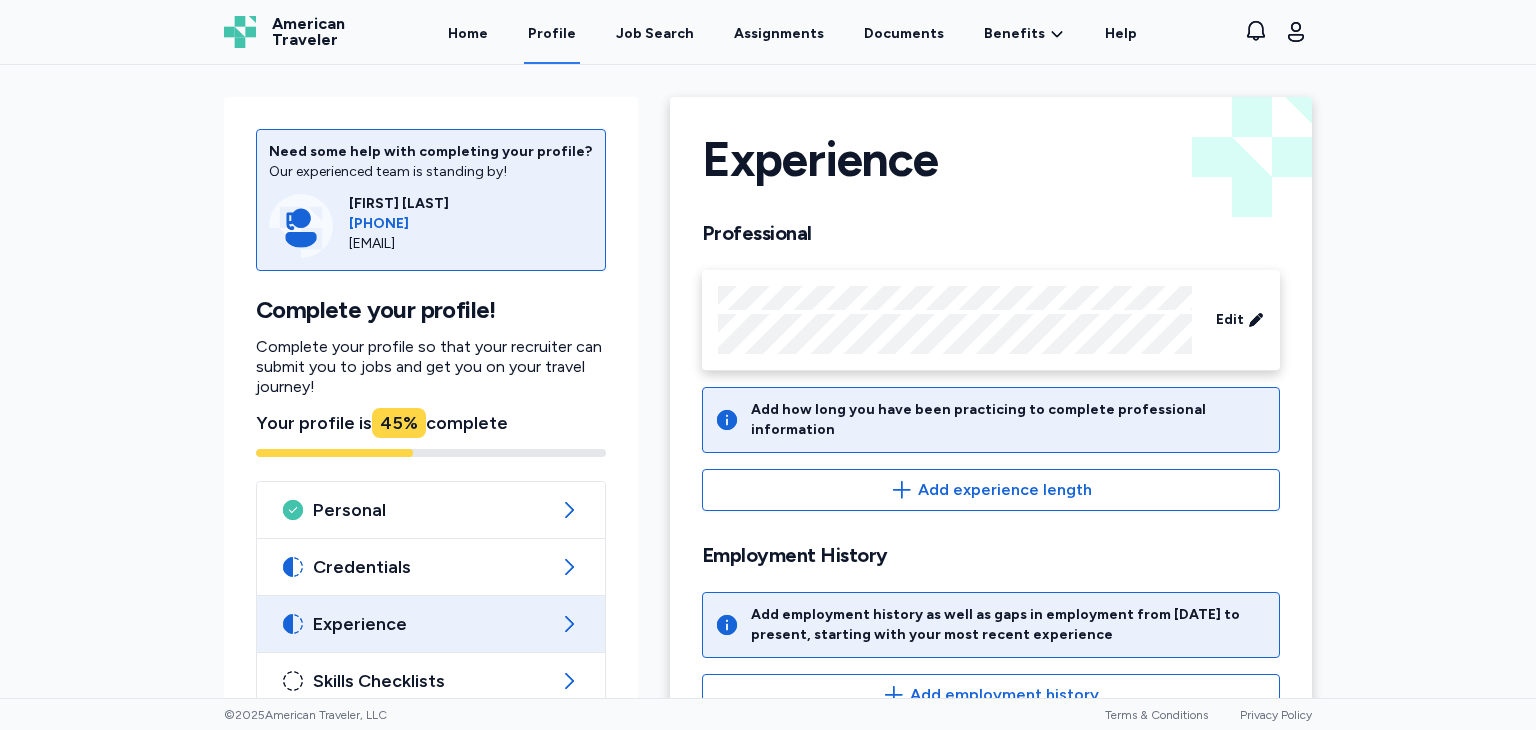 scroll, scrollTop: 124, scrollLeft: 0, axis: vertical 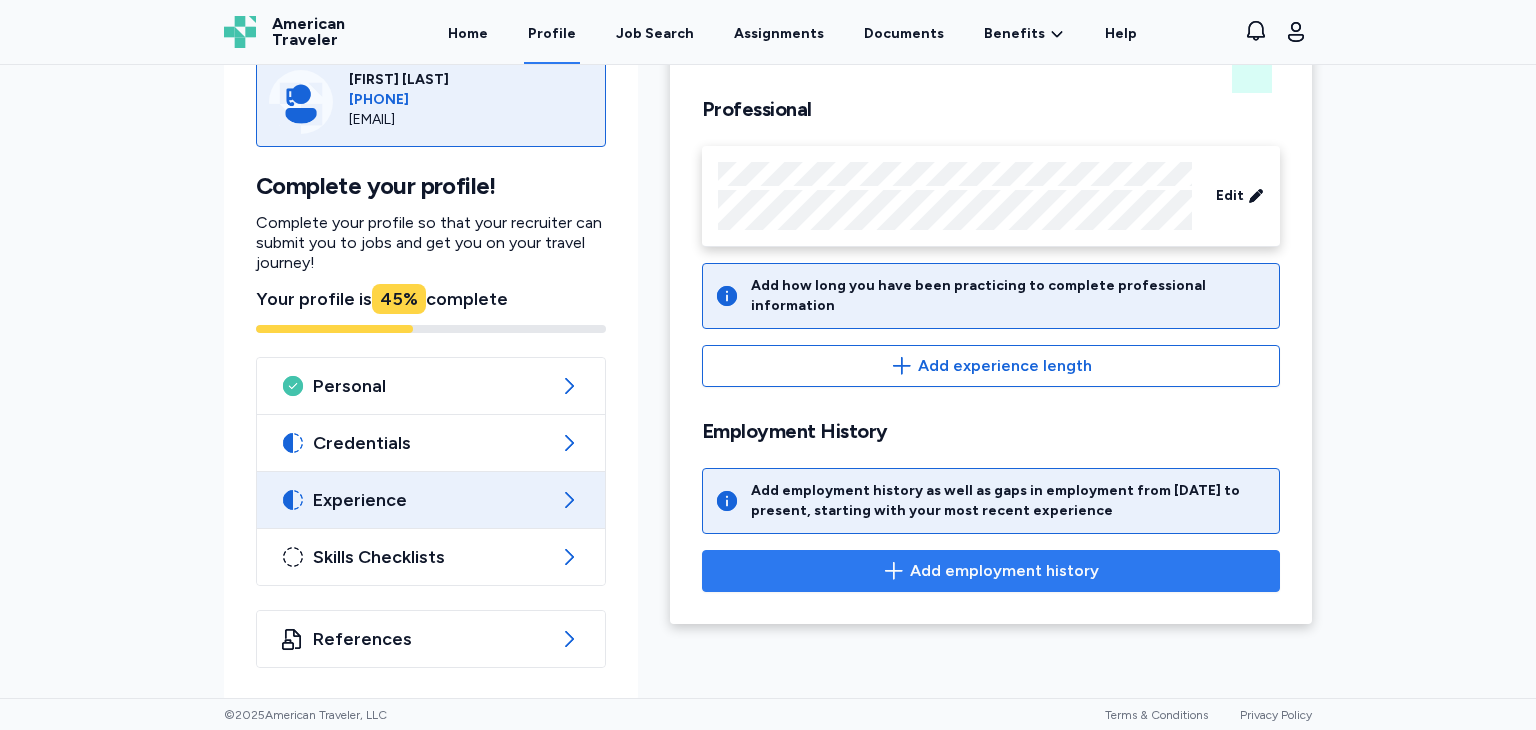 click on "Add employment history" at bounding box center (1004, 571) 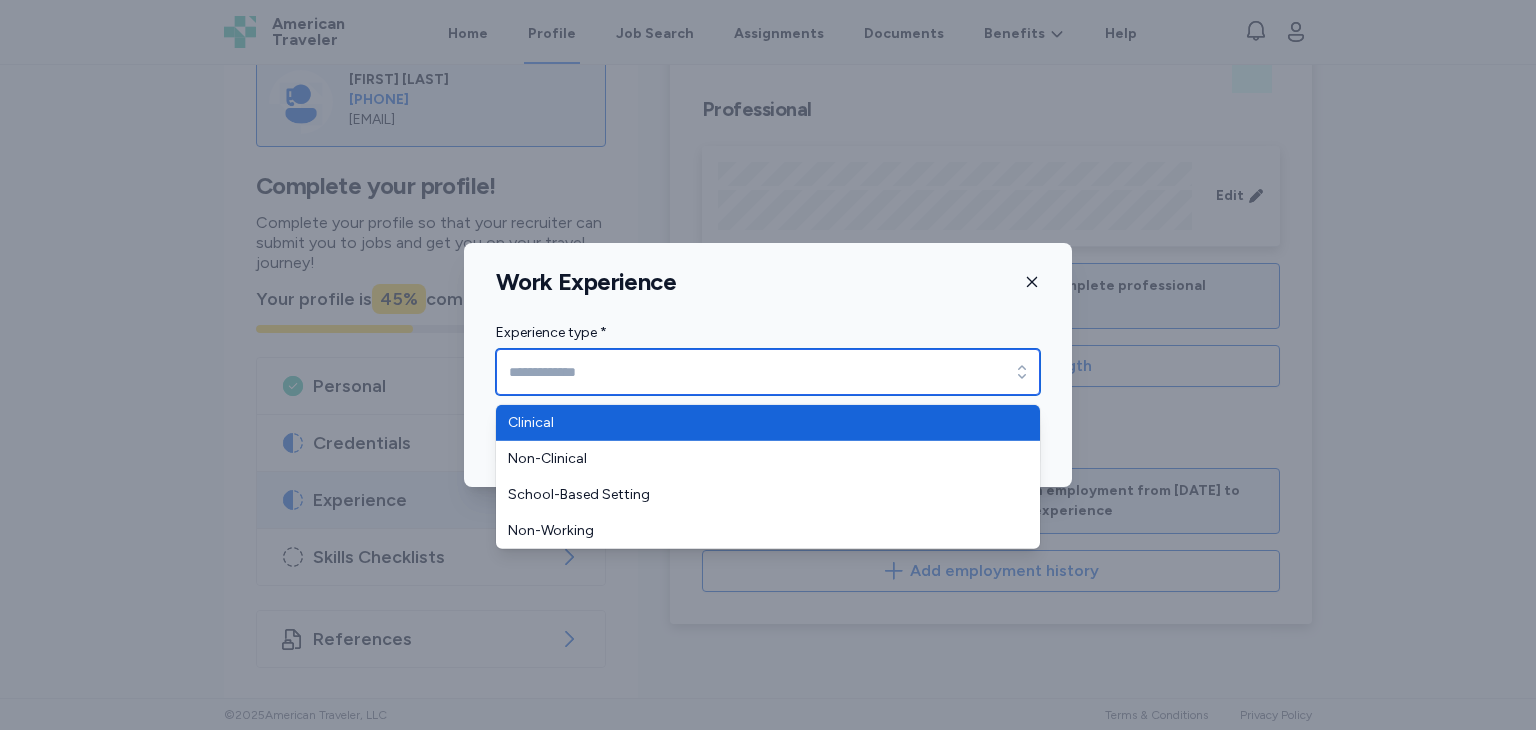 click on "Experience type *" at bounding box center (768, 372) 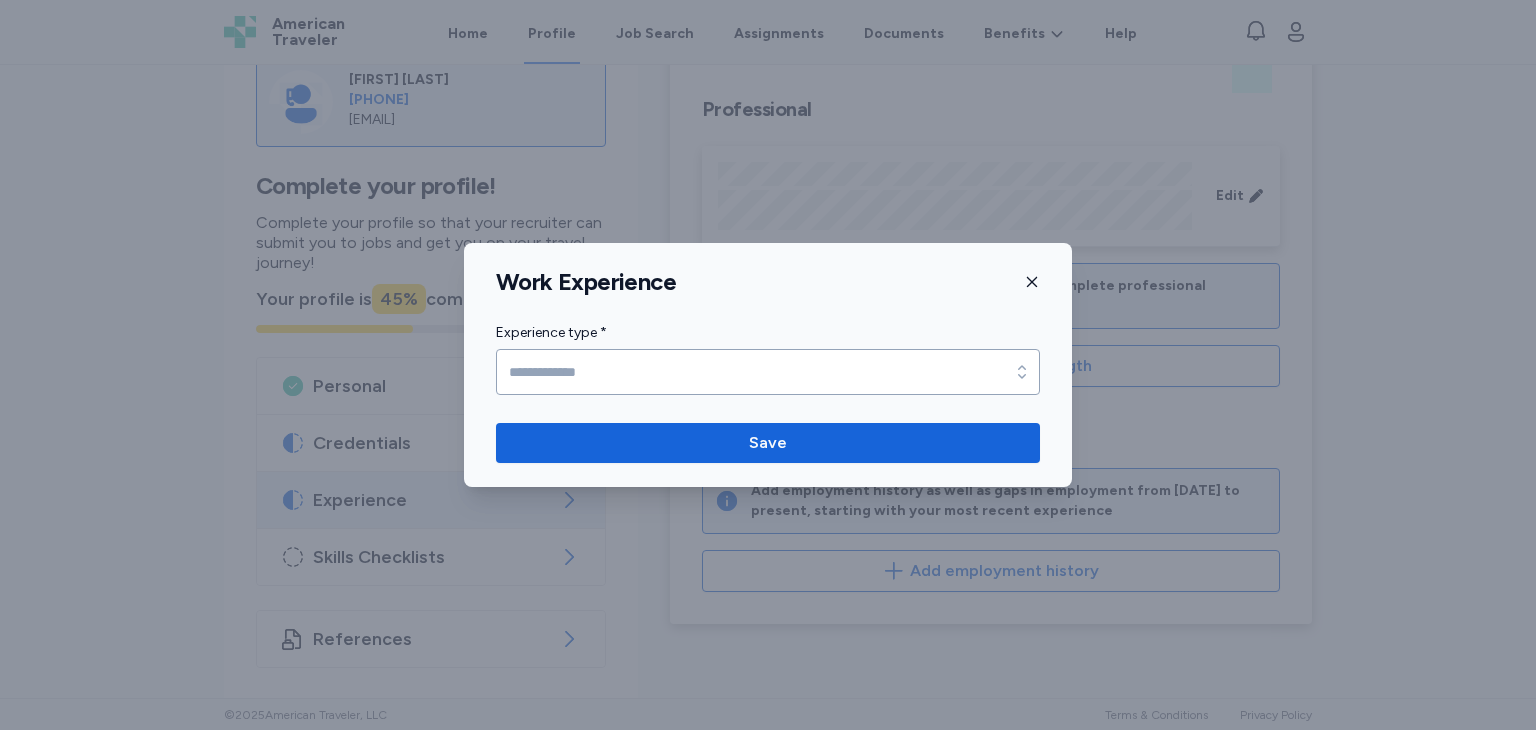click on "Work Experience Experience type * Experience type * Save" at bounding box center (768, 365) 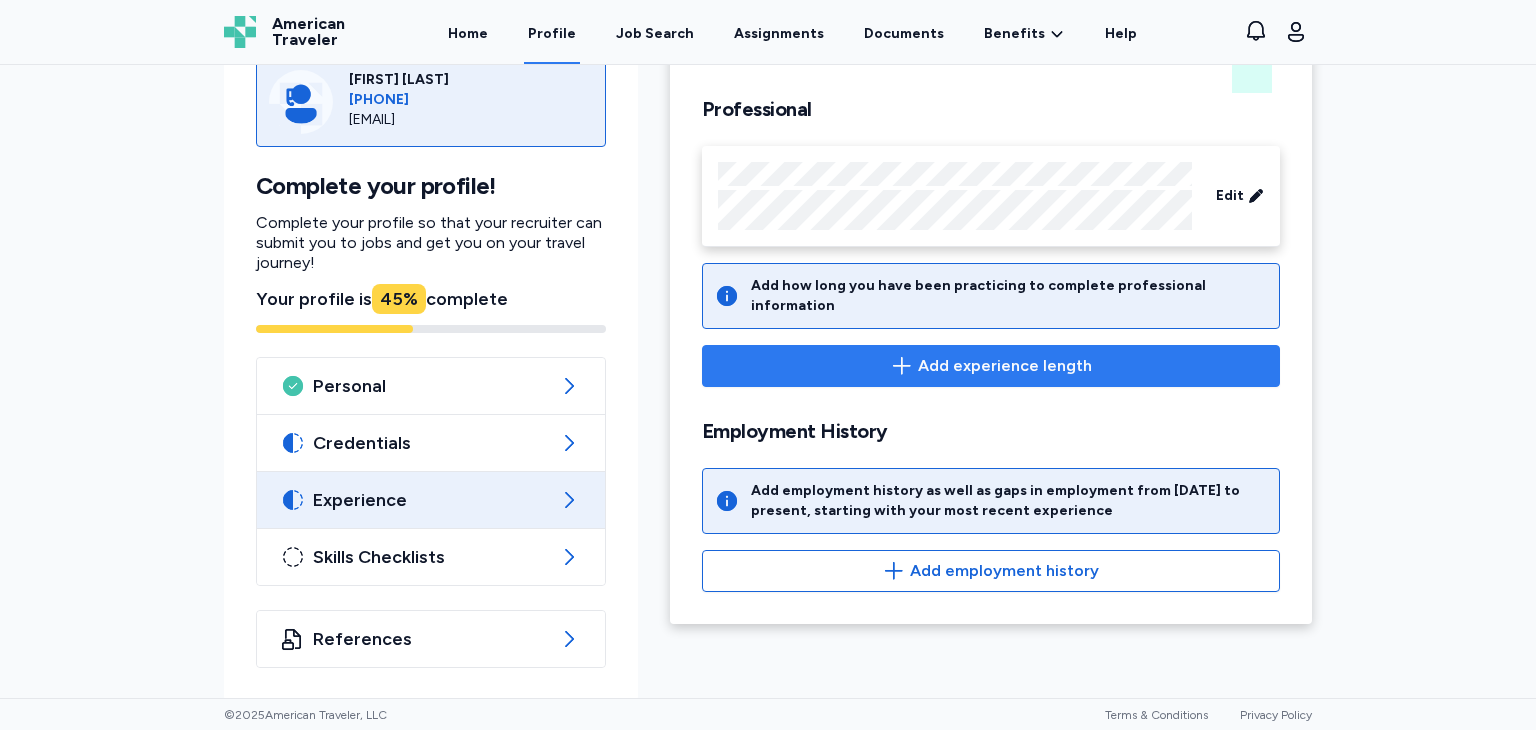 click on "Add experience length" at bounding box center (991, 366) 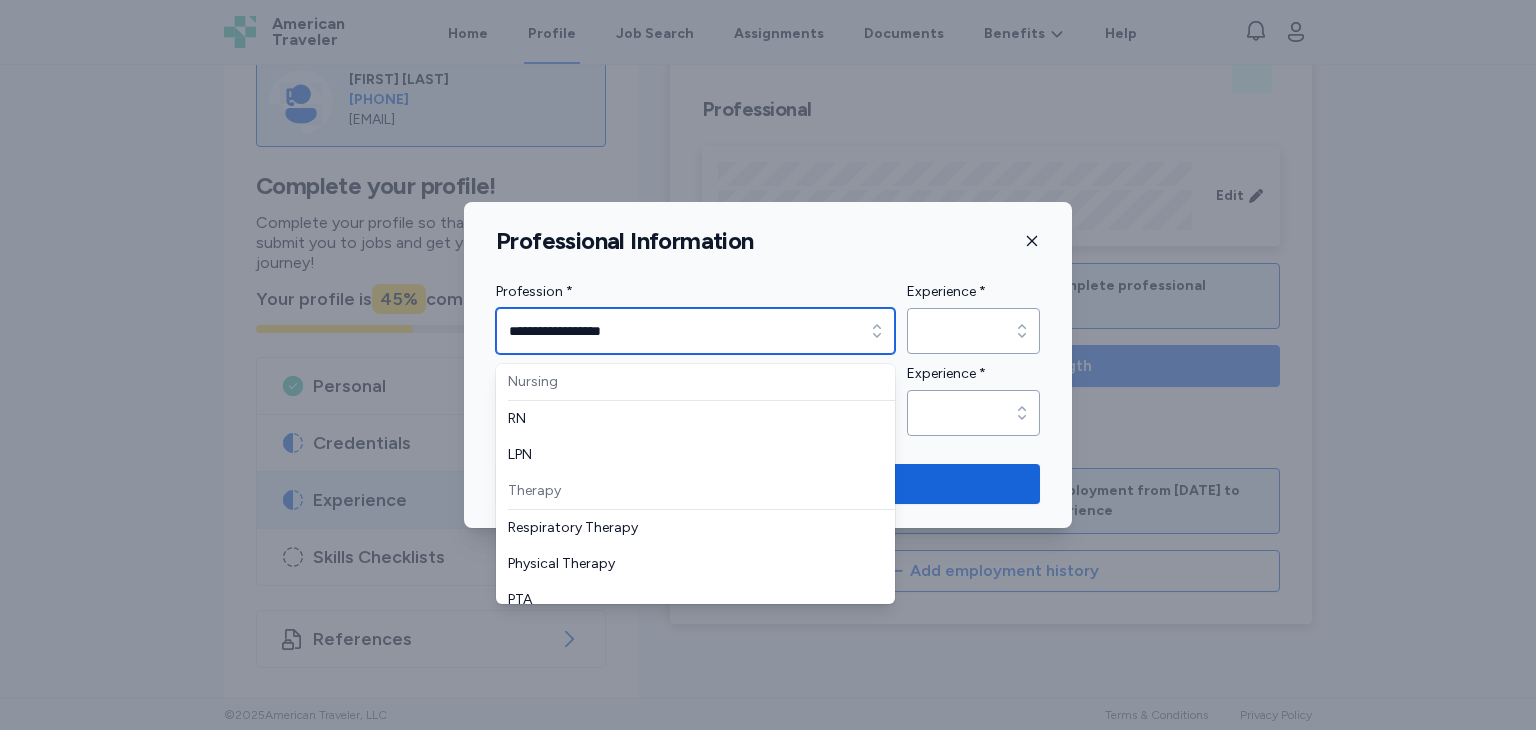 click 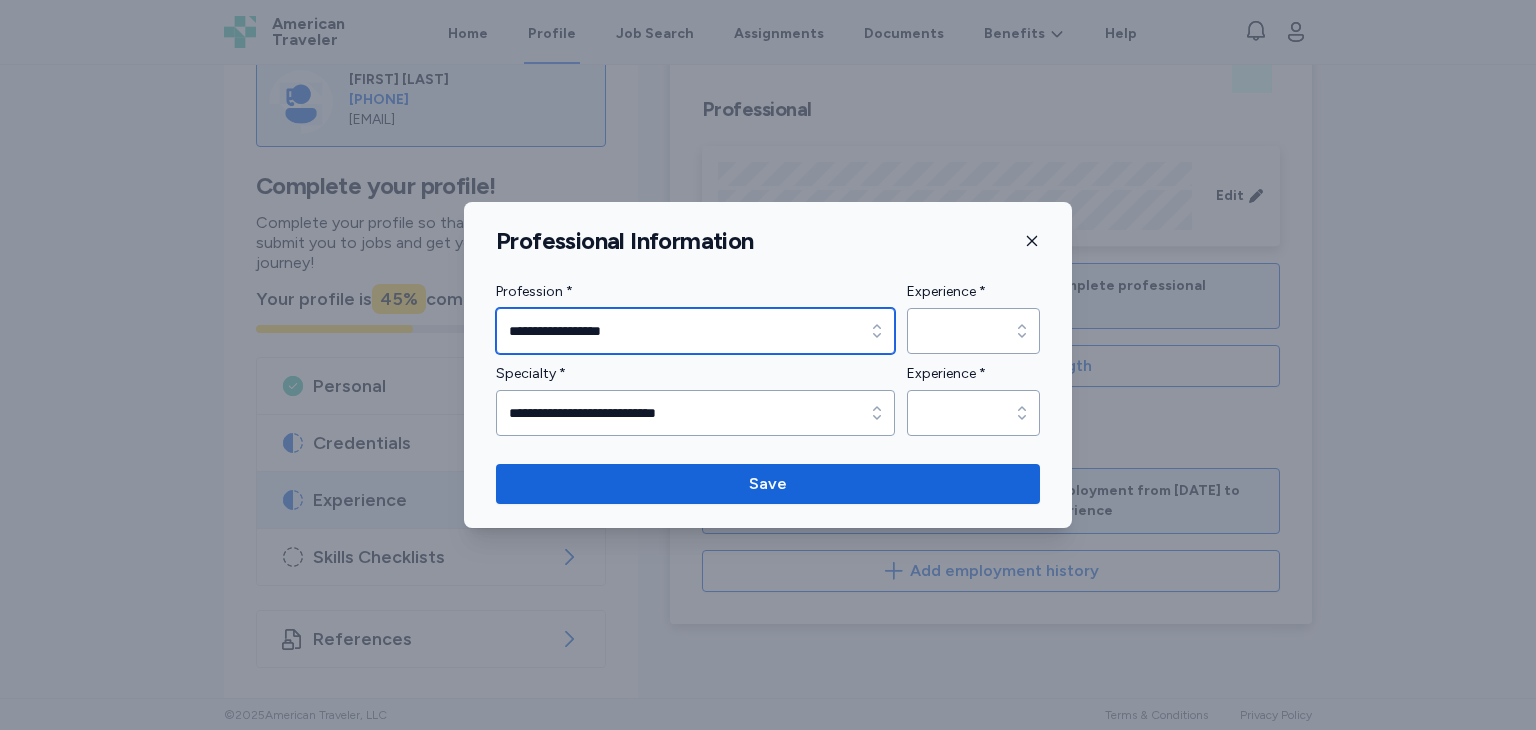 type on "**********" 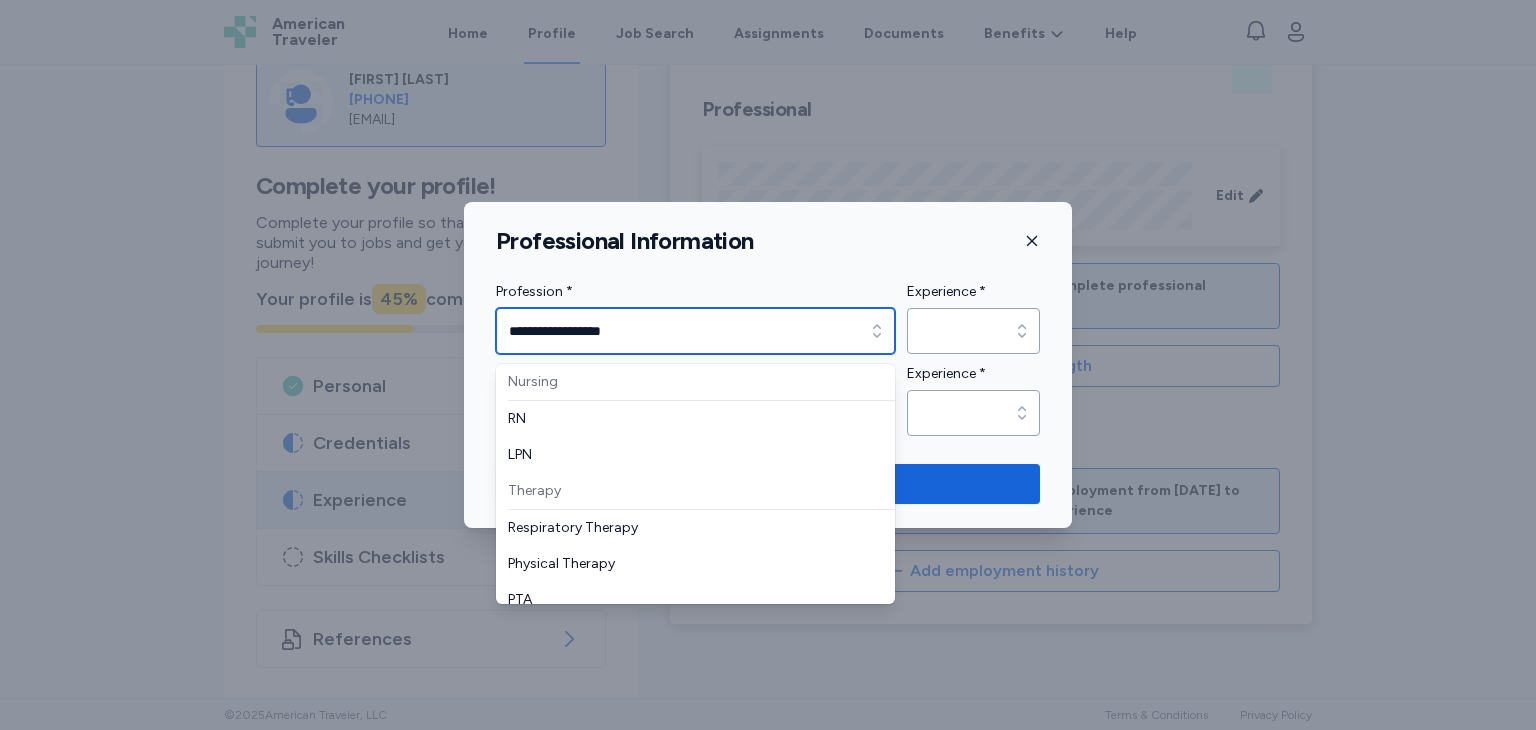 scroll, scrollTop: 338, scrollLeft: 0, axis: vertical 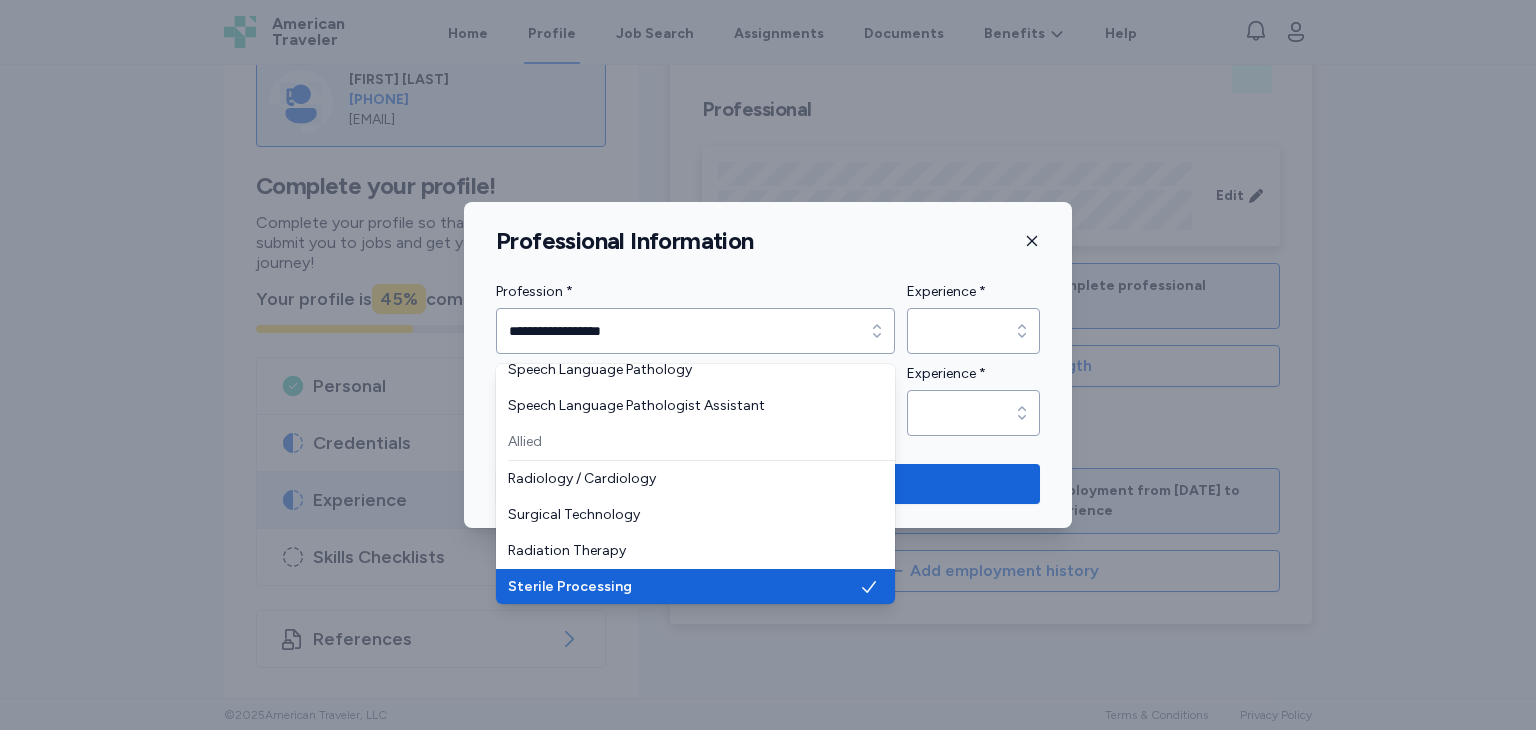 click on "**********" at bounding box center (768, 365) 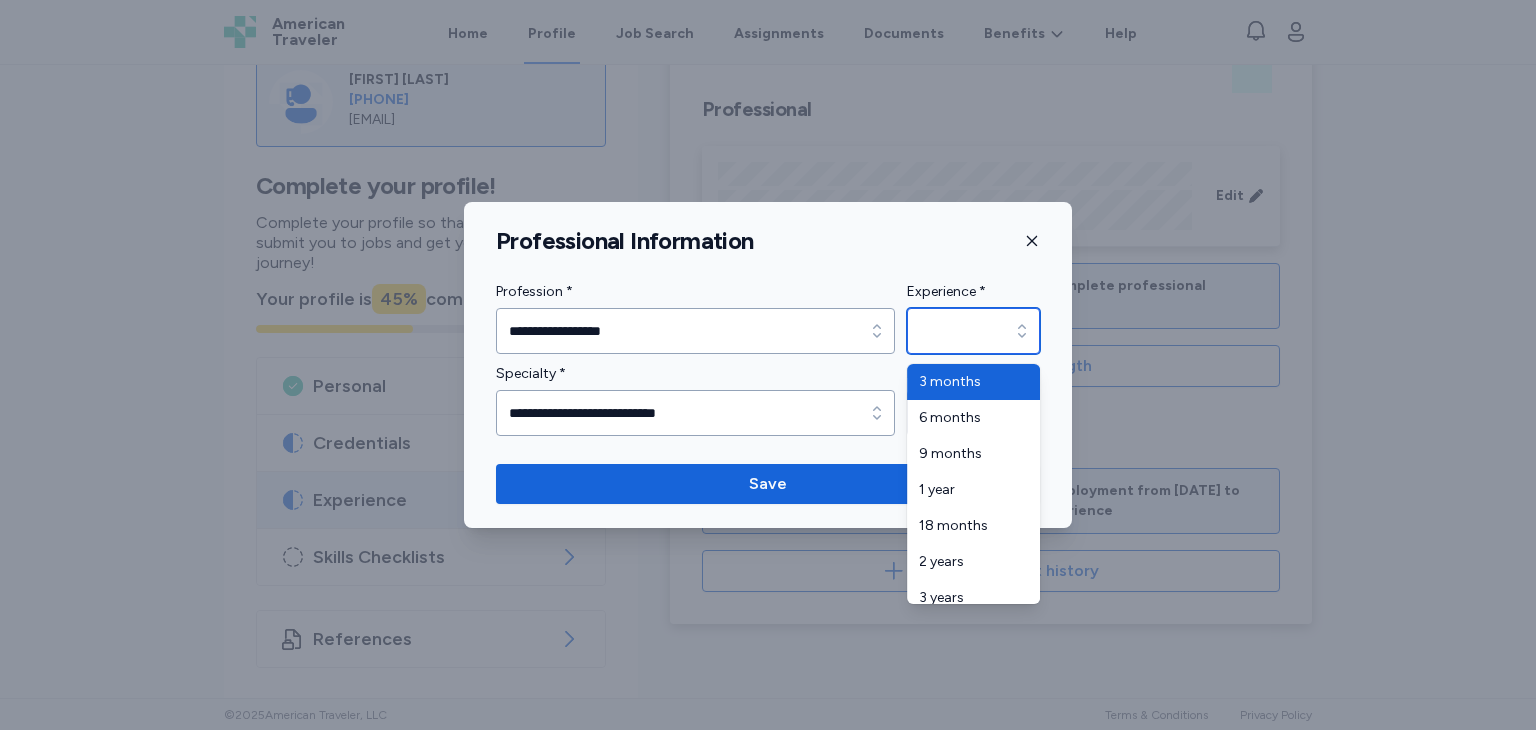 click 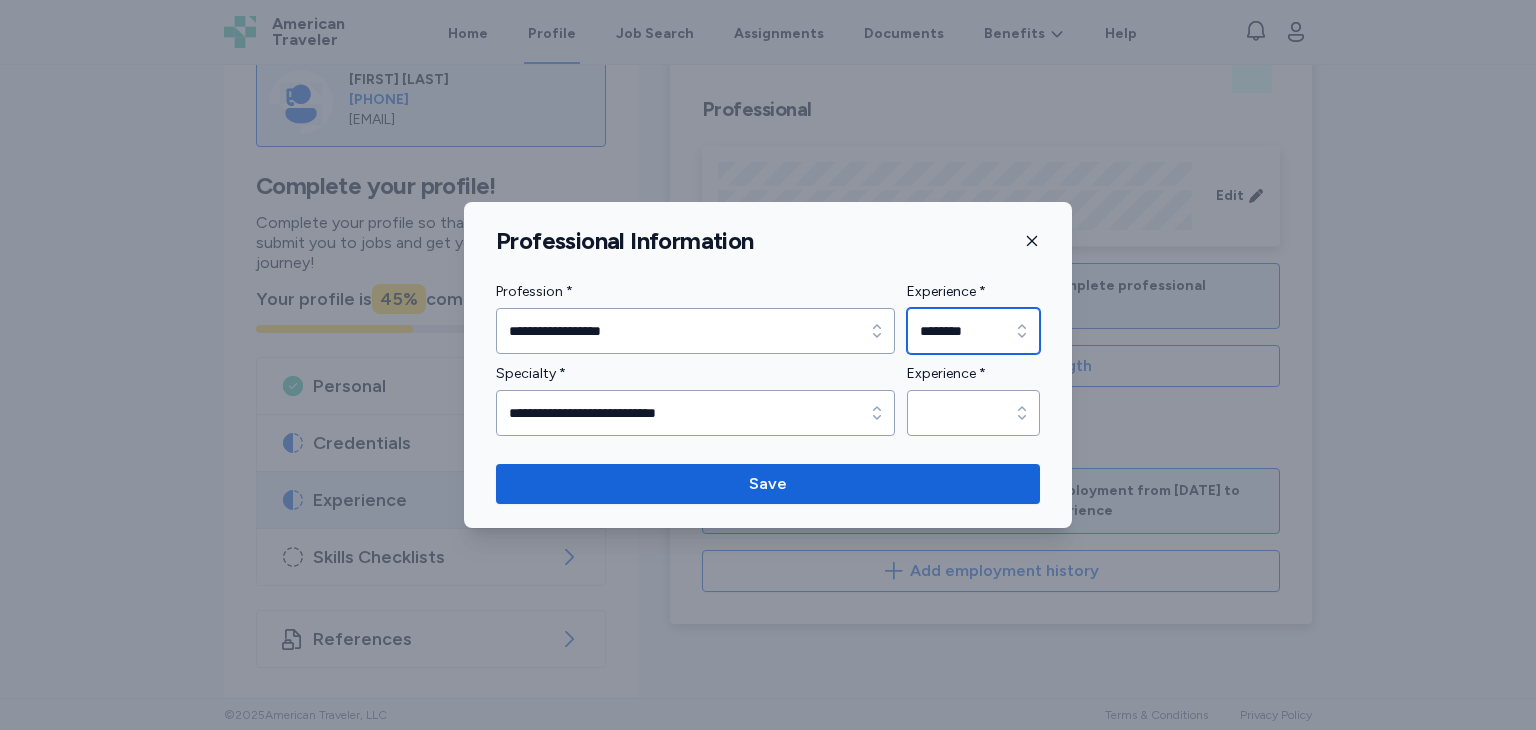 click on "********" at bounding box center [973, 331] 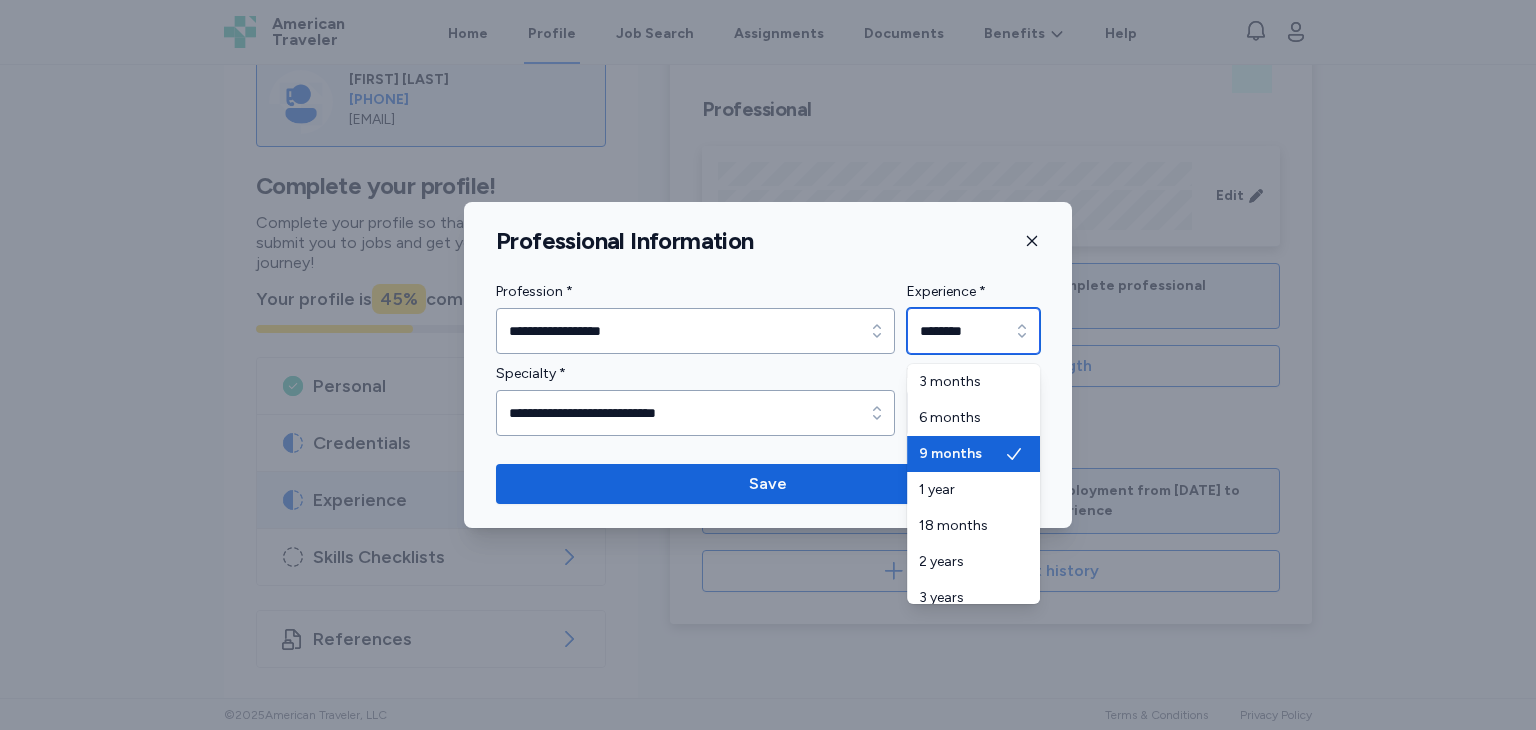 click at bounding box center [1022, 331] 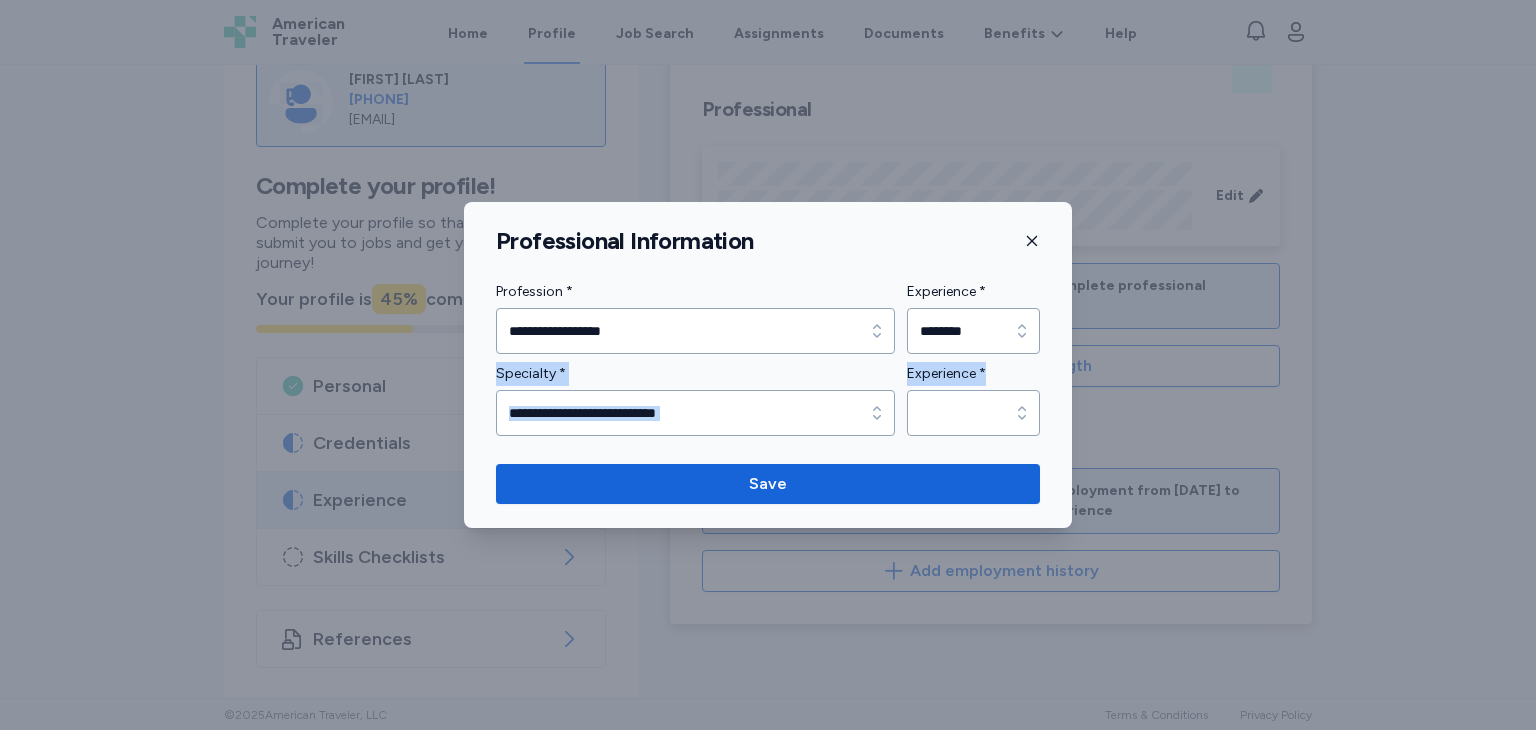 drag, startPoint x: 1003, startPoint y: 375, endPoint x: 1000, endPoint y: 311, distance: 64.070274 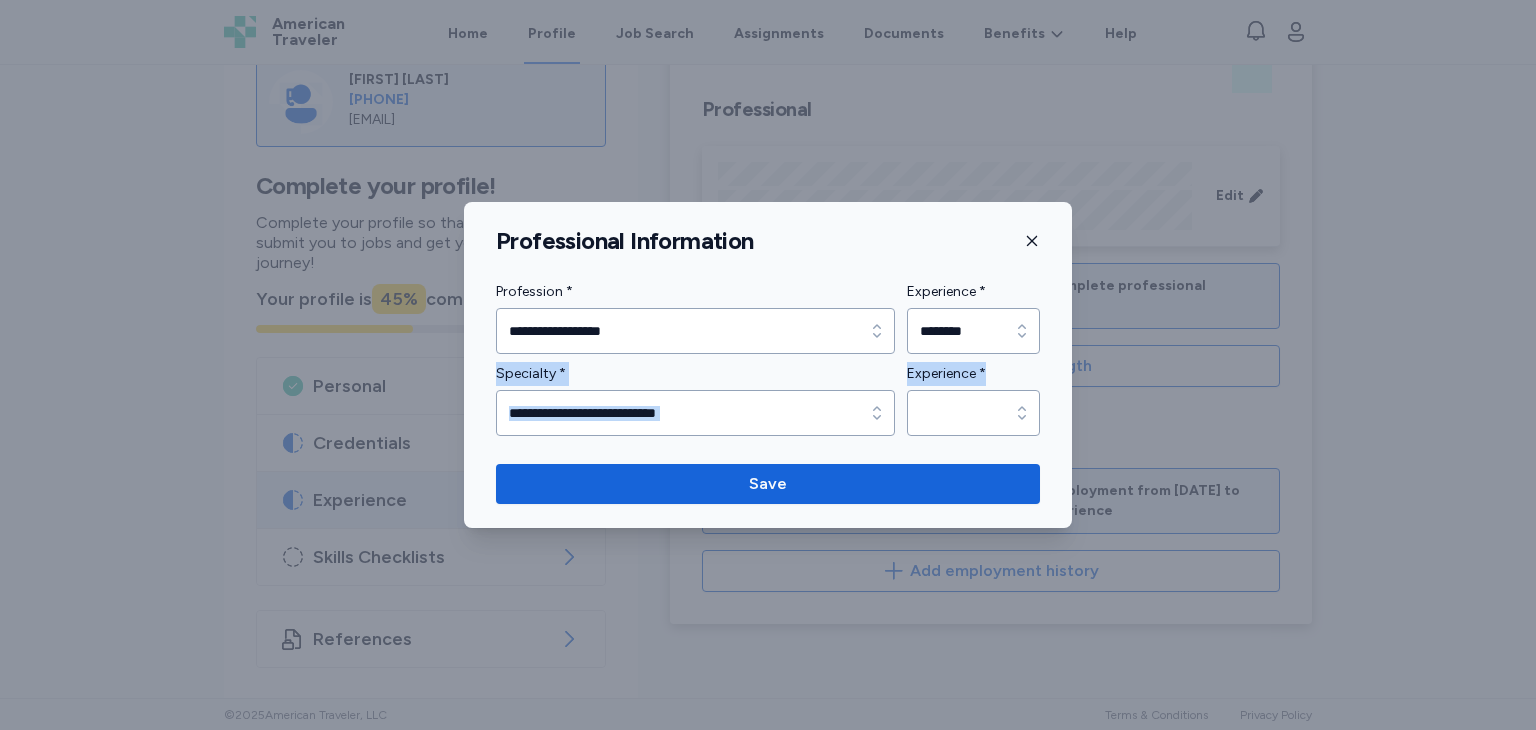 click on "**********" at bounding box center [768, 358] 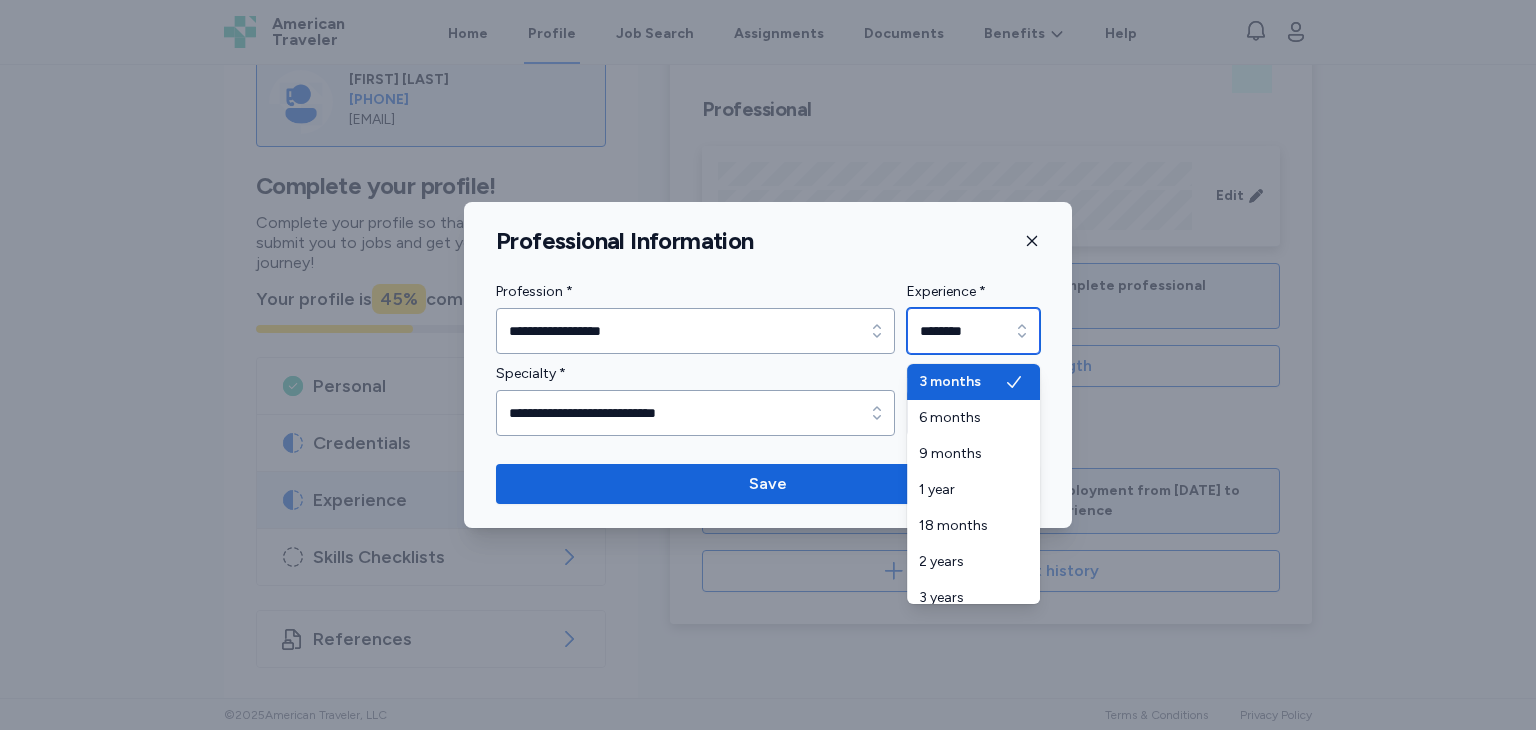 click on "********" at bounding box center [973, 331] 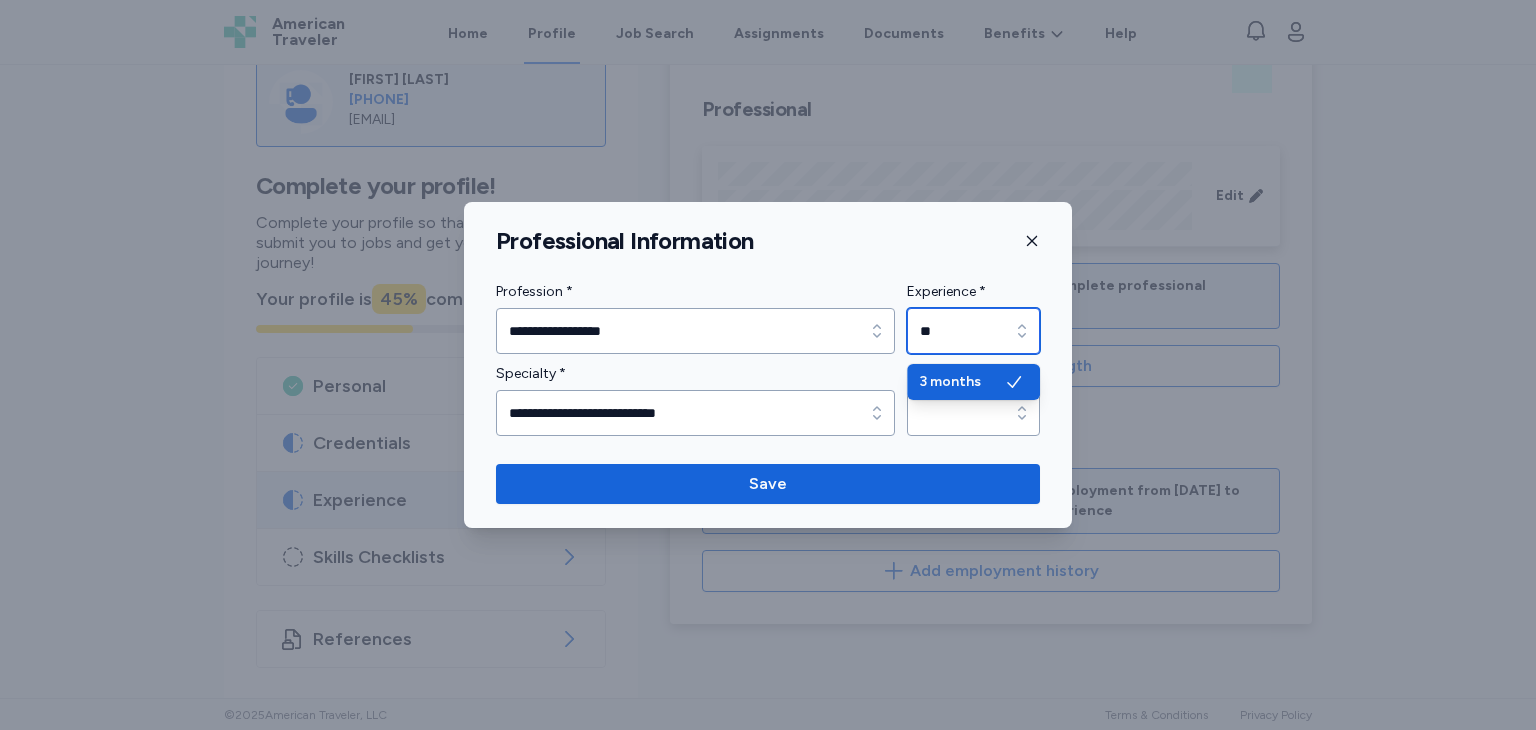 type on "*" 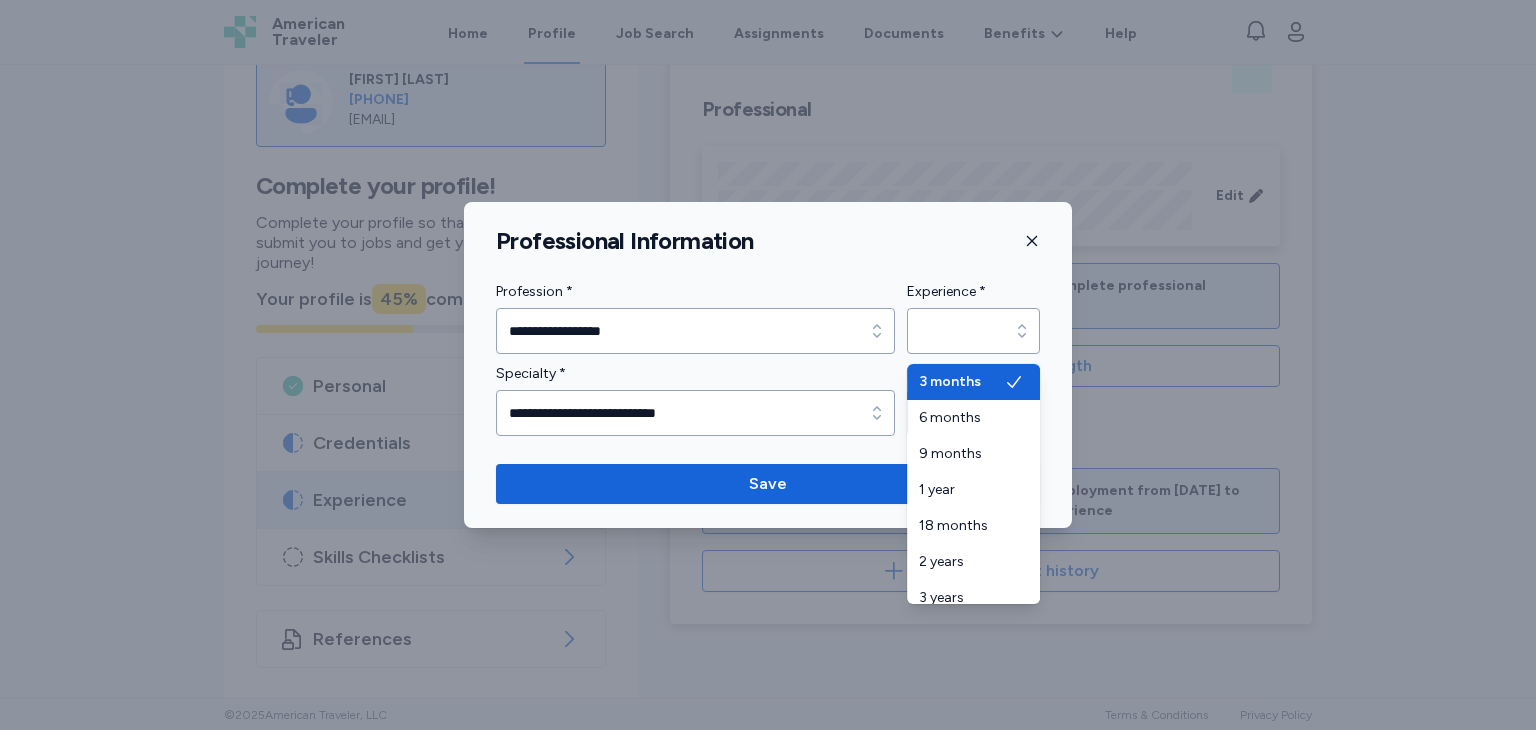 type on "********" 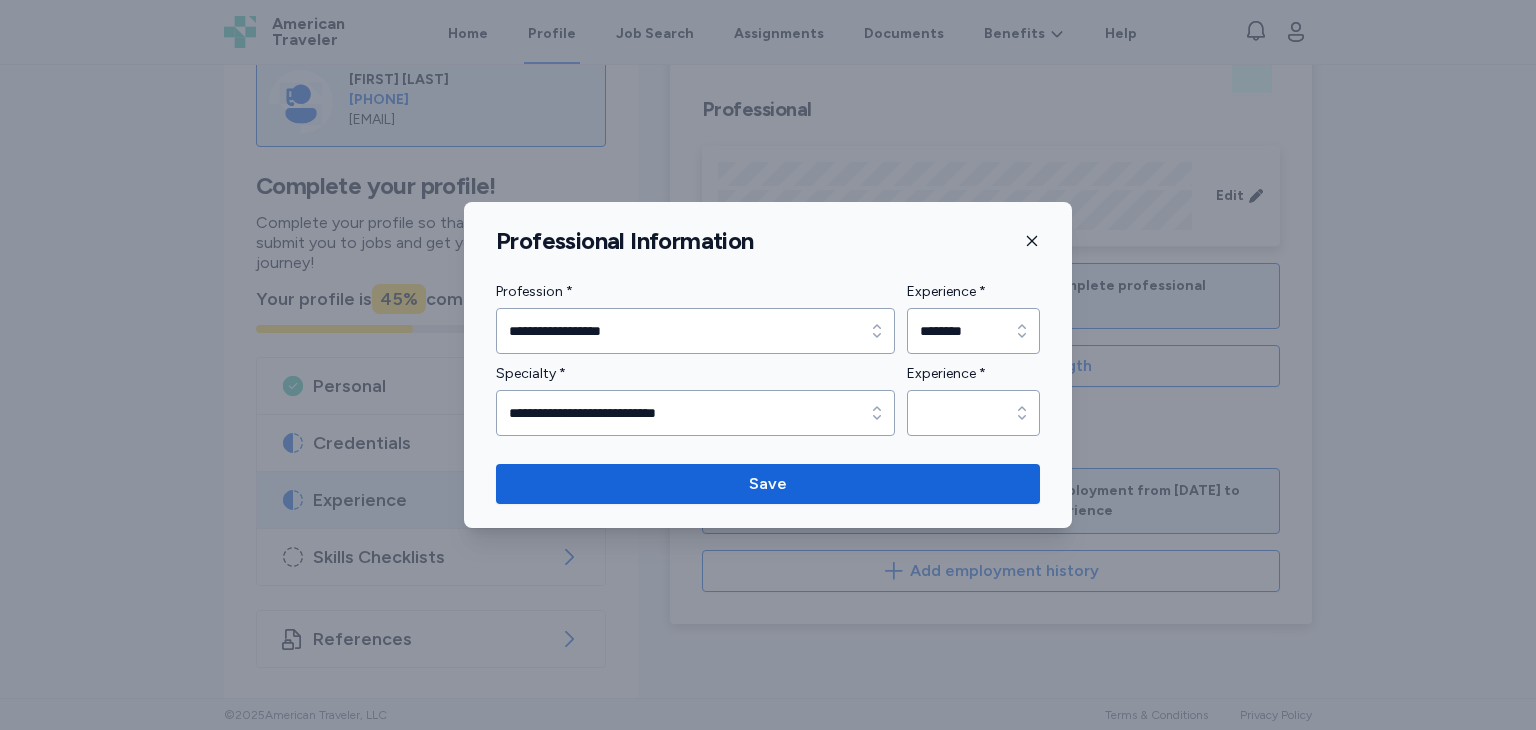 click on "**********" at bounding box center [768, 365] 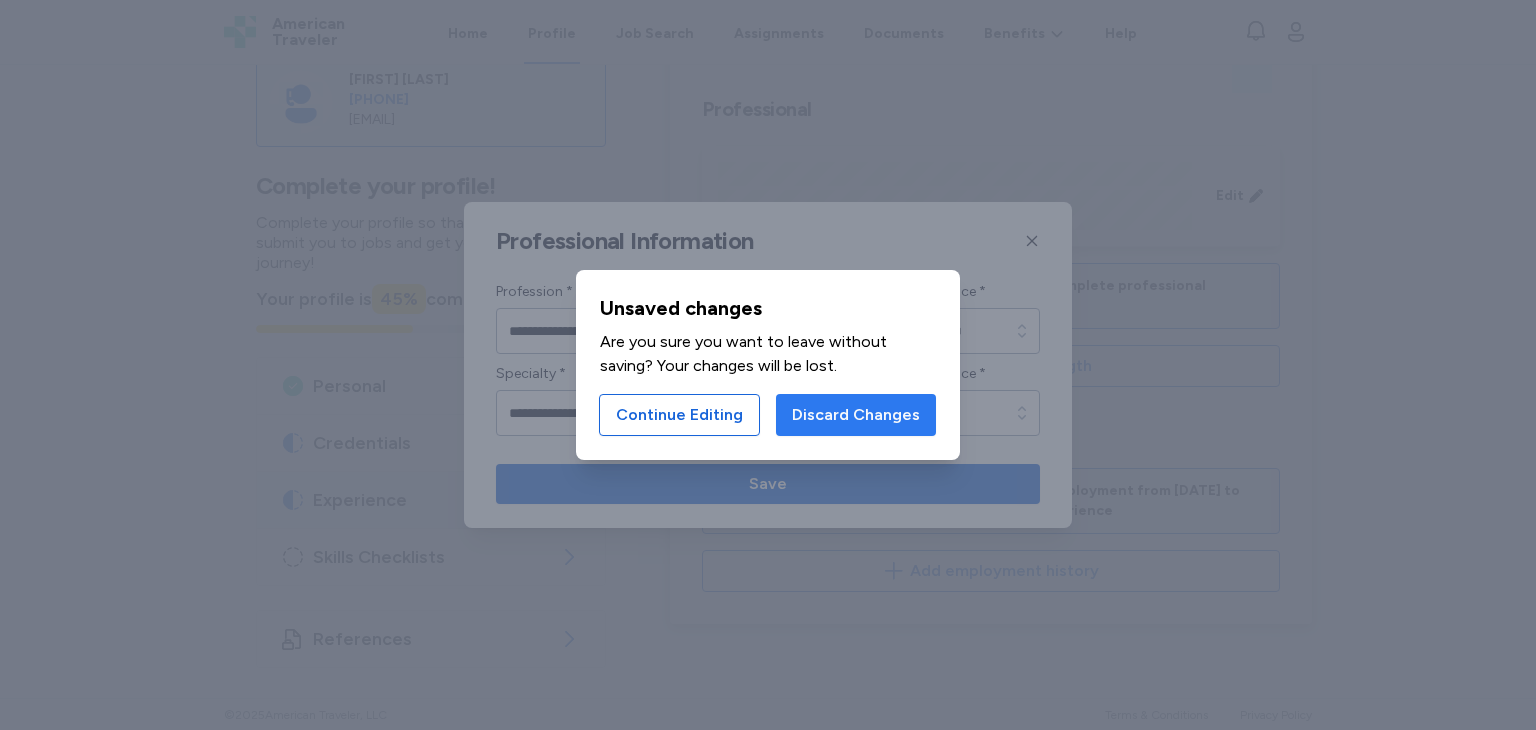 click on "Discard Changes" at bounding box center [856, 415] 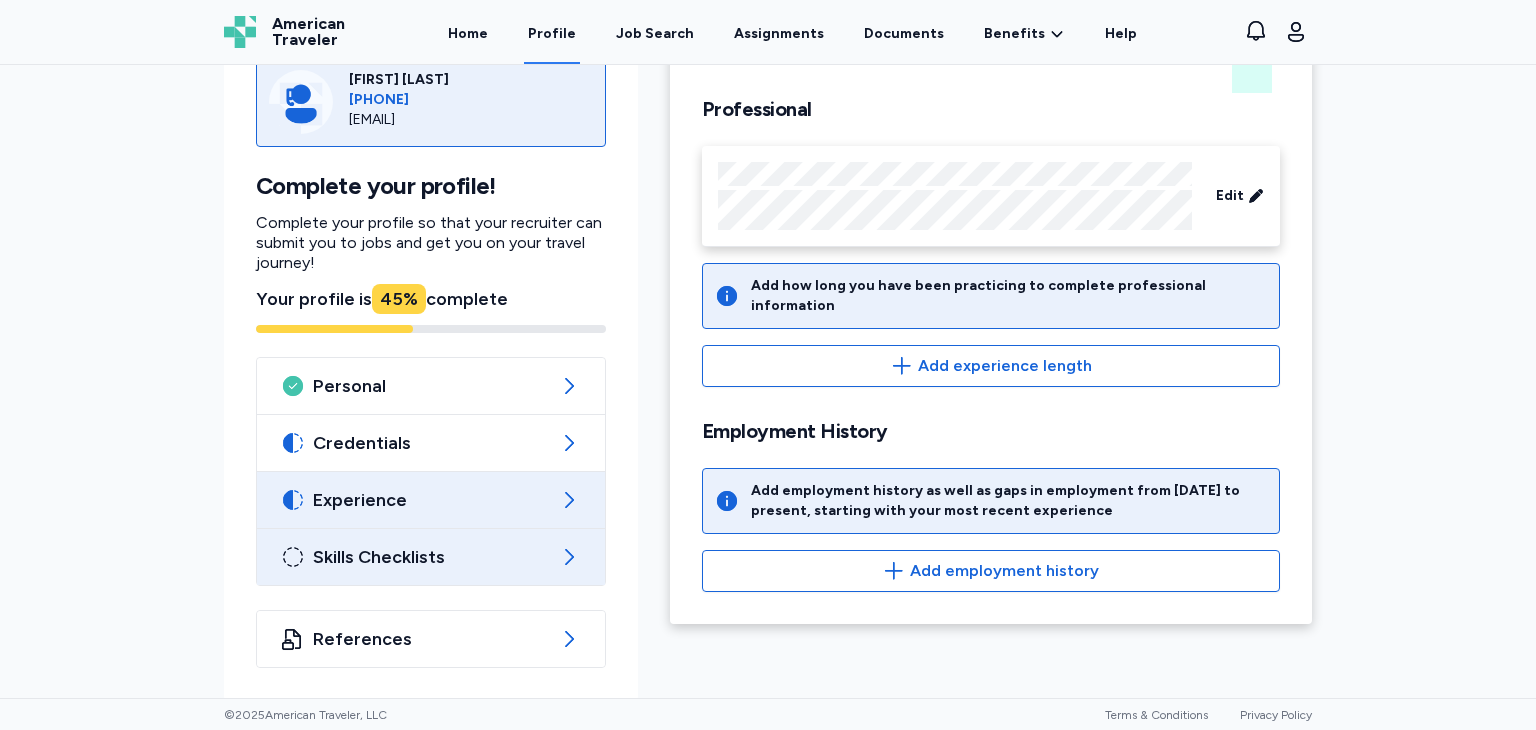 click on "Skills Checklists" at bounding box center (431, 557) 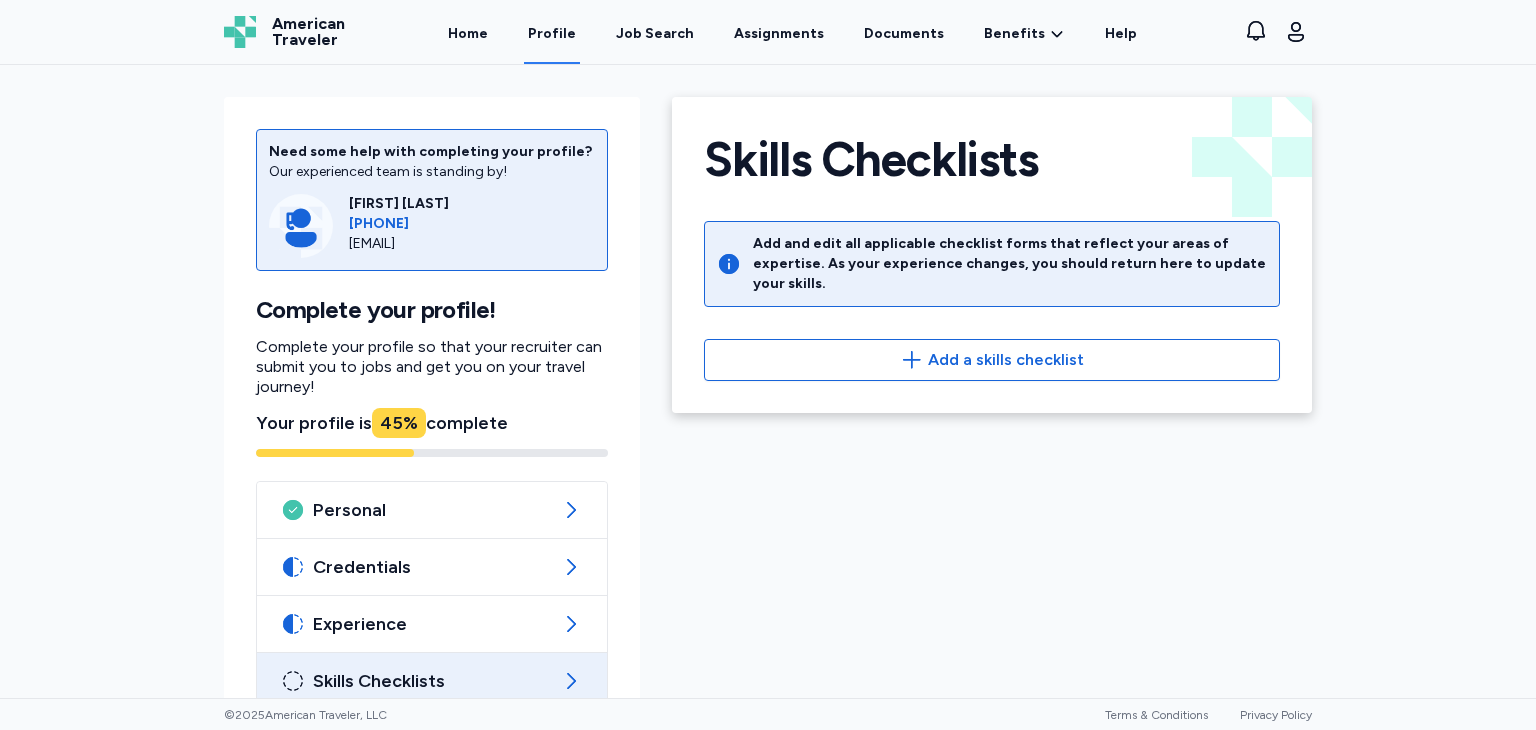 scroll, scrollTop: 124, scrollLeft: 0, axis: vertical 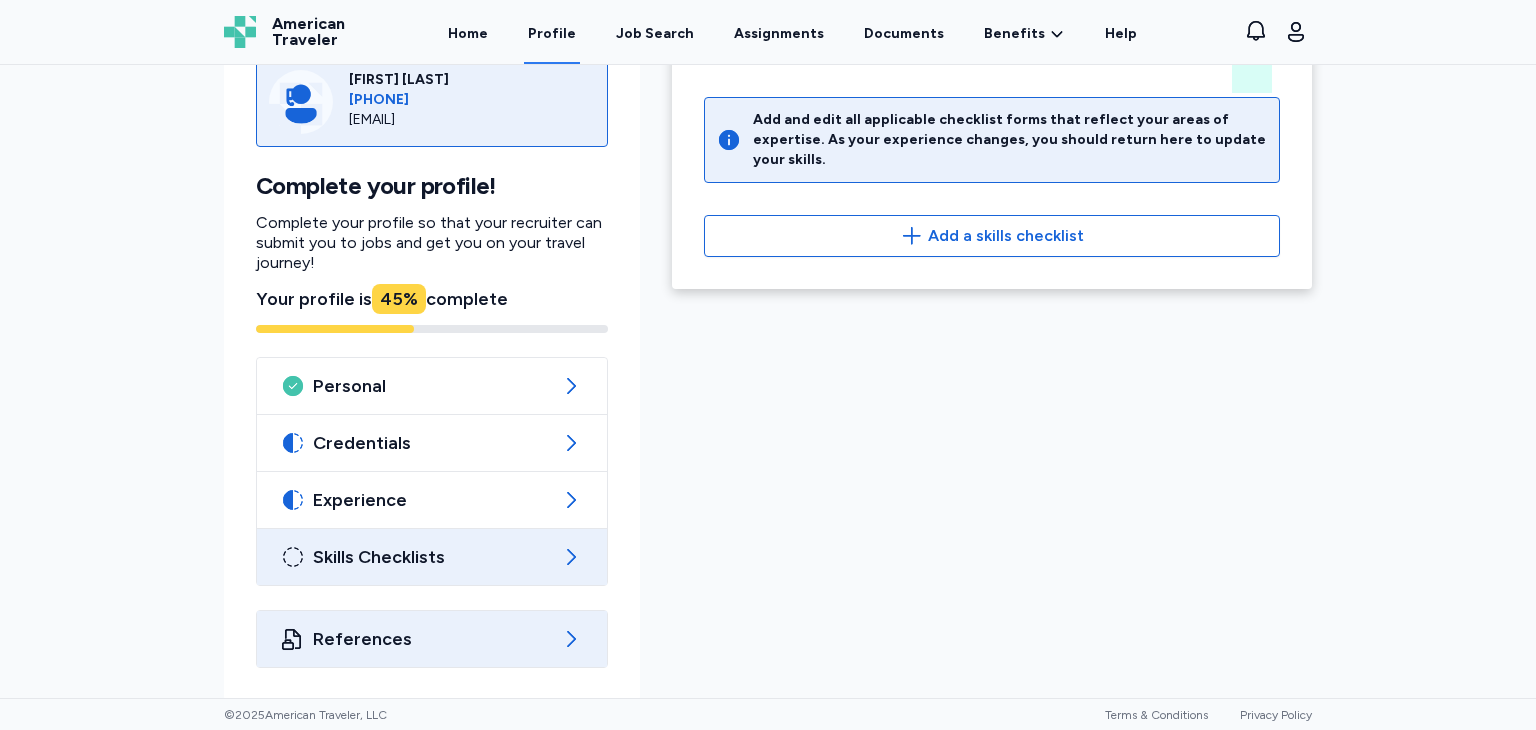 click on "References" at bounding box center [432, 639] 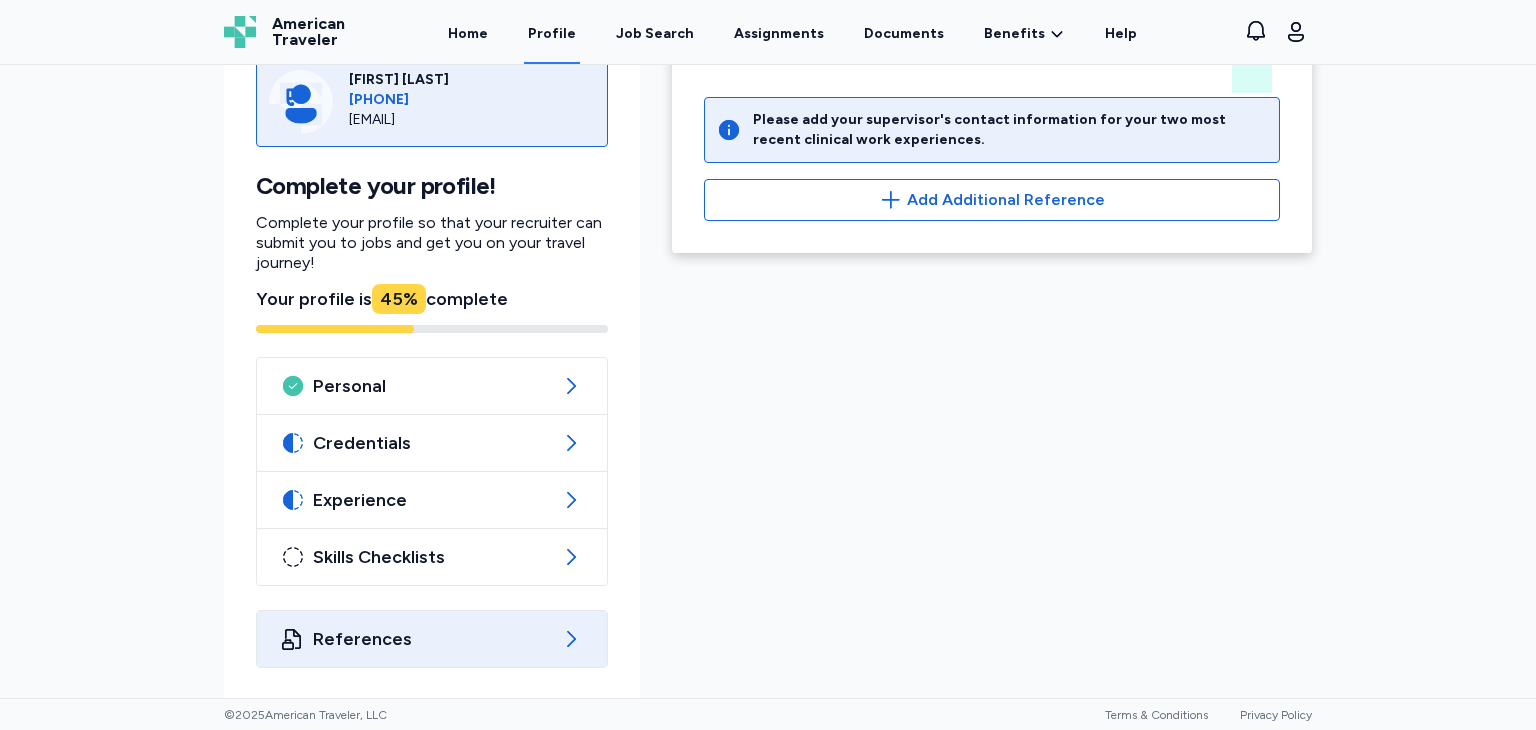 scroll, scrollTop: 0, scrollLeft: 0, axis: both 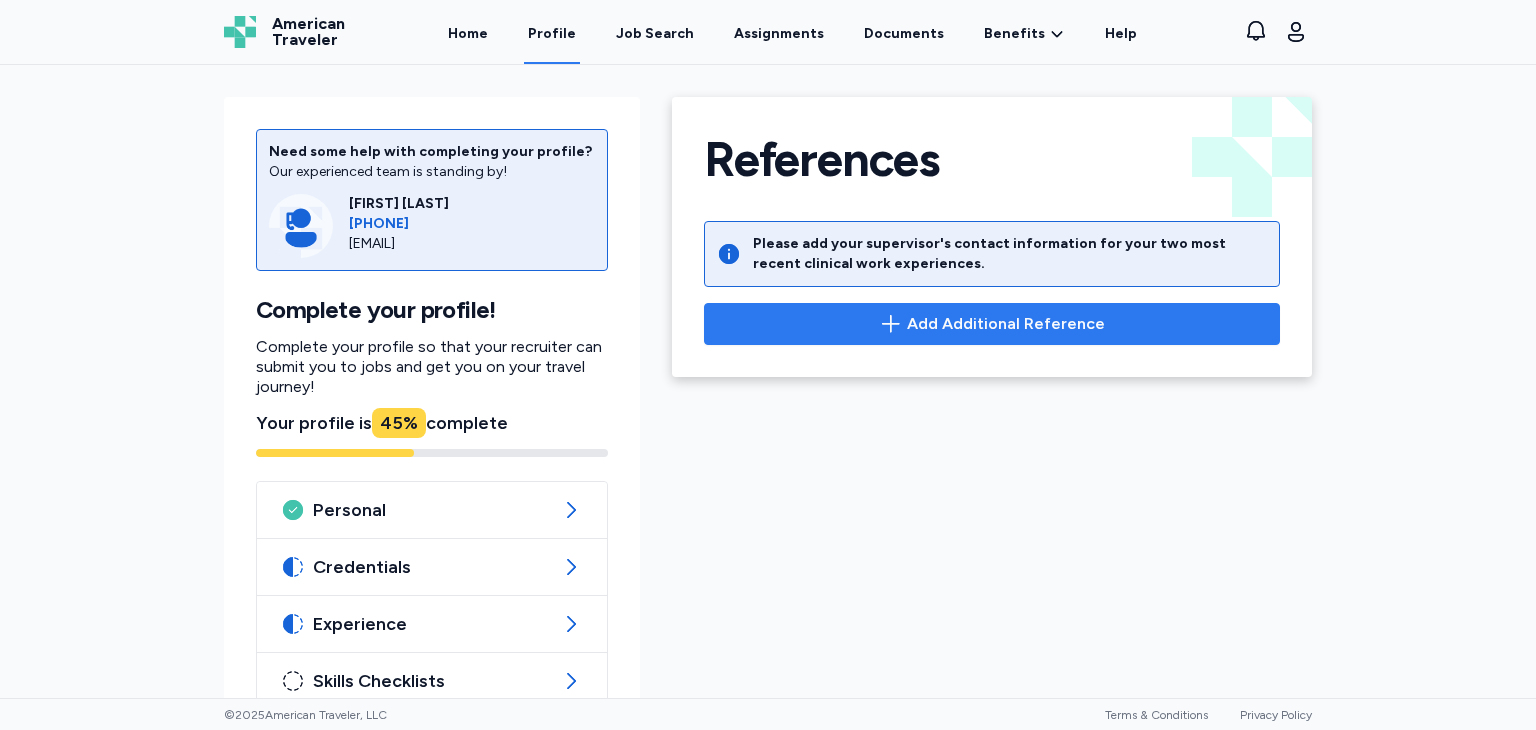 click on "Add Additional Reference" at bounding box center [1006, 324] 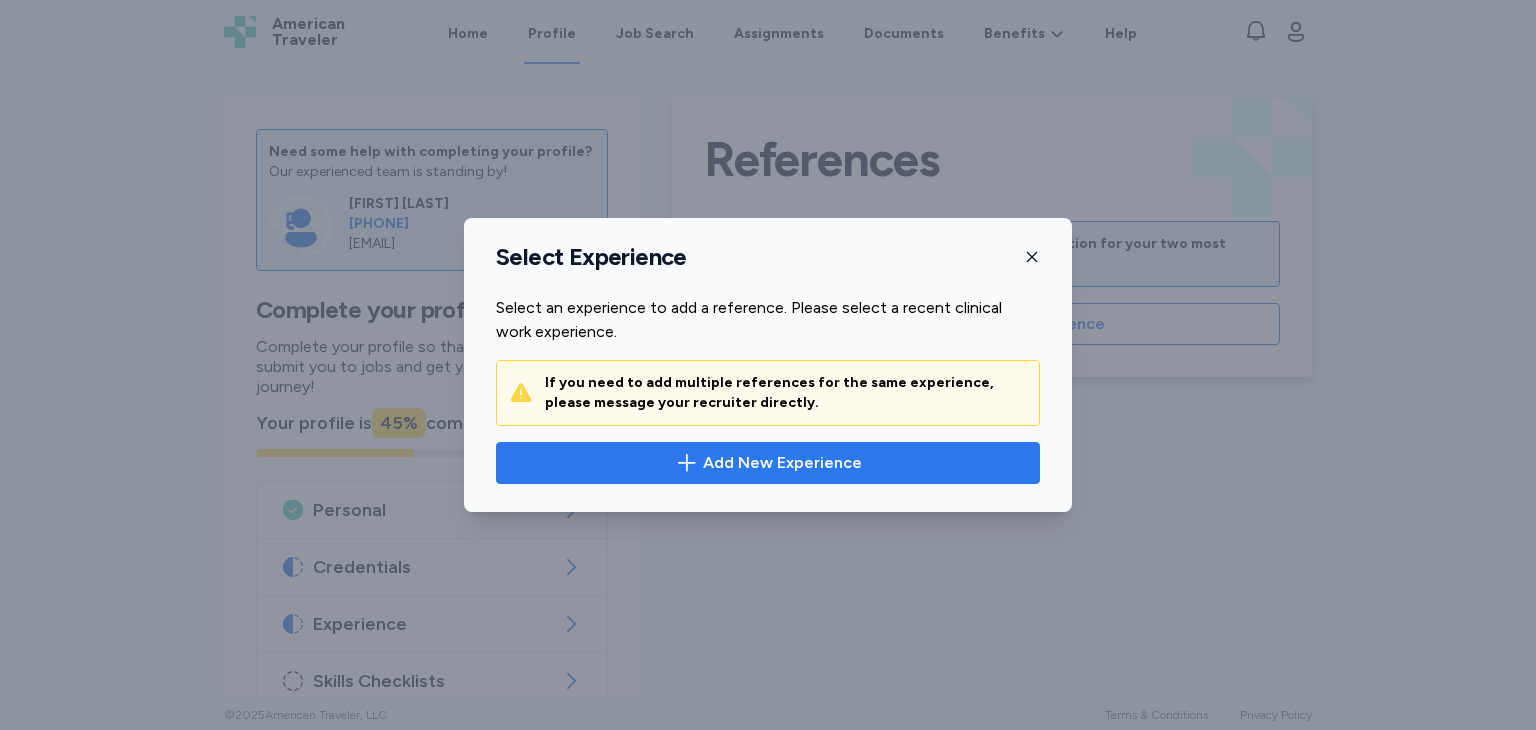 click on "Add New Experience" at bounding box center [782, 463] 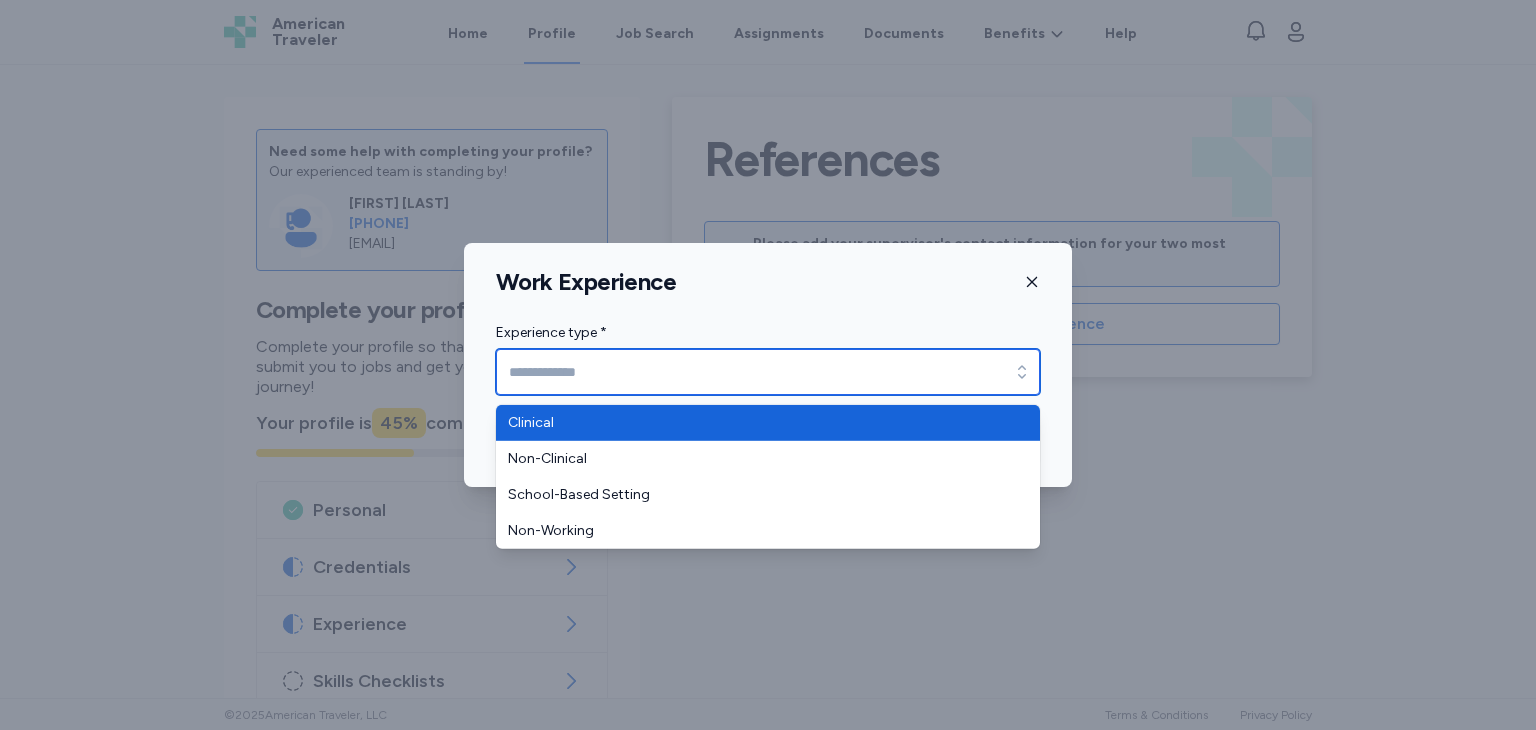 click on "Experience type *" at bounding box center (768, 372) 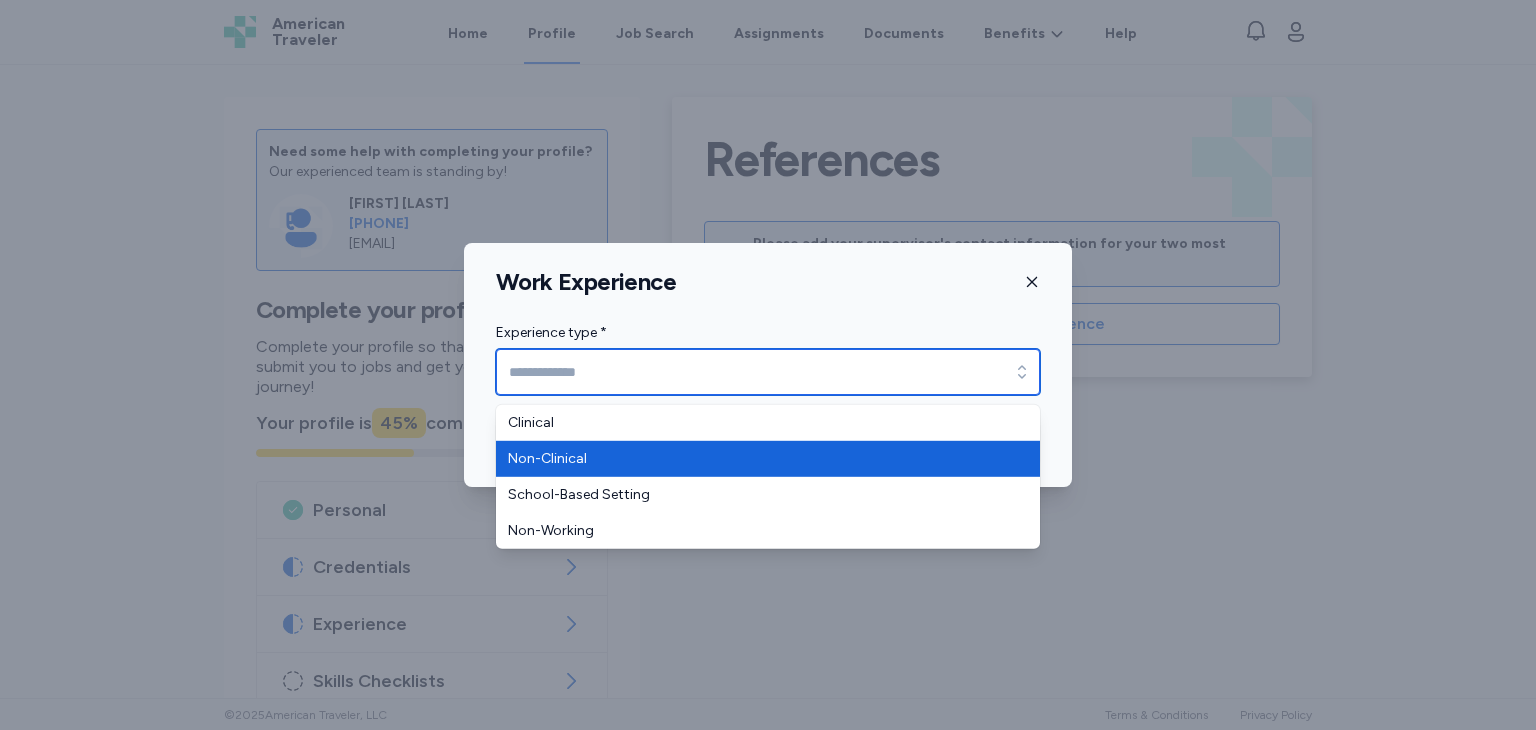 type on "**********" 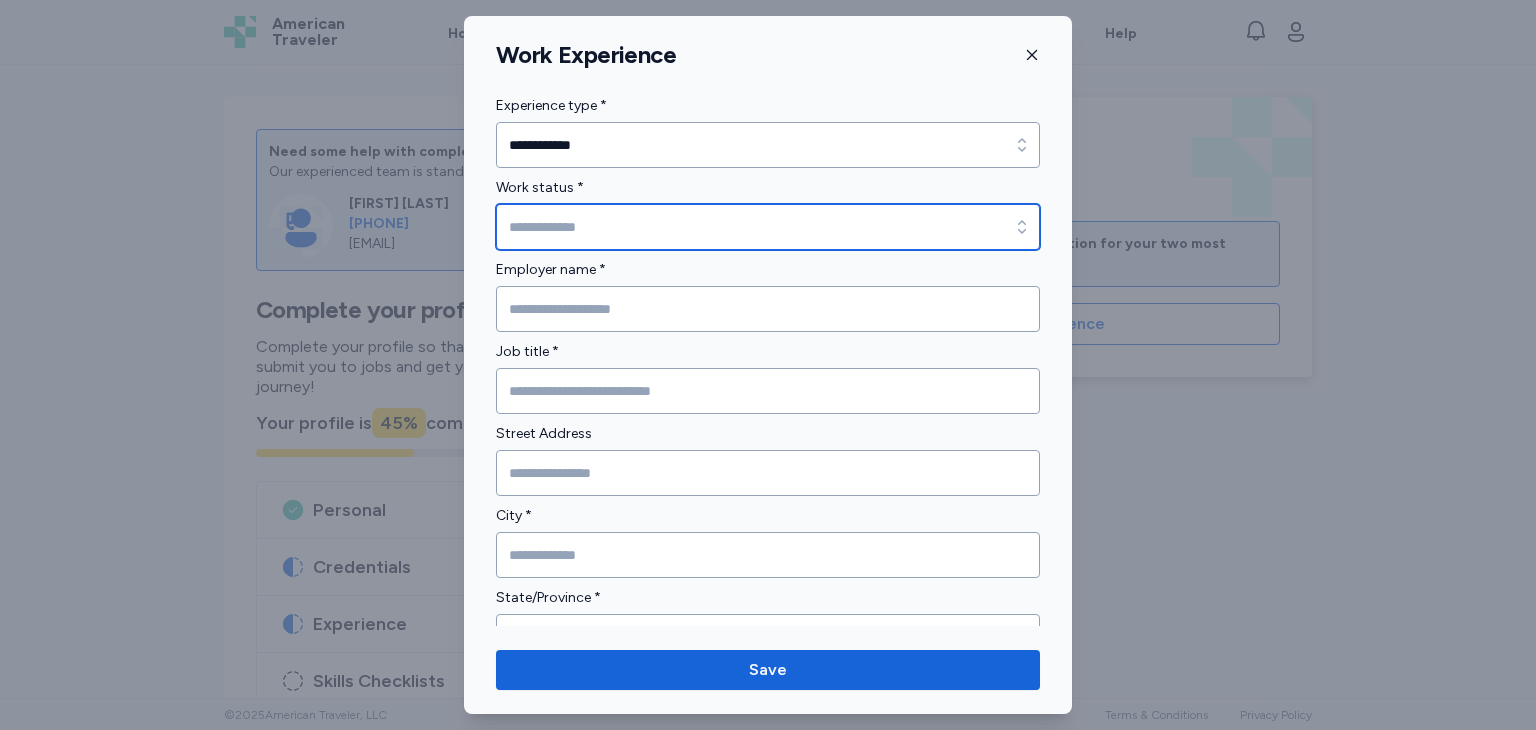 click on "Work status *" at bounding box center (768, 227) 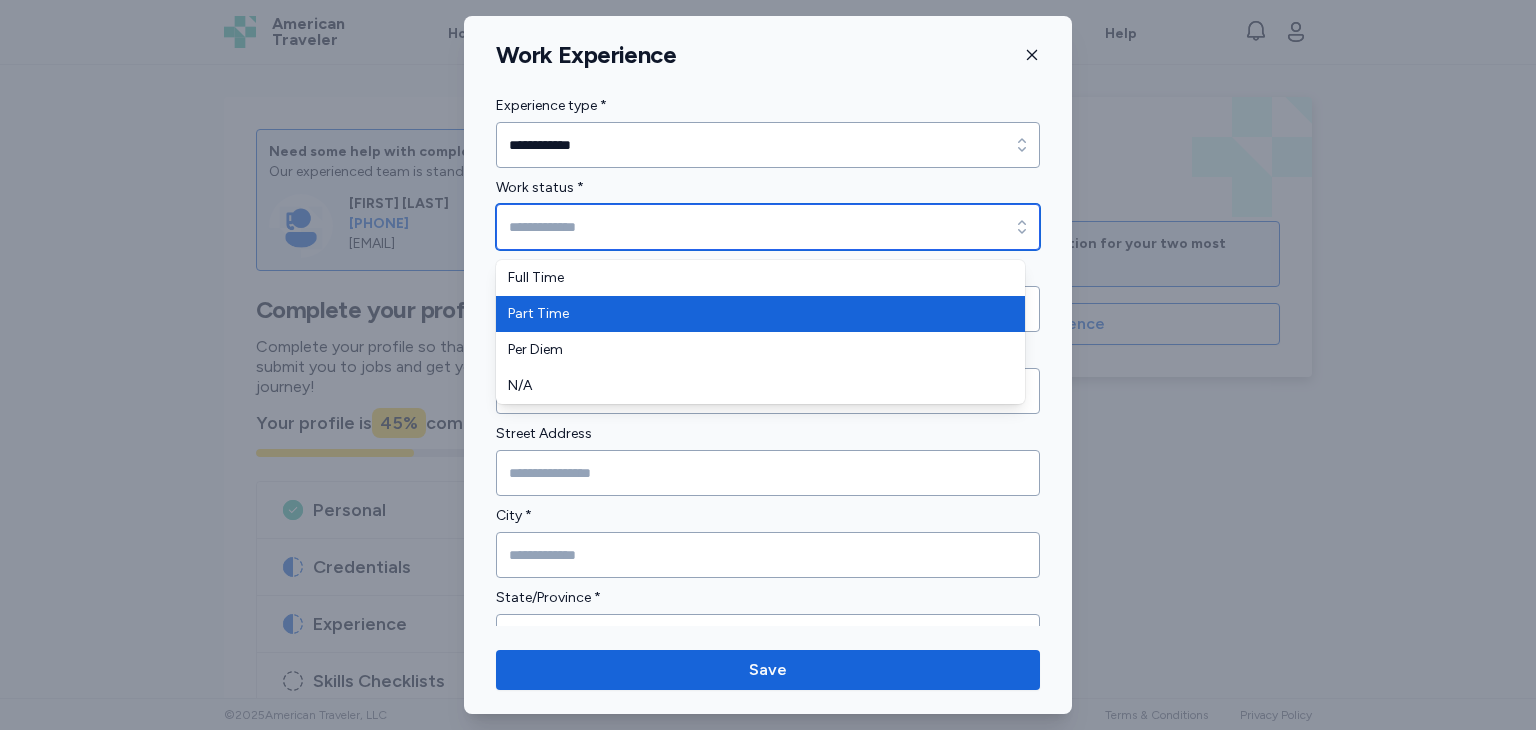 type on "*********" 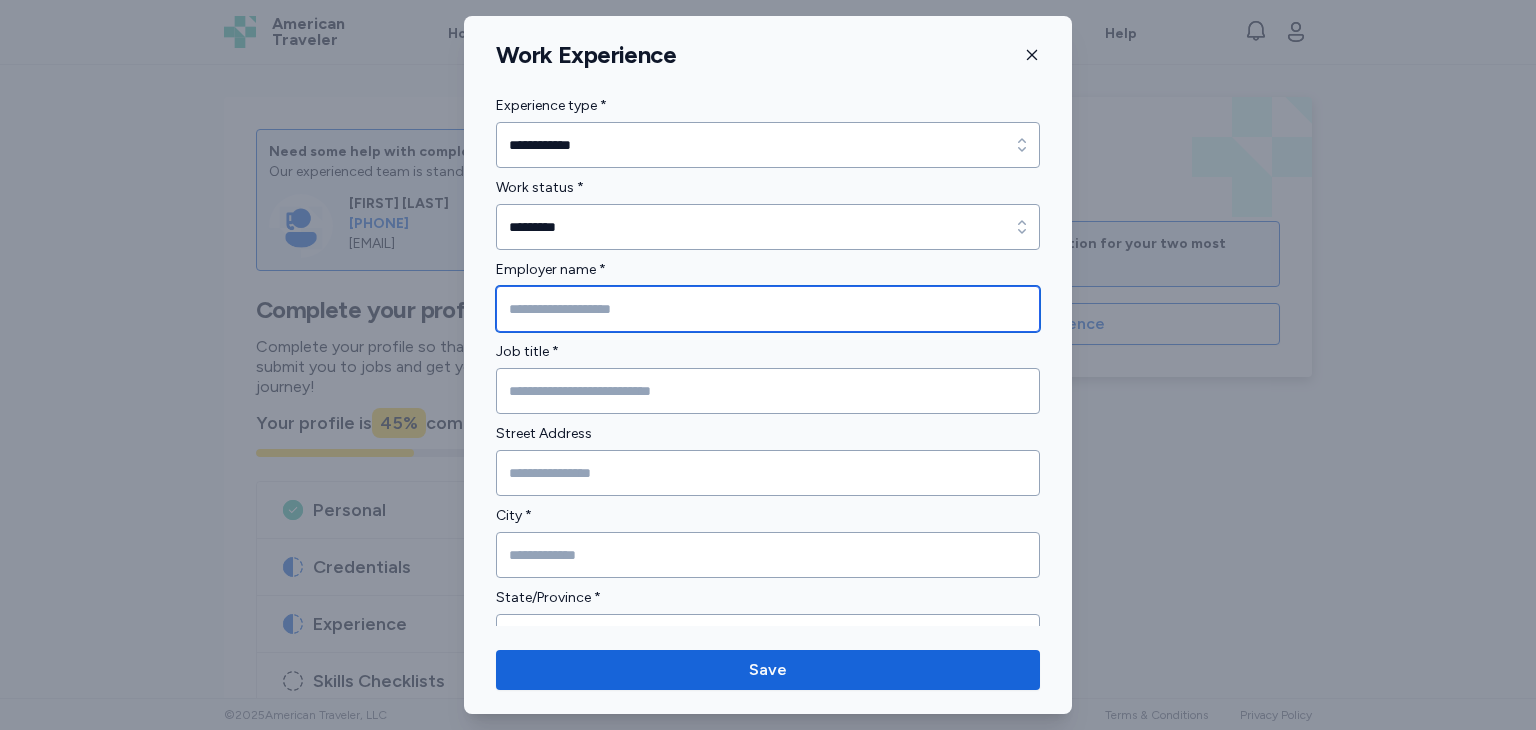 click at bounding box center [768, 309] 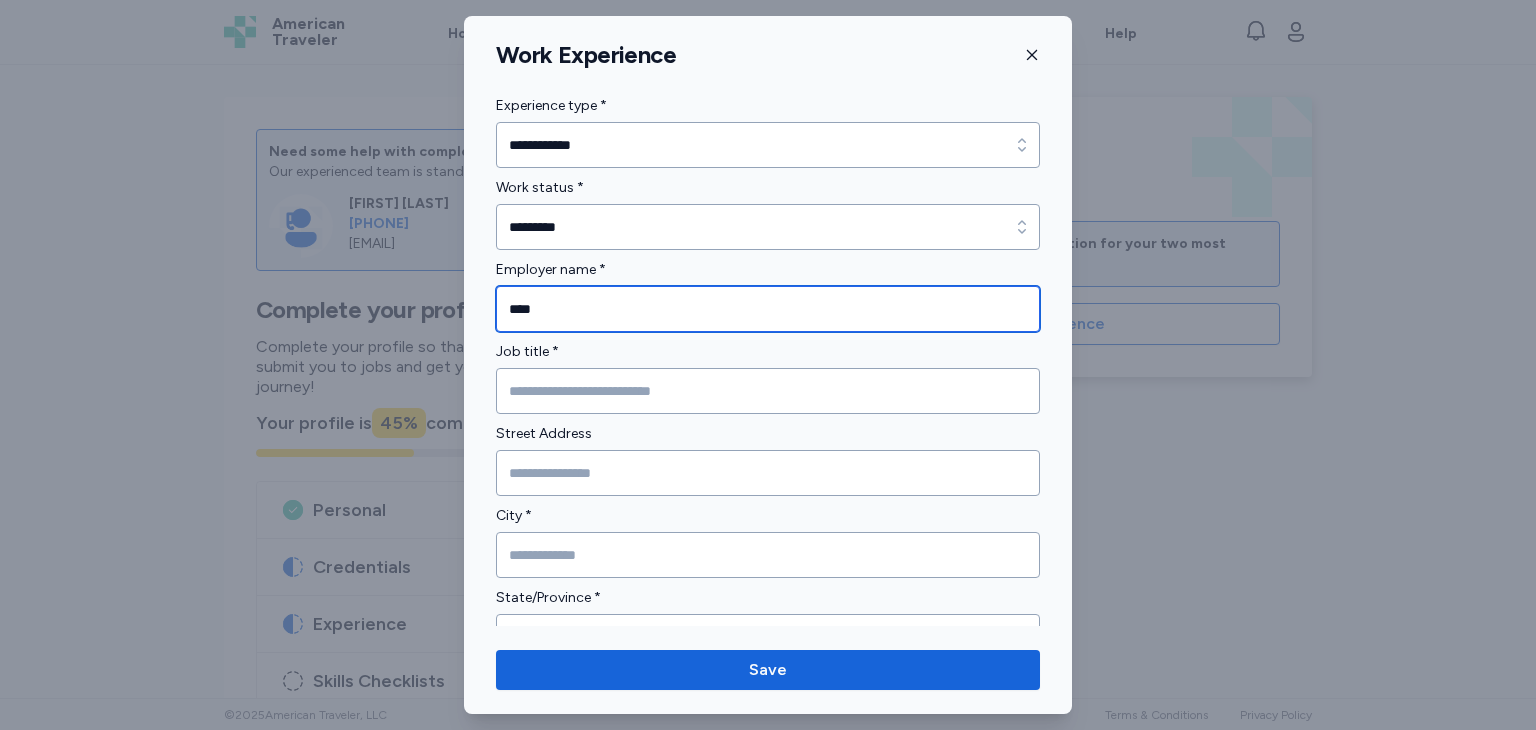 type on "****" 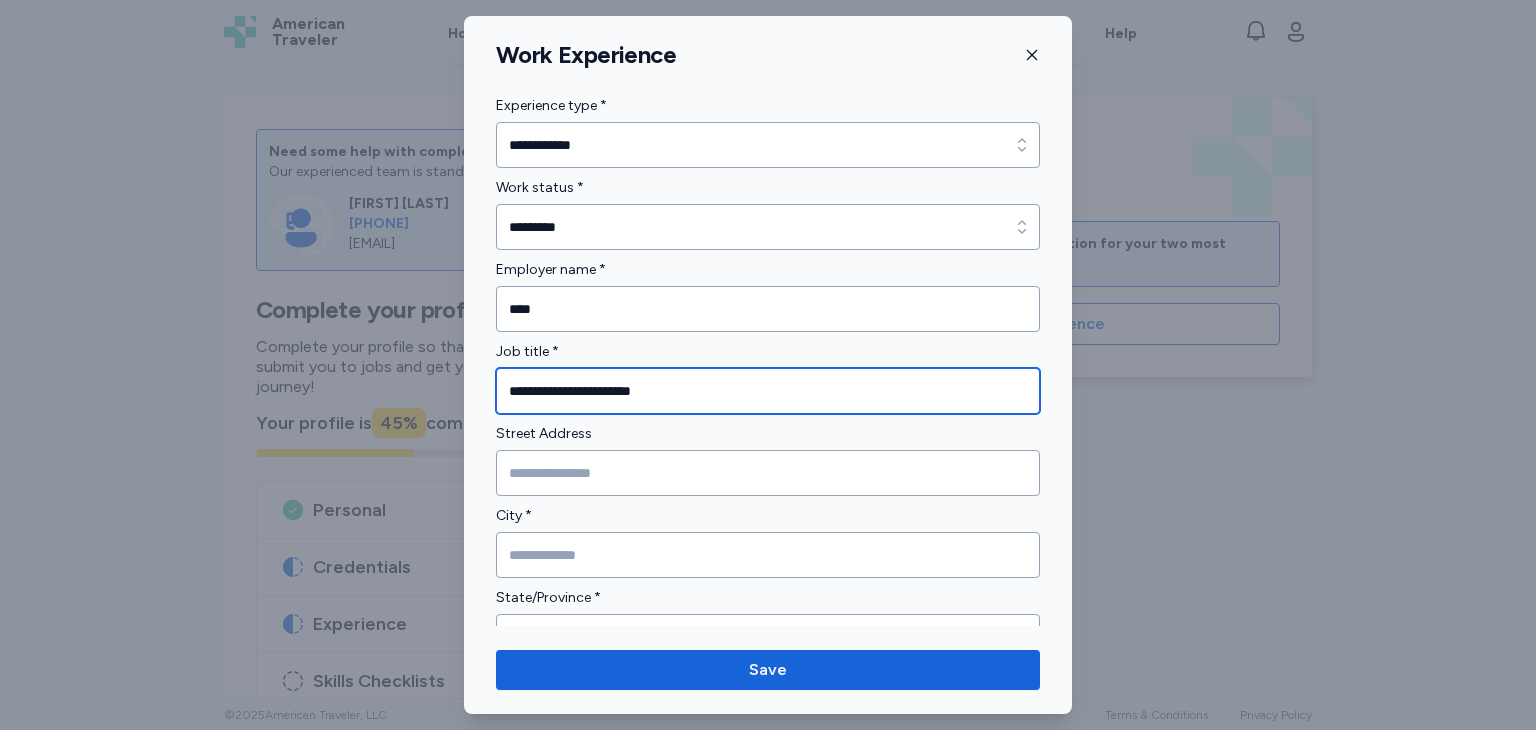 type on "**********" 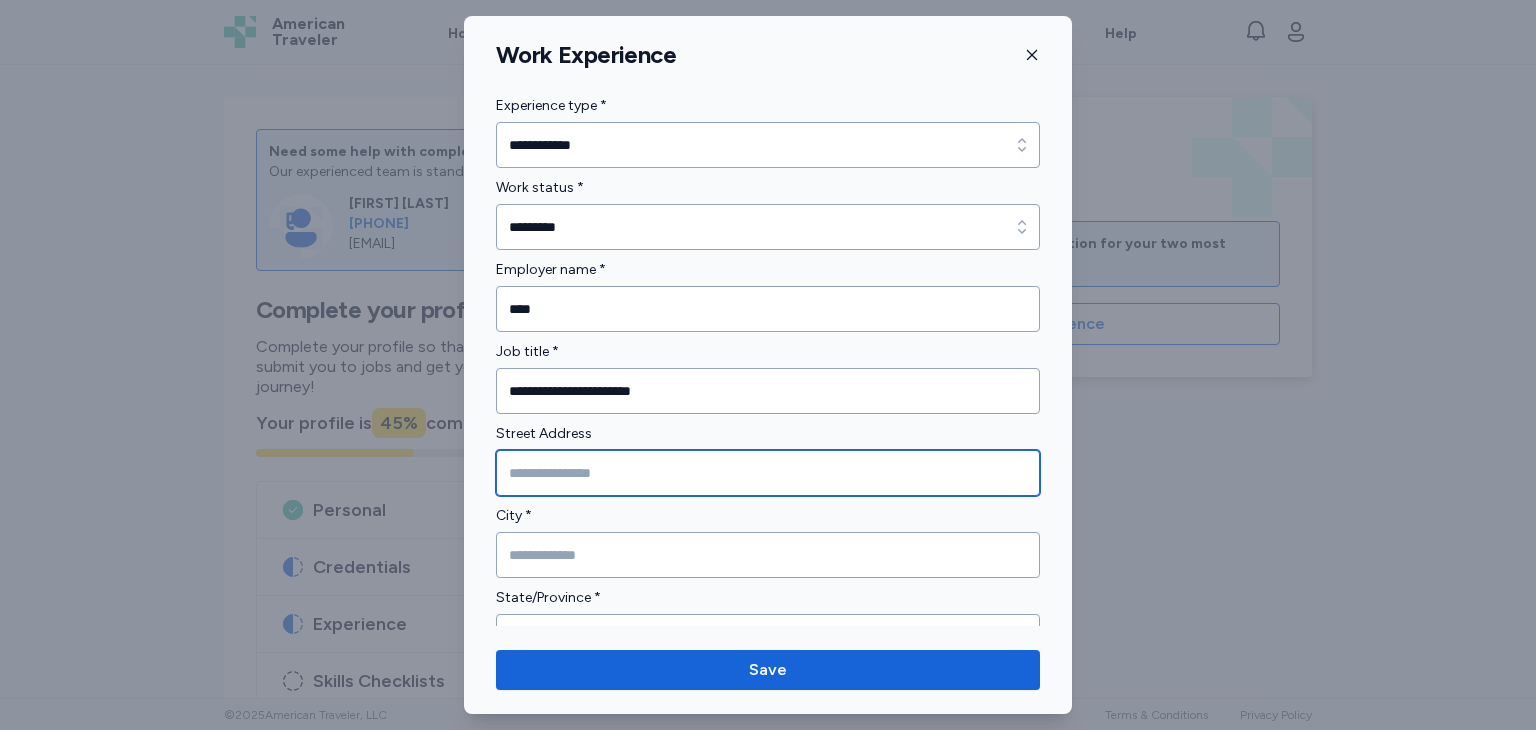 click at bounding box center [768, 473] 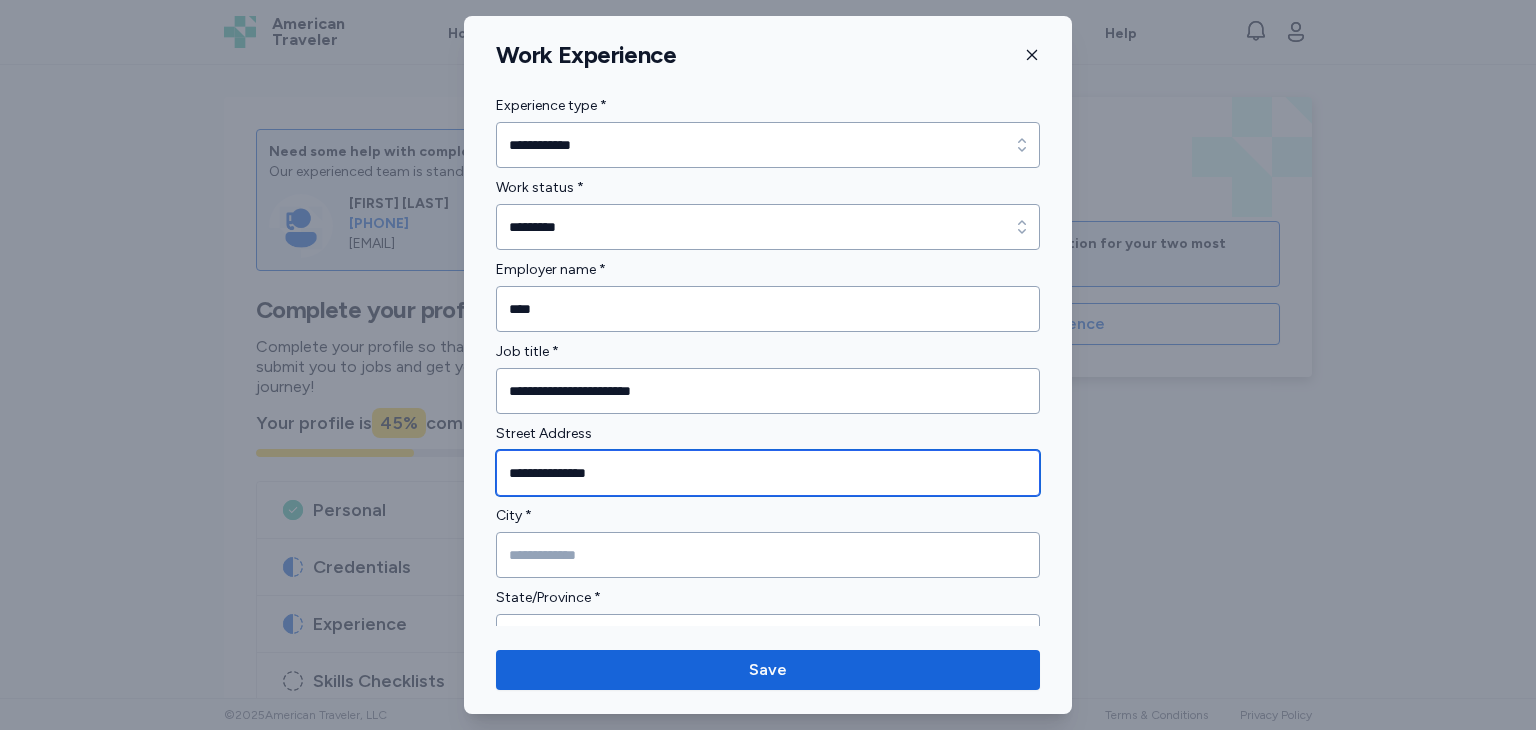 type on "**********" 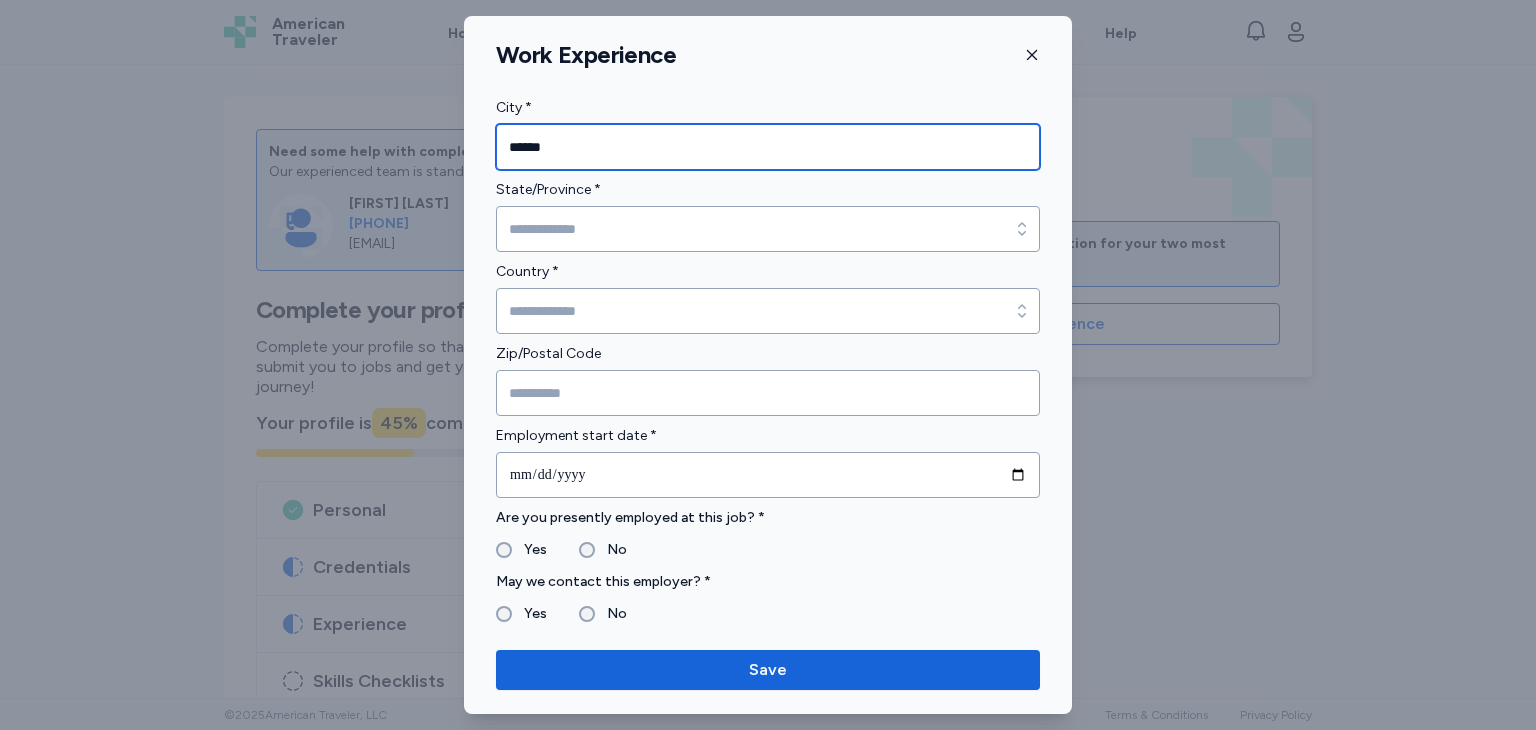 scroll, scrollTop: 407, scrollLeft: 0, axis: vertical 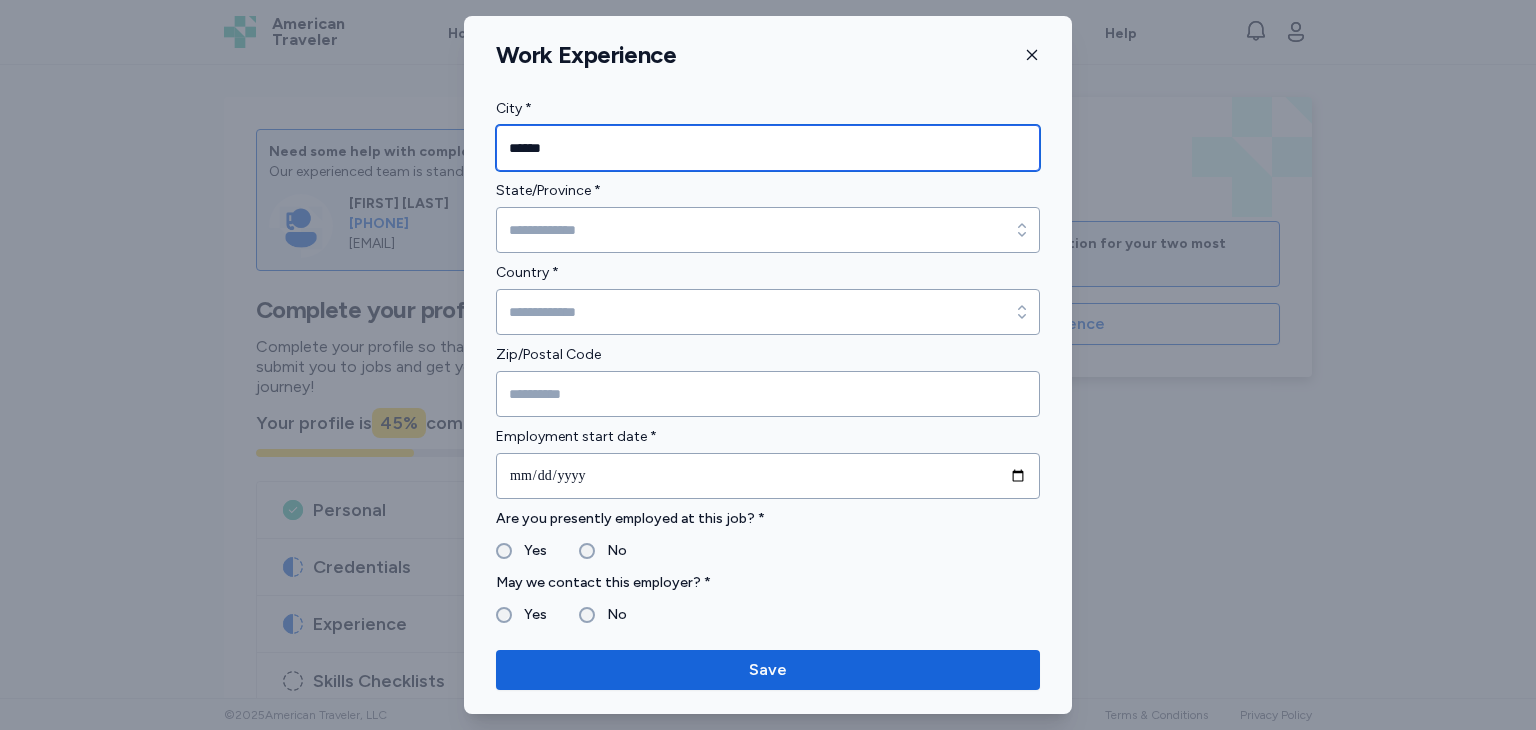 type on "******" 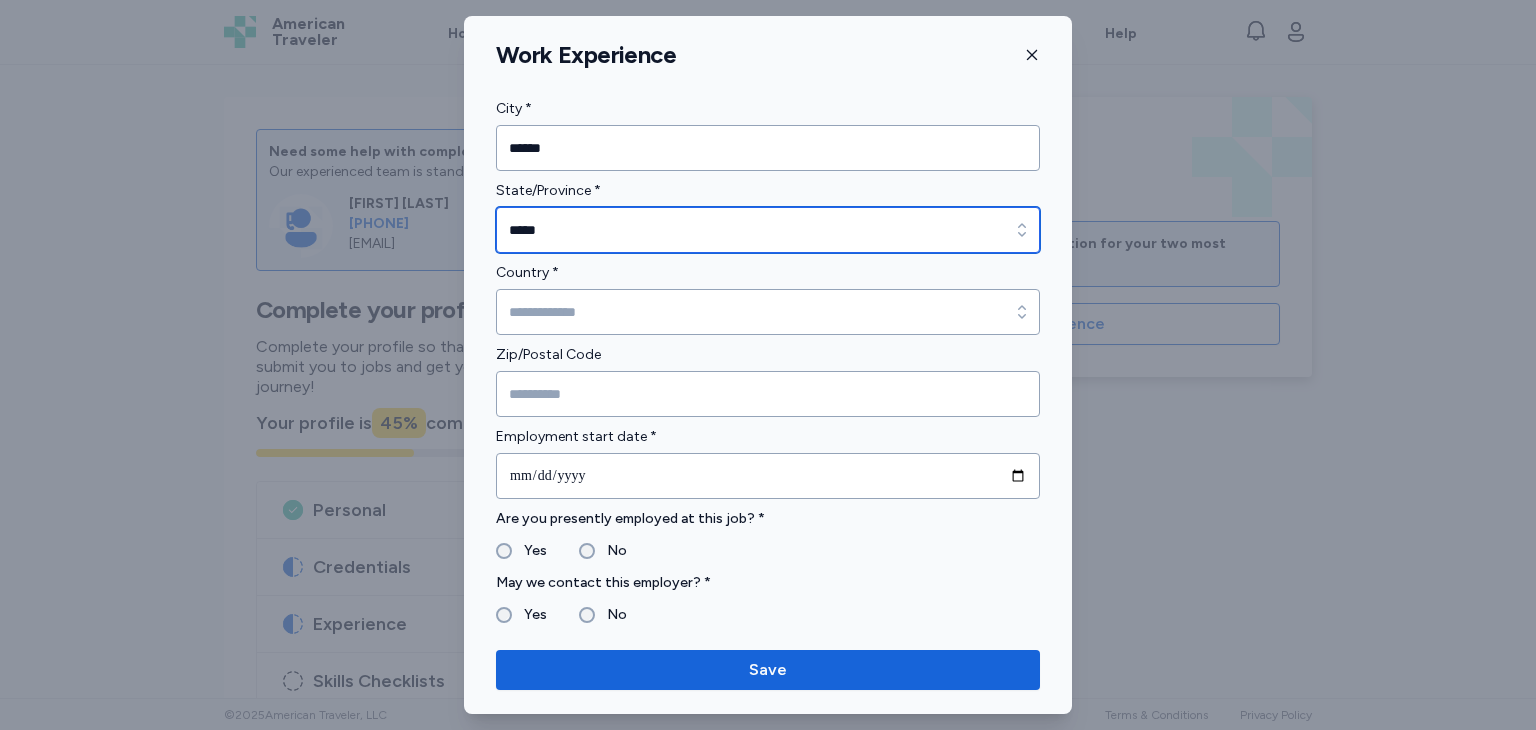 type on "*****" 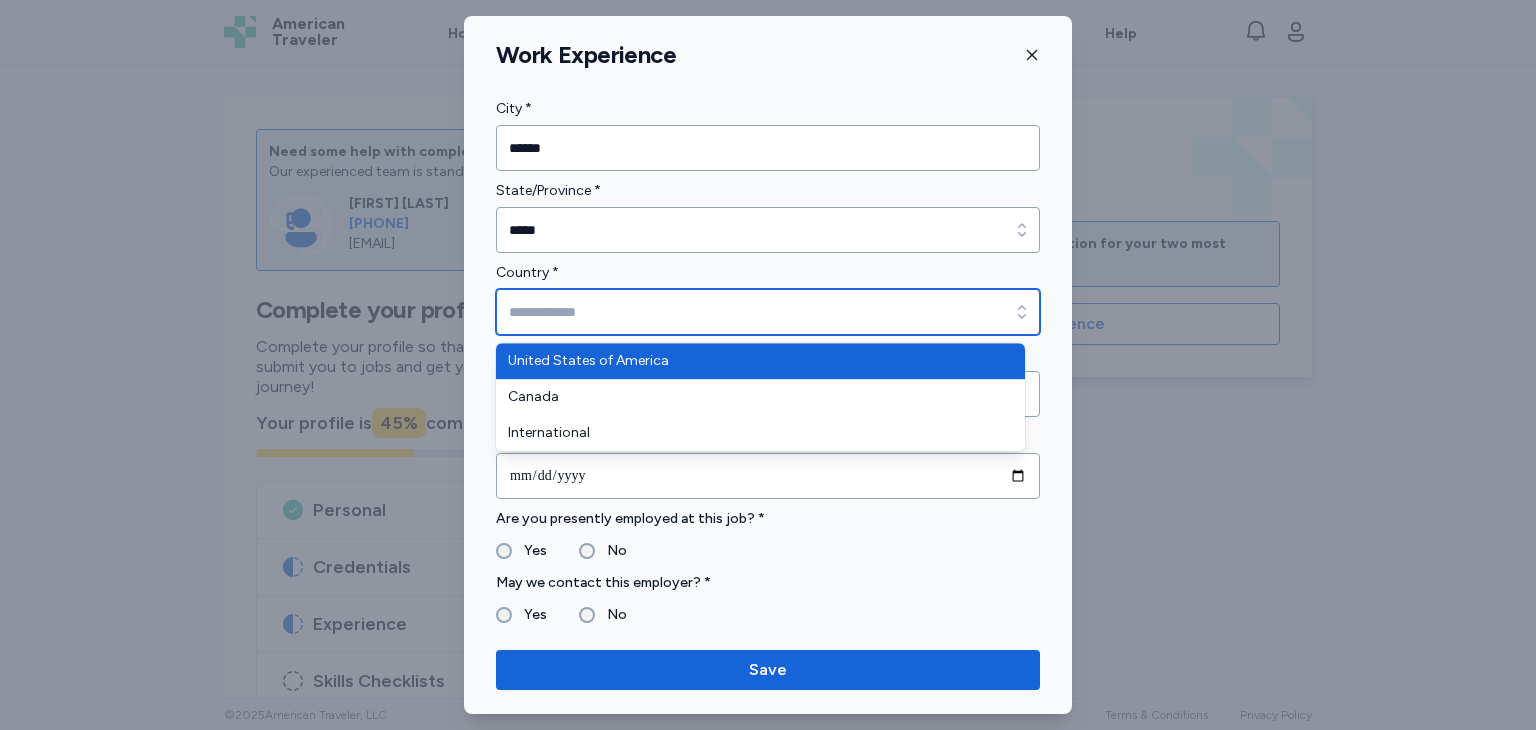 click on "Country *" at bounding box center [768, 312] 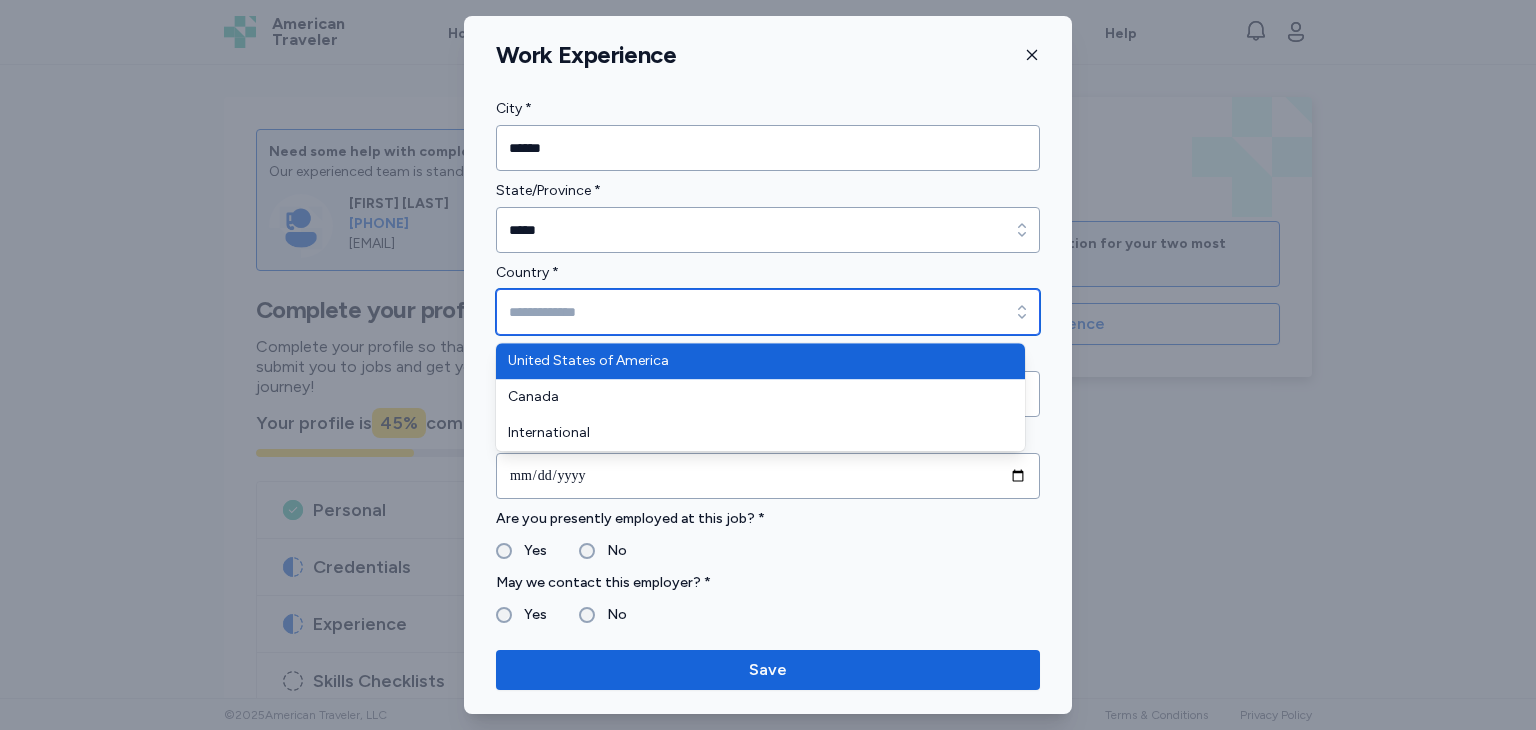 type on "**********" 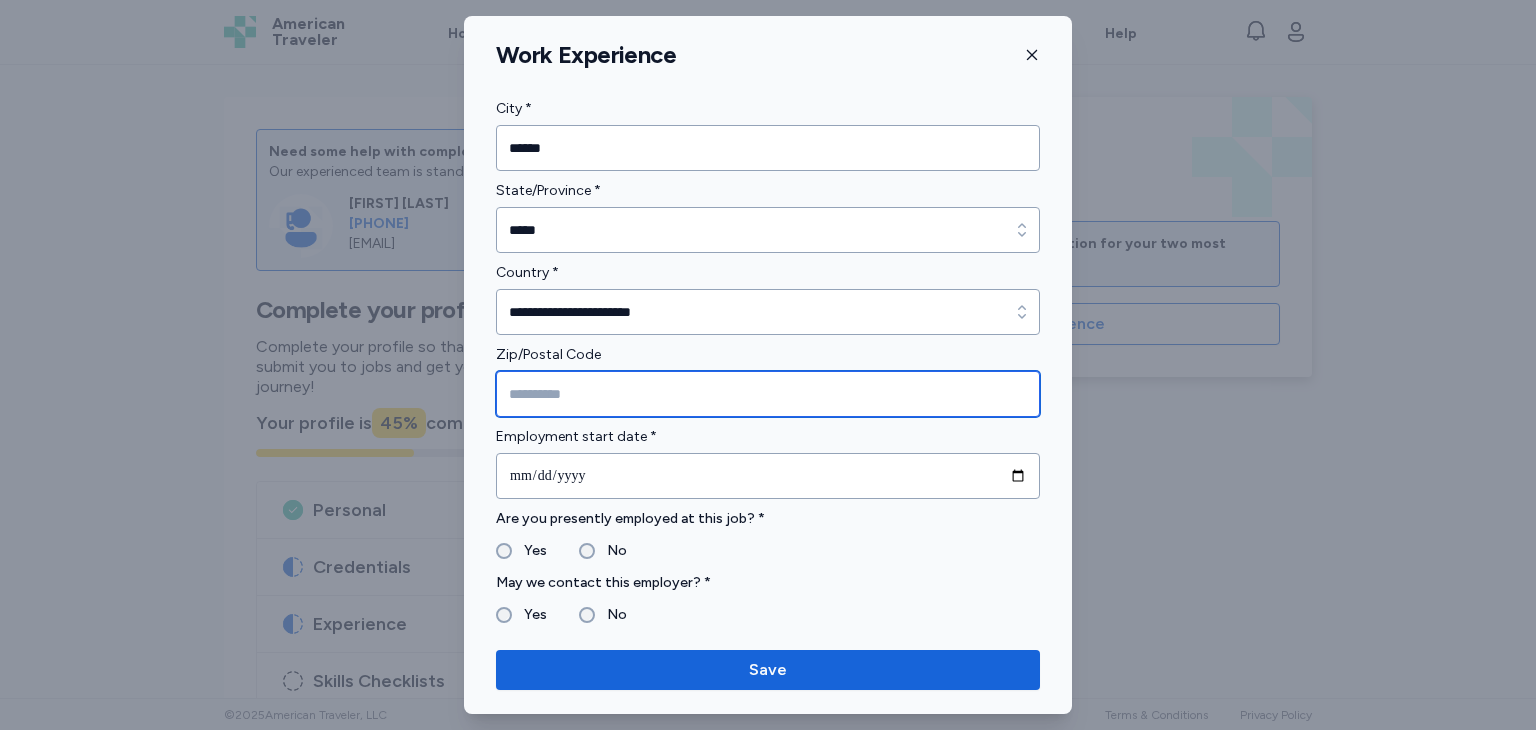 click at bounding box center [768, 394] 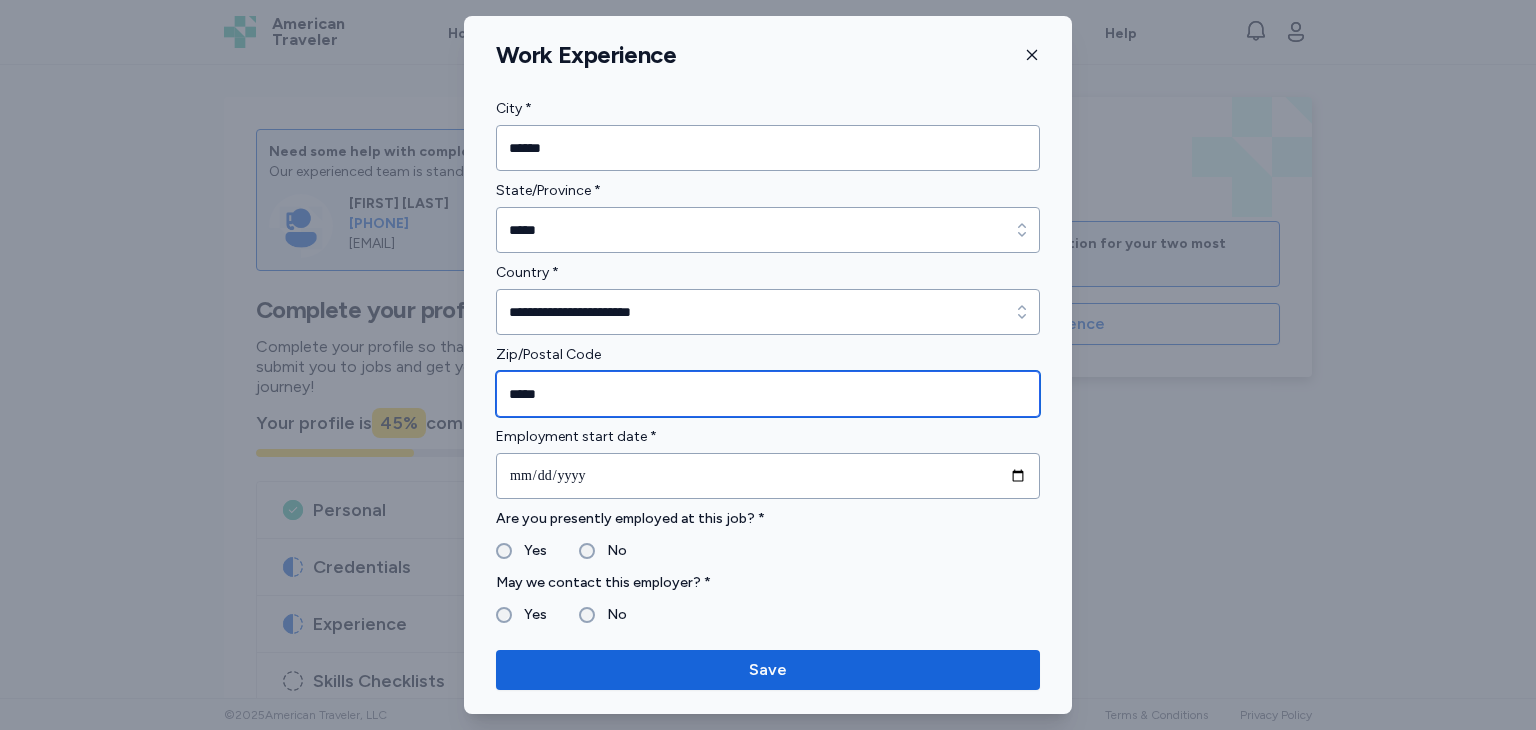 type on "*****" 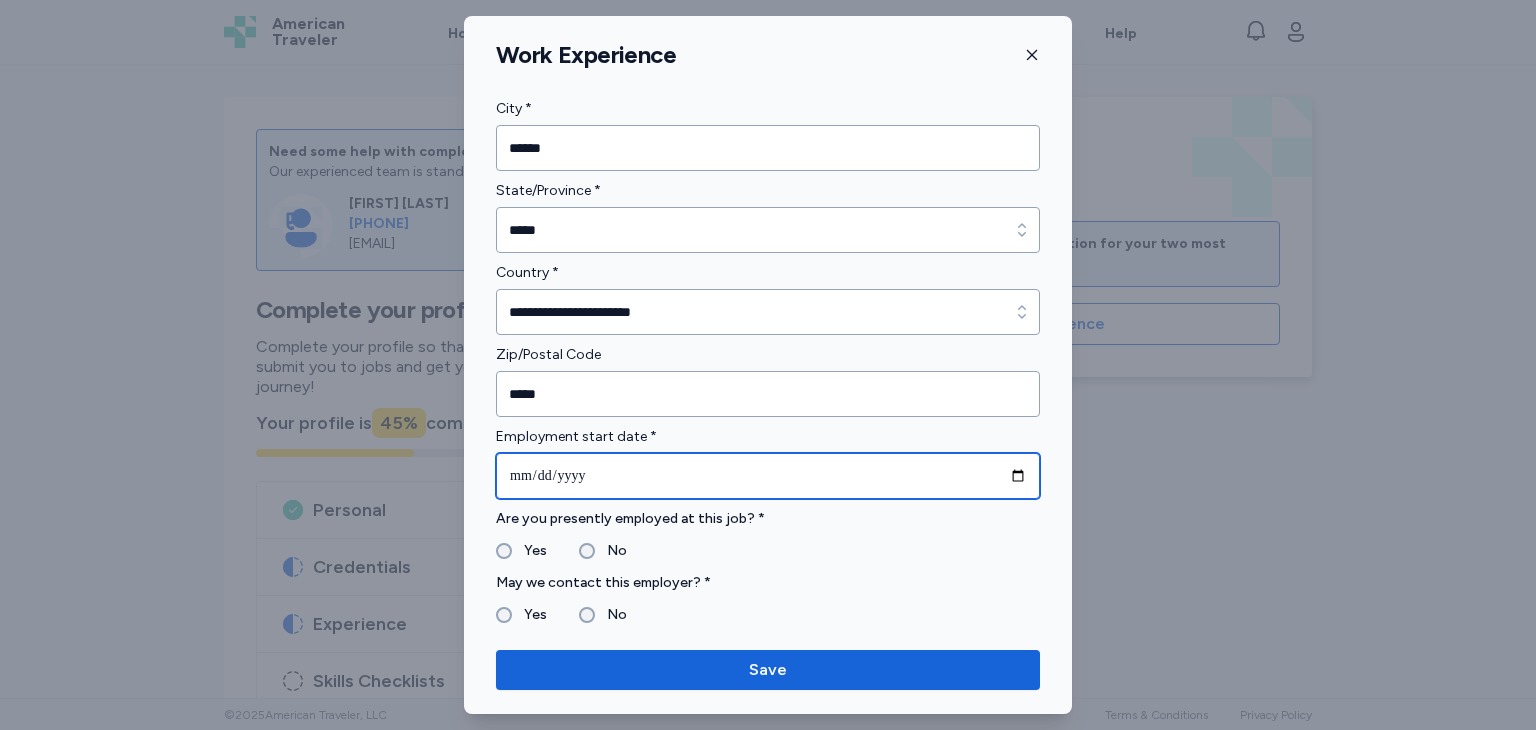 click at bounding box center [768, 476] 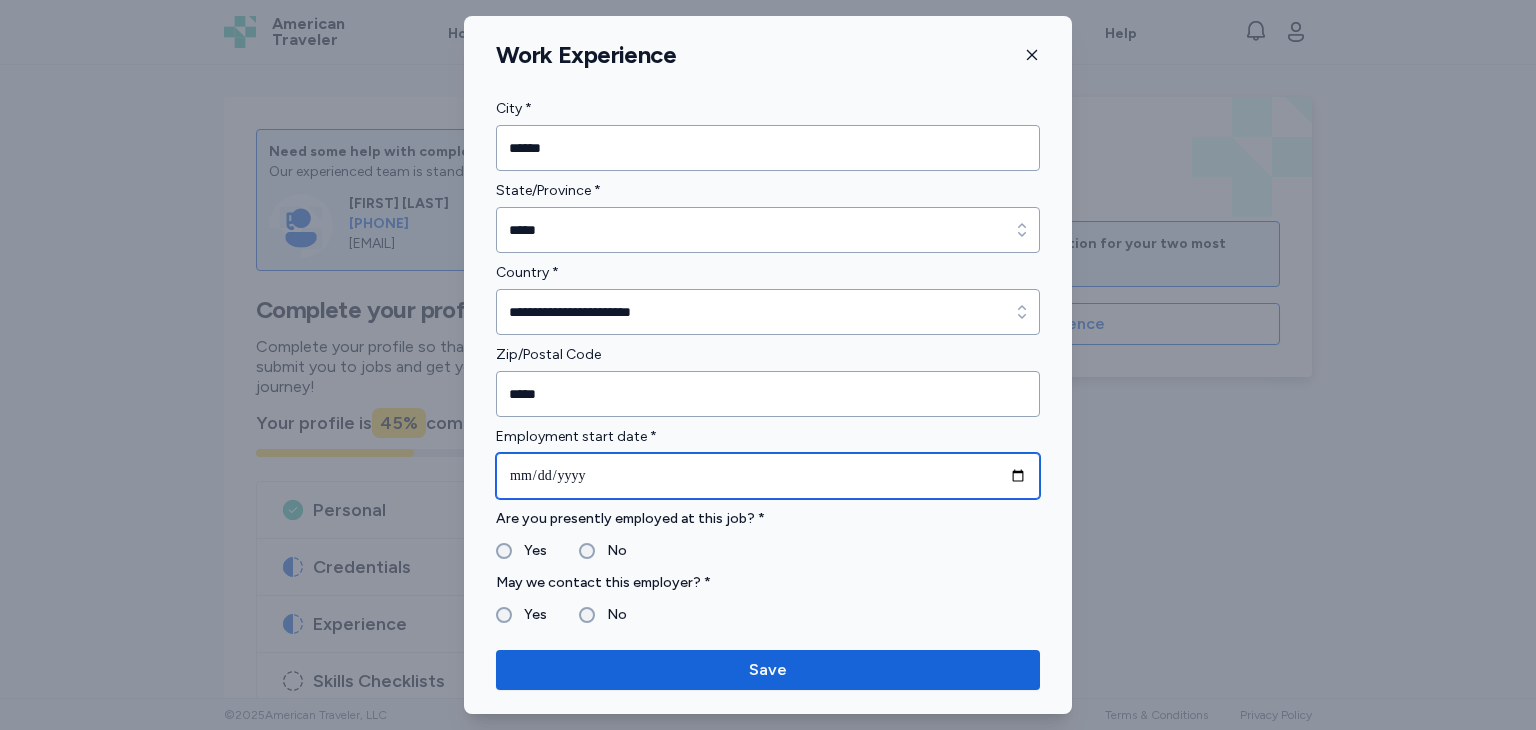 type on "**********" 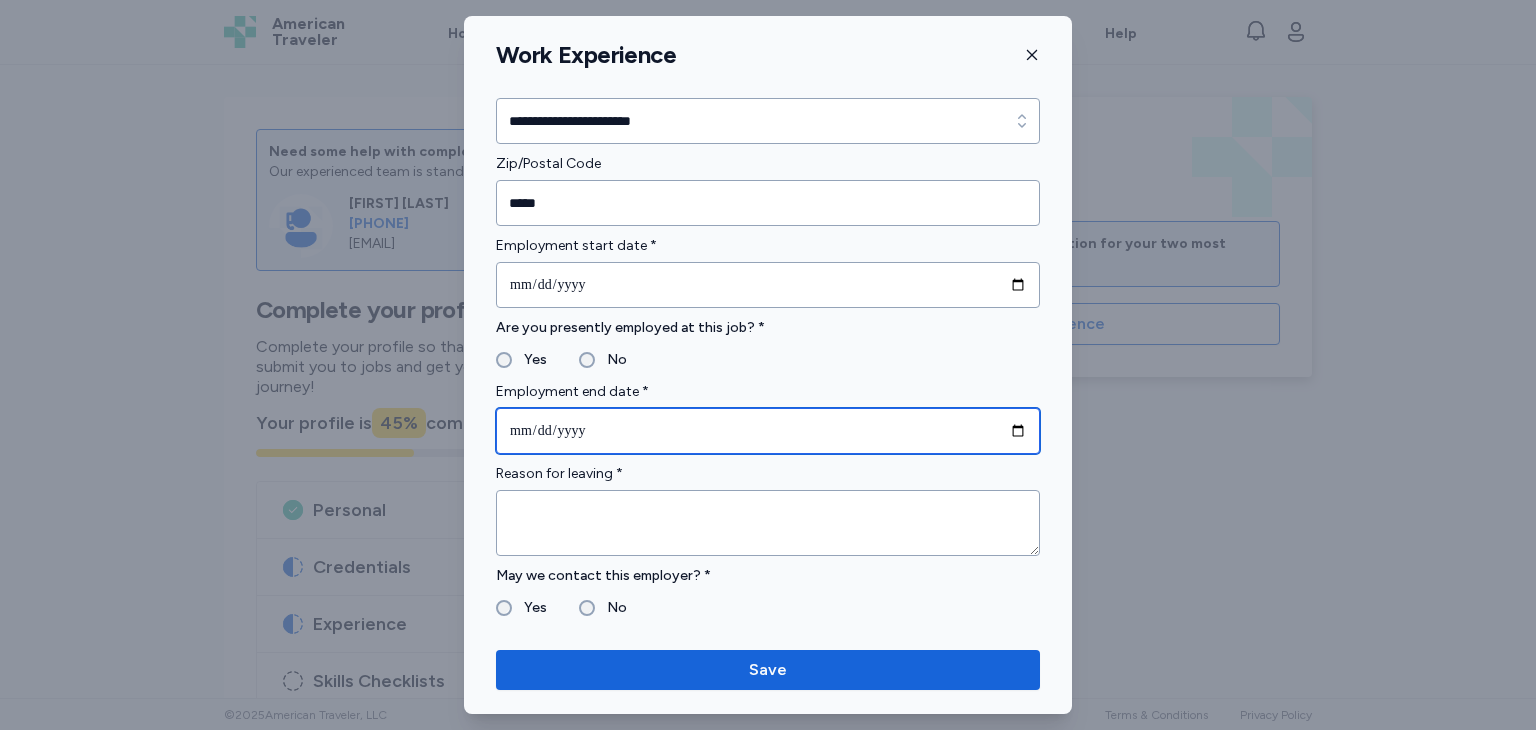 click at bounding box center [768, 431] 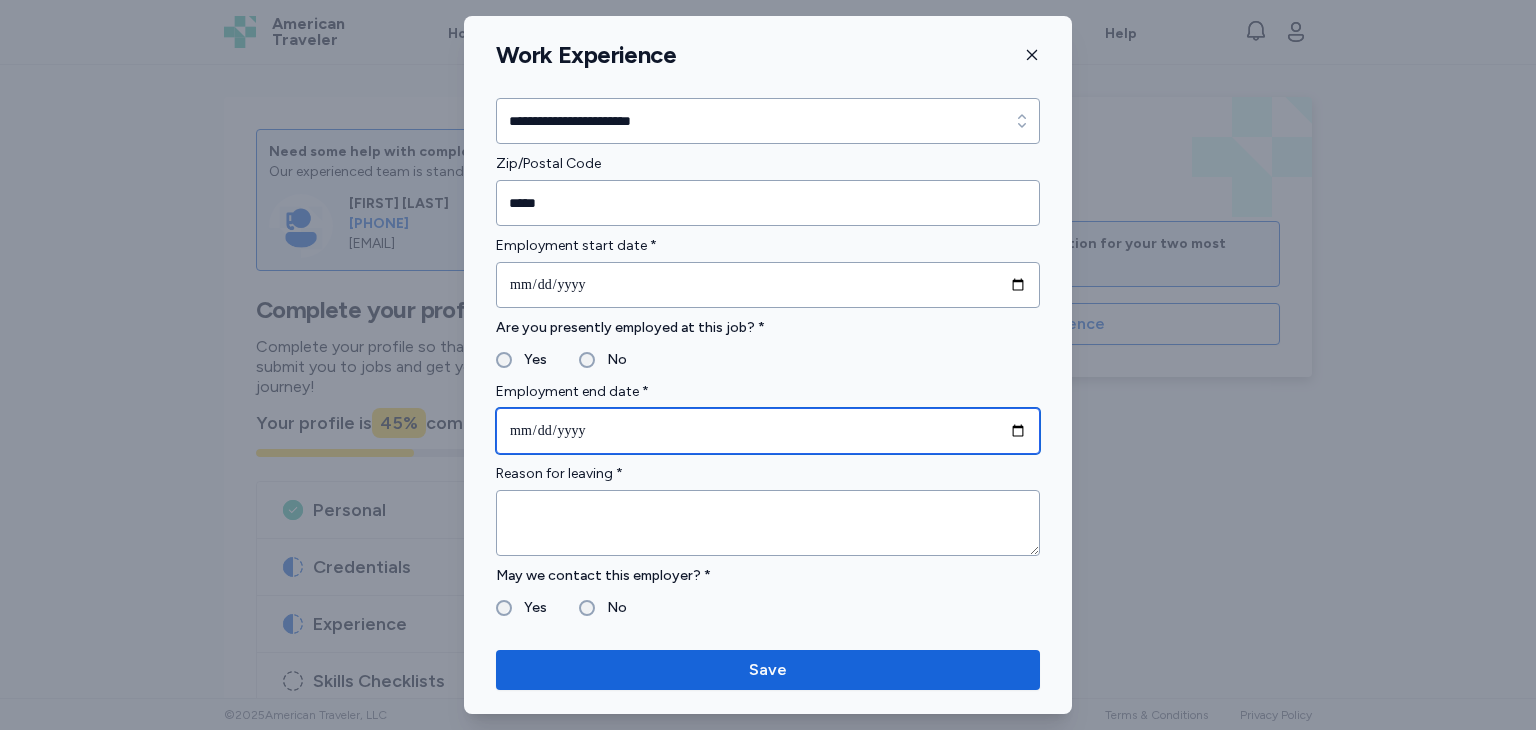 type on "**********" 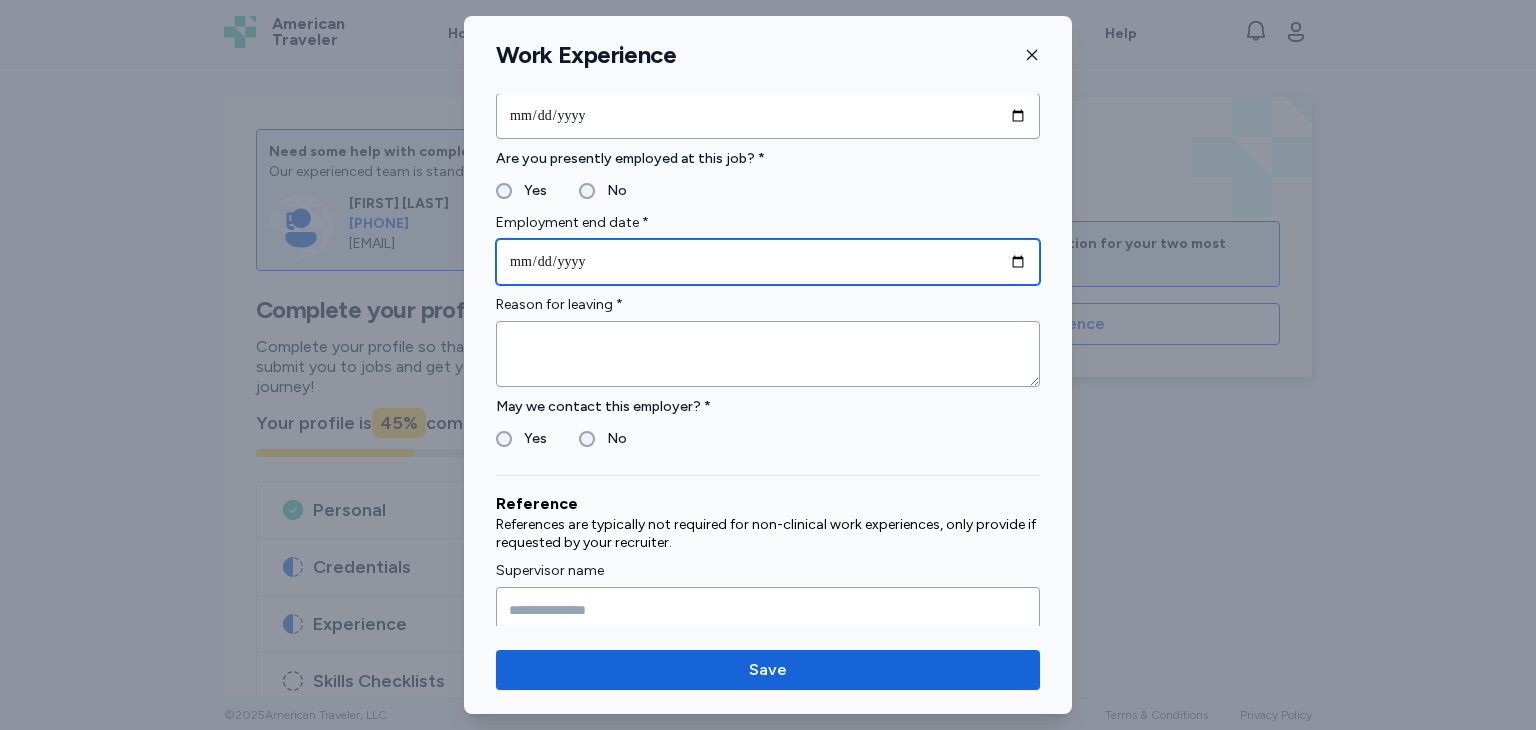 scroll, scrollTop: 772, scrollLeft: 0, axis: vertical 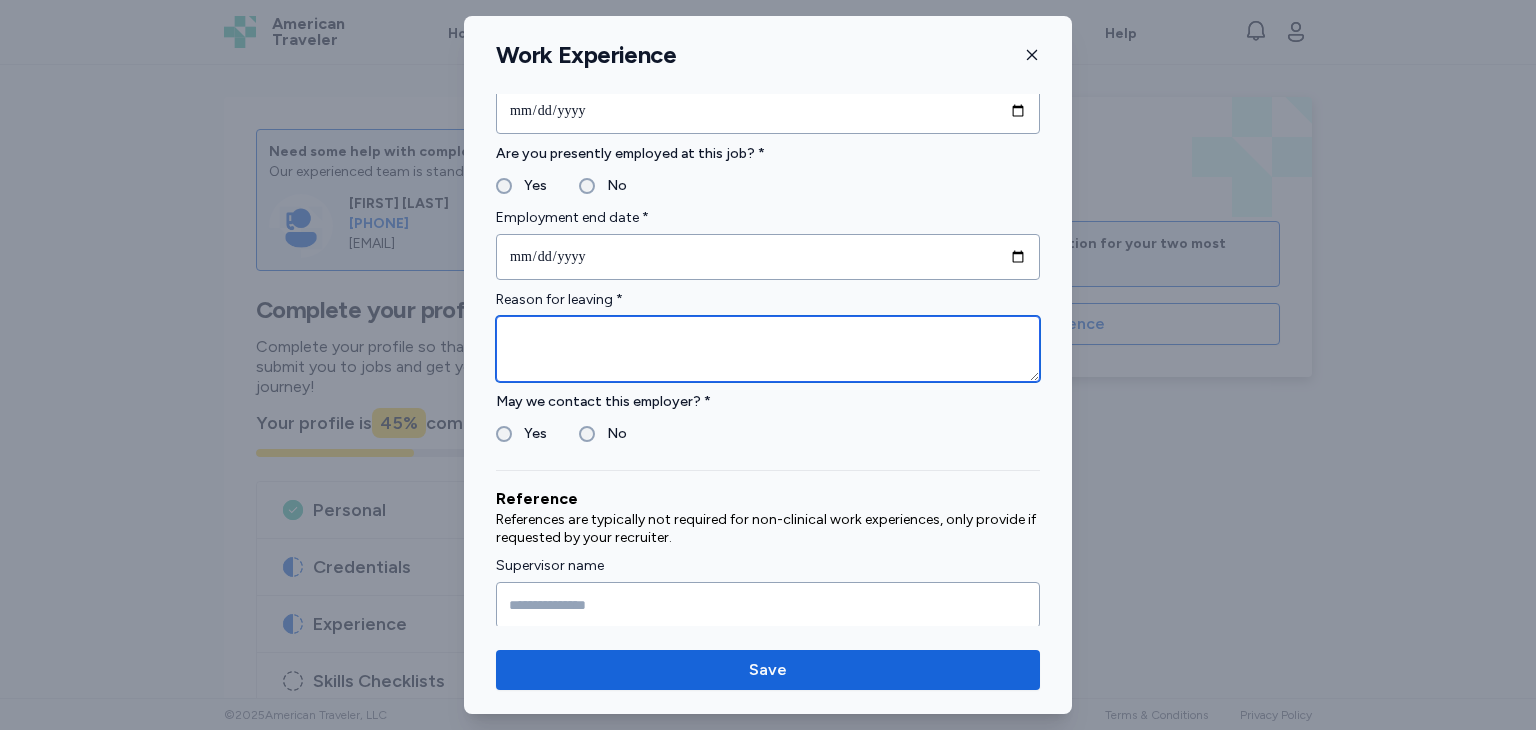 click at bounding box center (768, 349) 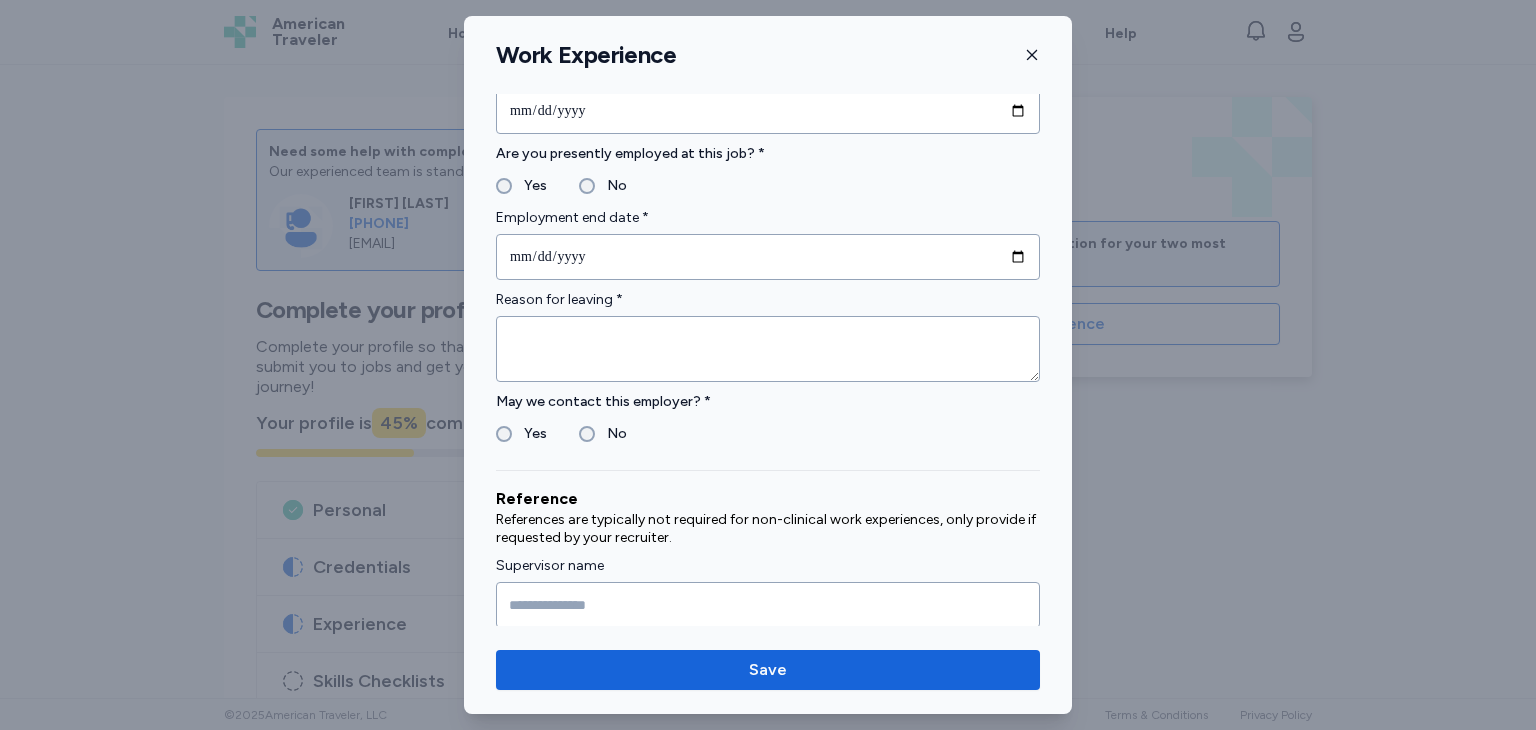 click on "Yes" at bounding box center (529, 434) 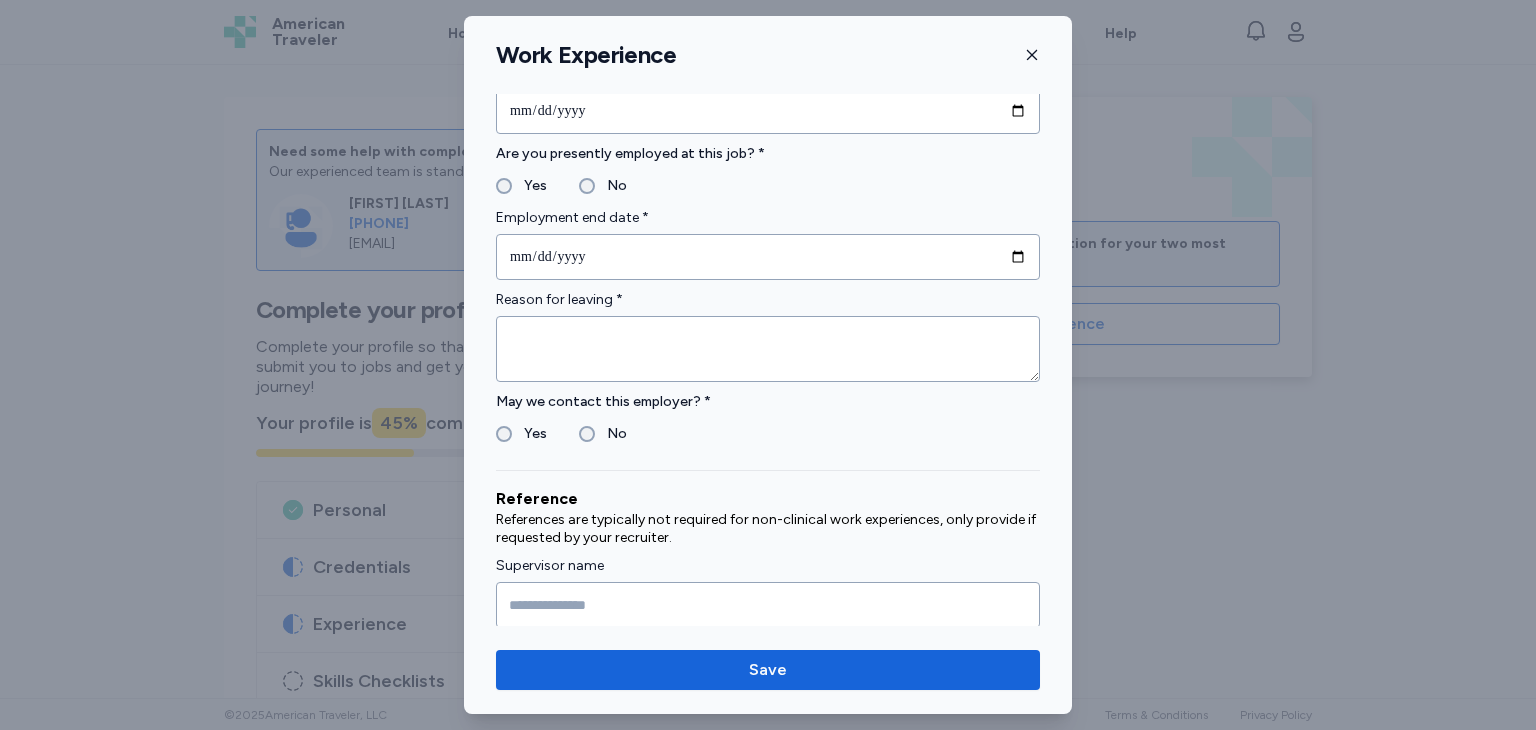 click on "May we contact this employer? *" at bounding box center [768, 402] 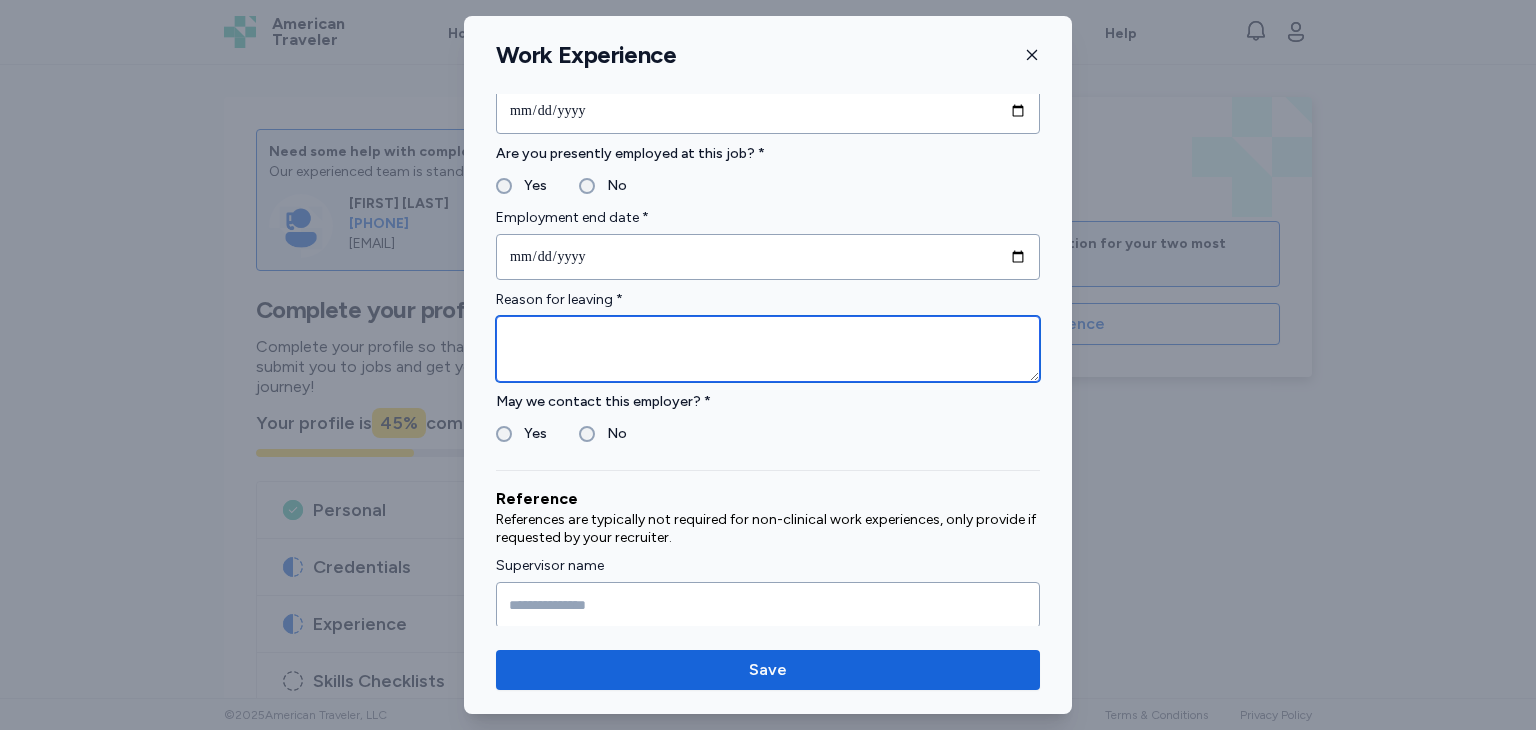 click at bounding box center (768, 349) 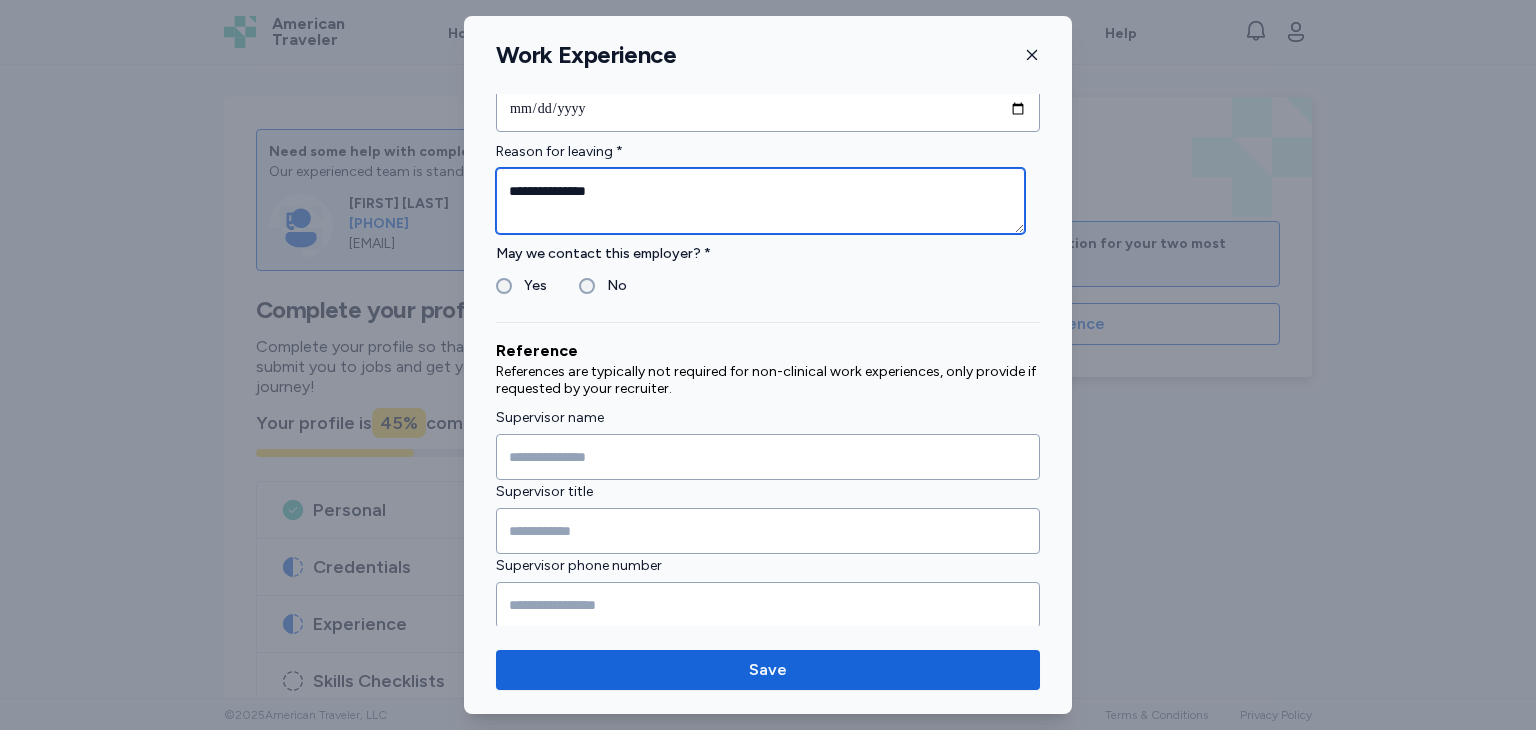 scroll, scrollTop: 1100, scrollLeft: 0, axis: vertical 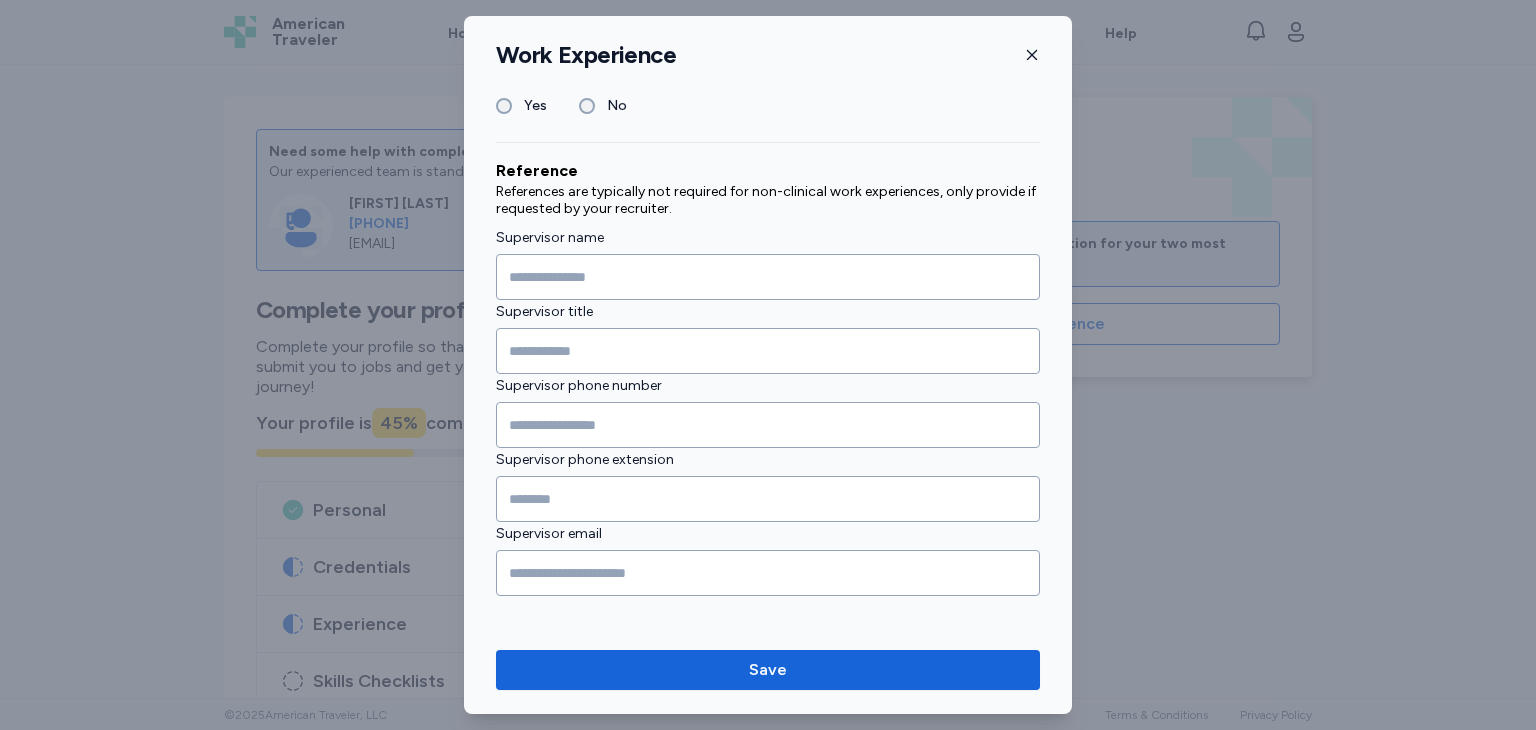 type on "**********" 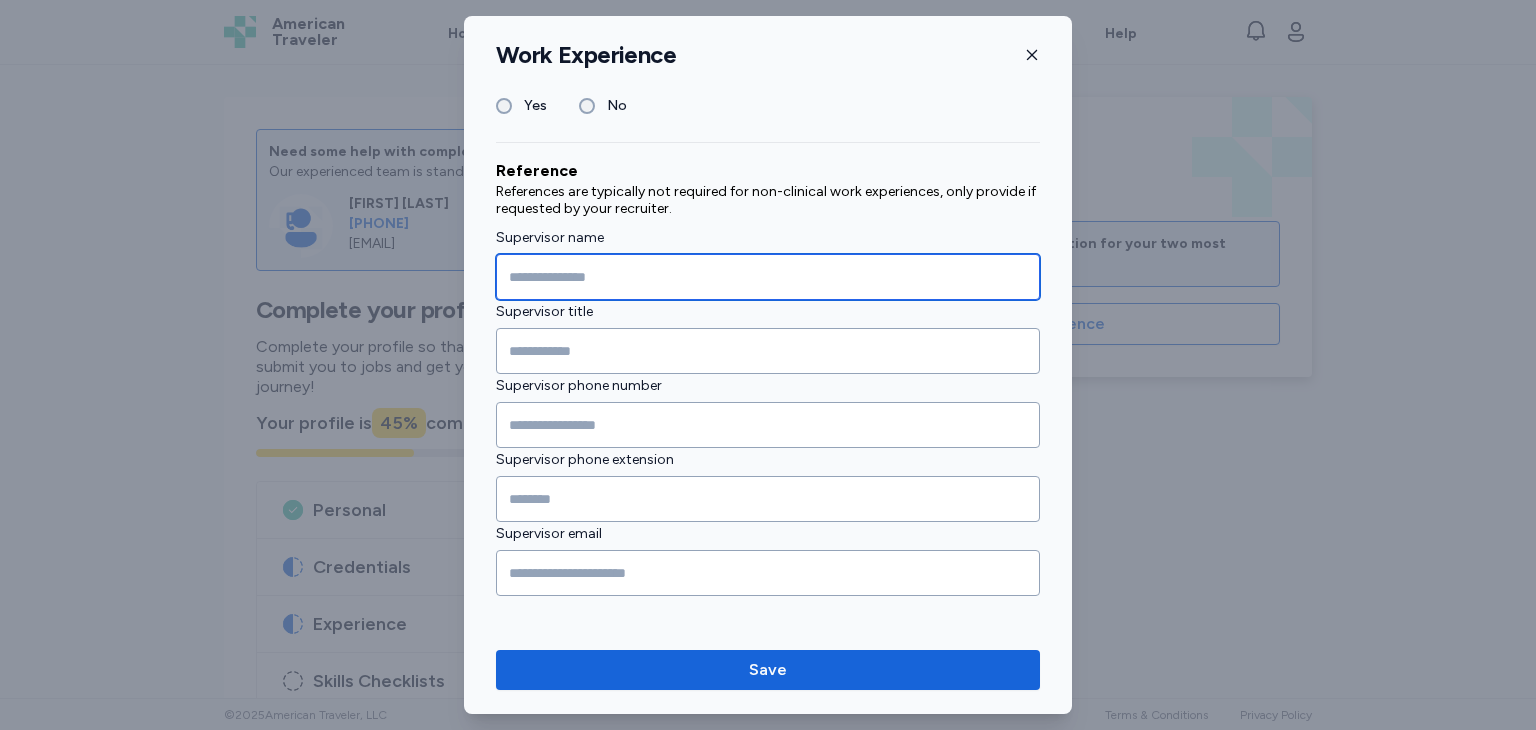 click at bounding box center (768, 277) 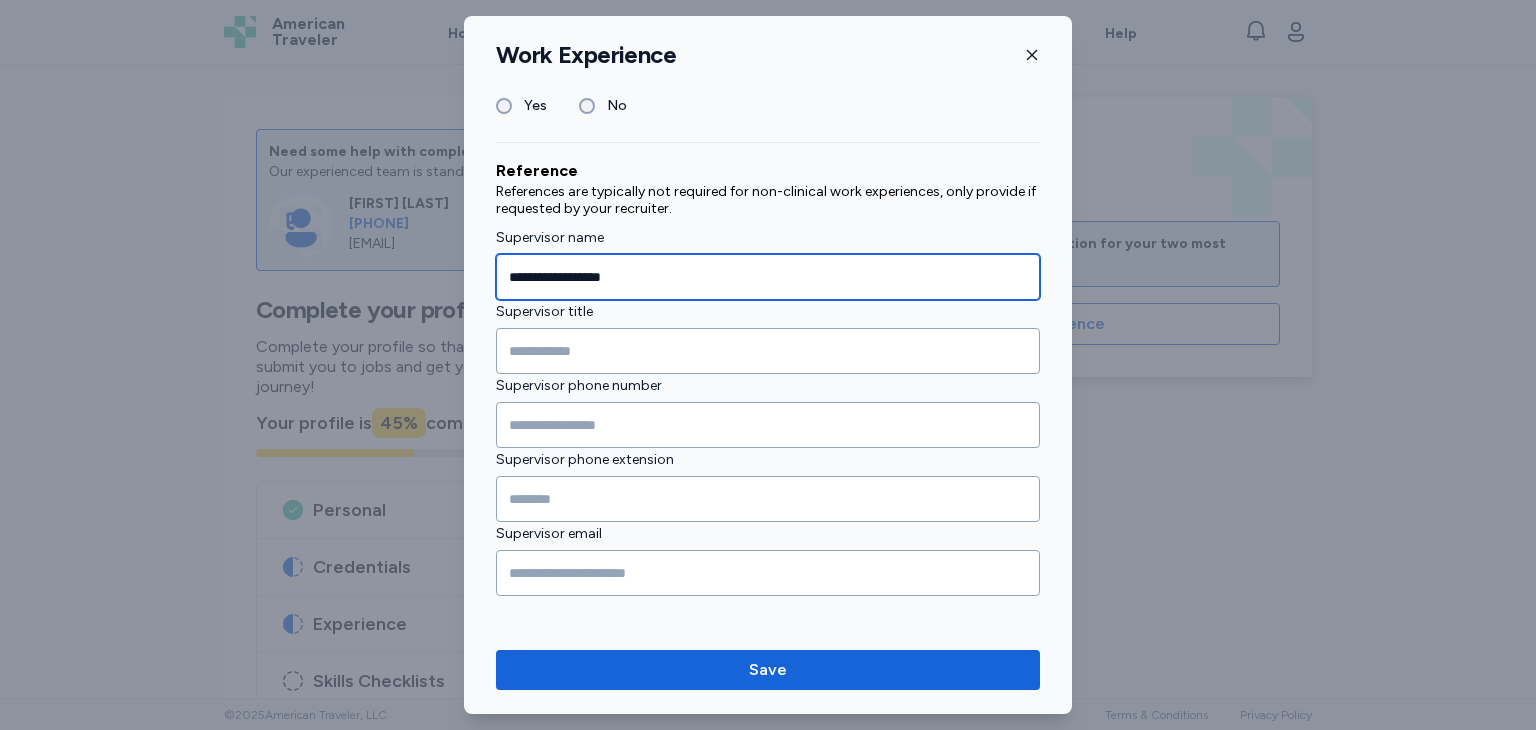 type on "**********" 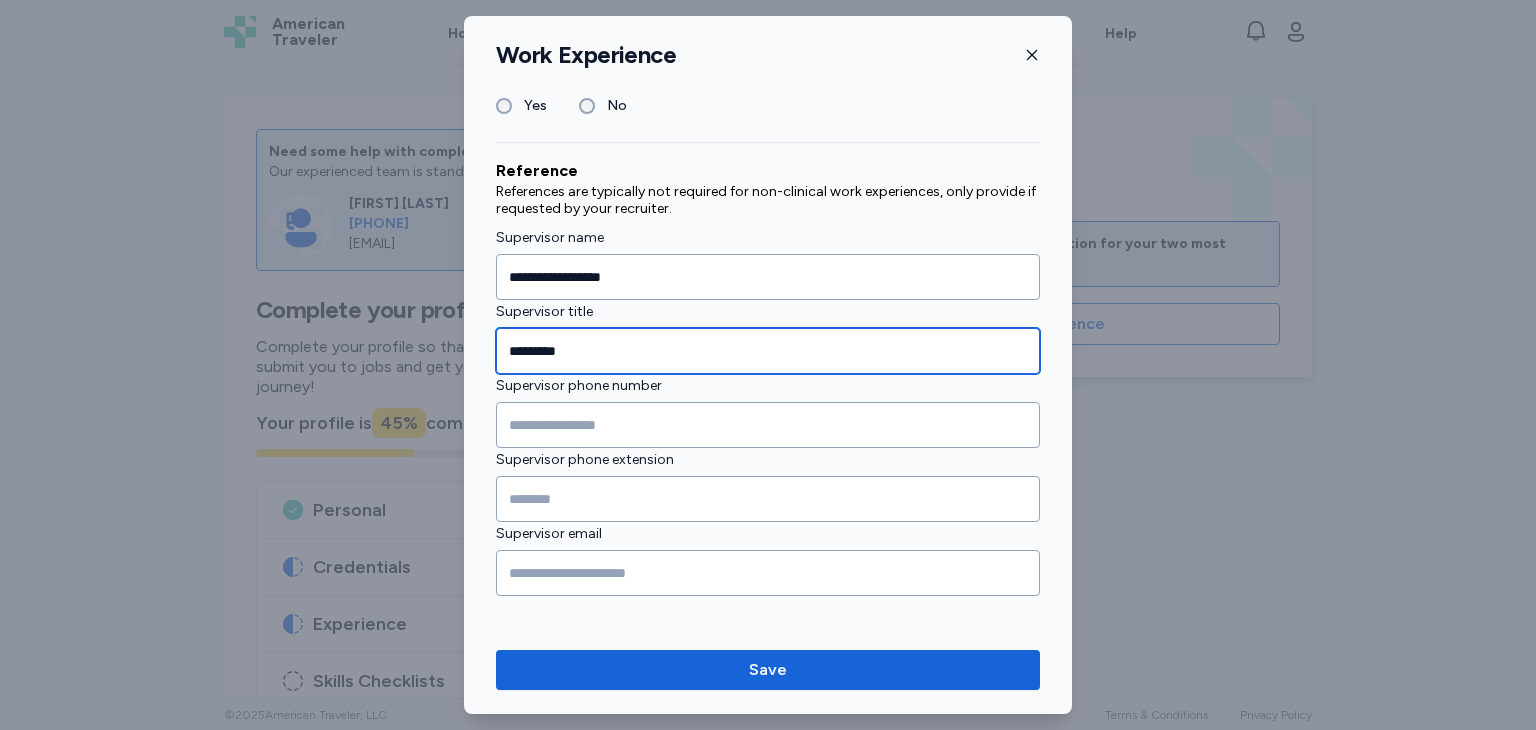 type on "*********" 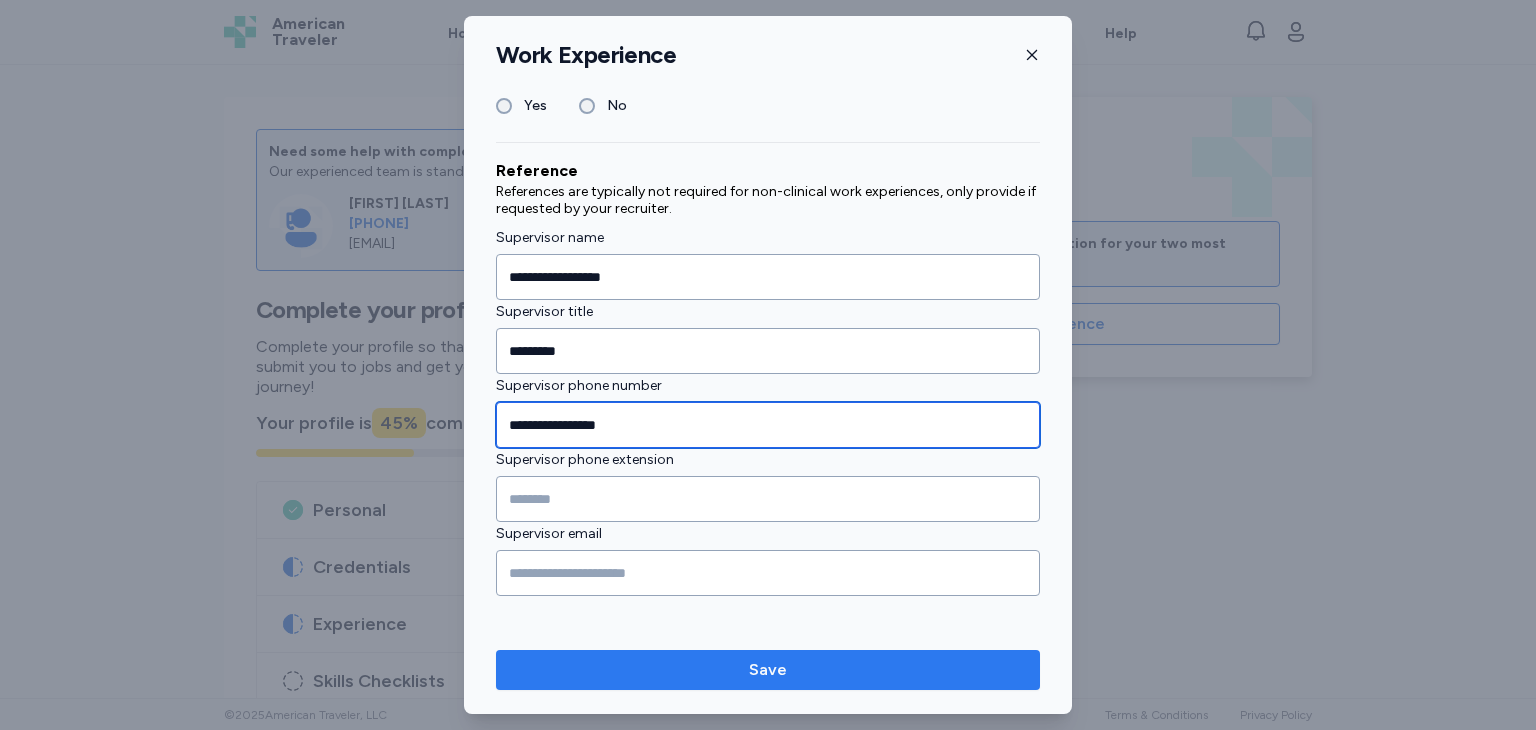 type on "**********" 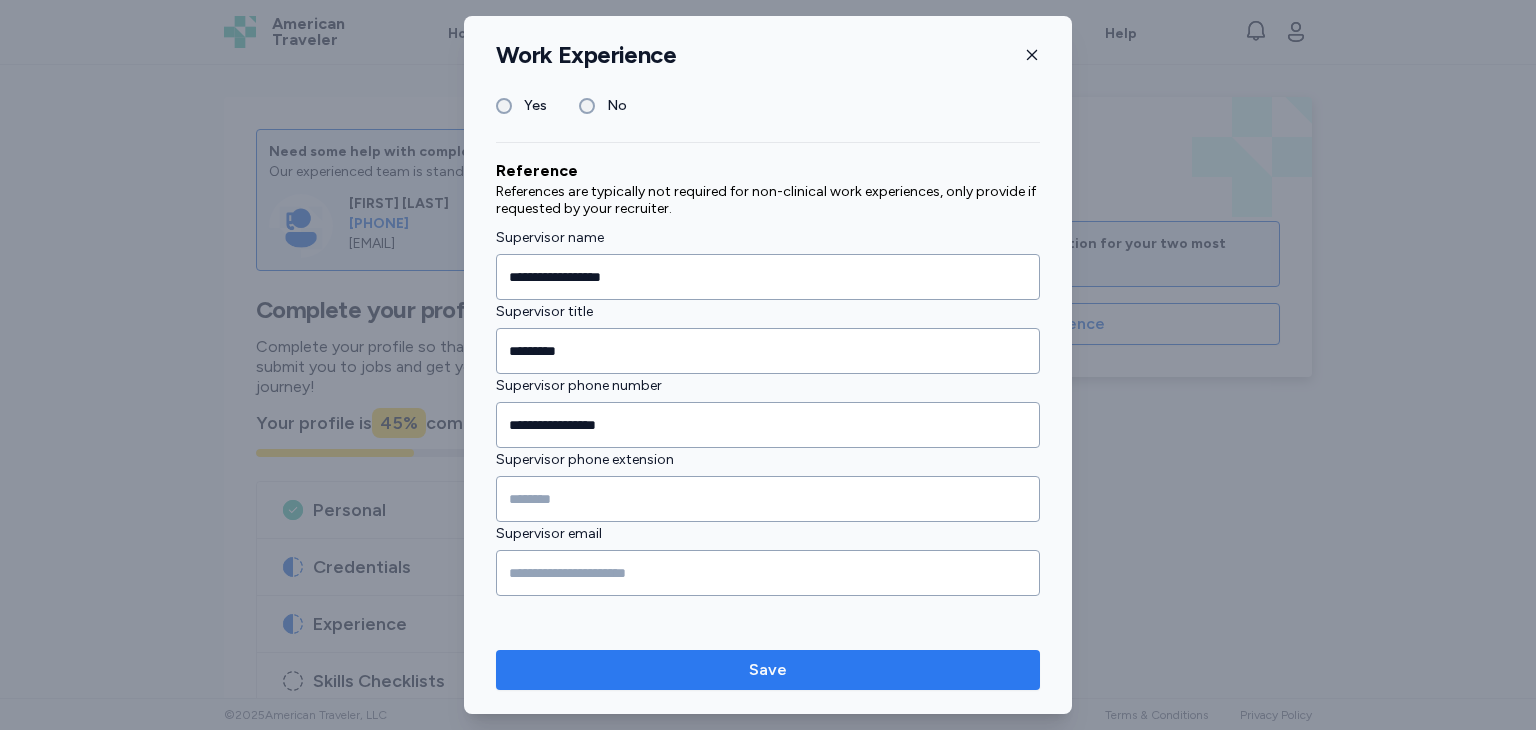 click on "Save" at bounding box center [768, 670] 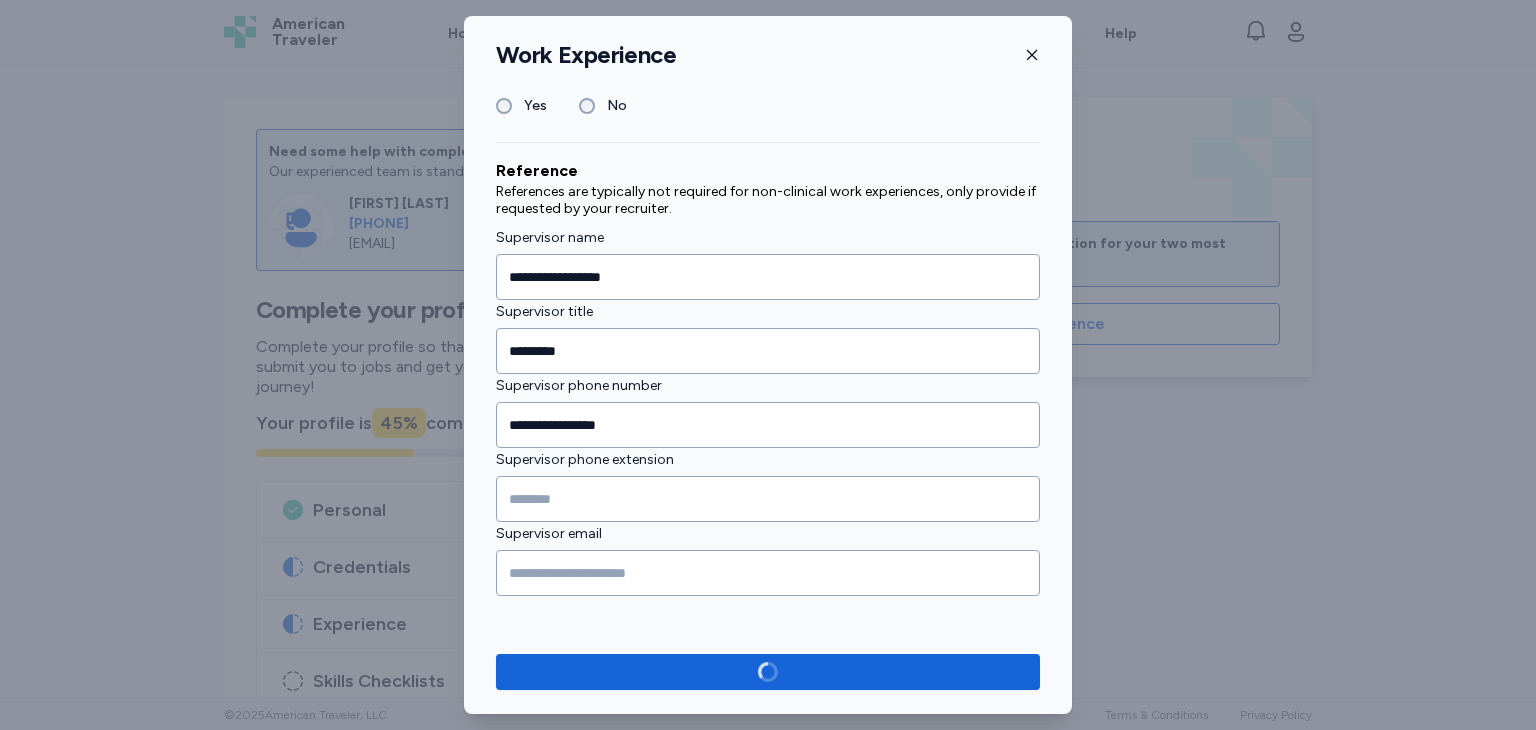 scroll, scrollTop: 1096, scrollLeft: 0, axis: vertical 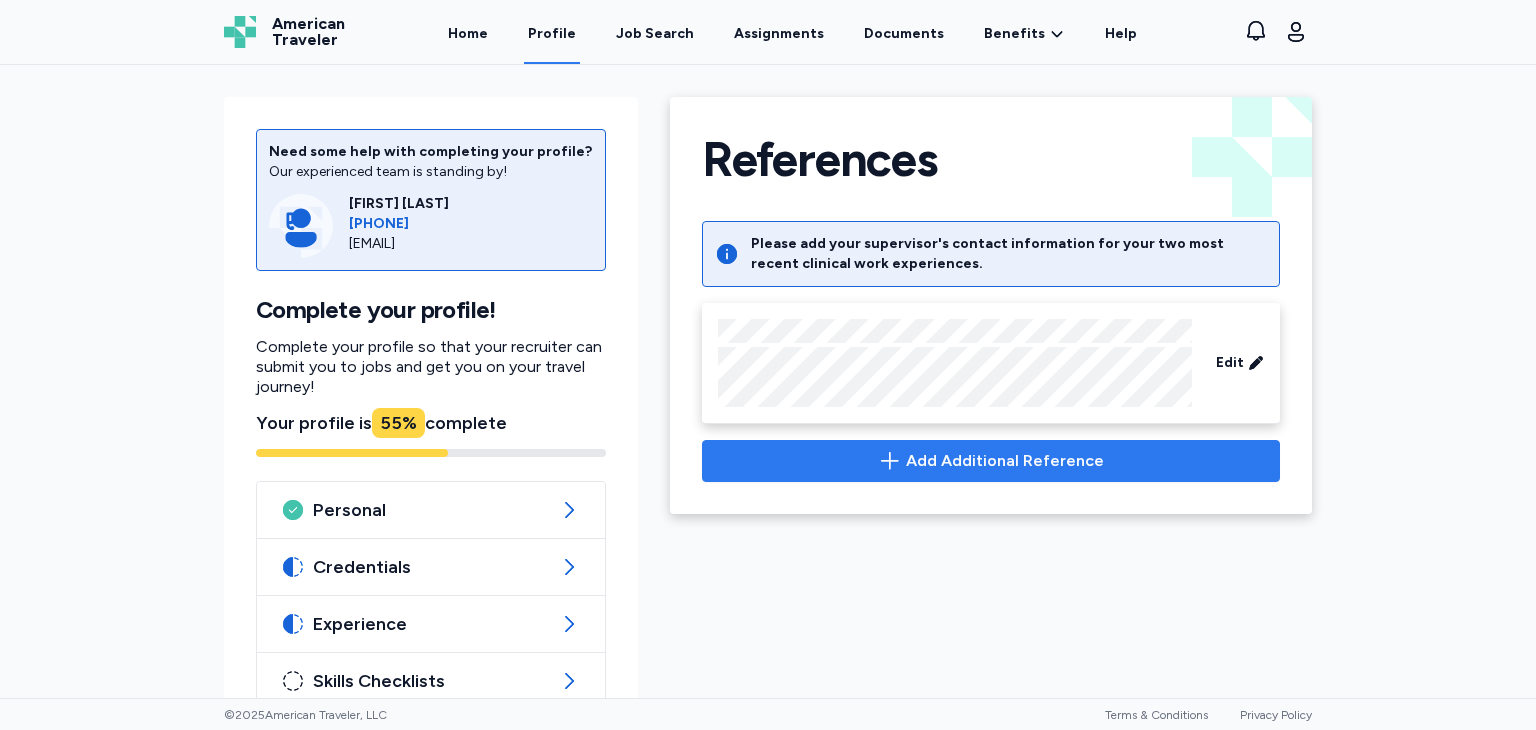 click on "Add Additional Reference" at bounding box center [991, 461] 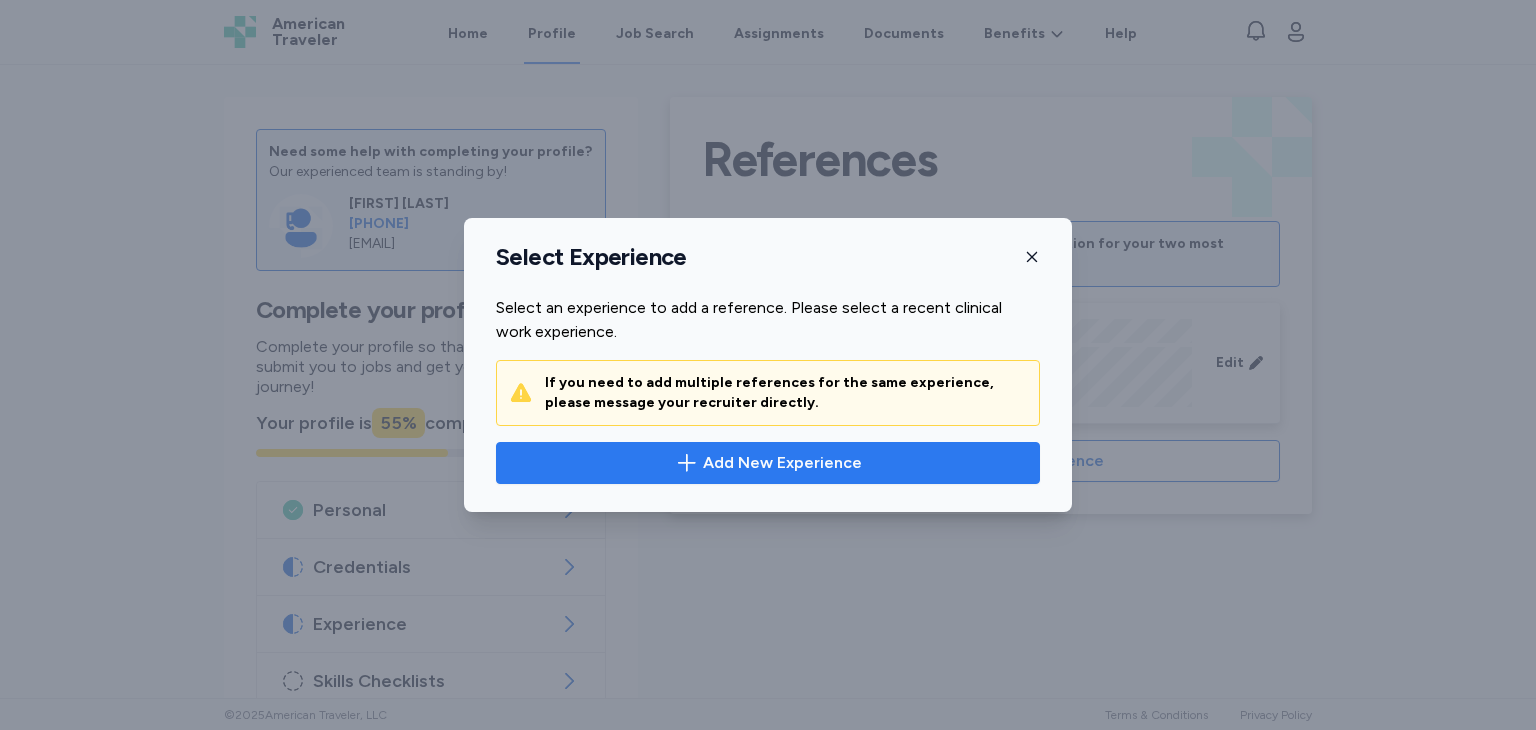 click on "Add New Experience" at bounding box center (782, 463) 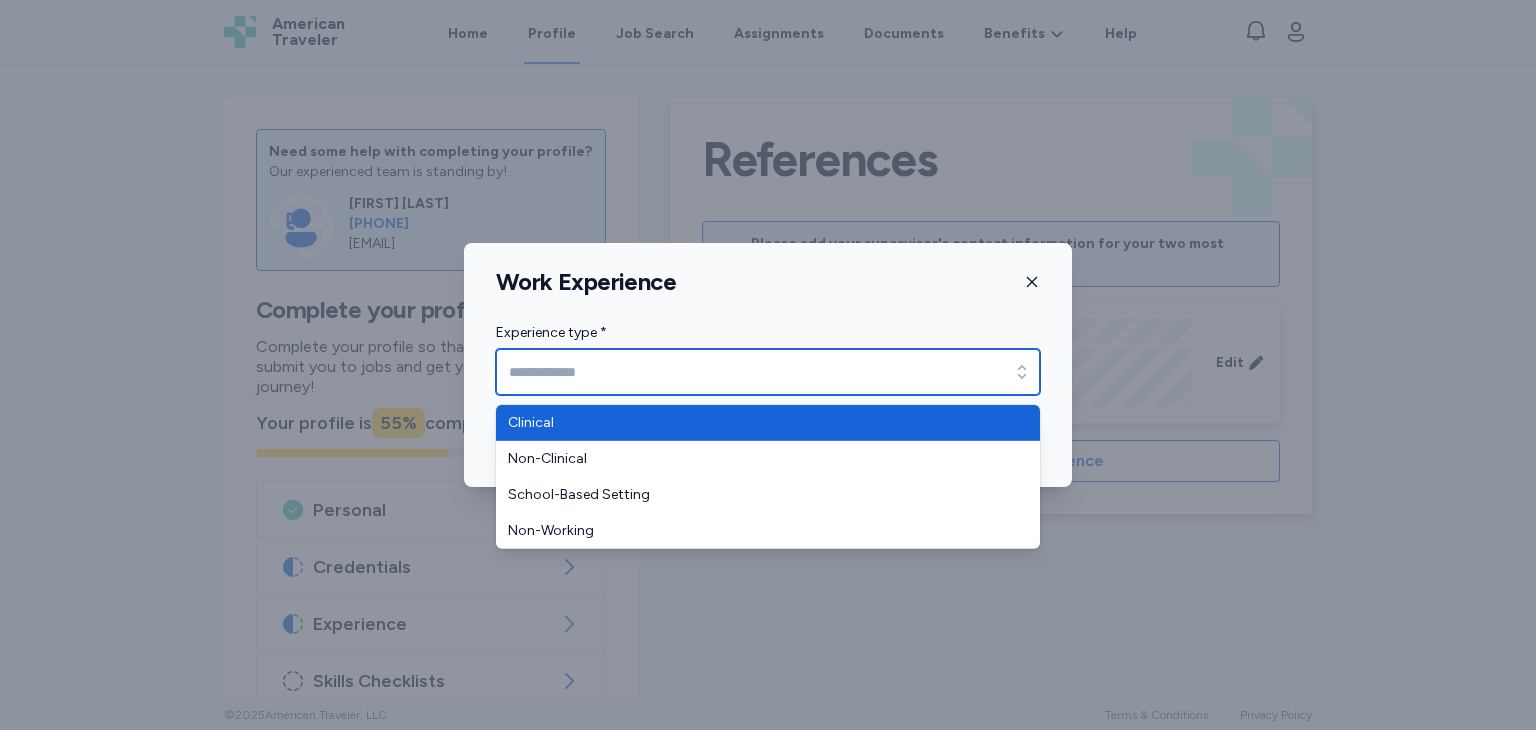 click on "Experience type *" at bounding box center [768, 372] 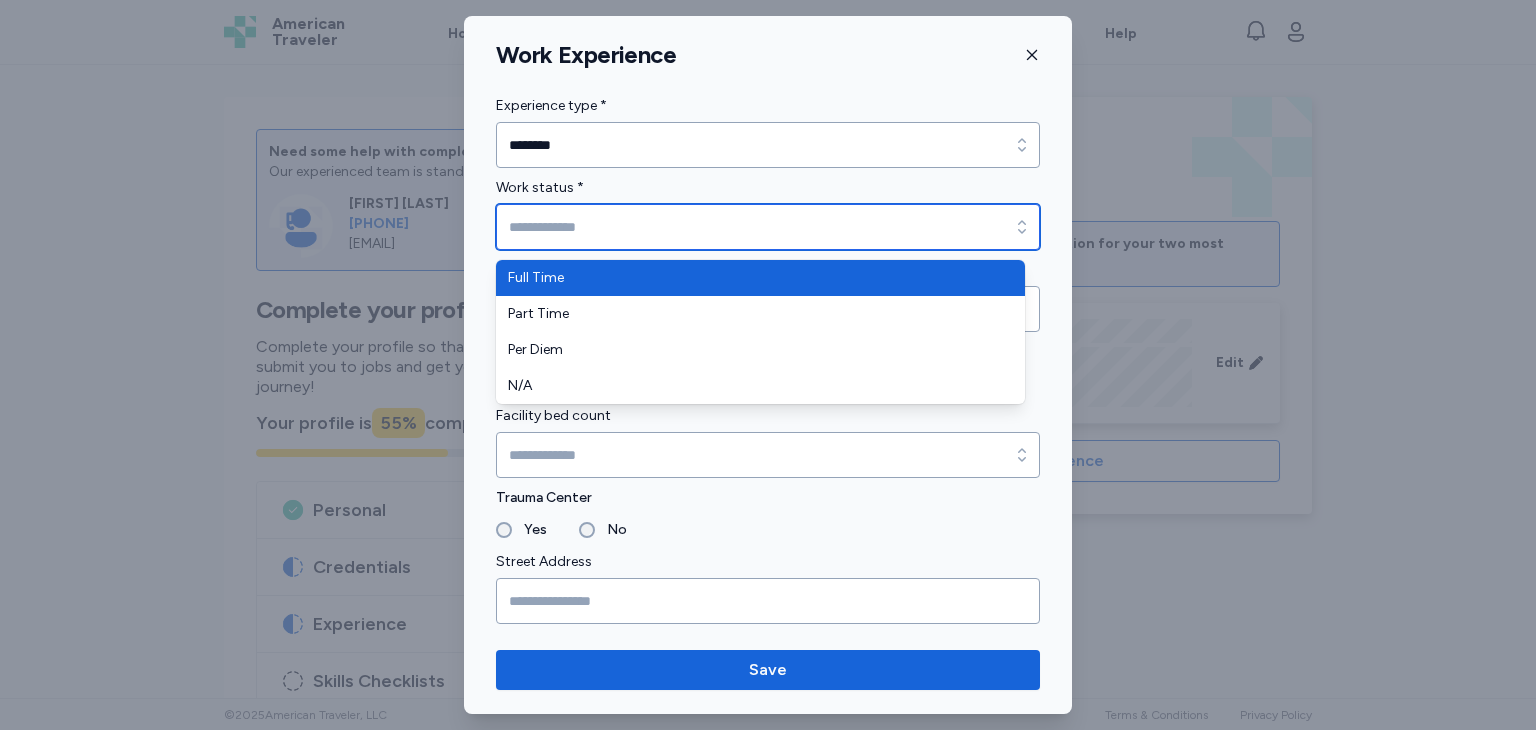 click on "Work status *" at bounding box center [768, 227] 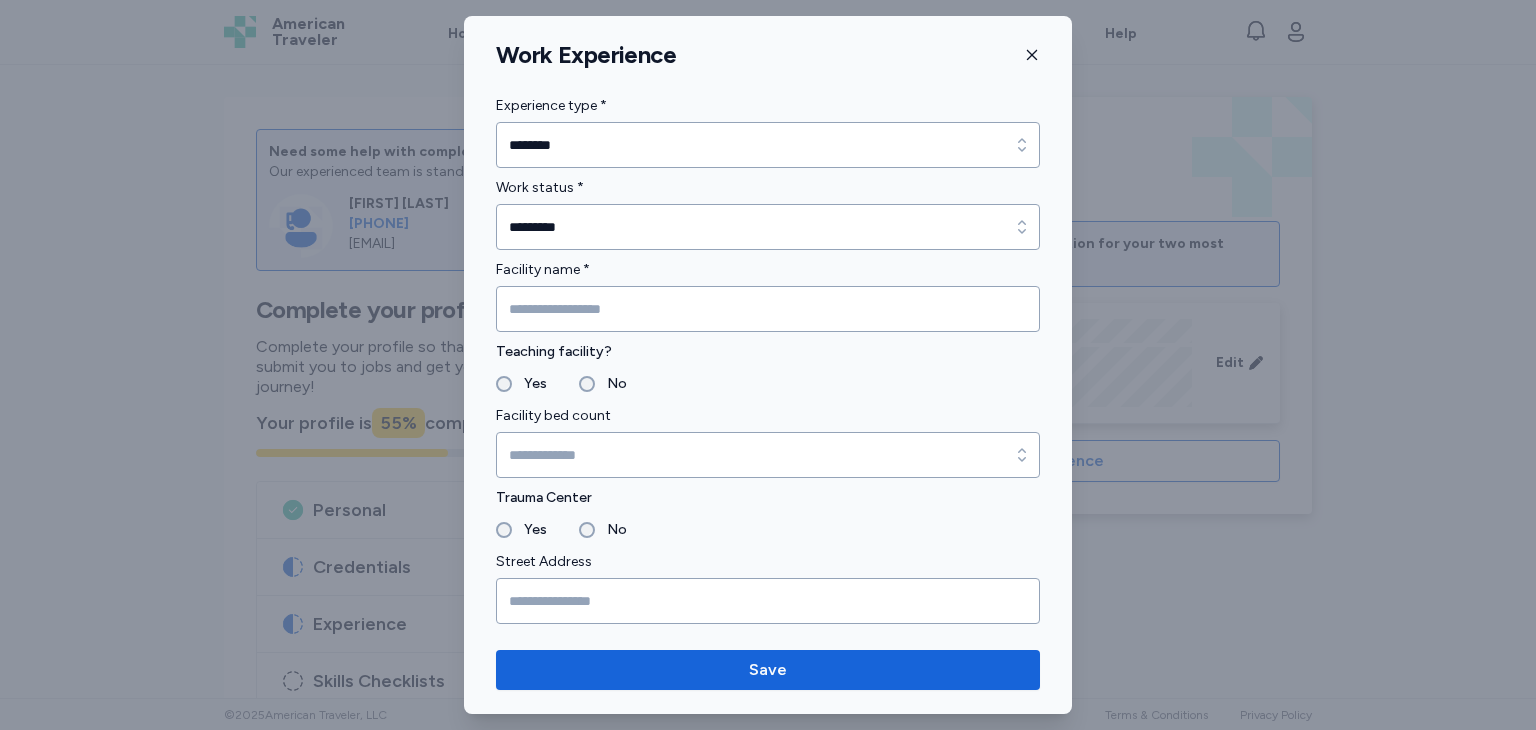 click on "Facility name *" at bounding box center [768, 295] 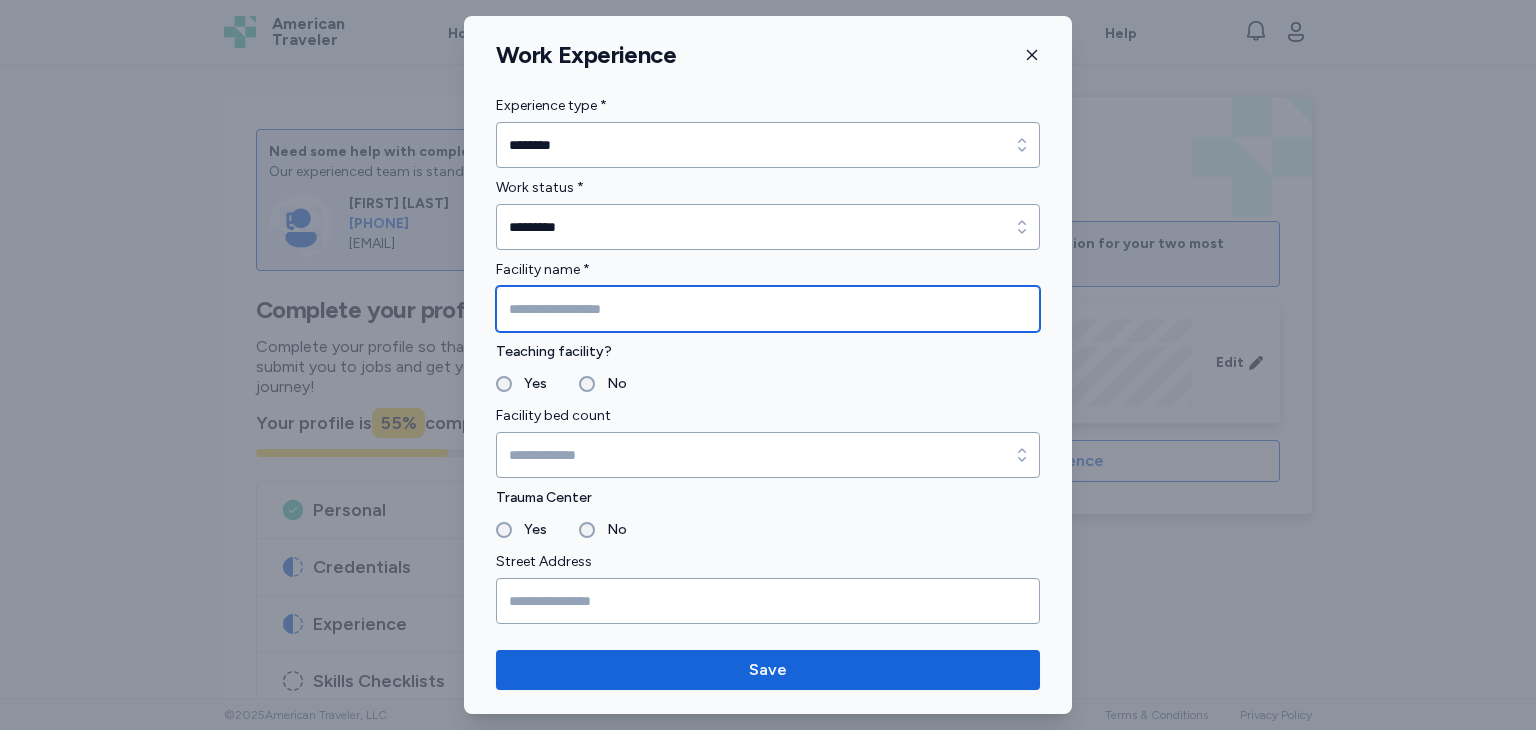 click at bounding box center (768, 309) 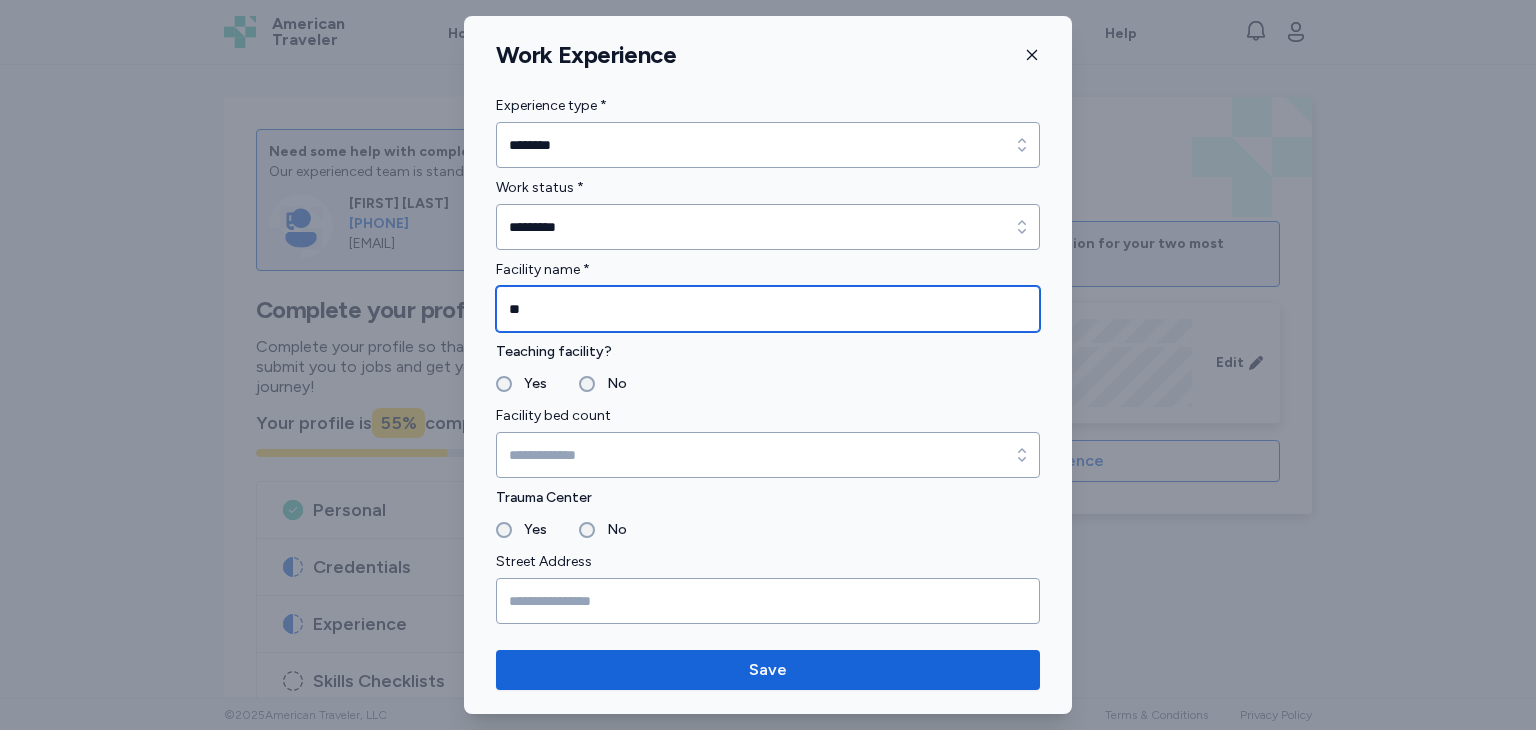 type on "*" 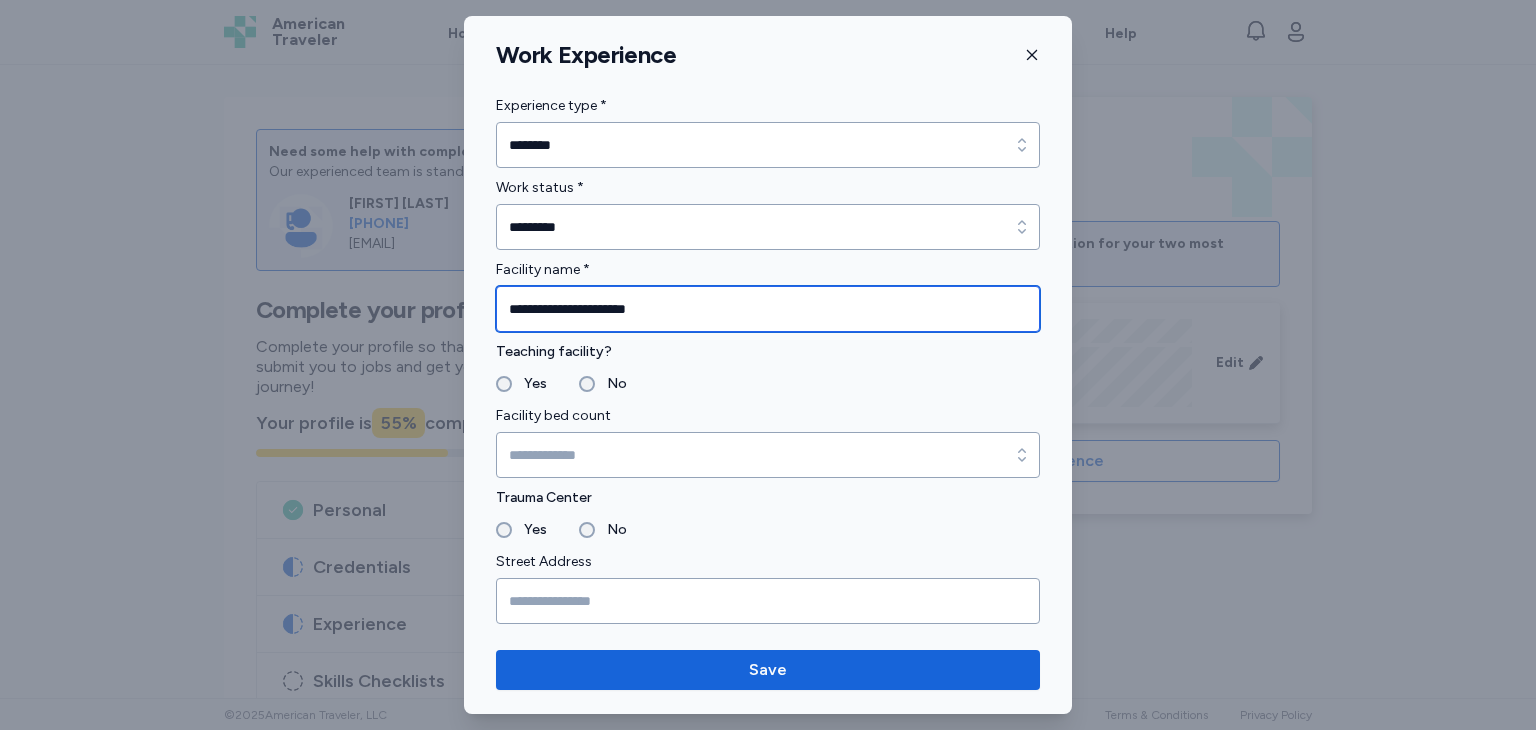 type on "**********" 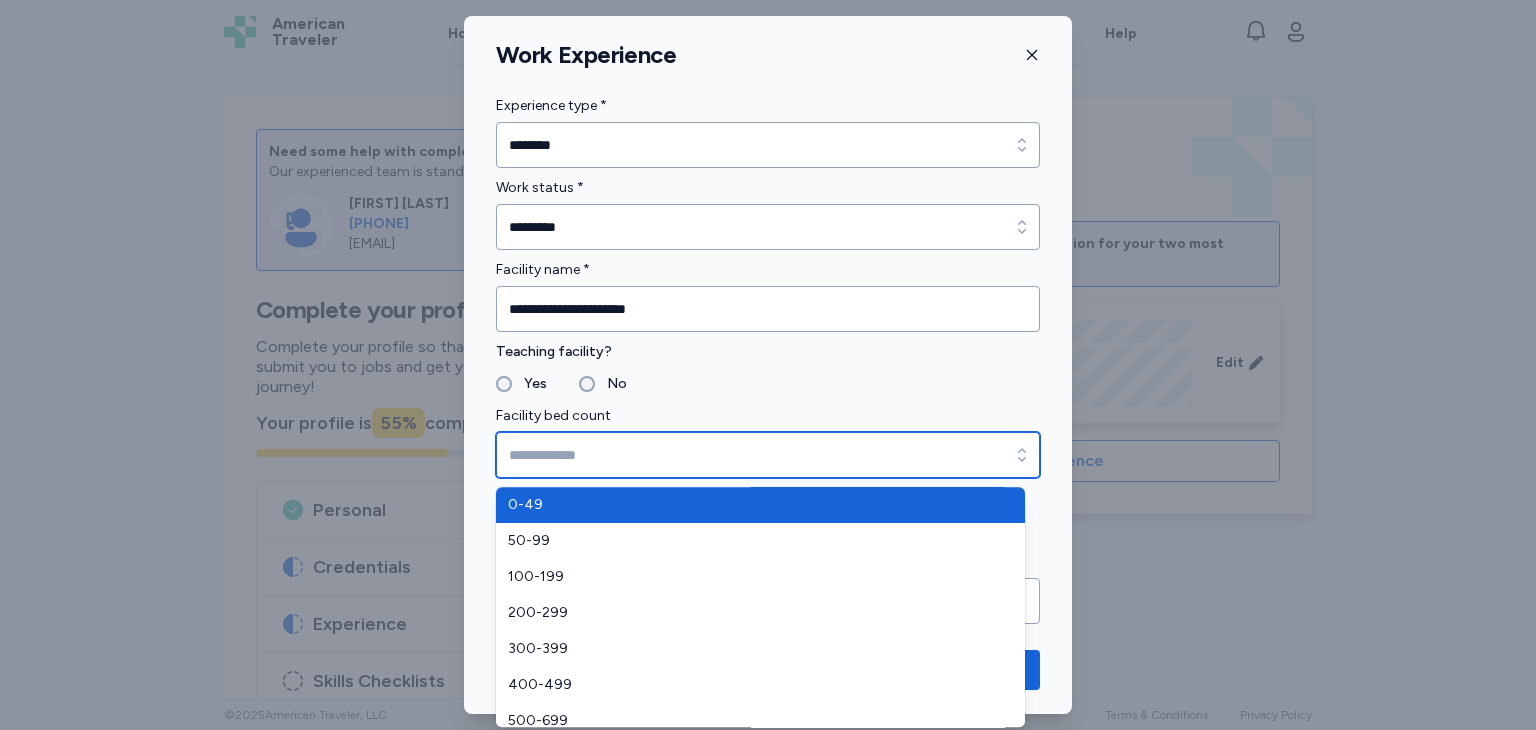 click on "Facility bed count" at bounding box center [768, 455] 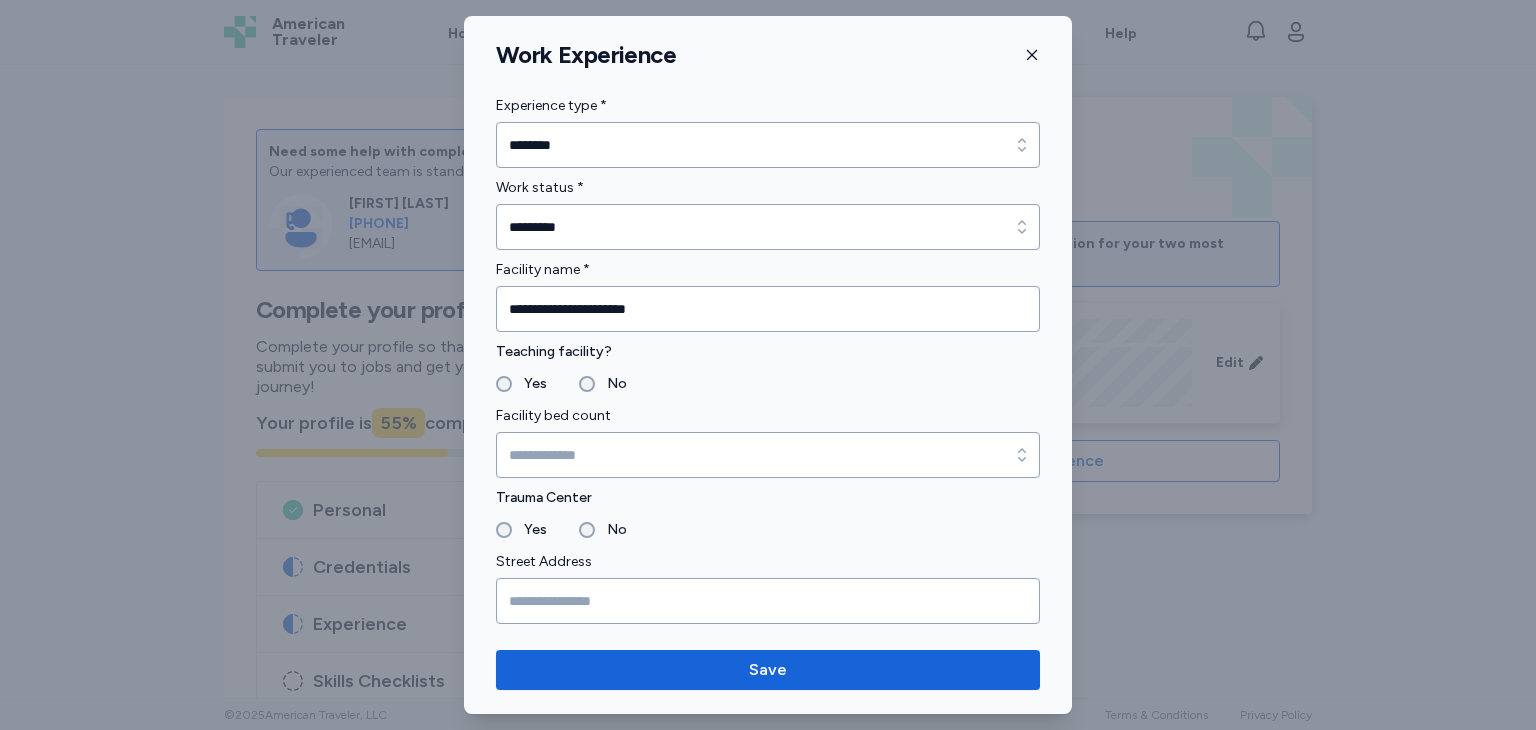 click on "Work status * [WORK_STATUS] Work status * [WORK_STATUS] Facility name * [FACILITY_NAME] Teaching facility? Yes No Facility bed count [COUNT] Facility bed count [COUNT] Trauma Center Yes No Street Address [ADDRESS] City [CITY] State/Province [STATE] State/Province [STATE] Country [COUNTRY] Country [COUNTRY] Zip/ Postal Code [POSTAL_CODE] Employment start date * [DATE] Are you presently employed at this job? * Yes No EMR Technology used [EMR_TECH] EMR Technology used [EMR_TECH] Specialty unit worked in * [SPECIALTY] Position/Title [TITLE] Charge experience Yes No Number of unit beds [COUNT] Number of unit beds [COUNT] Nurse patient ratio [RATIO] Nurse patient ratio [RATIO] Shift worked * [SHIFT] Shift worked * [SHIFT] Hours per shift [HOURS] Shifts per week [SHIFTS] May we contact this employer? * Yes No Is this a travel assignment? * Yes No Reference Please fill in if this is  one of your two most recent  clinical experiences. If you have additional references for this work history, please   message your recruiter directly . Supervisor name [NAME] Supervisor title [TITLE] Supervisor phone number [PHONE] Supervisor phone extension [PHONE_EXT] Save" at bounding box center (768, 1329) 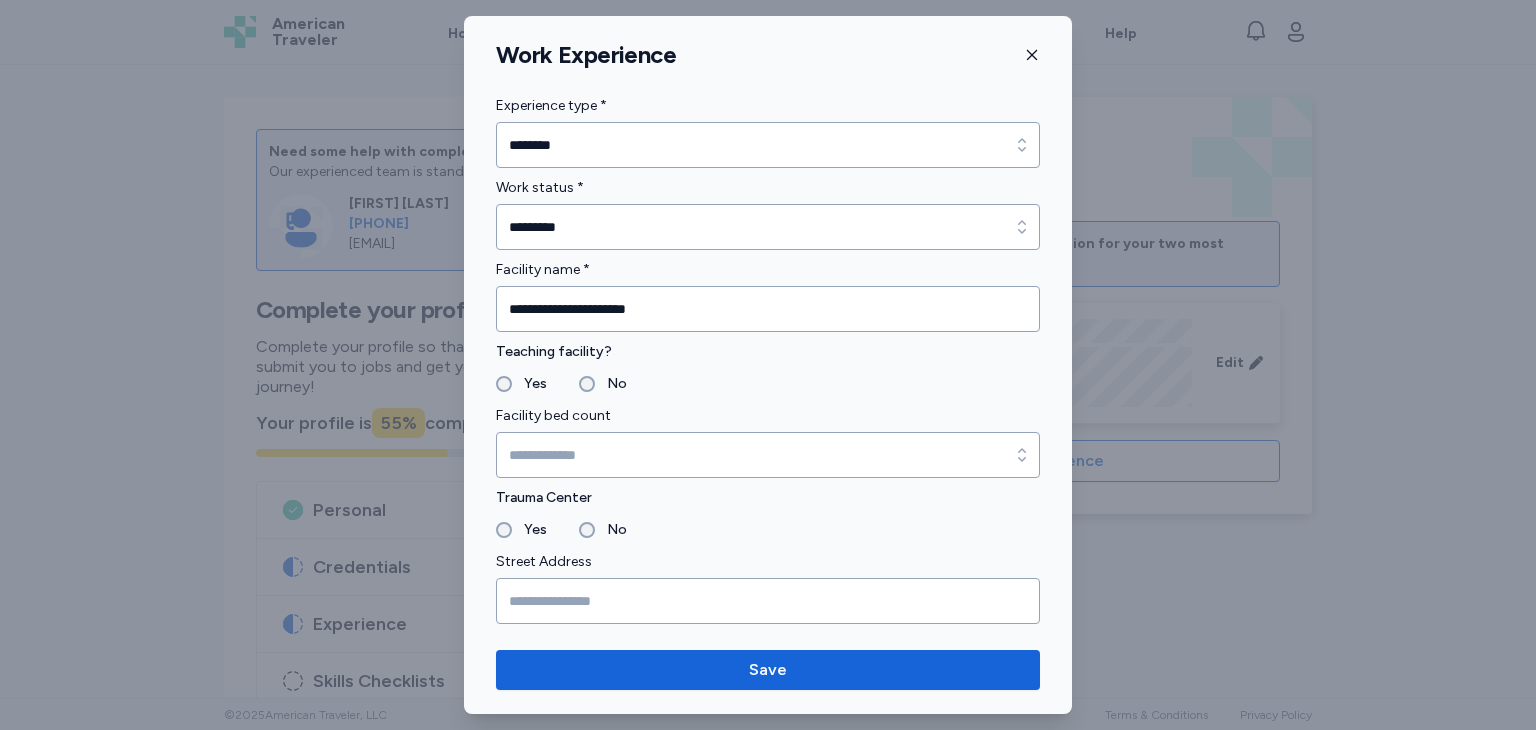 scroll, scrollTop: 186, scrollLeft: 0, axis: vertical 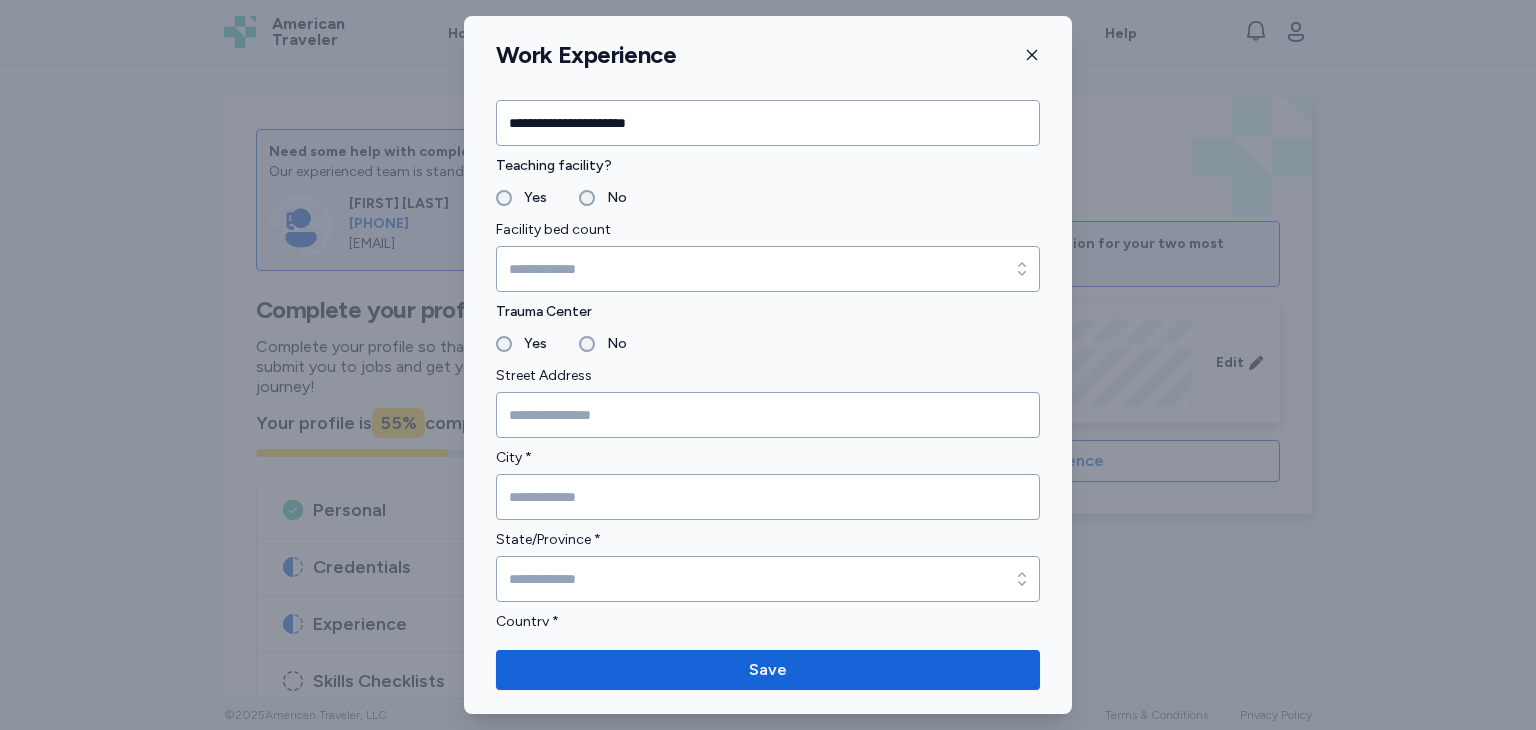 click on "No" at bounding box center (603, 344) 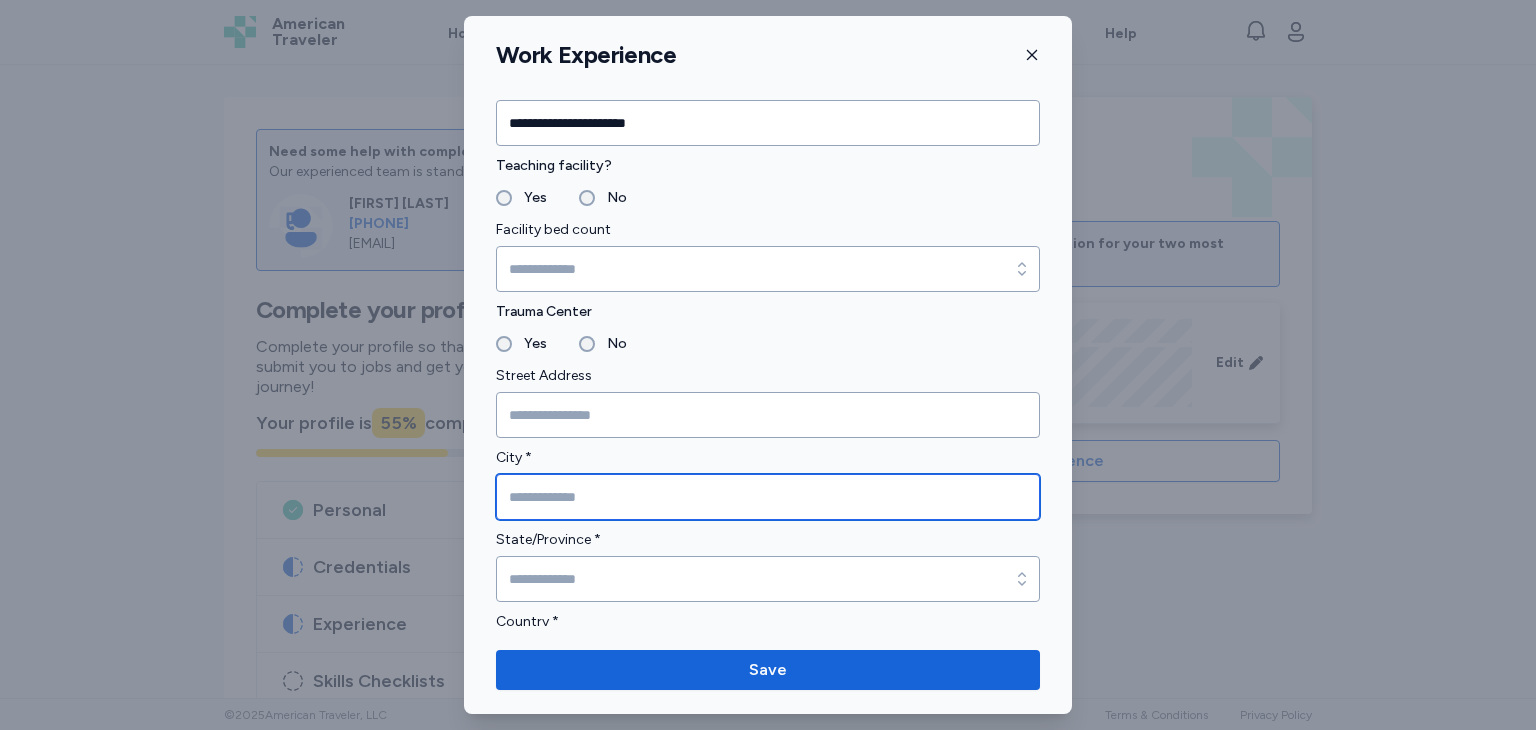 click at bounding box center [768, 497] 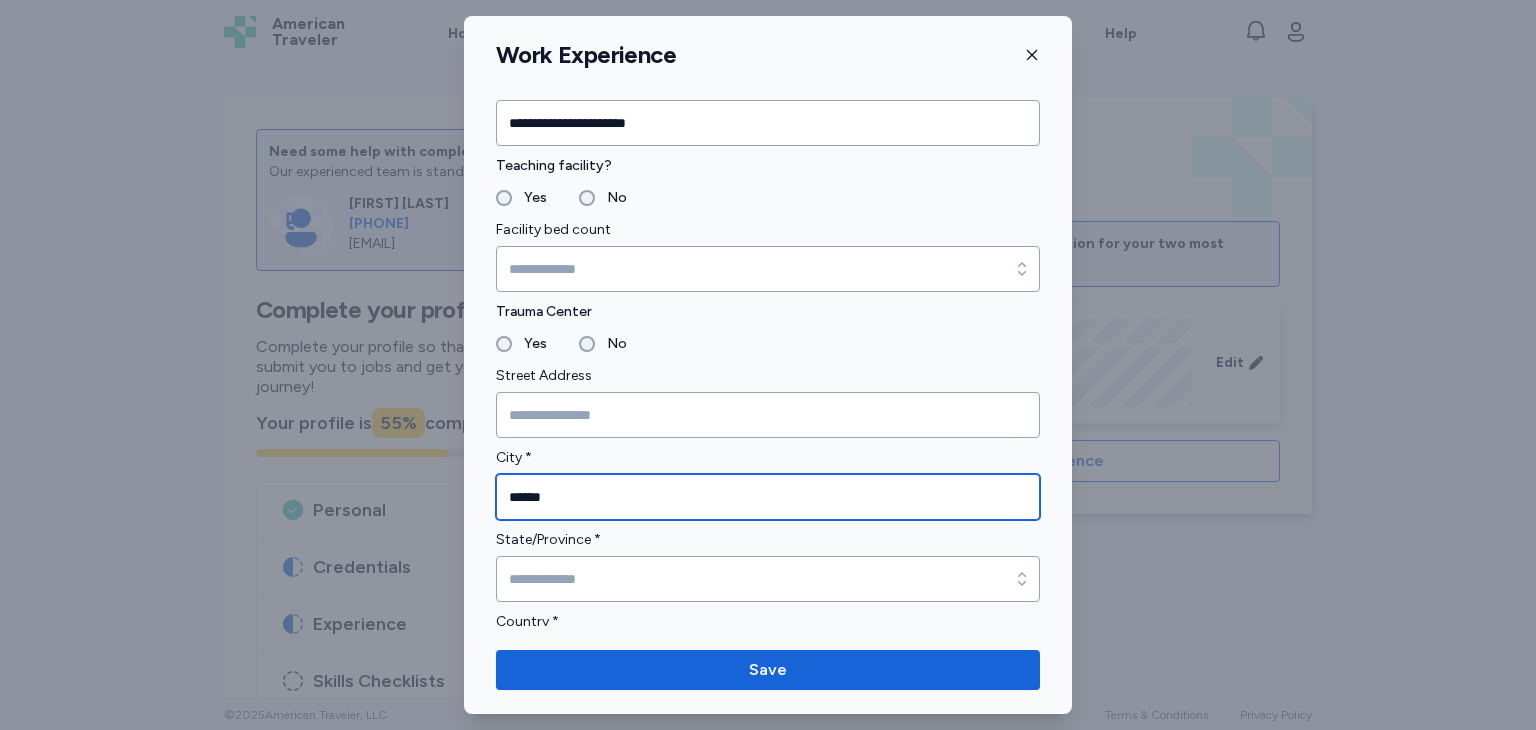 type on "******" 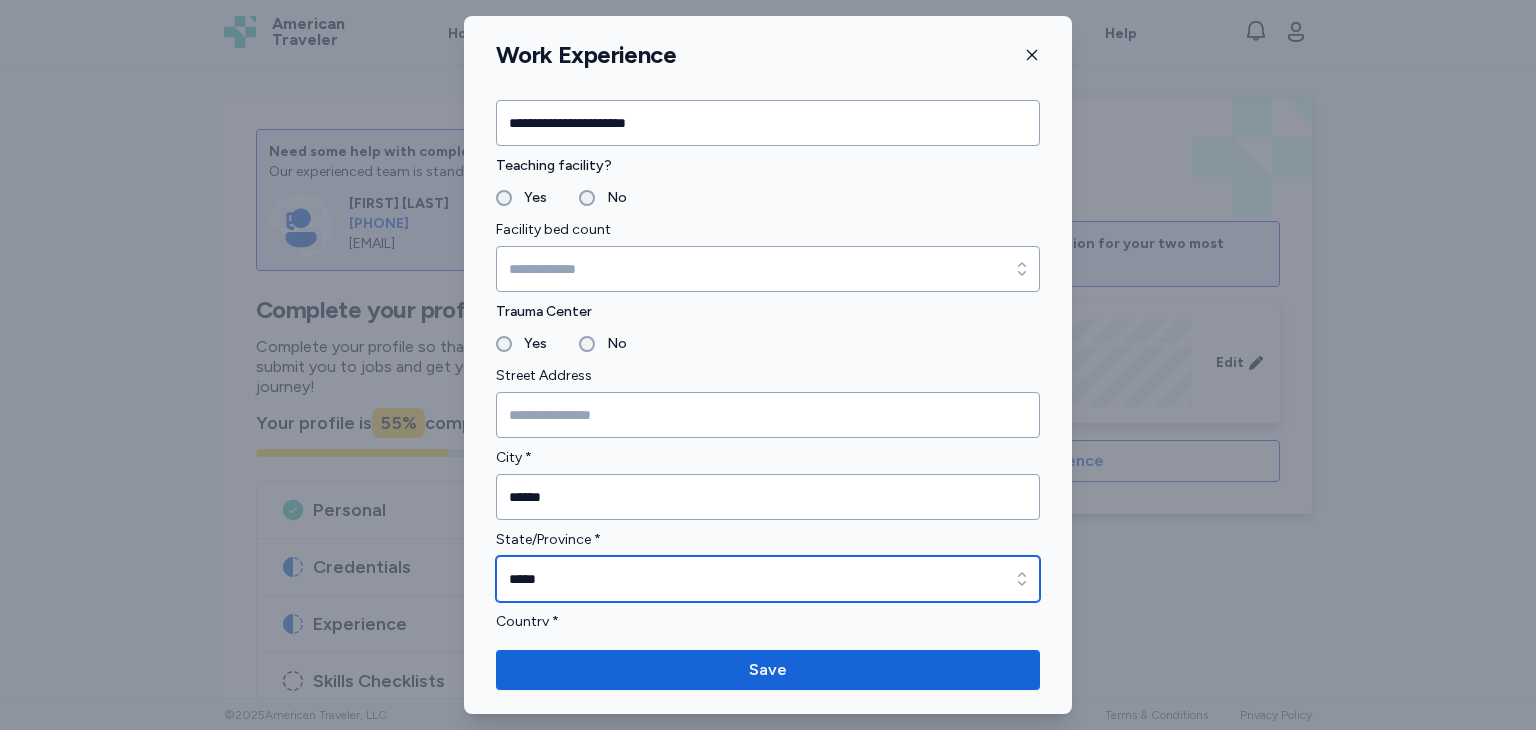 type on "*****" 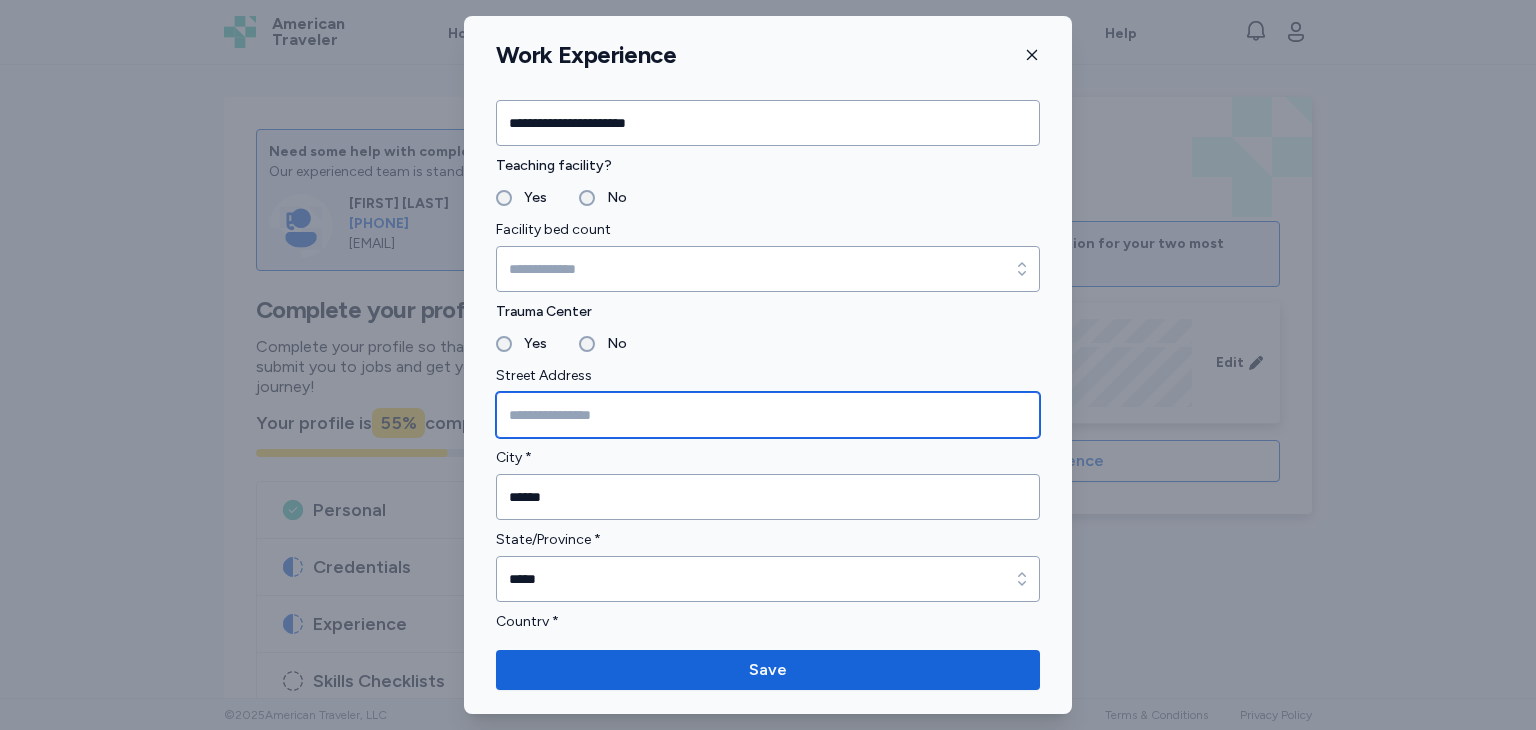 click at bounding box center (768, 415) 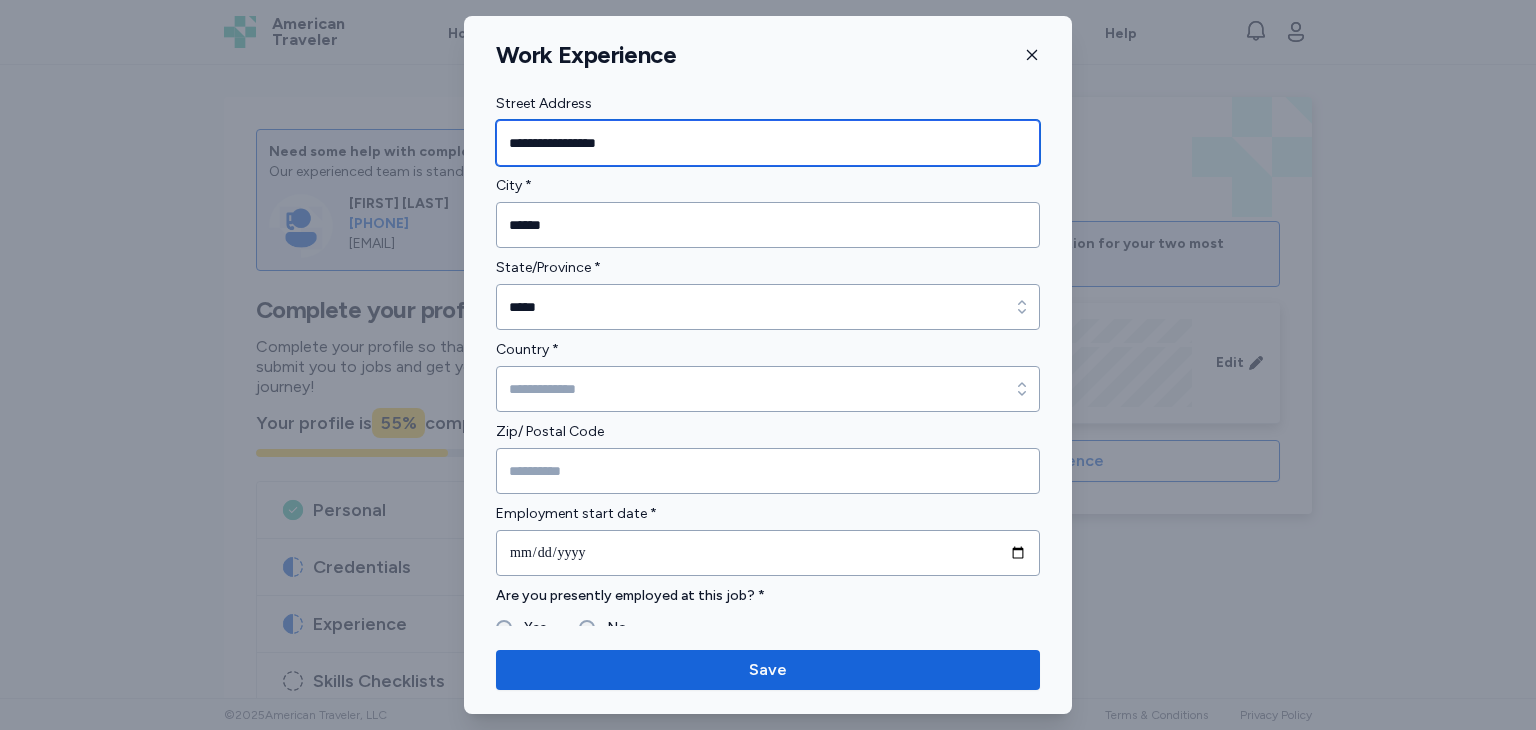 scroll, scrollTop: 539, scrollLeft: 0, axis: vertical 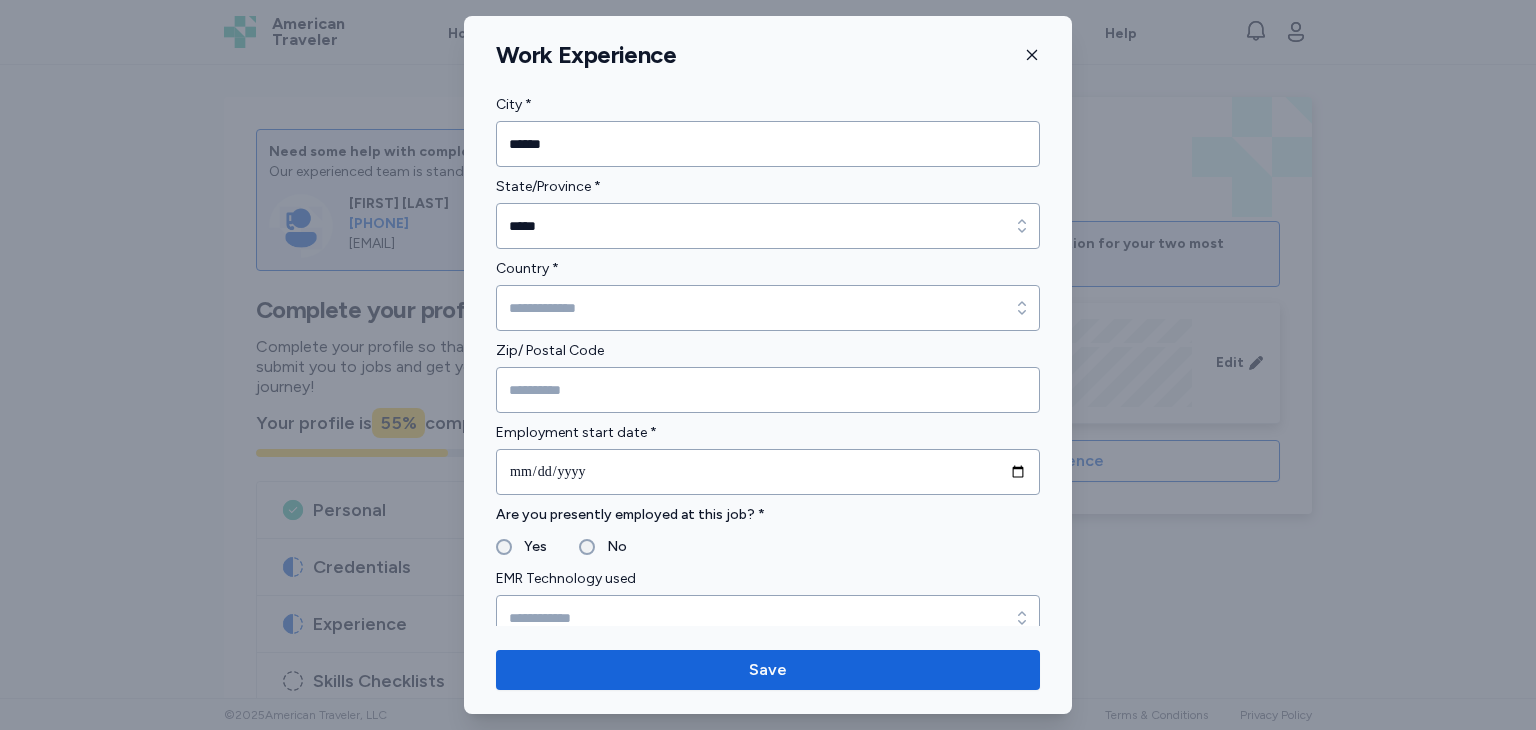 type on "**********" 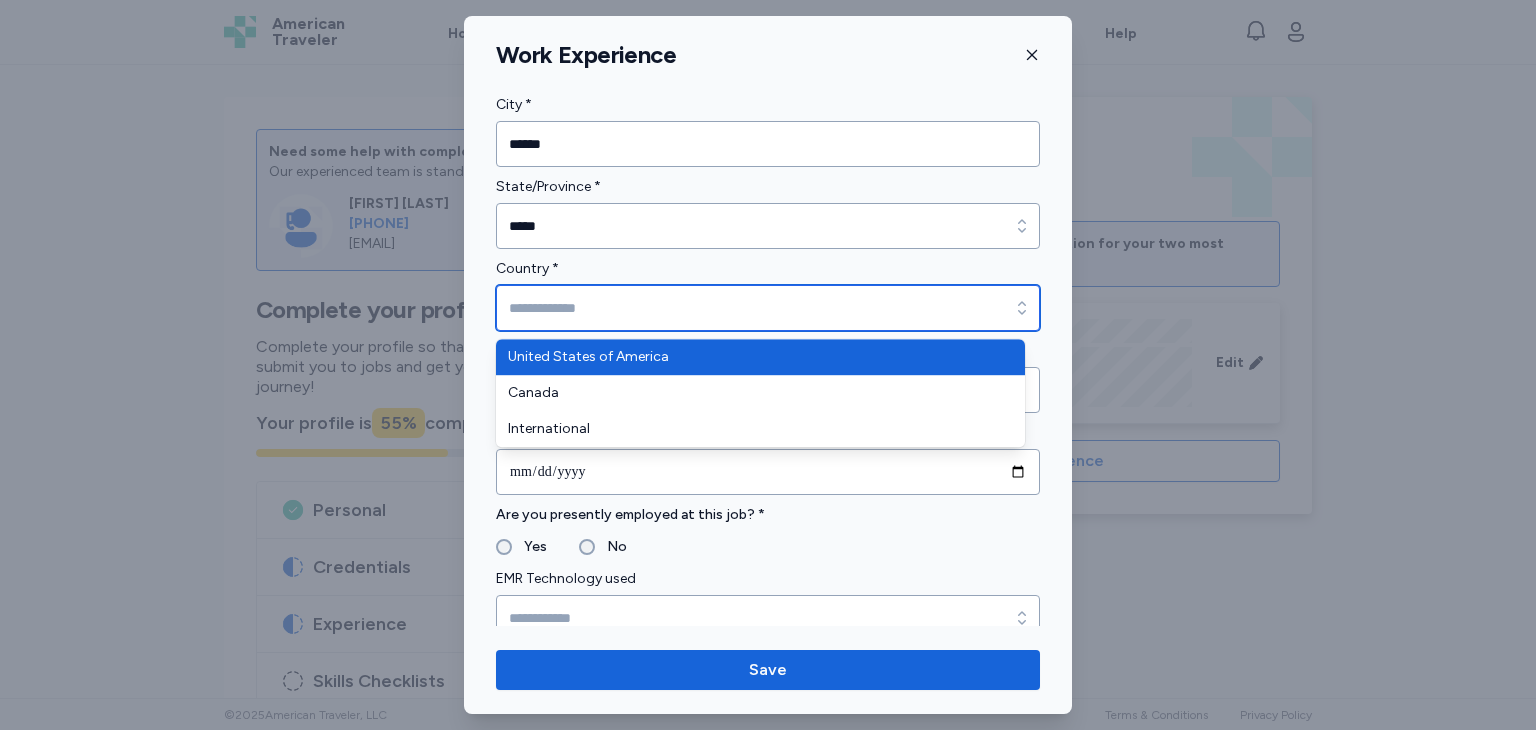 click on "Country *" at bounding box center [768, 308] 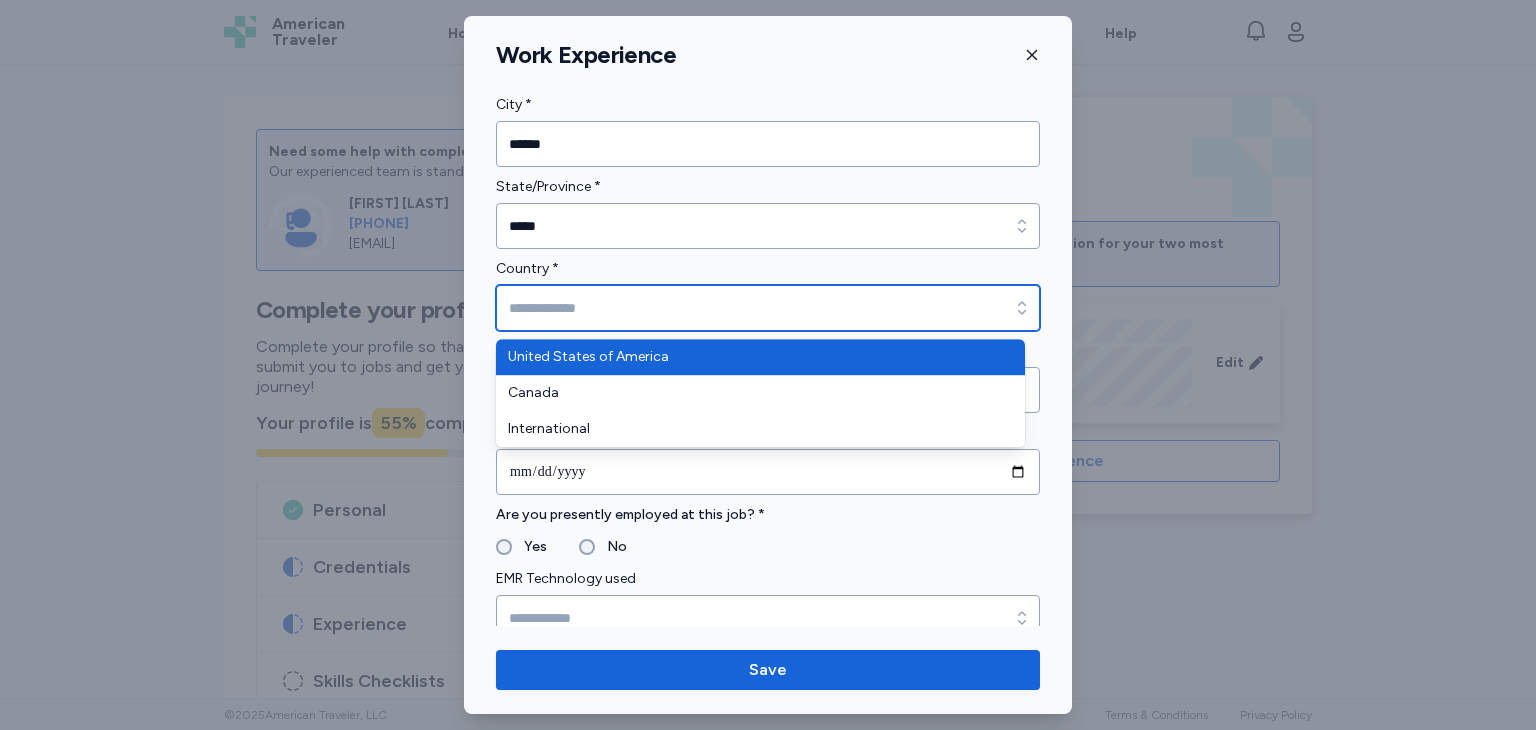 type on "**********" 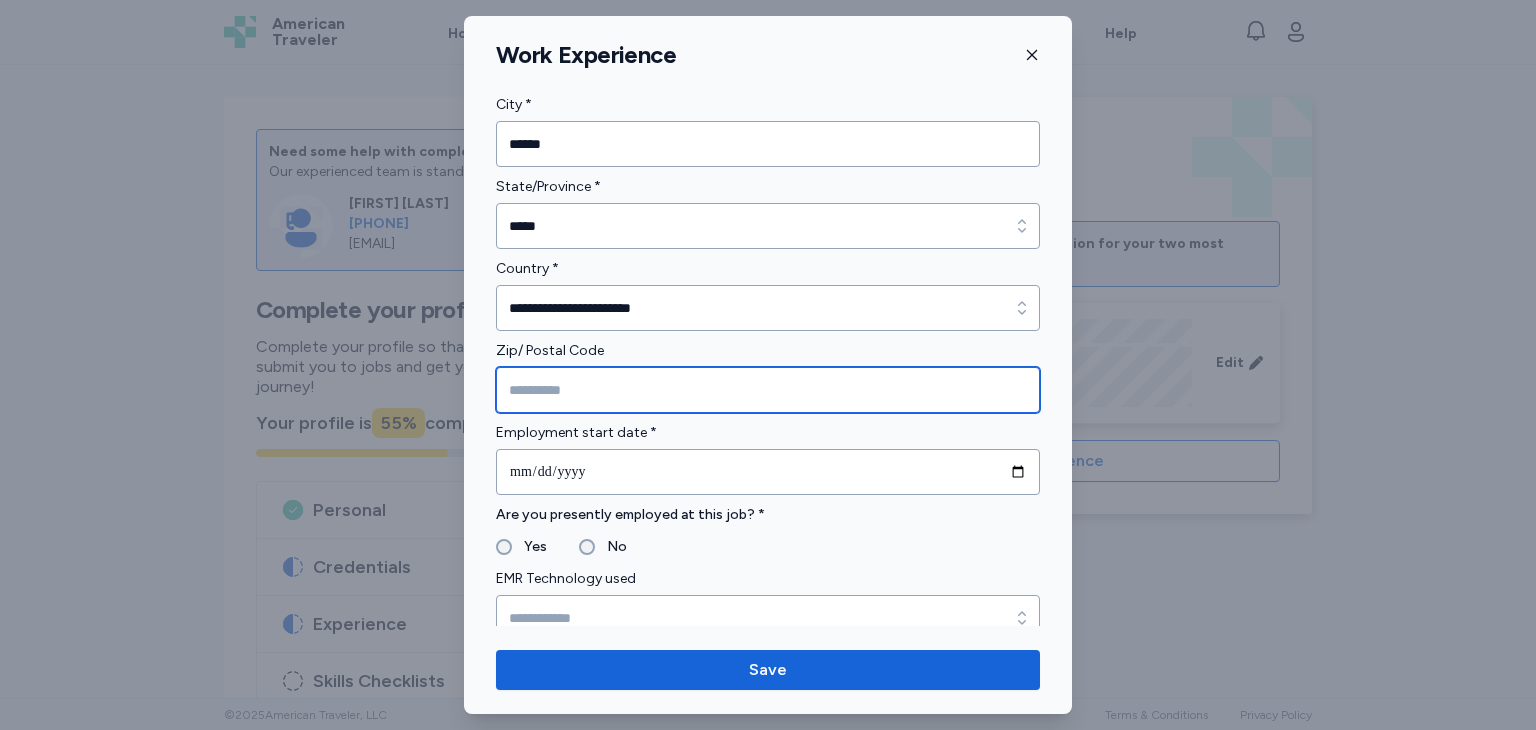 click at bounding box center (768, 390) 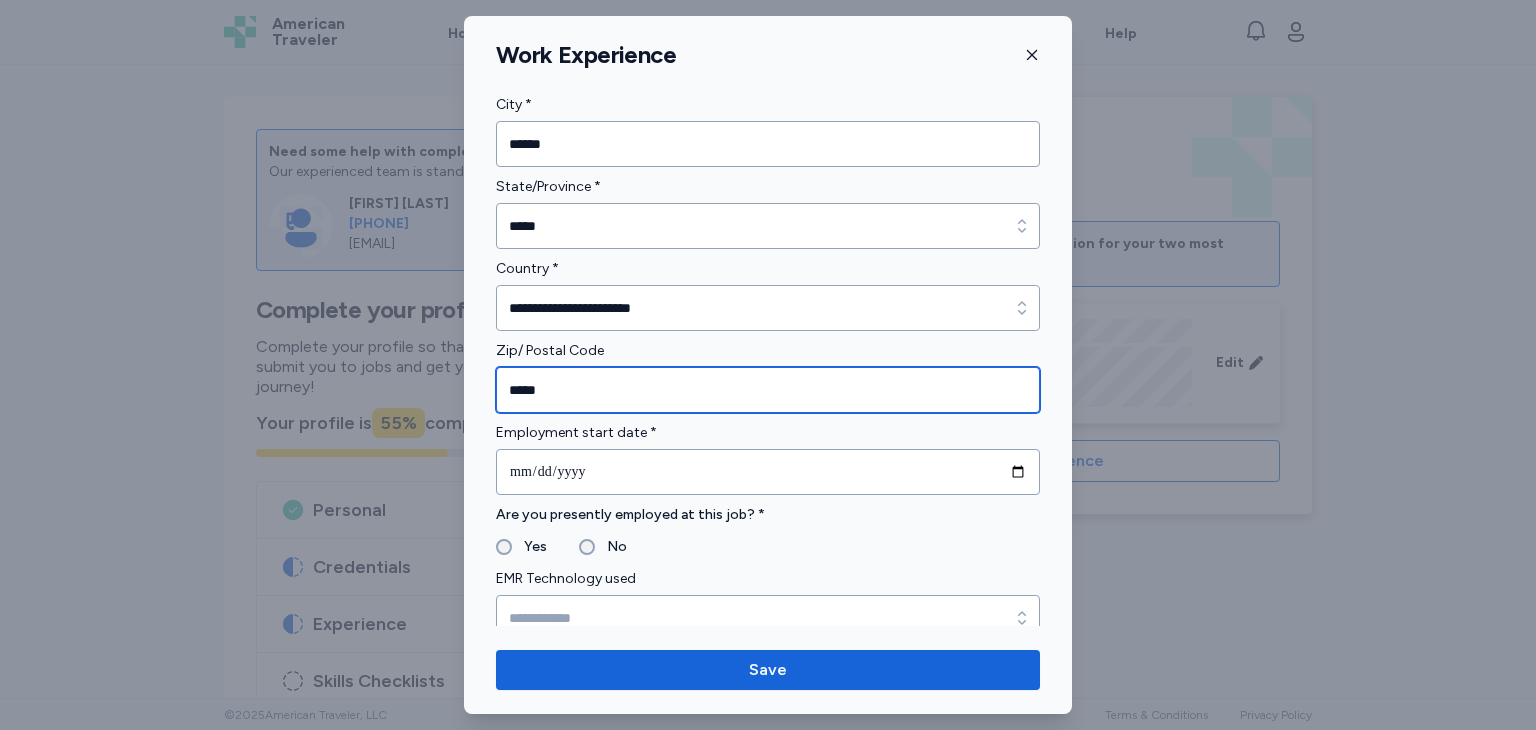 type on "*****" 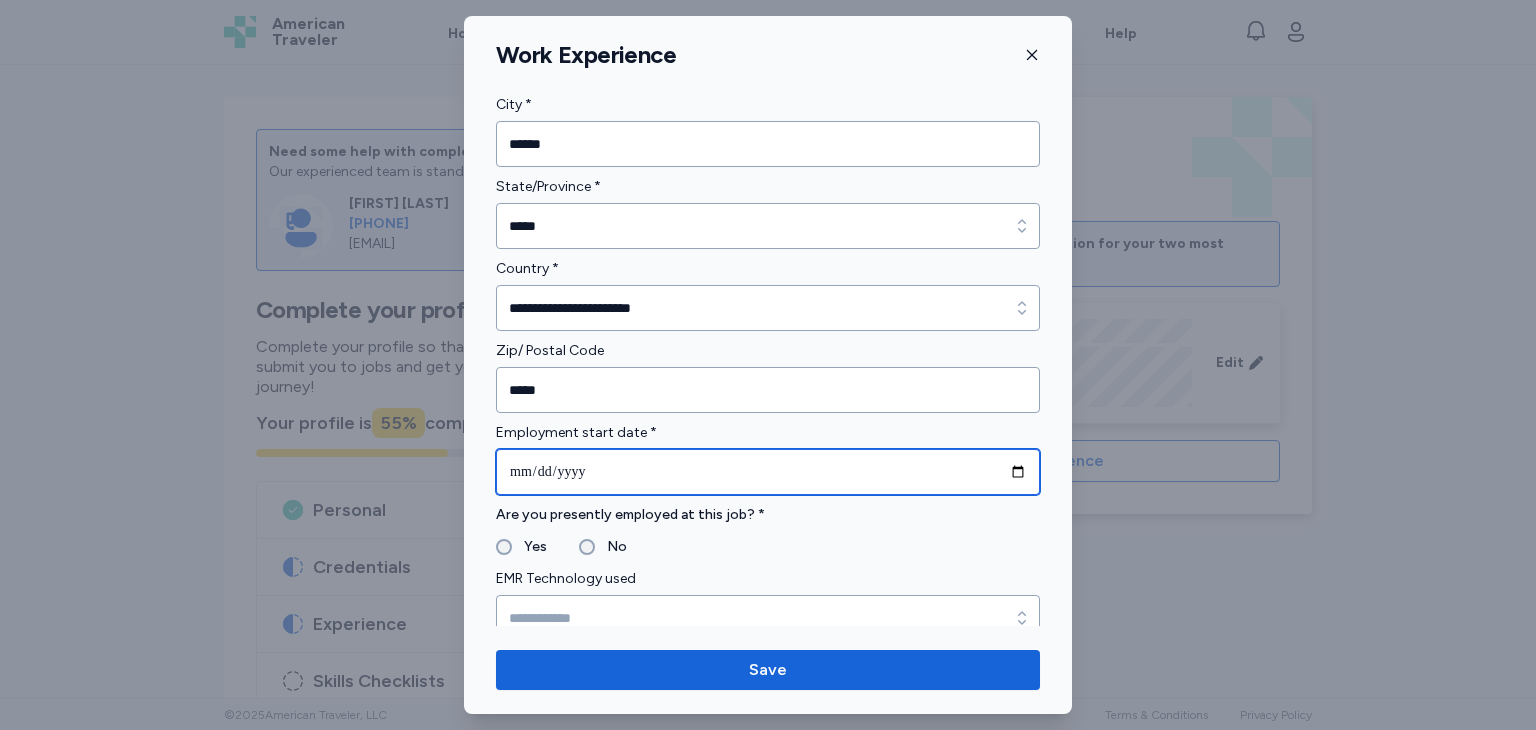 click at bounding box center (768, 472) 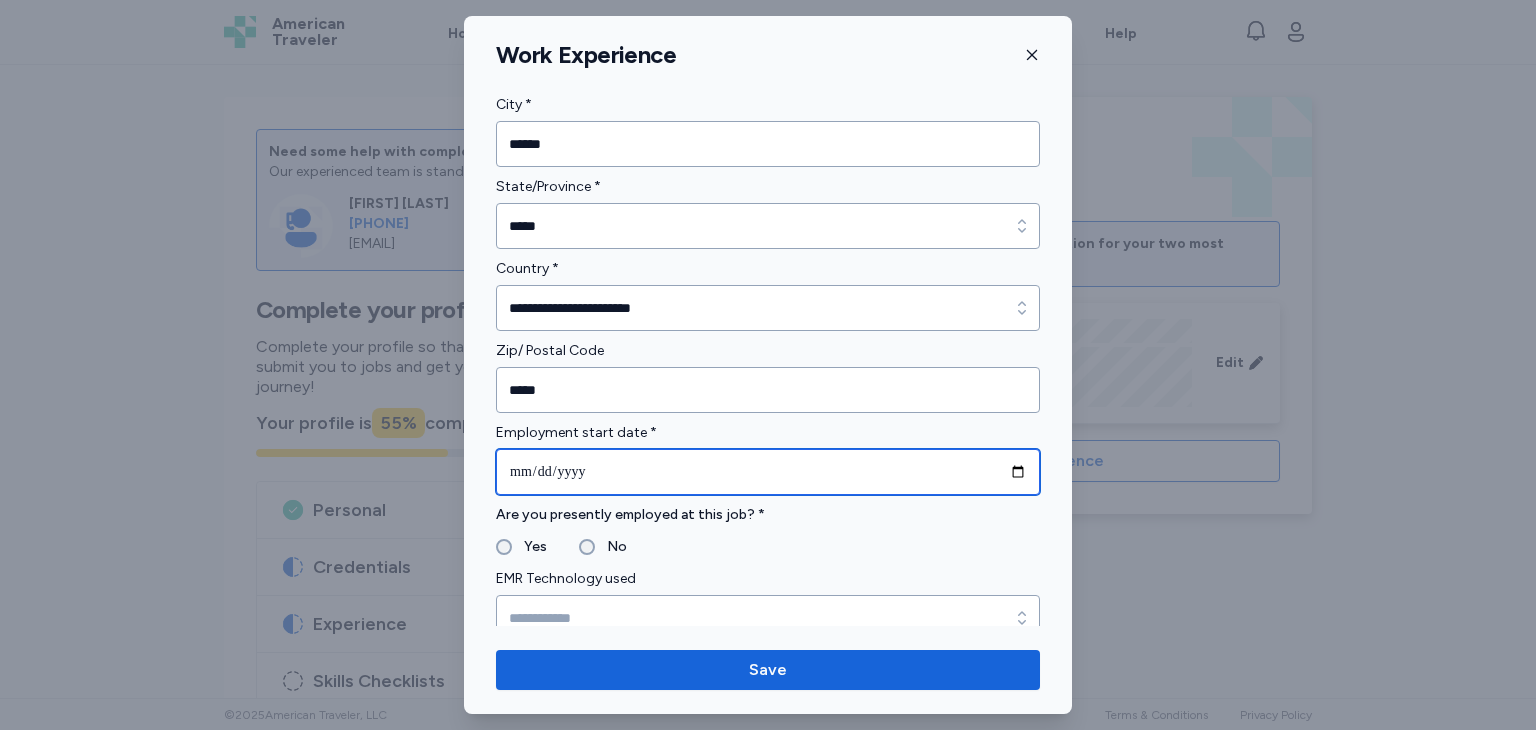 type on "**********" 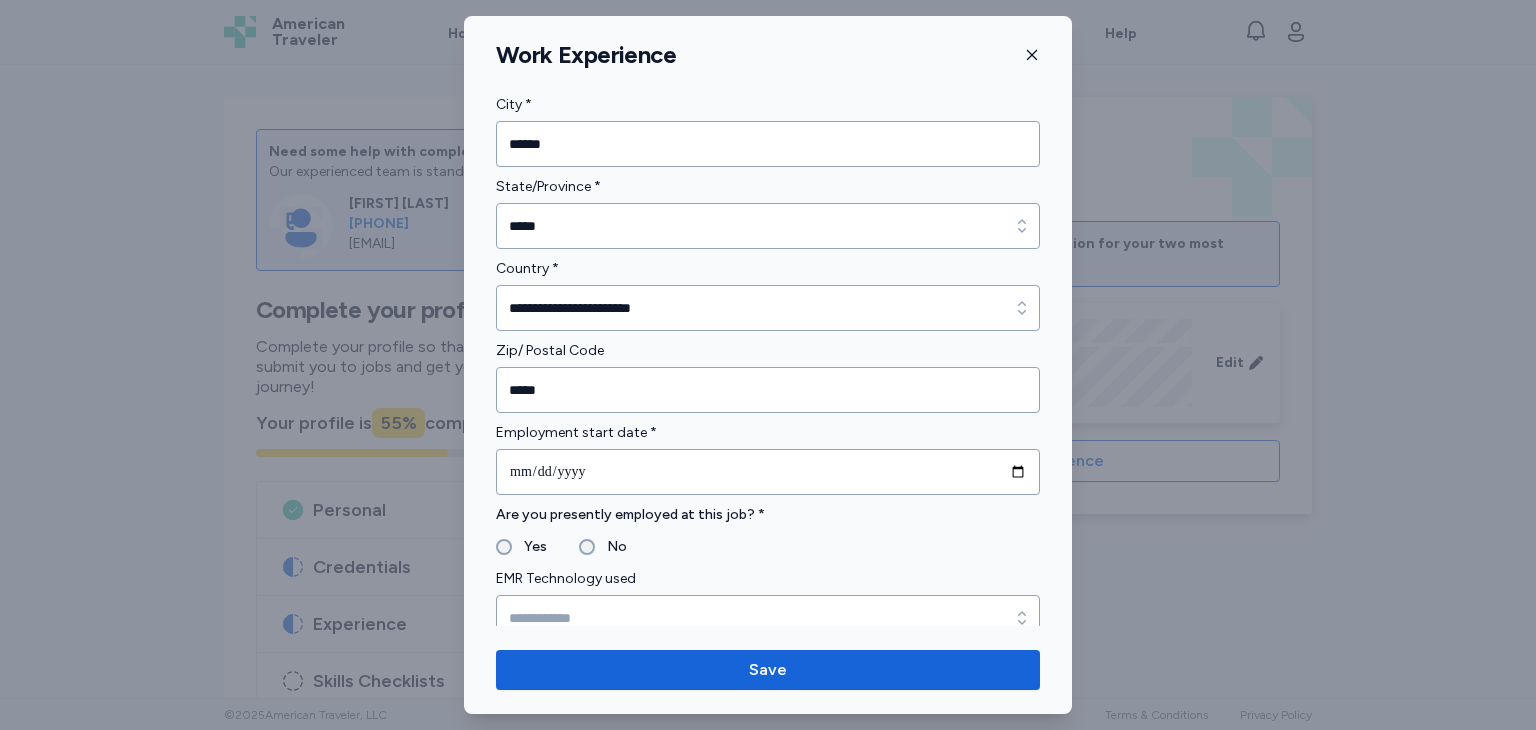 click on "No" at bounding box center [611, 547] 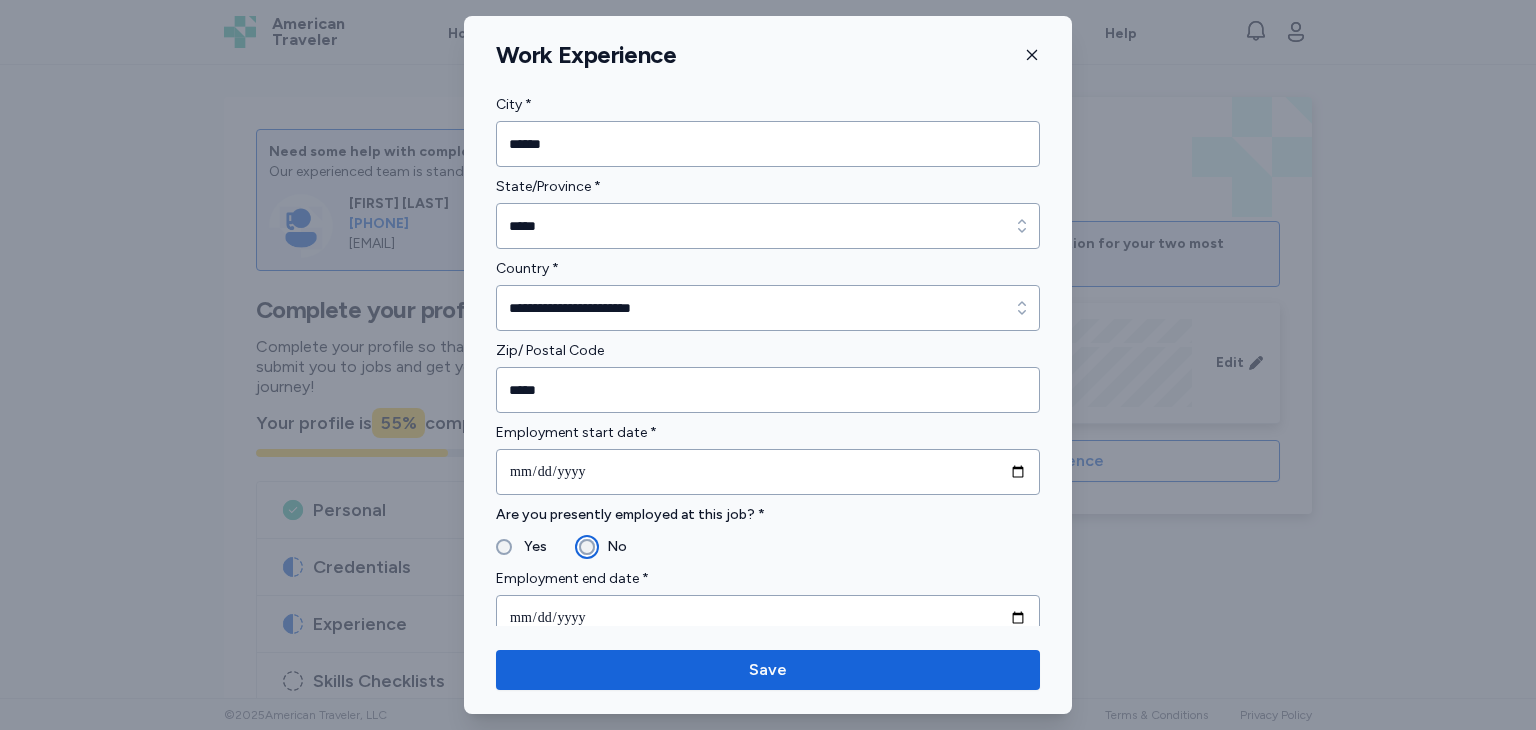 scroll, scrollTop: 823, scrollLeft: 0, axis: vertical 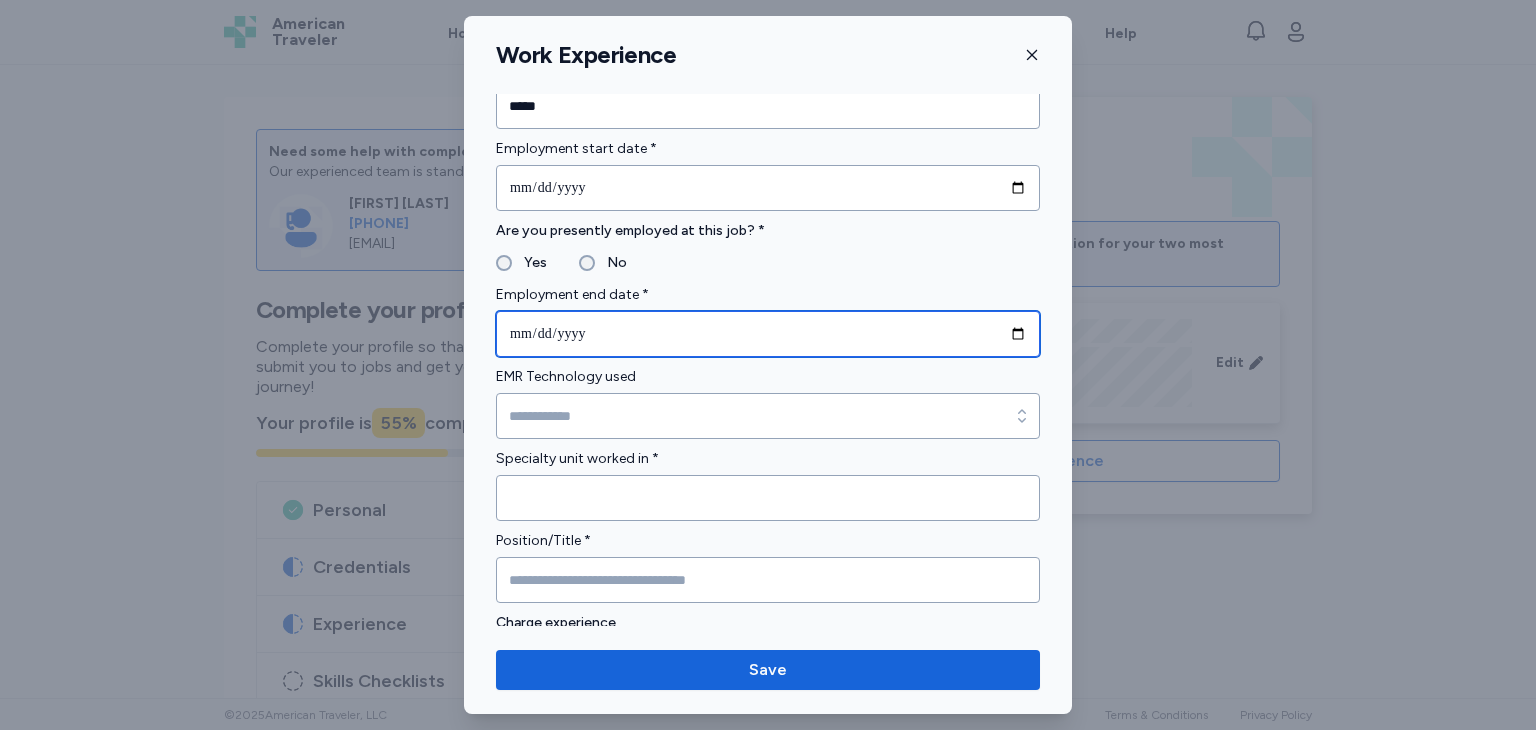 click at bounding box center (768, 334) 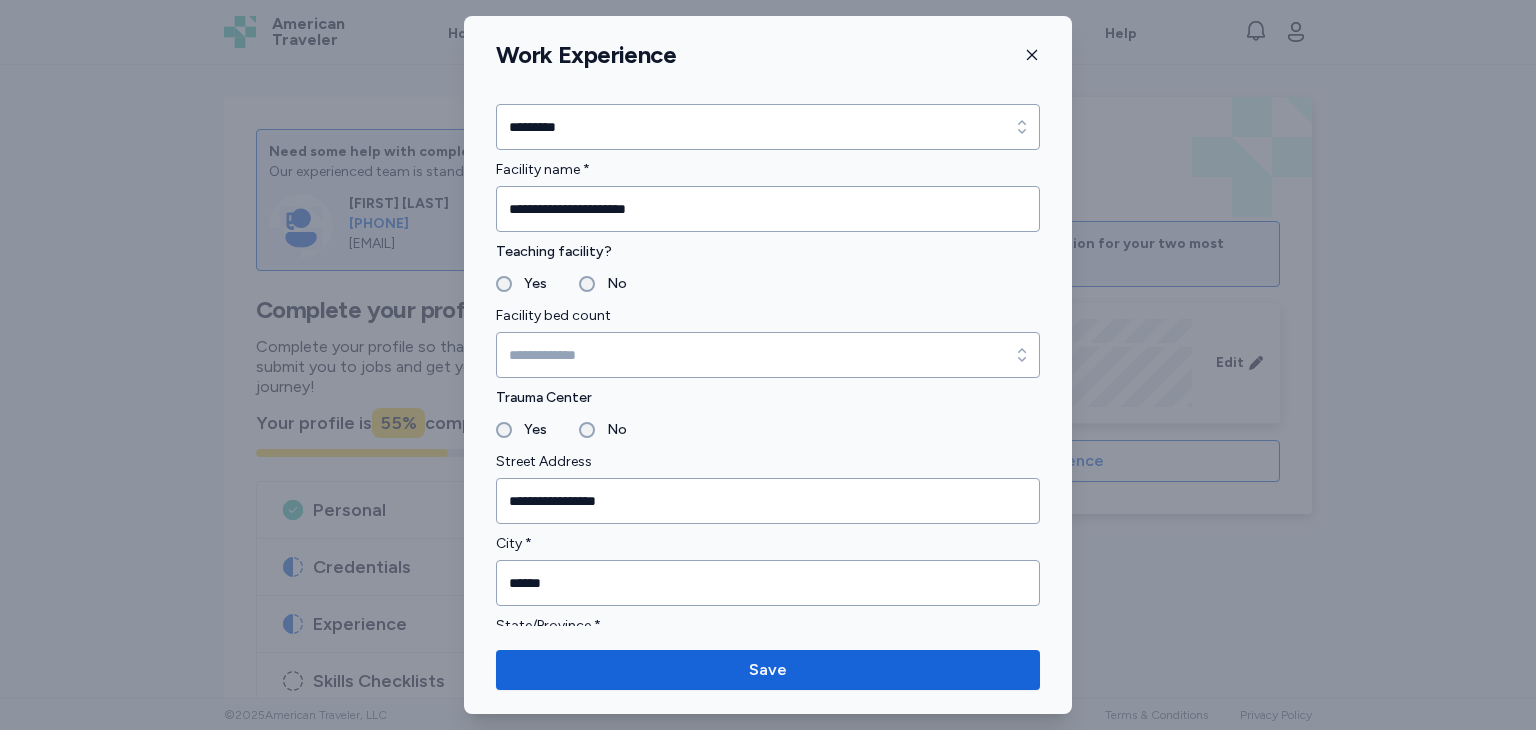 scroll, scrollTop: 0, scrollLeft: 0, axis: both 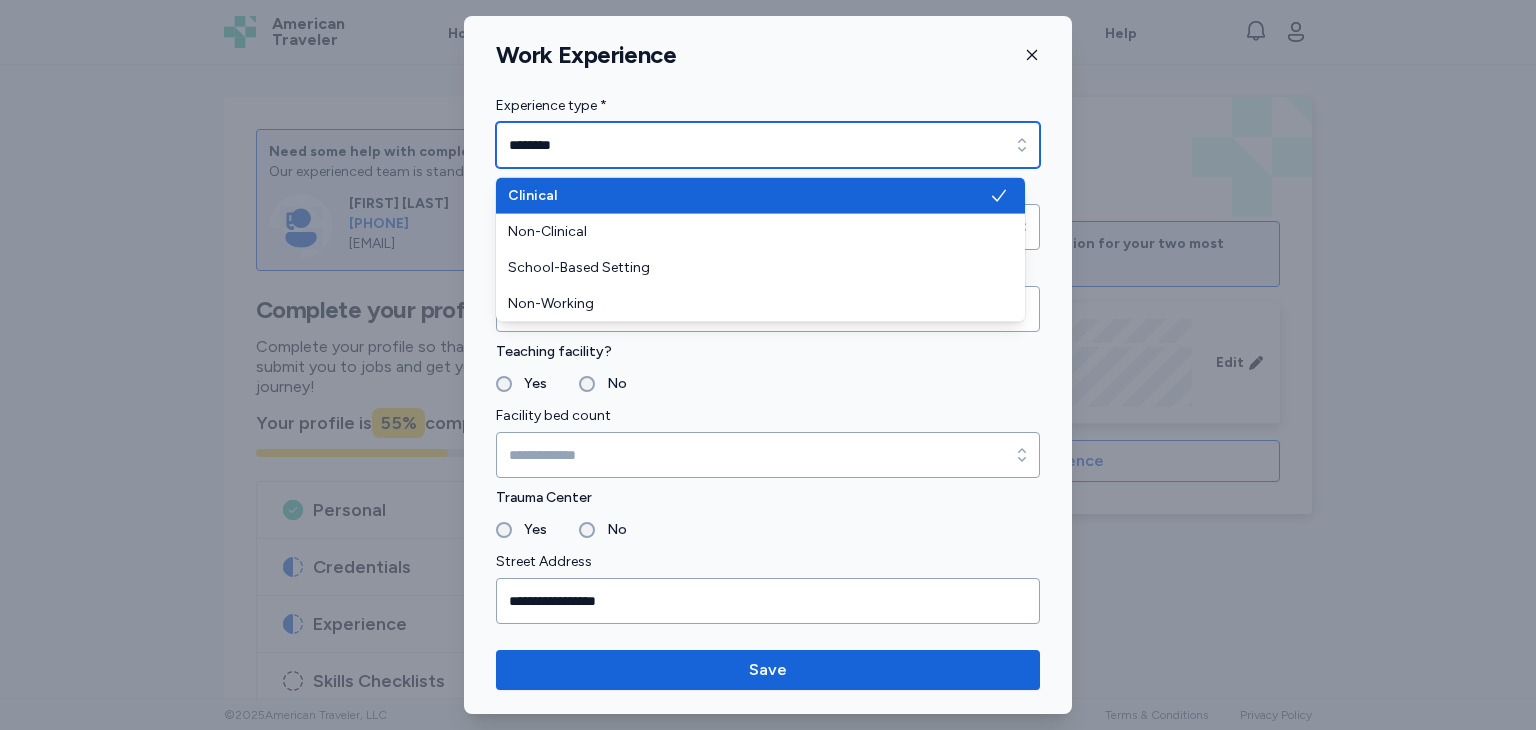 click on "********" at bounding box center (768, 145) 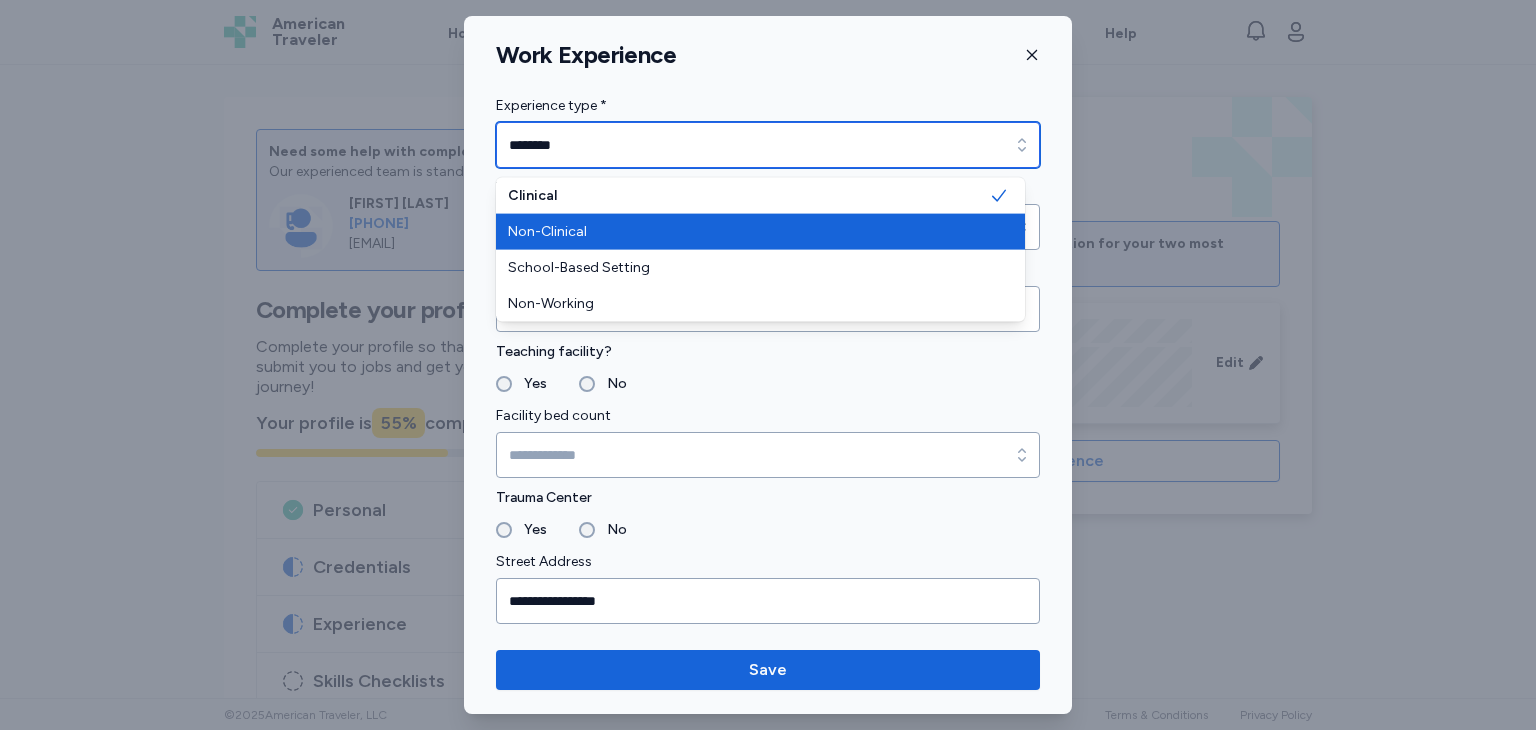 type on "**********" 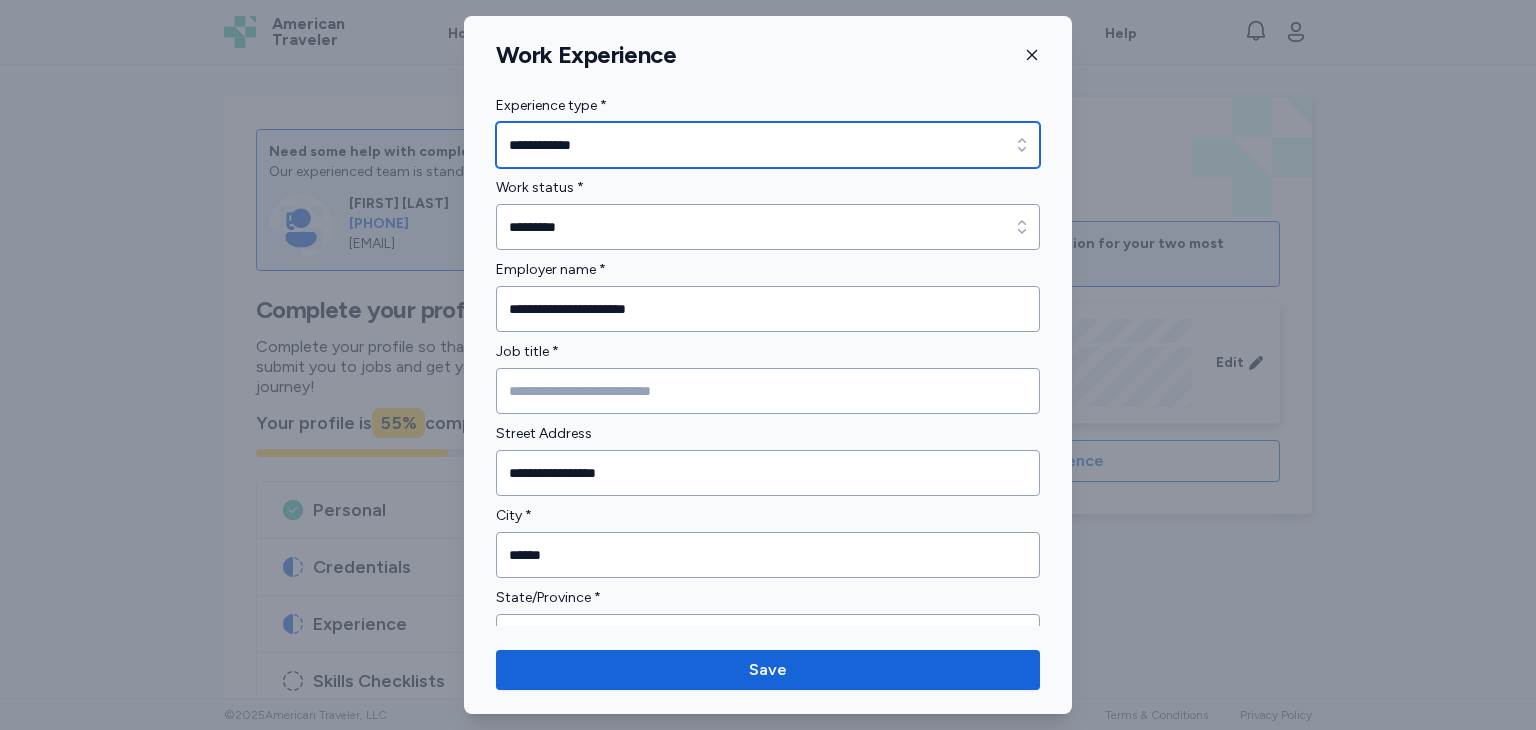 click on "**********" at bounding box center (768, 145) 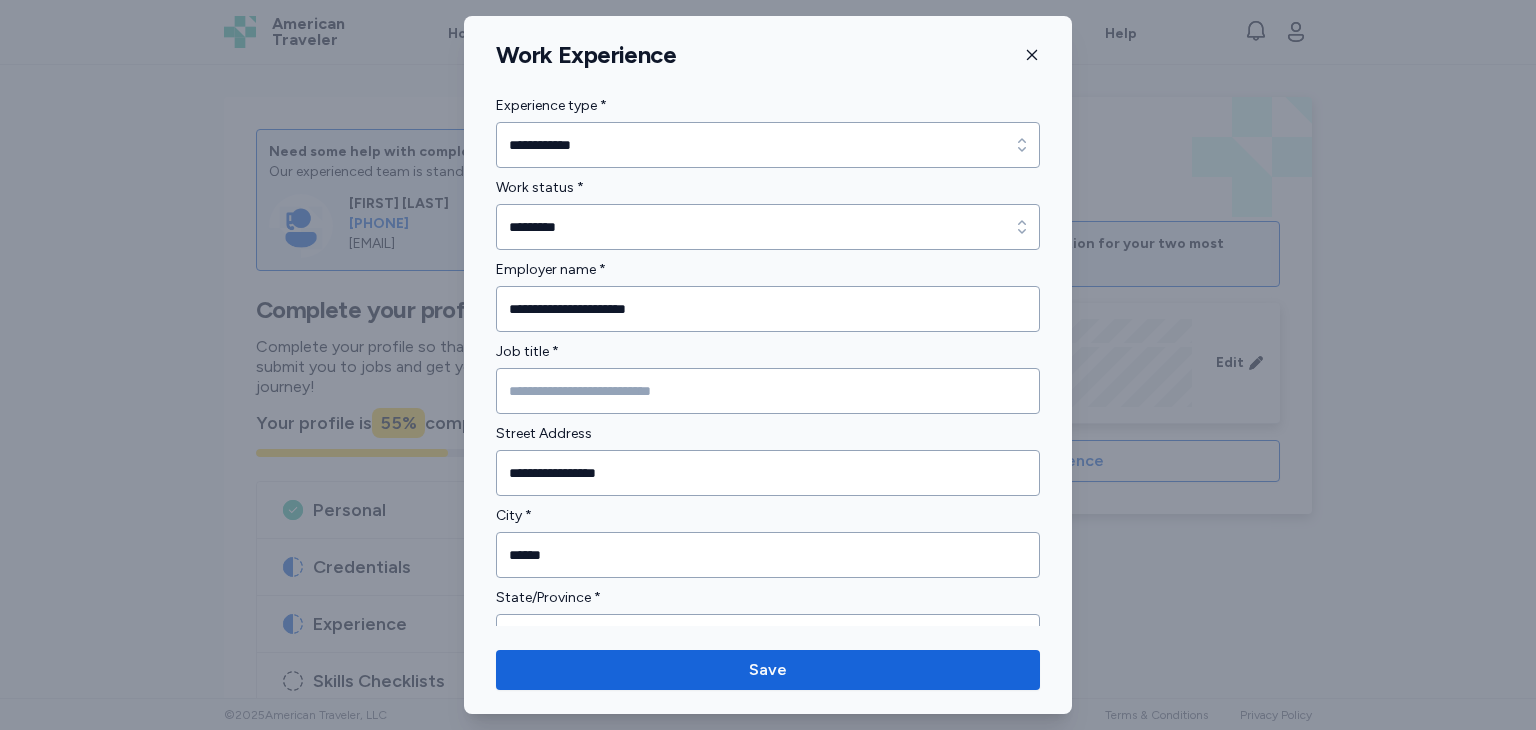click on "Work status *" at bounding box center [768, 188] 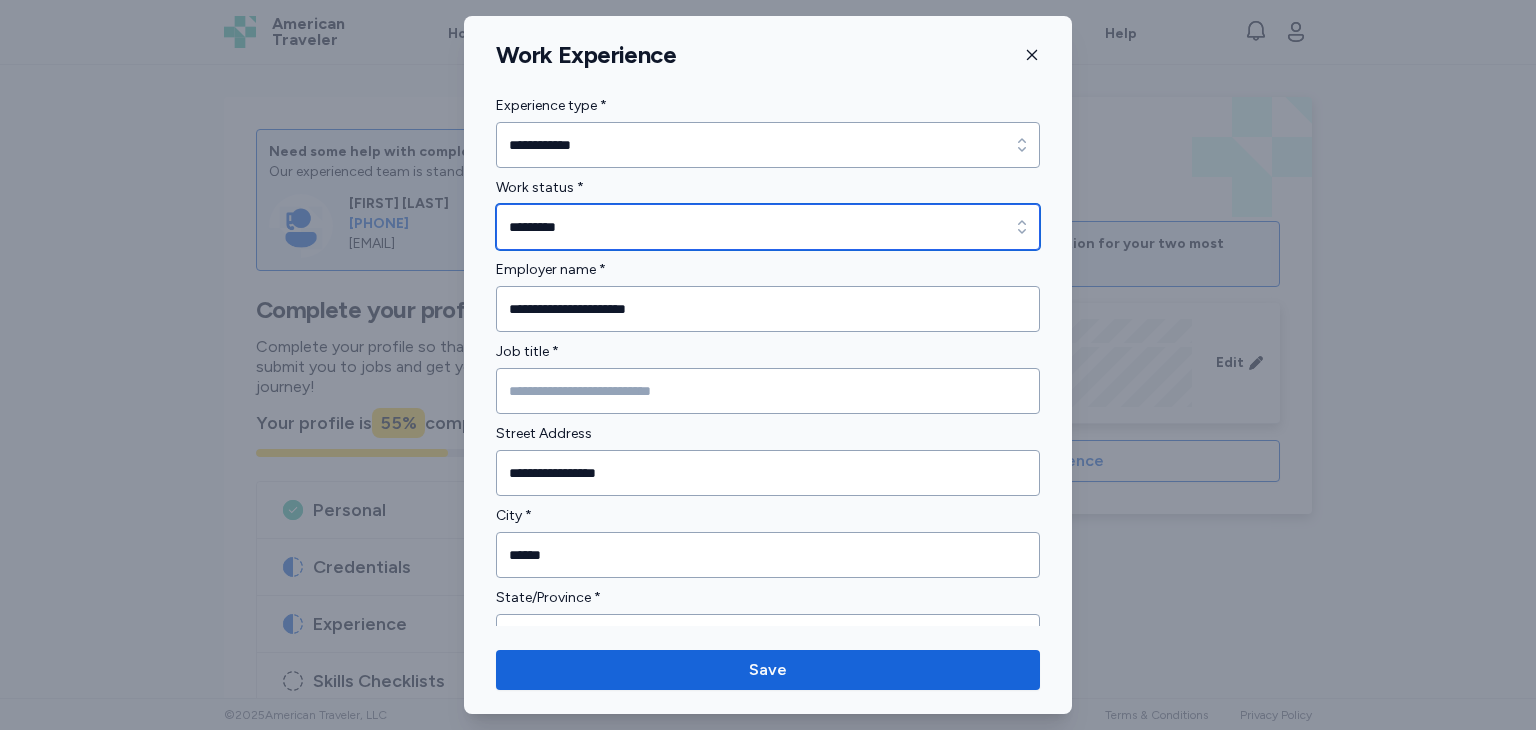 type on "*********" 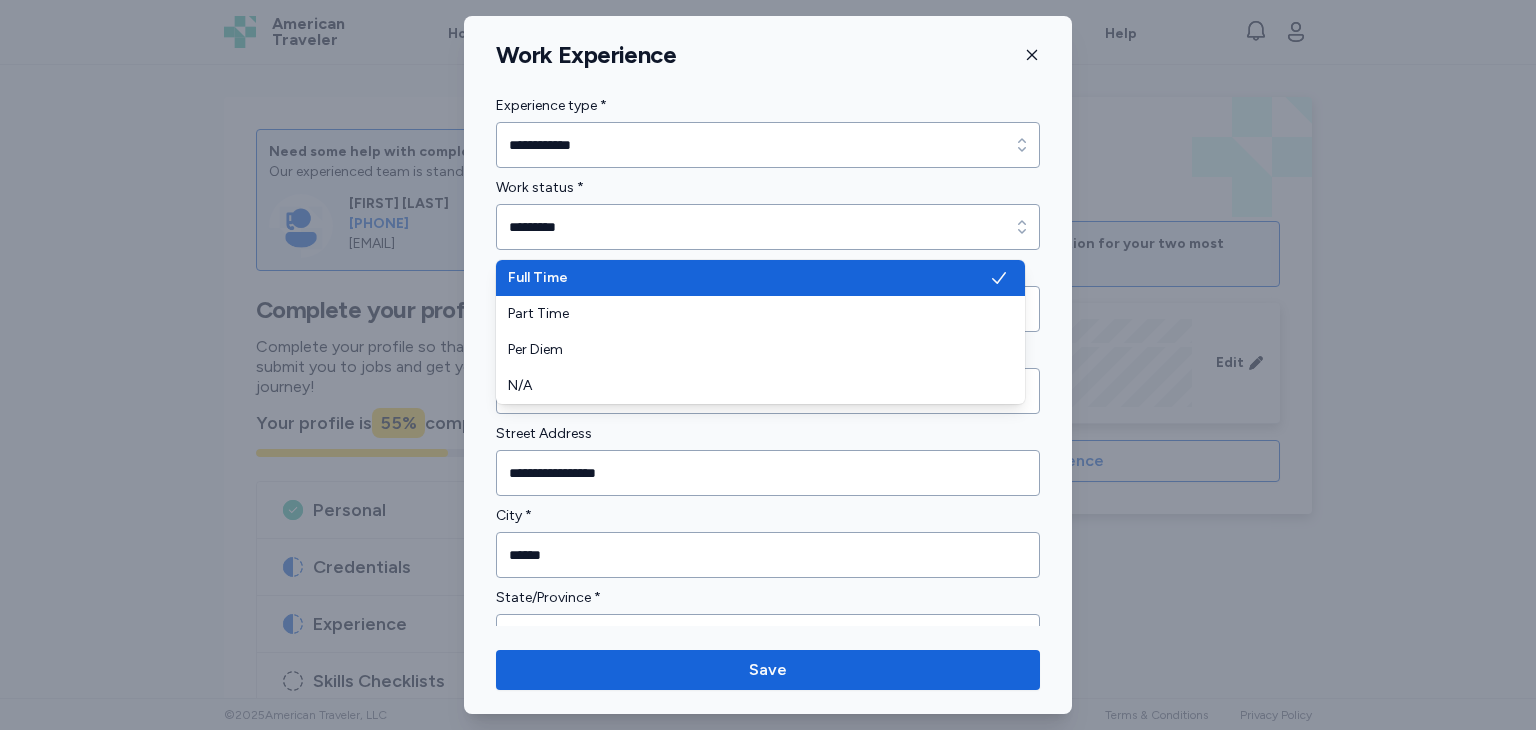 click on "**********" at bounding box center [768, 913] 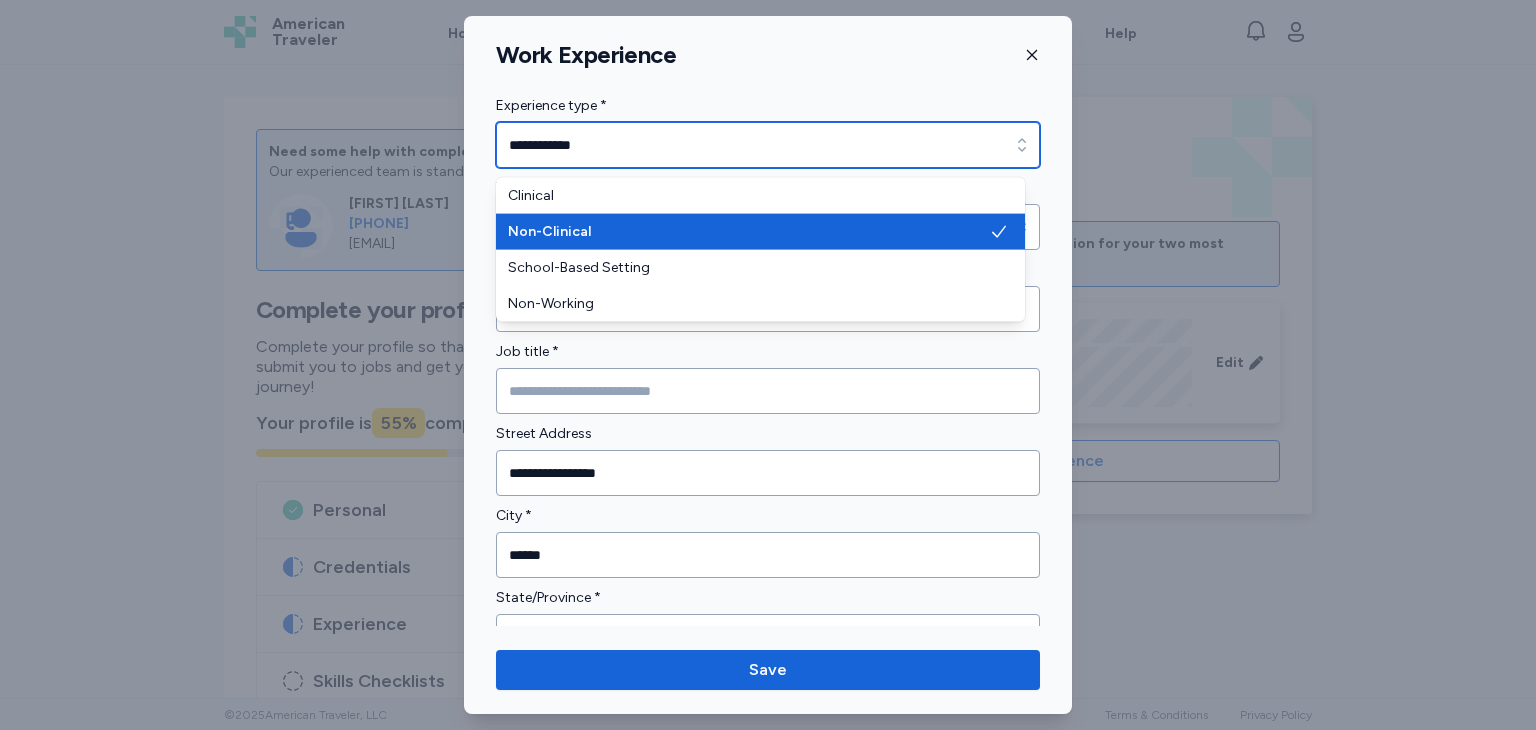 click on "**********" at bounding box center [768, 145] 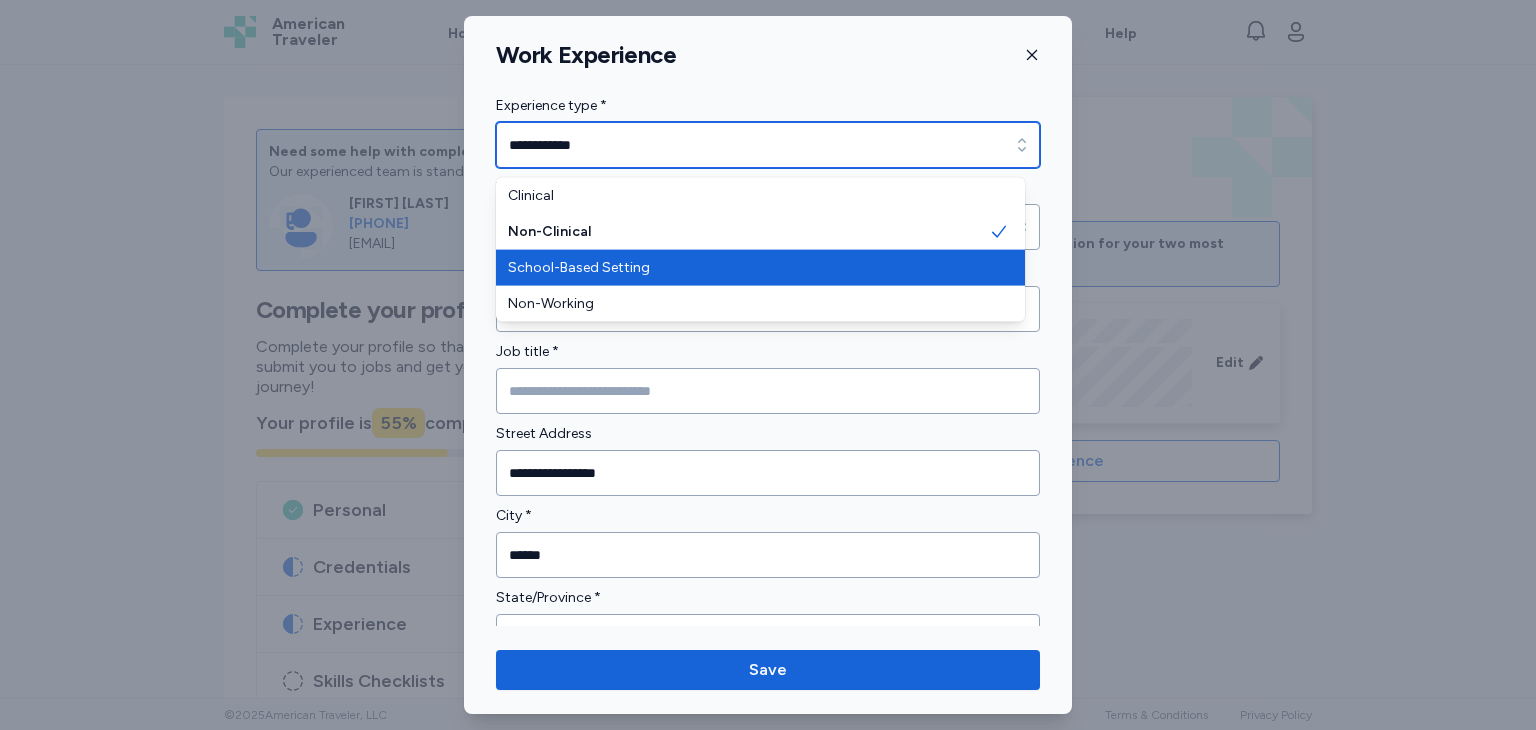 type on "**********" 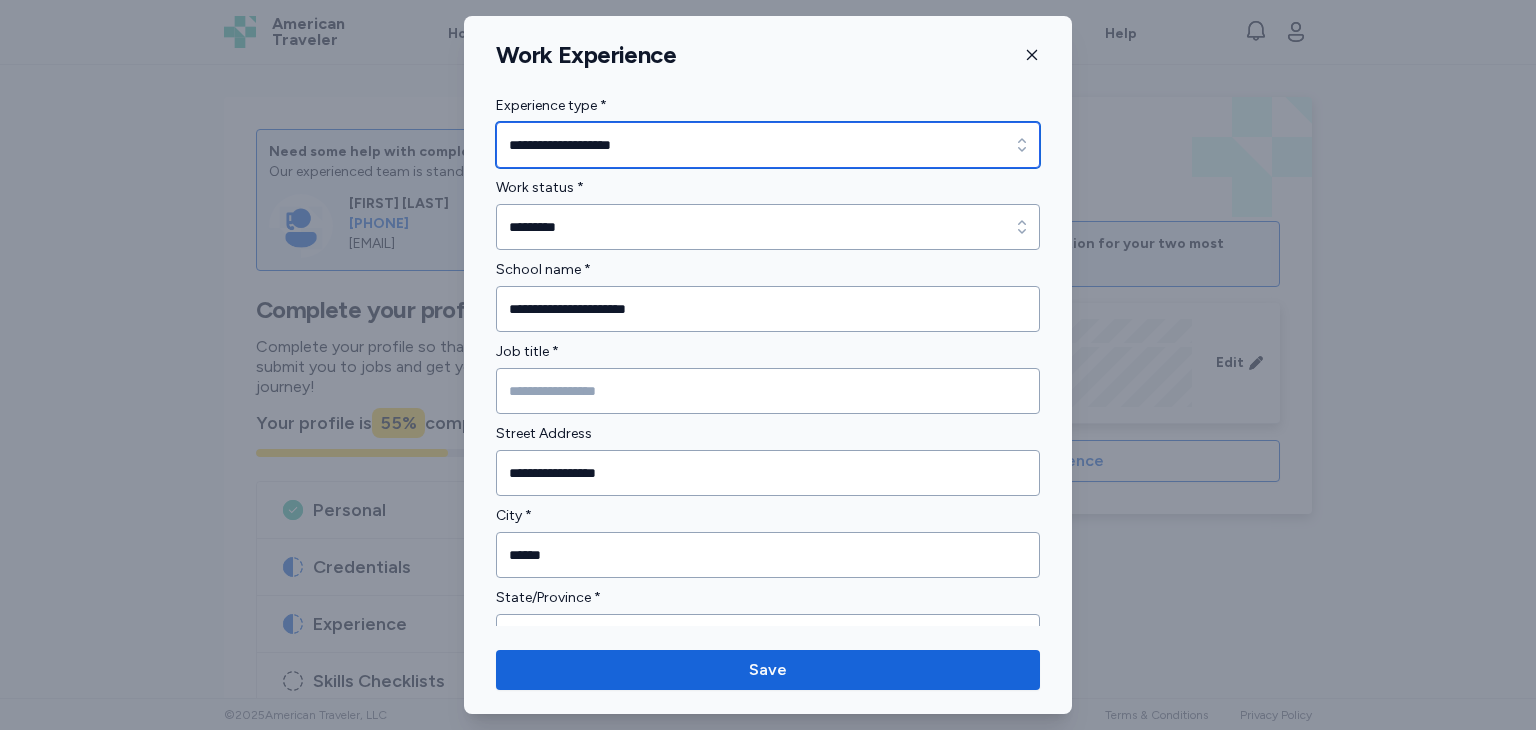 click on "**********" at bounding box center (768, 145) 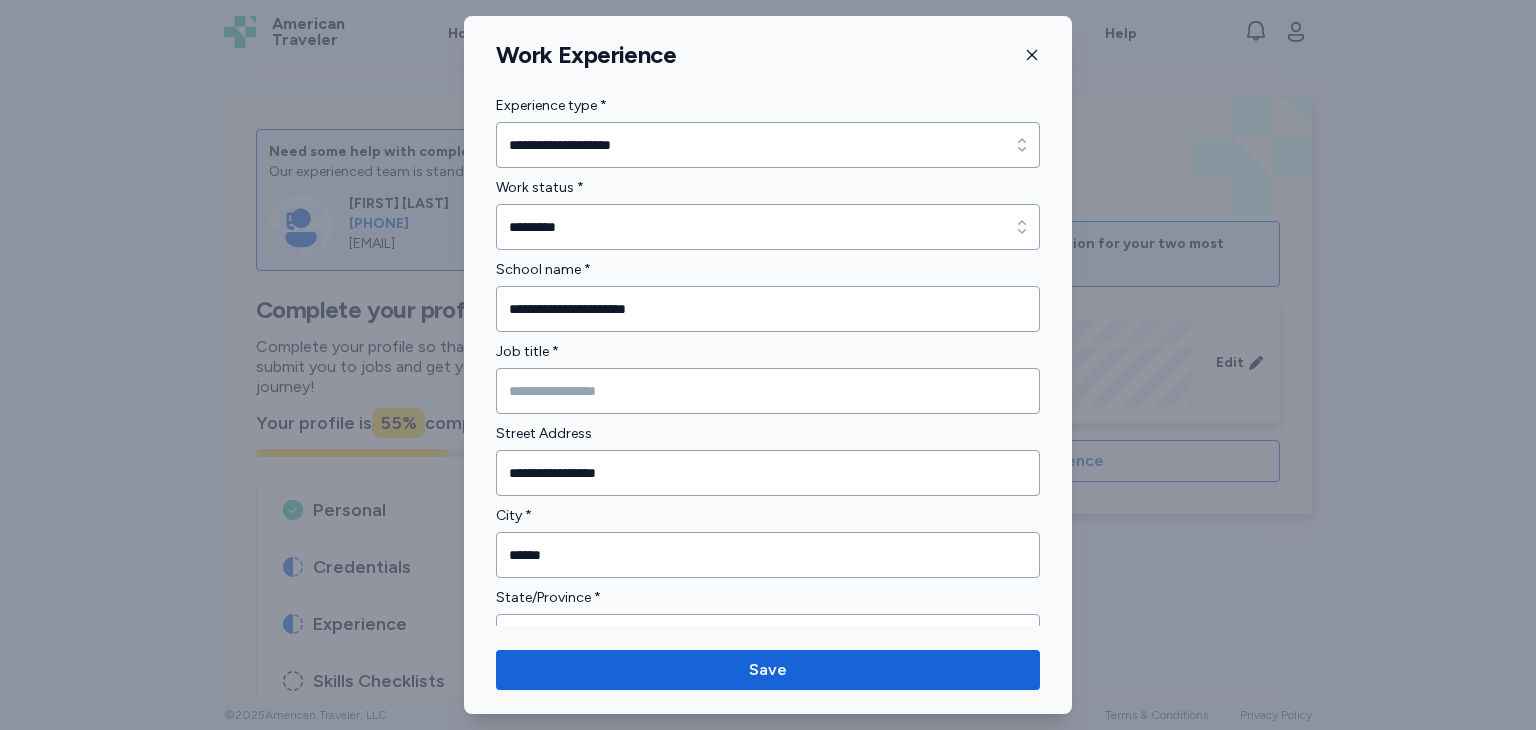 click on "Work status *" at bounding box center (768, 188) 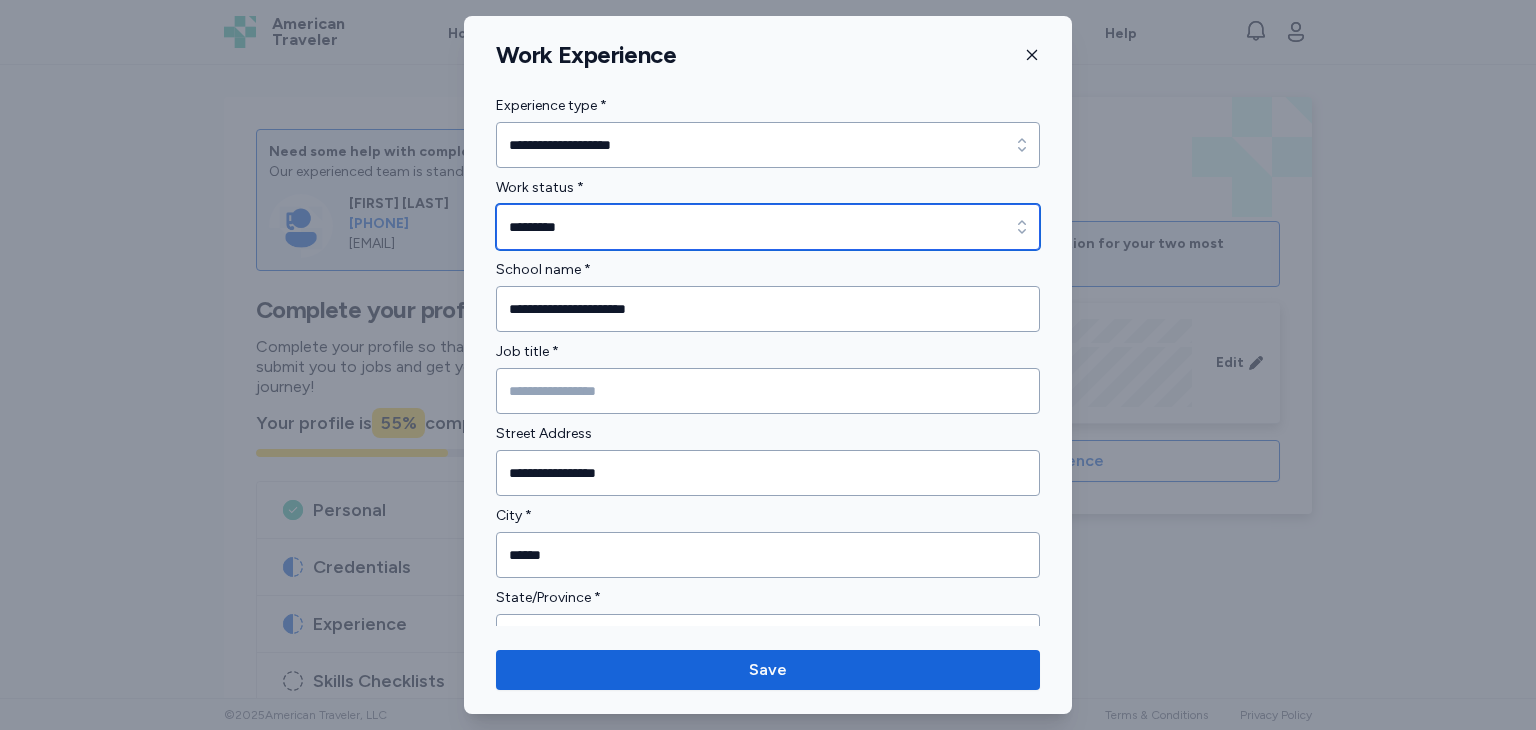 type on "*********" 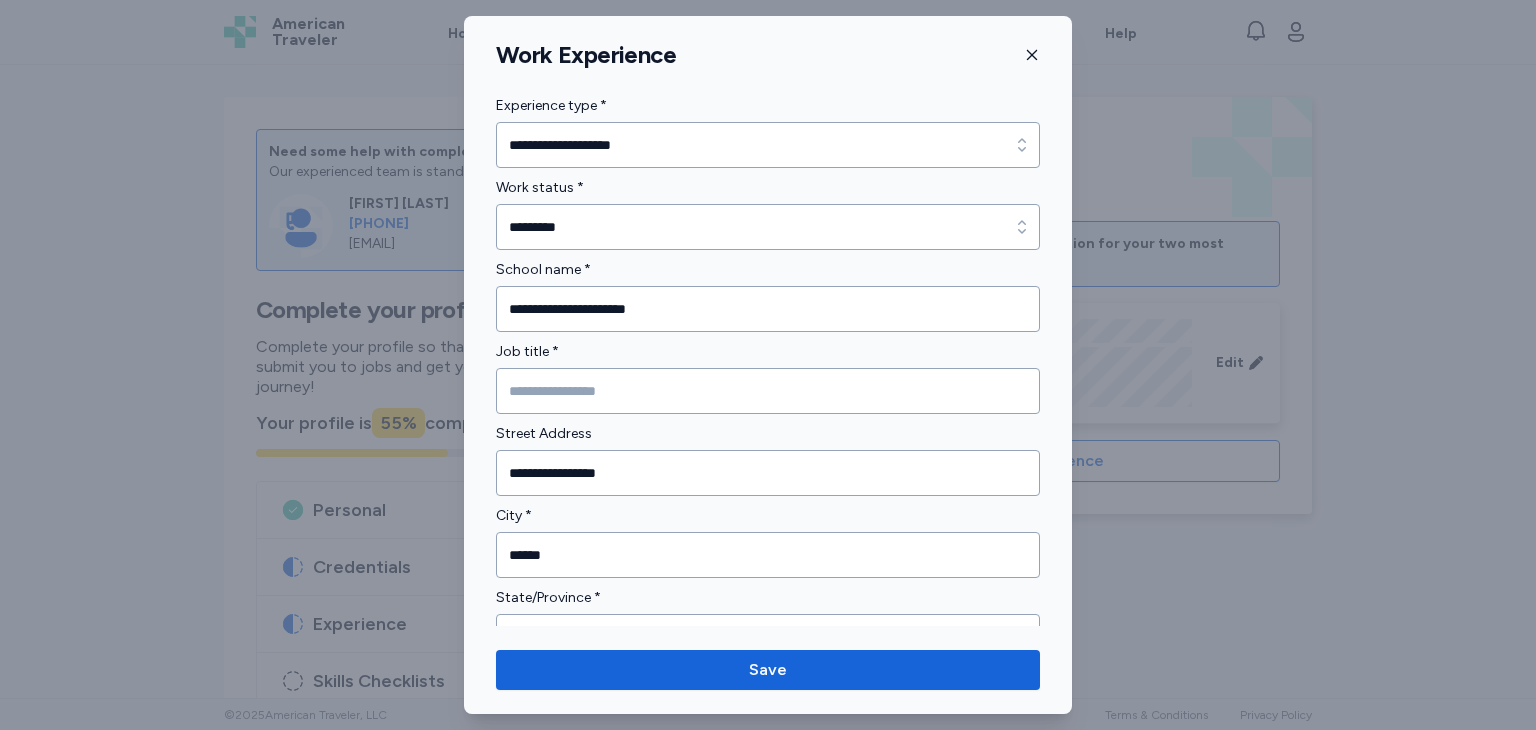 click on "**********" at bounding box center [768, 958] 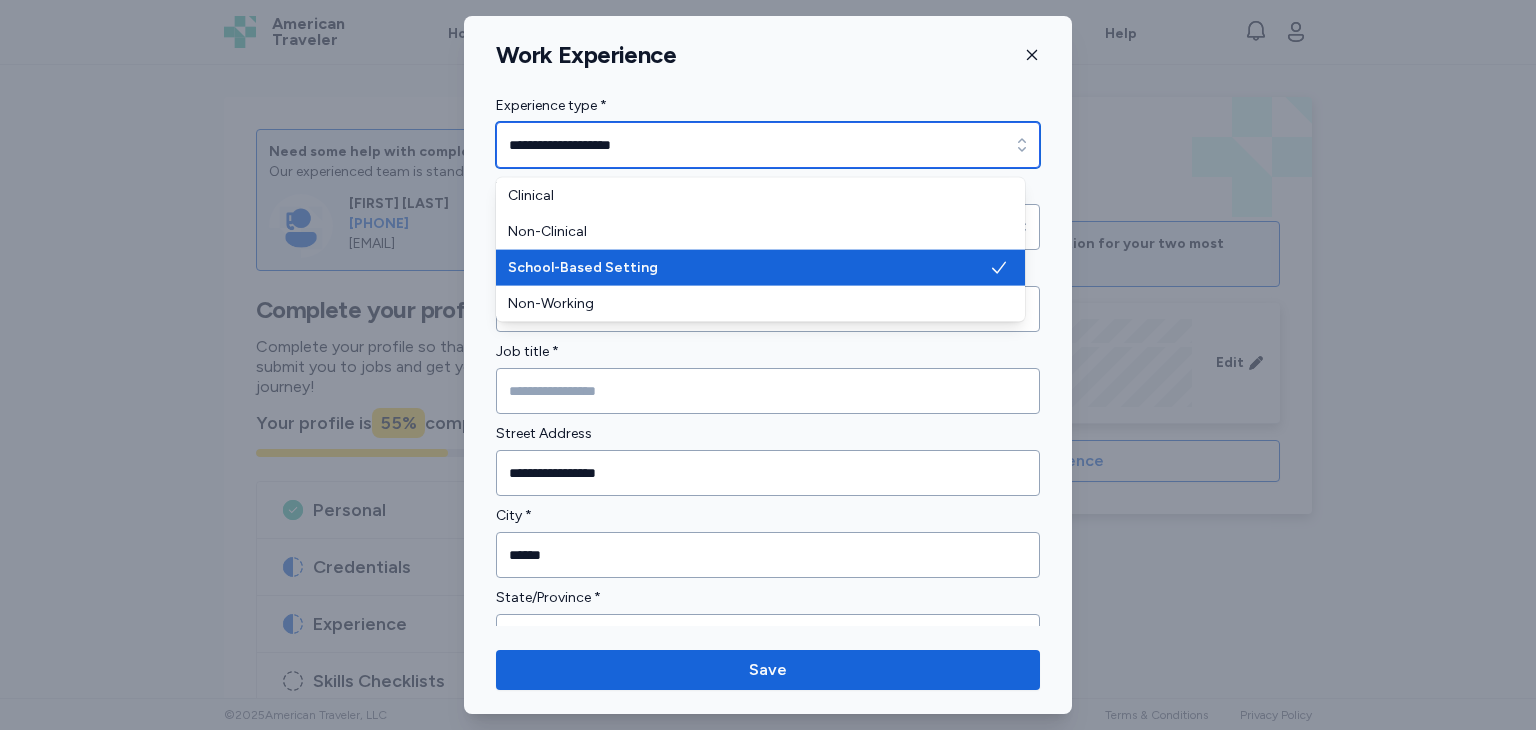 click on "**********" at bounding box center (768, 145) 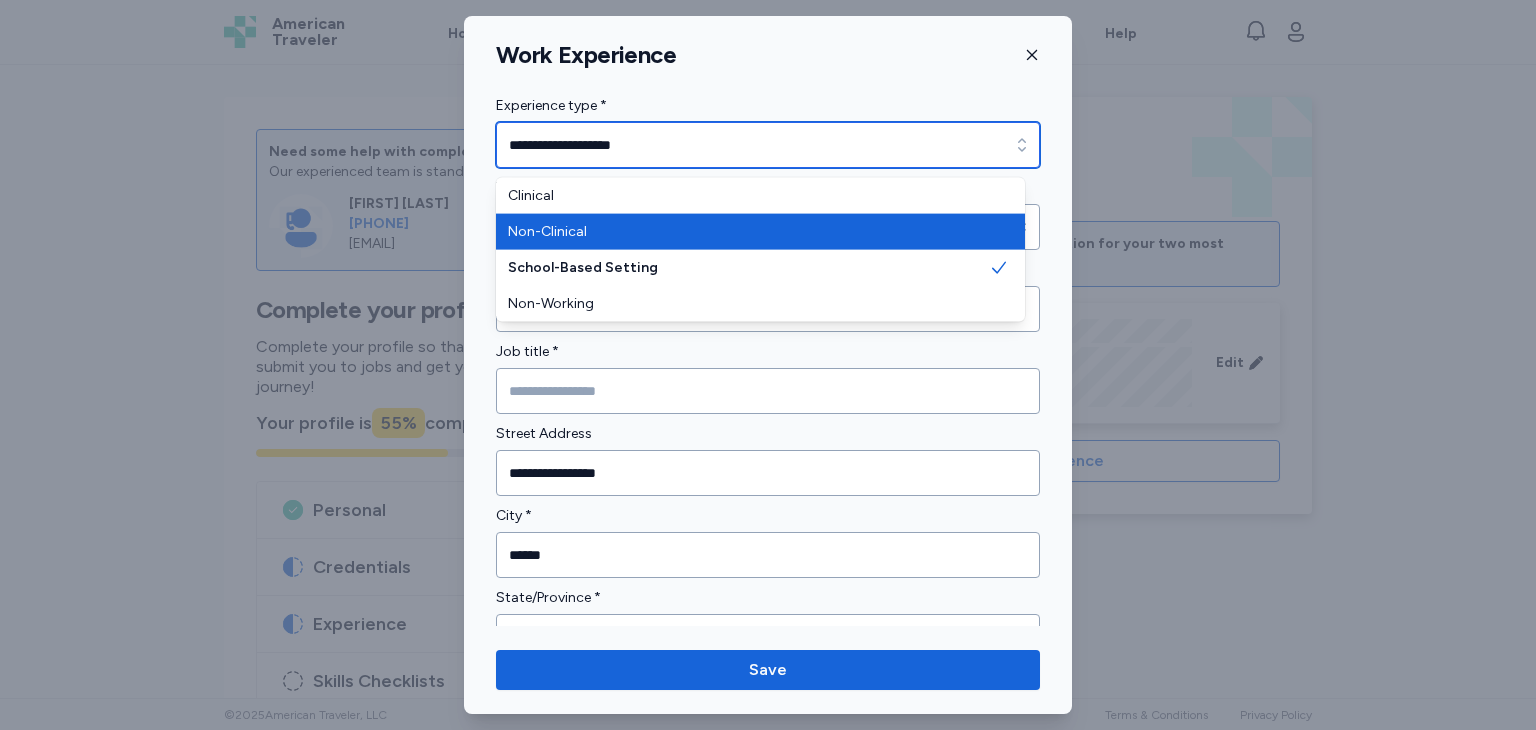 type on "**********" 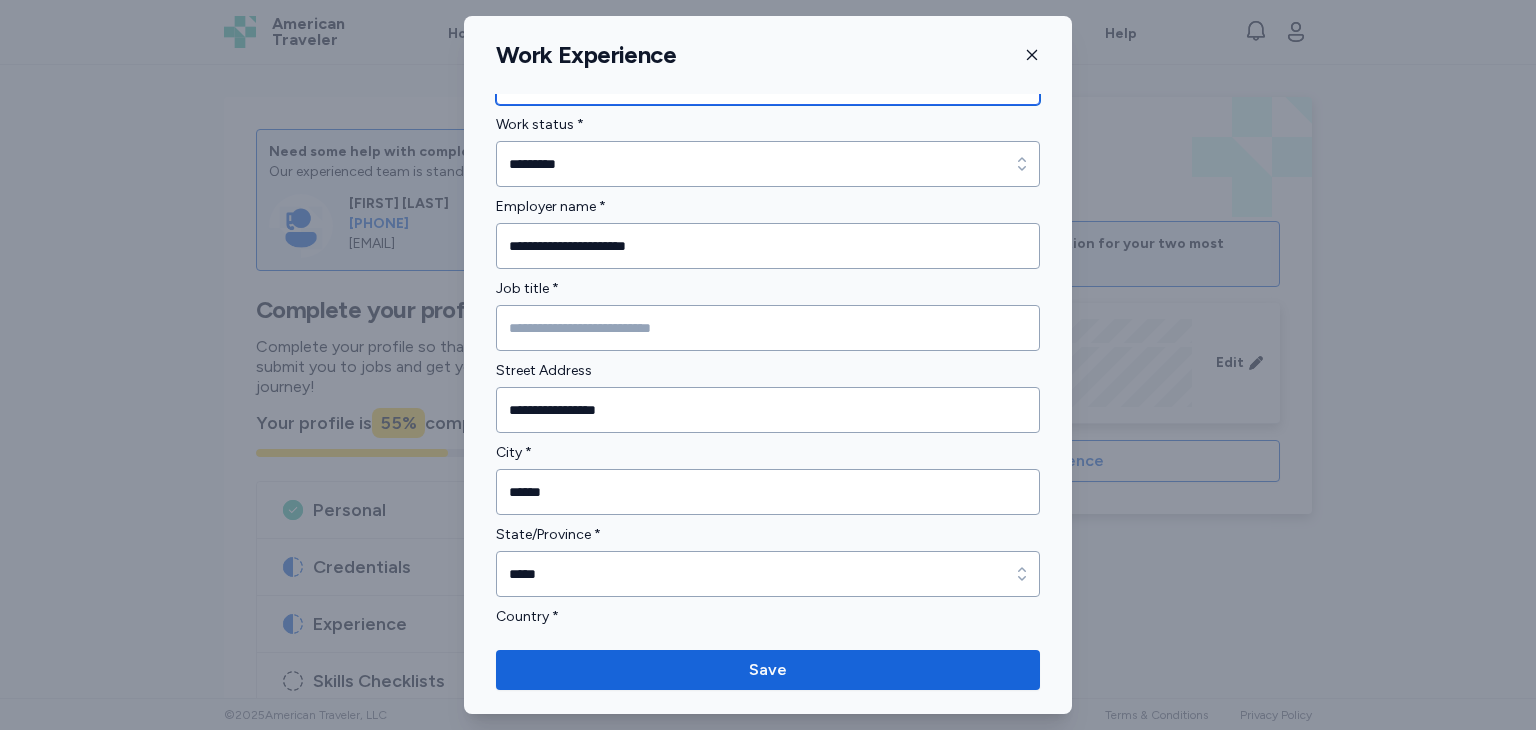 scroll, scrollTop: 64, scrollLeft: 0, axis: vertical 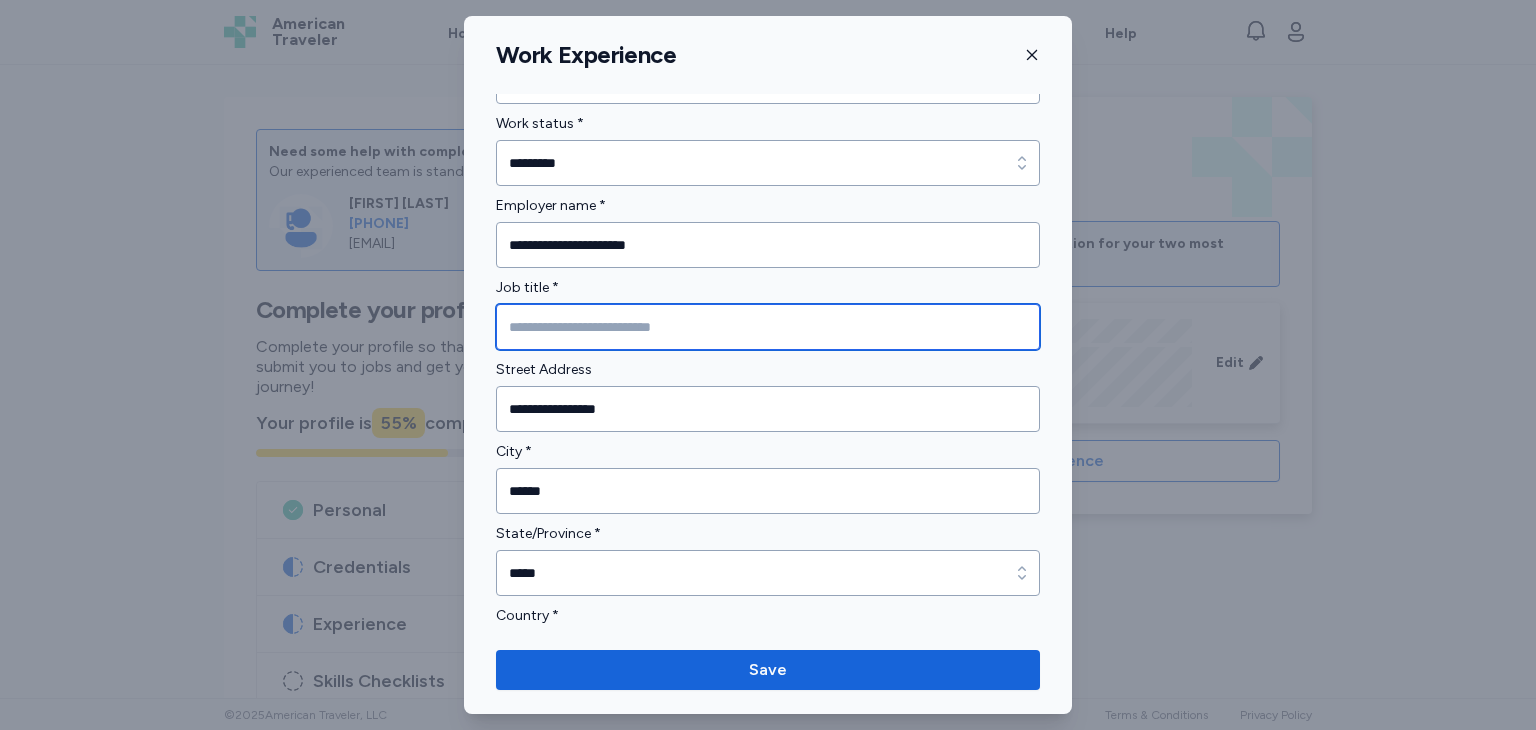 click at bounding box center (768, 327) 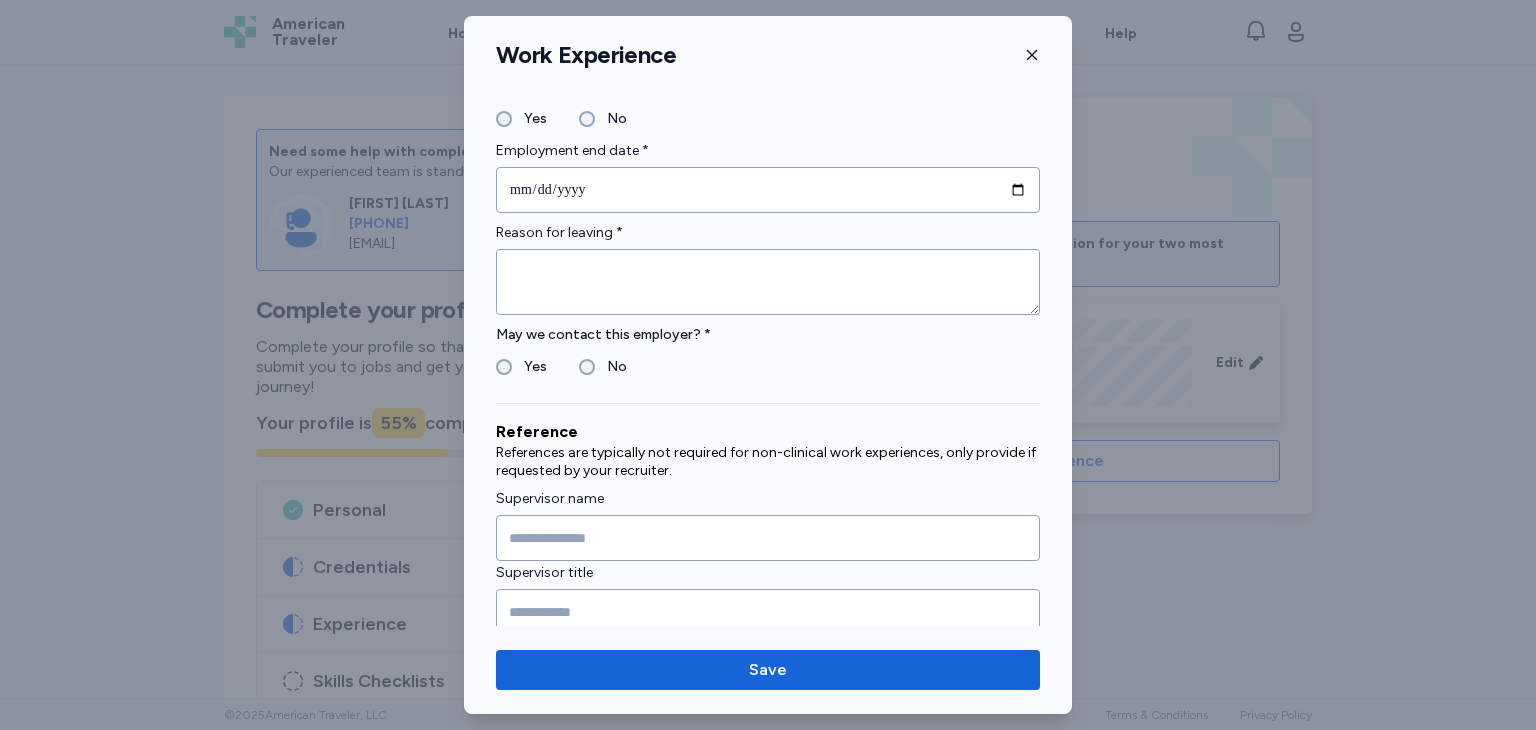 scroll, scrollTop: 839, scrollLeft: 0, axis: vertical 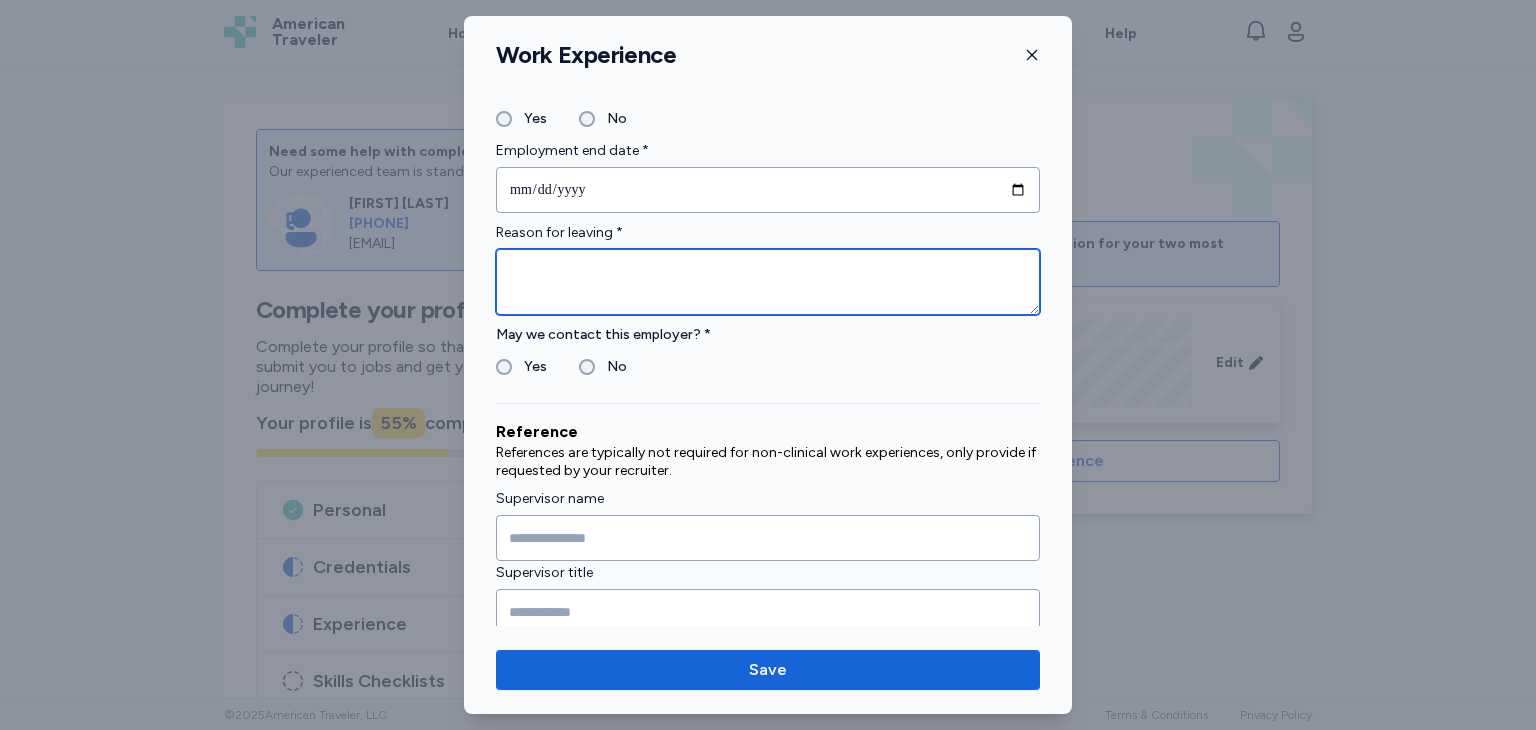 click at bounding box center (768, 282) 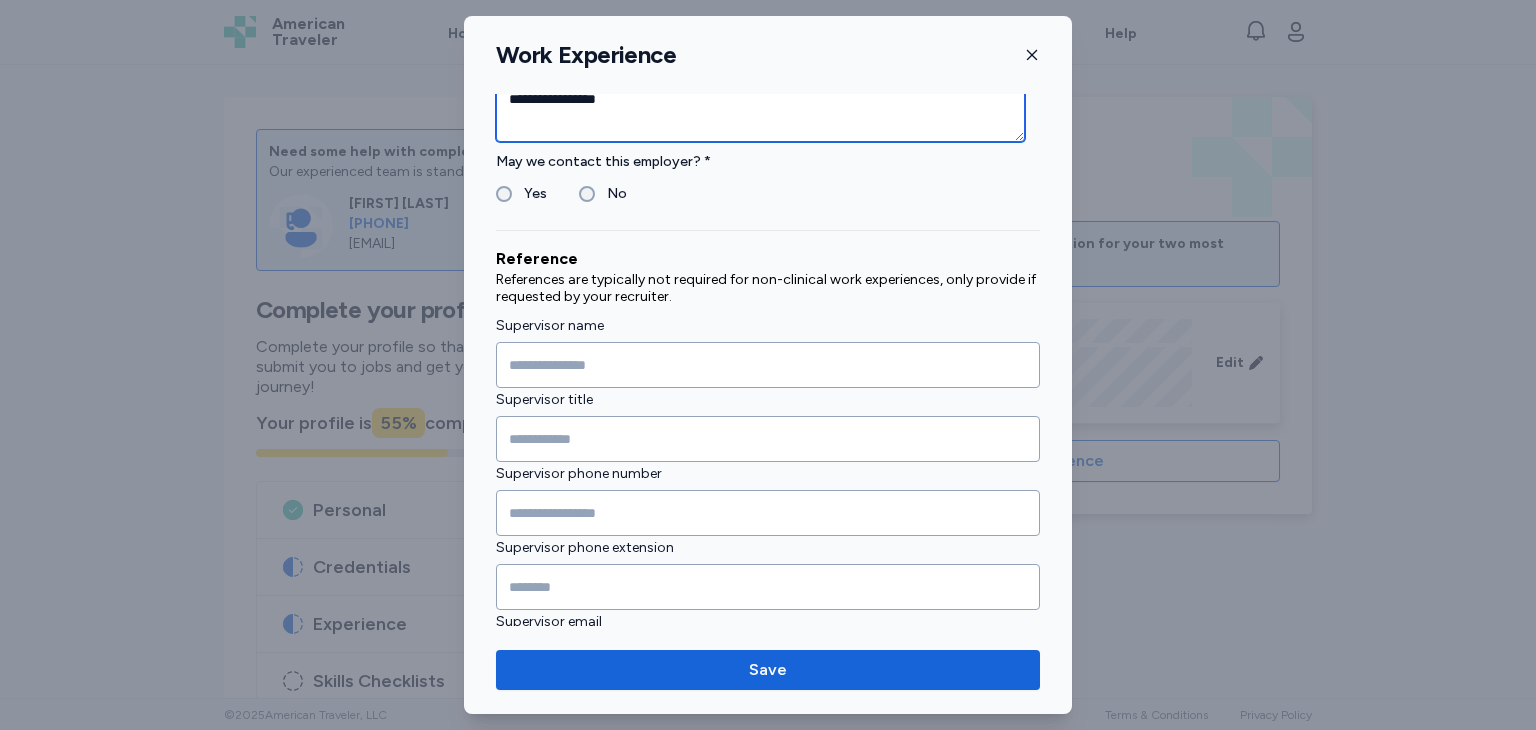 scroll, scrollTop: 1100, scrollLeft: 0, axis: vertical 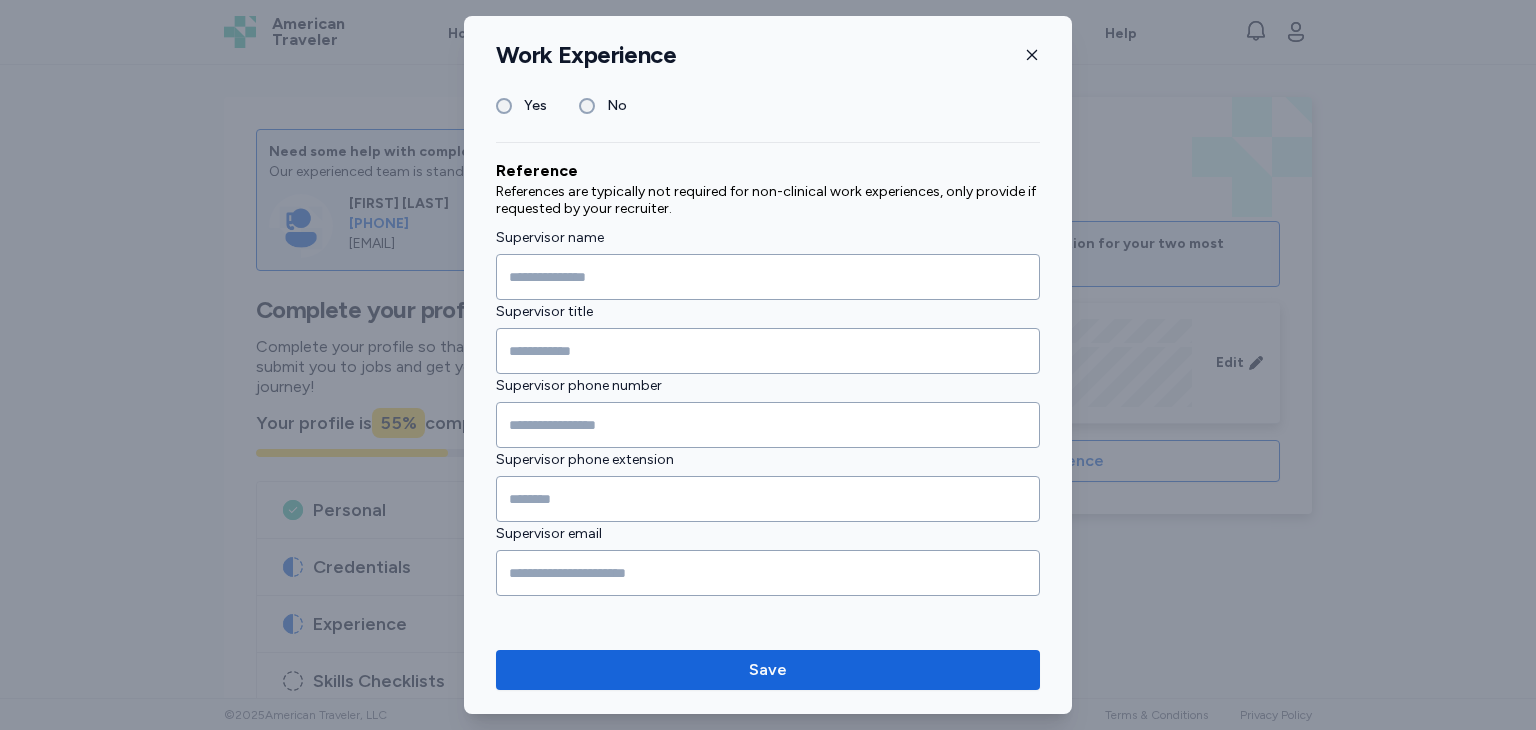 type on "**********" 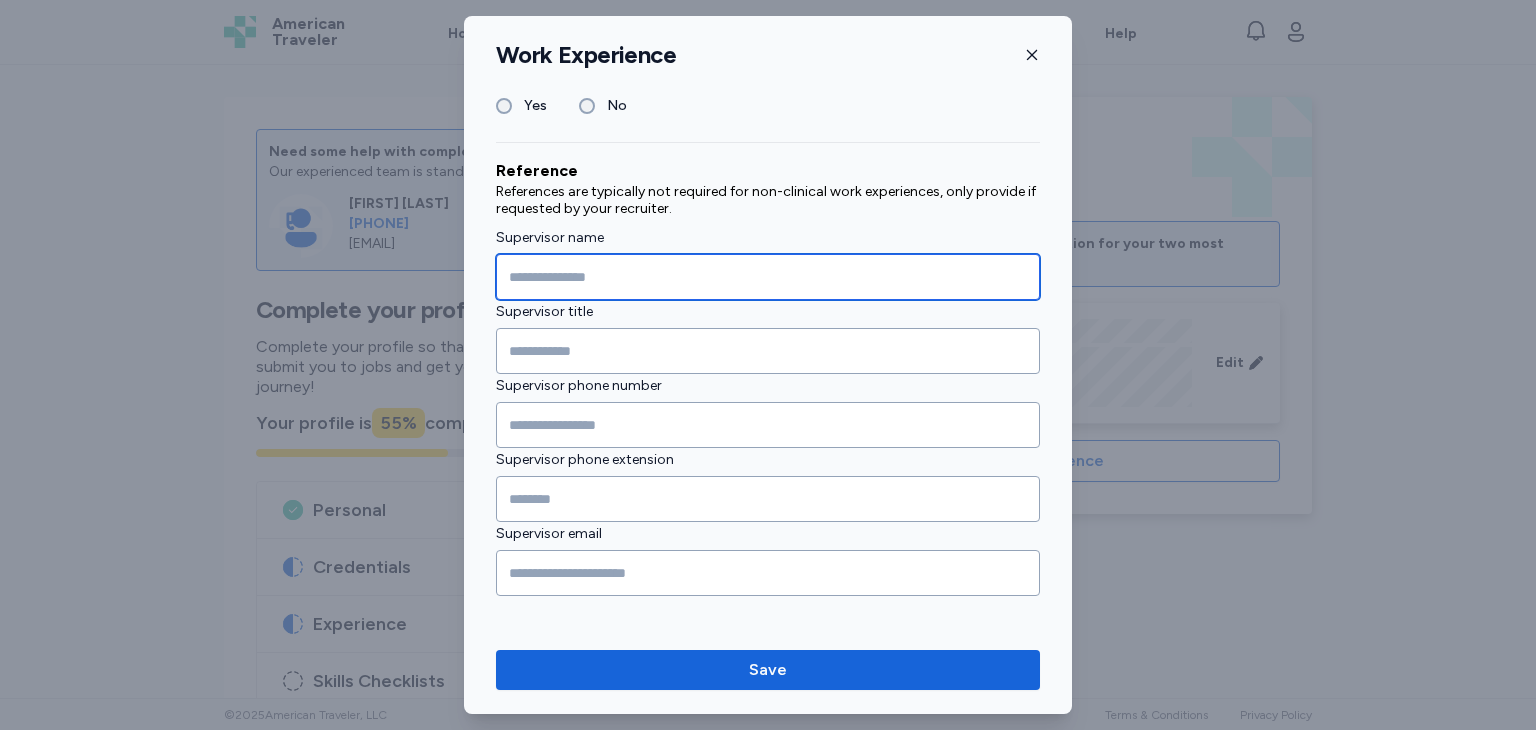 click at bounding box center [768, 277] 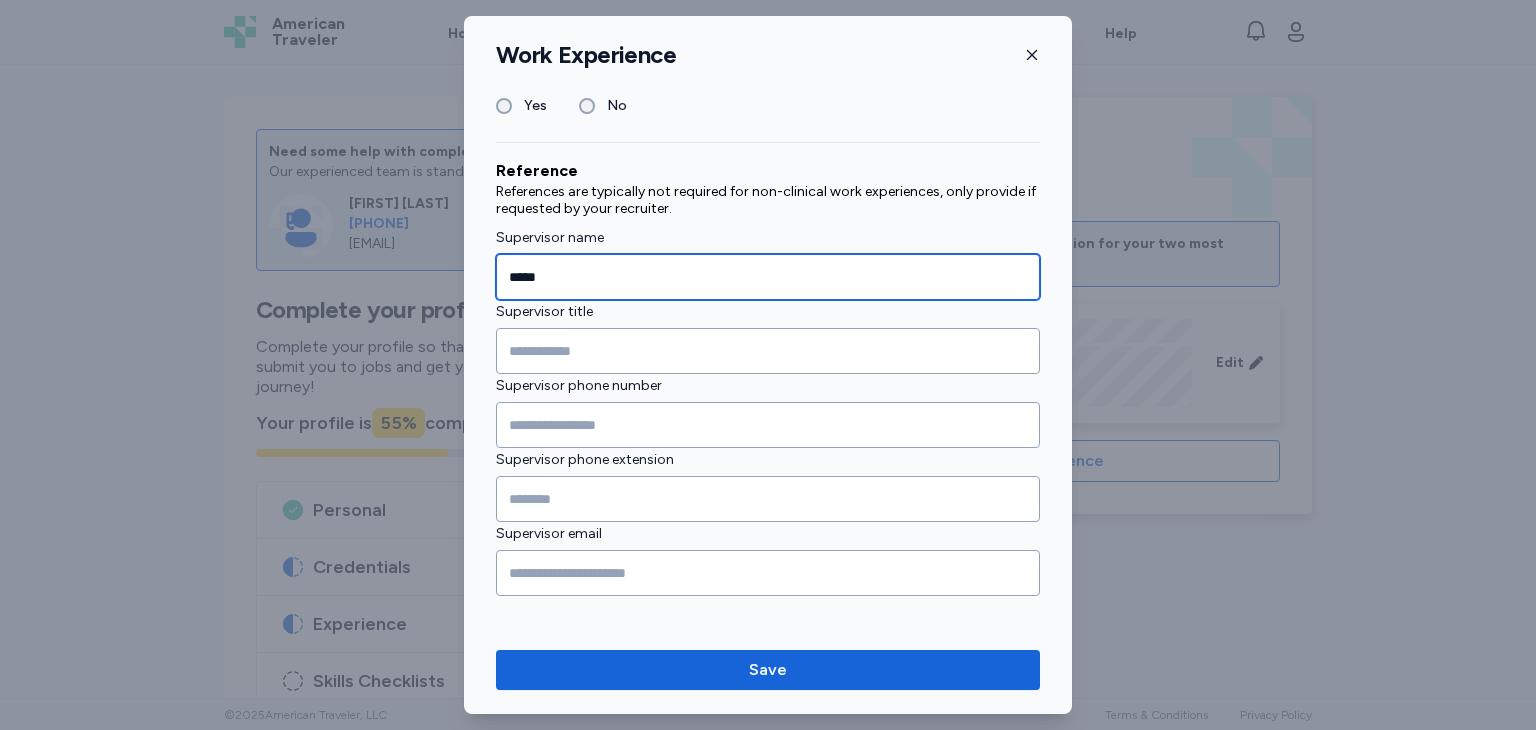 type on "*****" 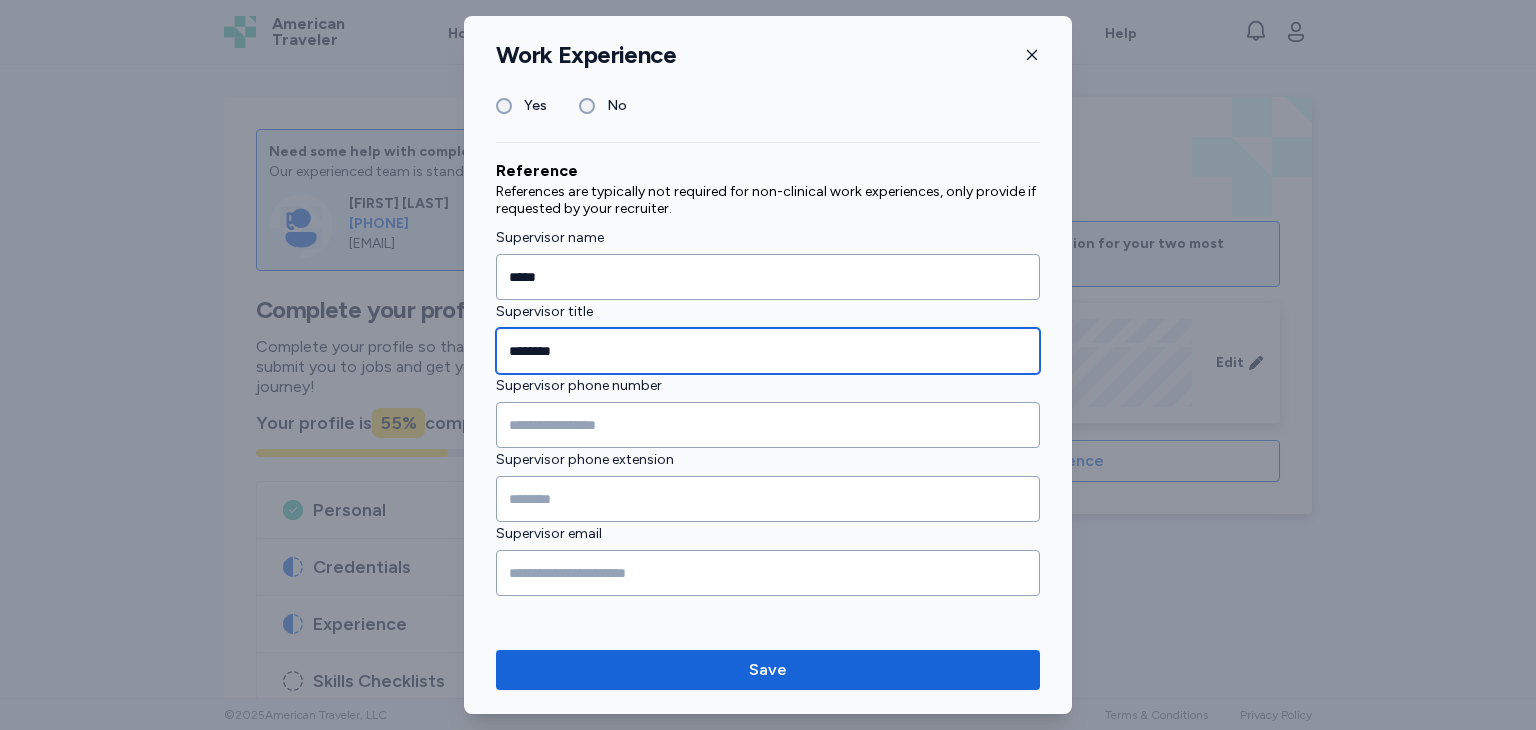 type on "********" 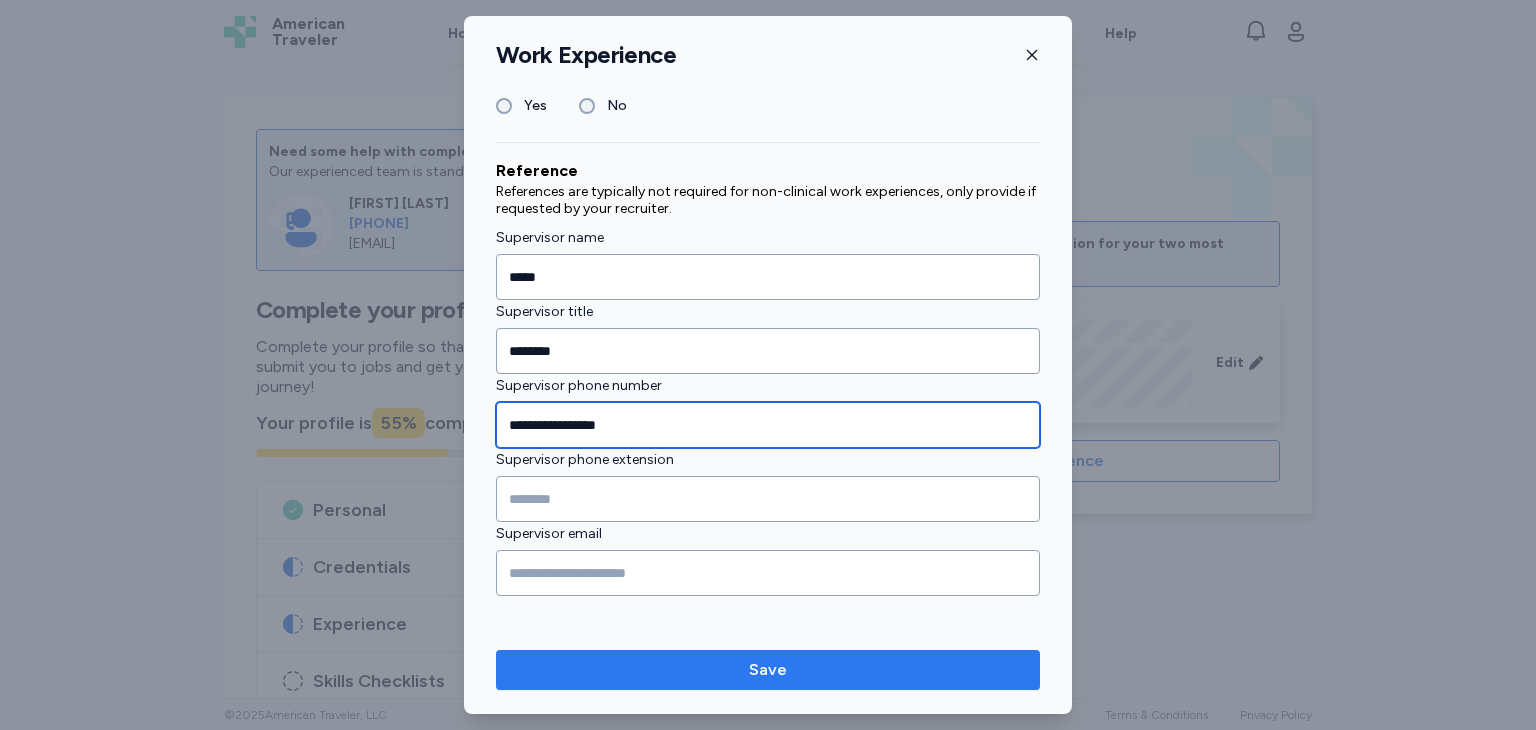 type on "**********" 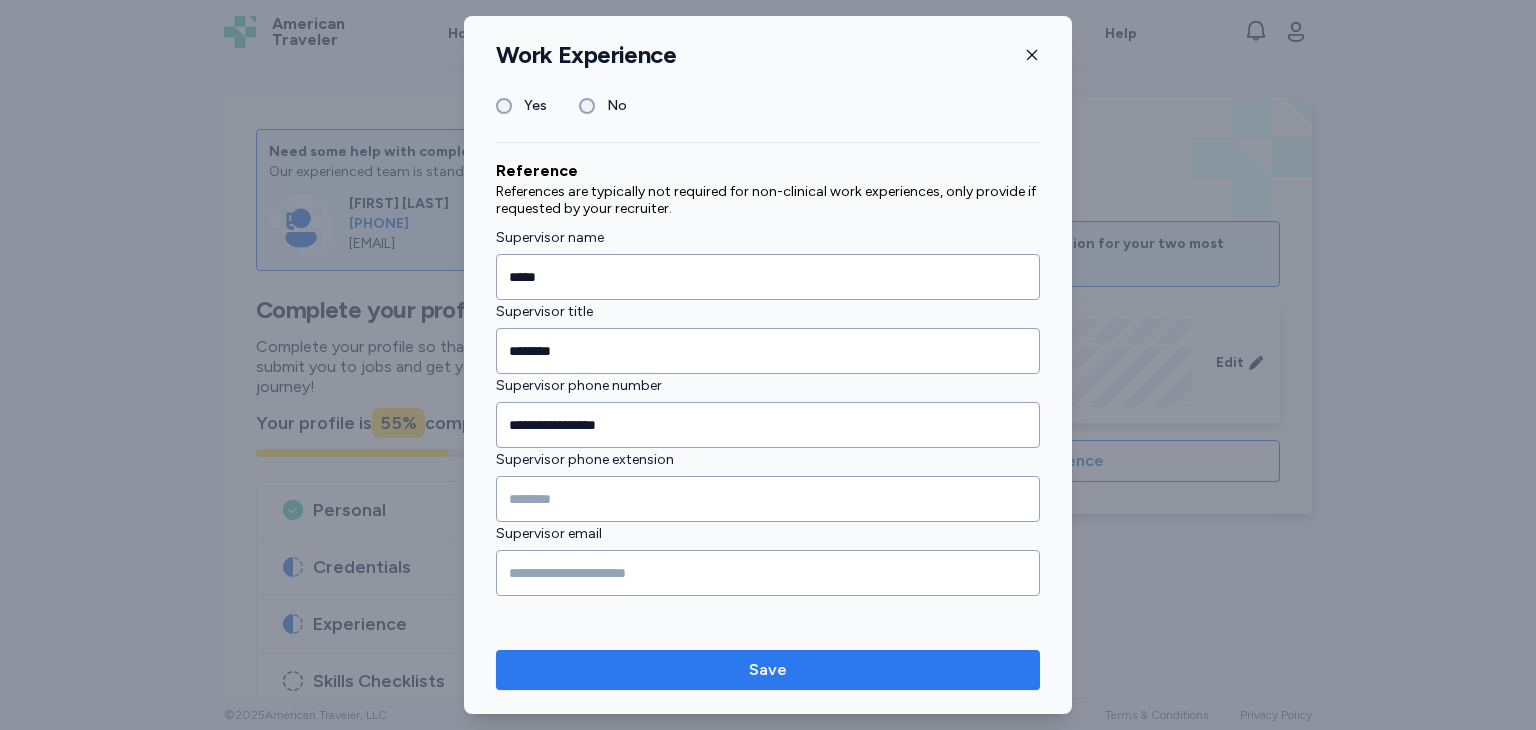 click on "Save" at bounding box center (768, 670) 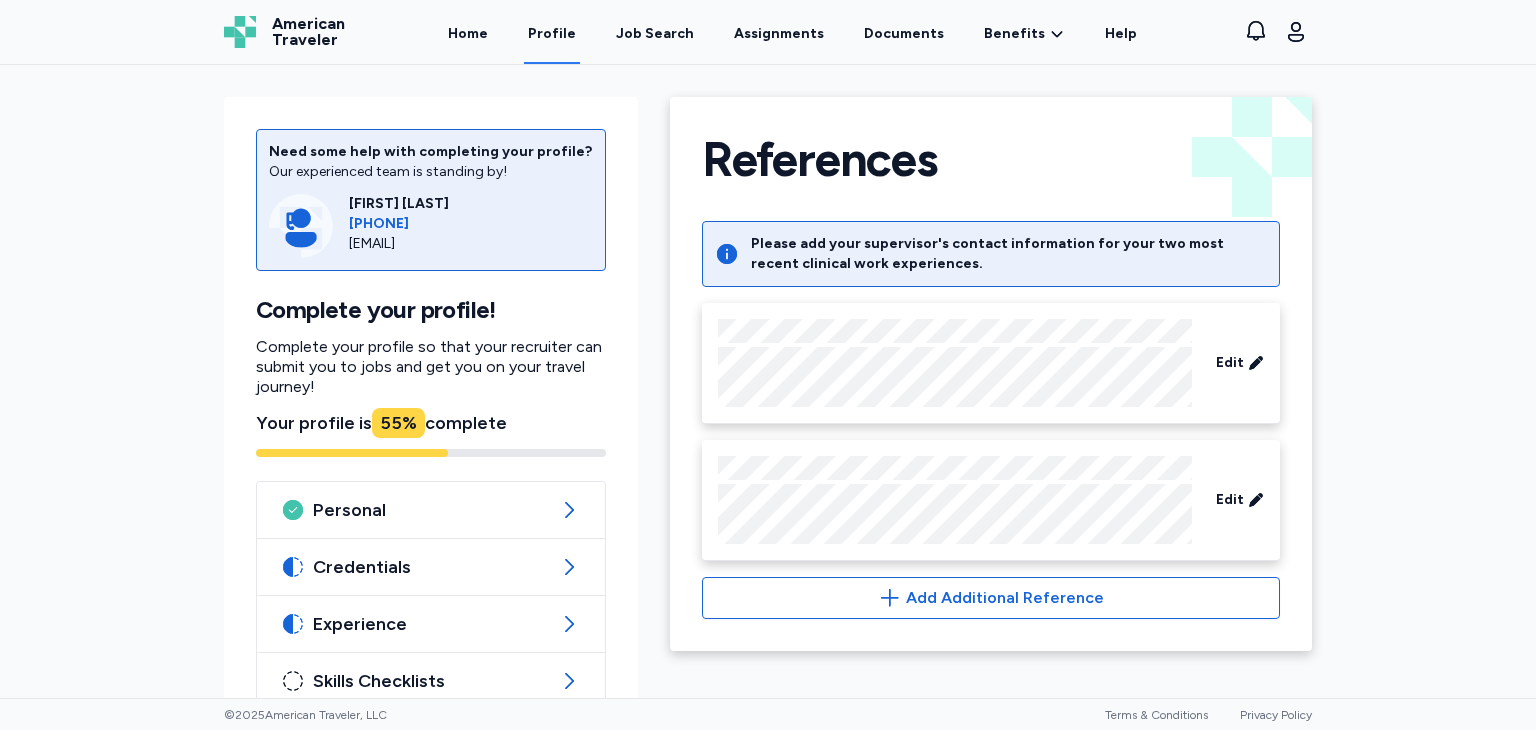 scroll, scrollTop: 124, scrollLeft: 0, axis: vertical 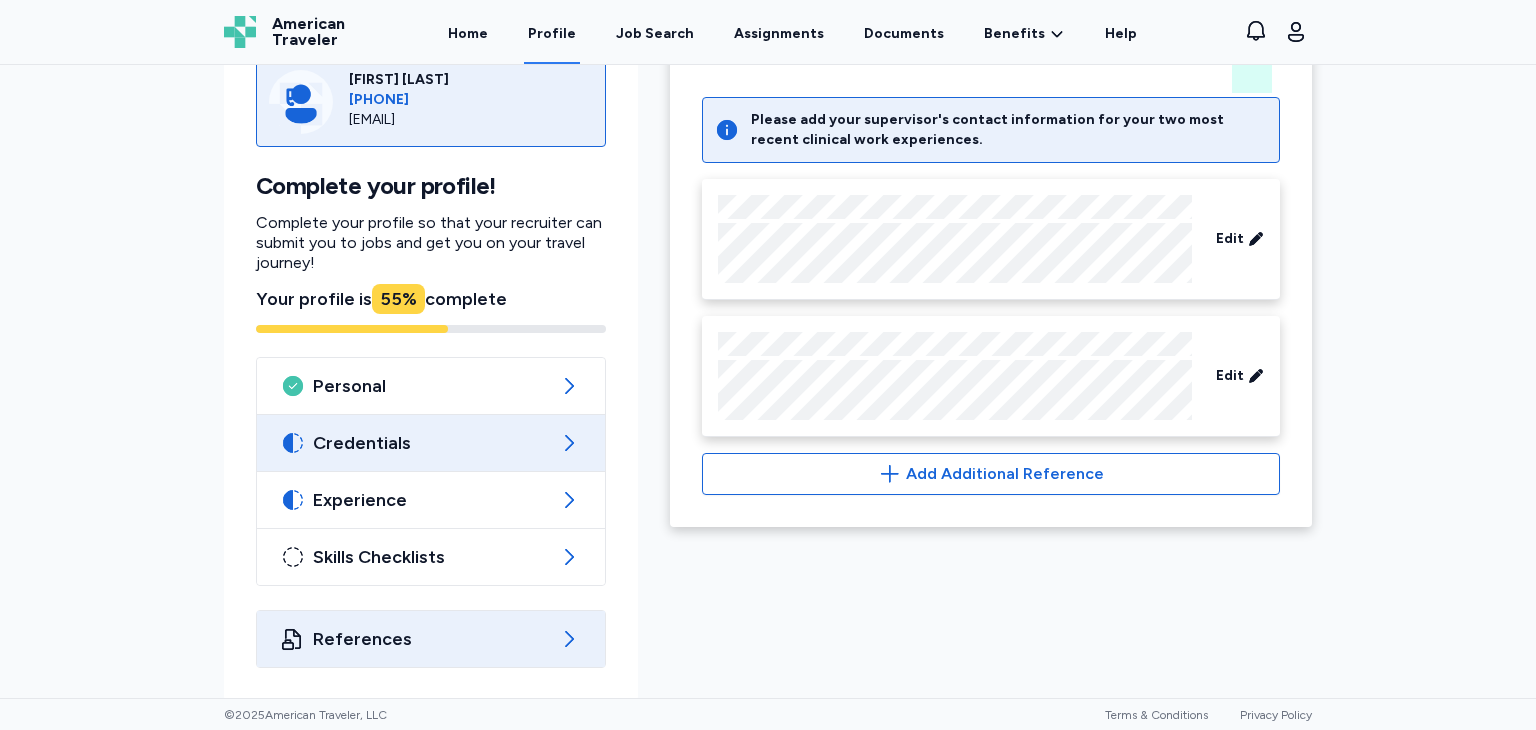 click on "Credentials" at bounding box center [431, 443] 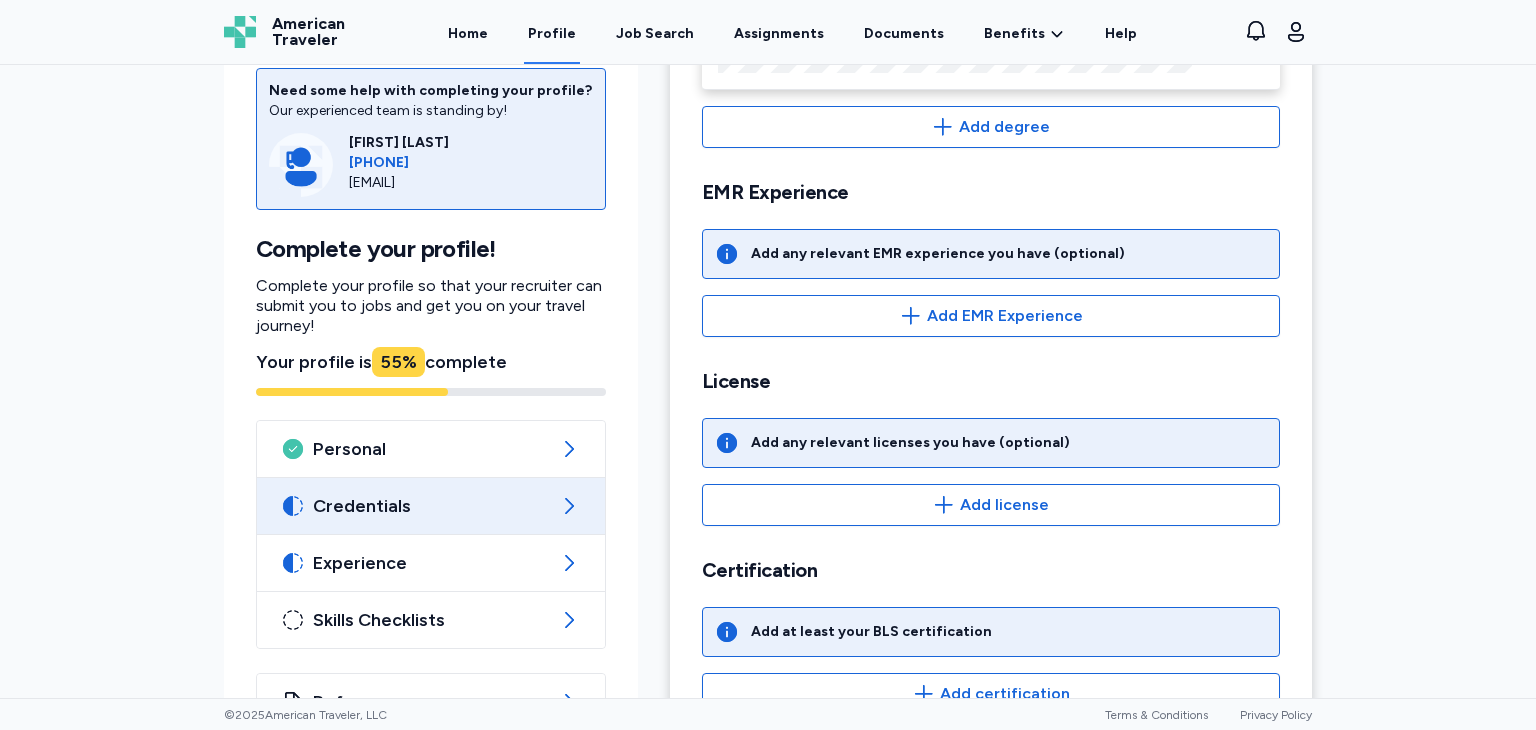 scroll, scrollTop: 571, scrollLeft: 0, axis: vertical 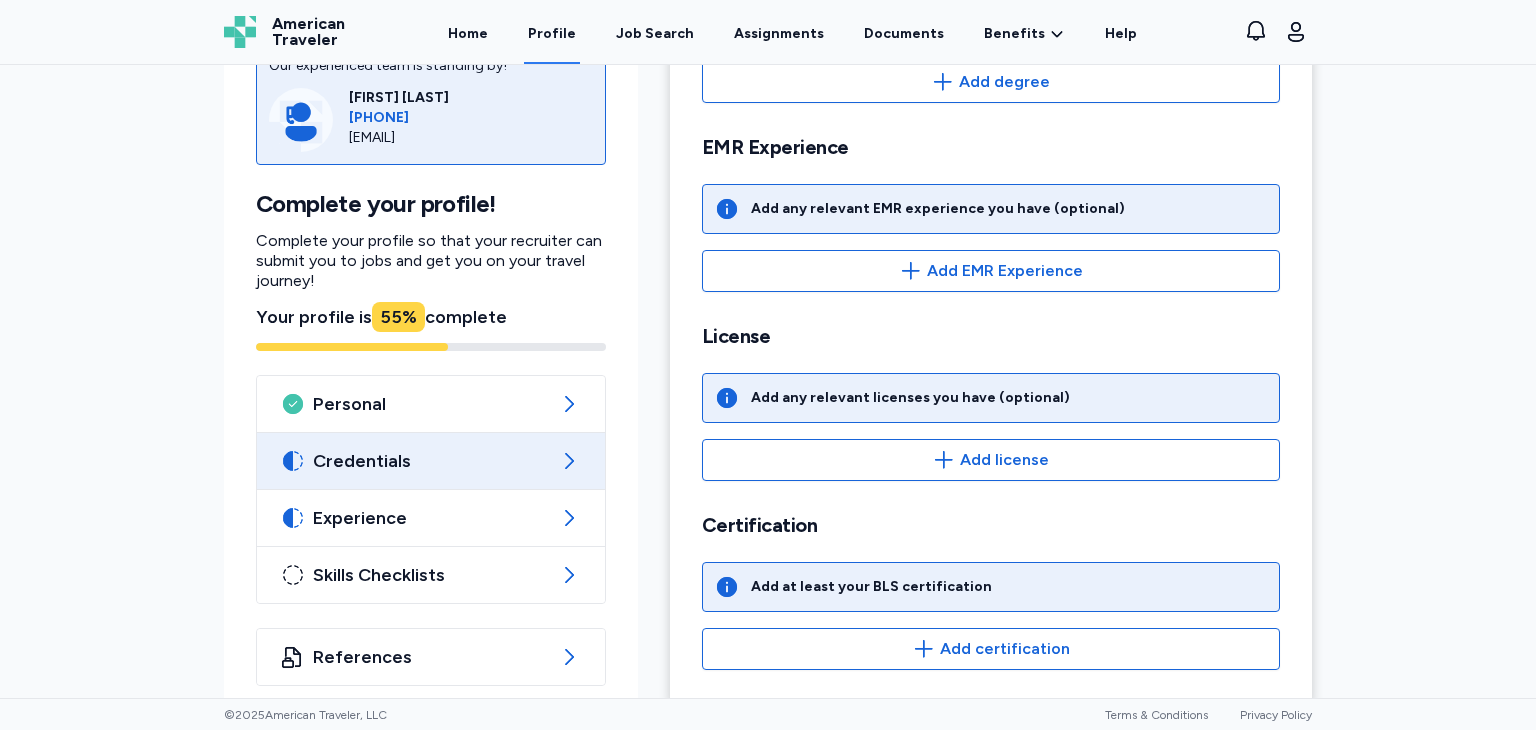 click 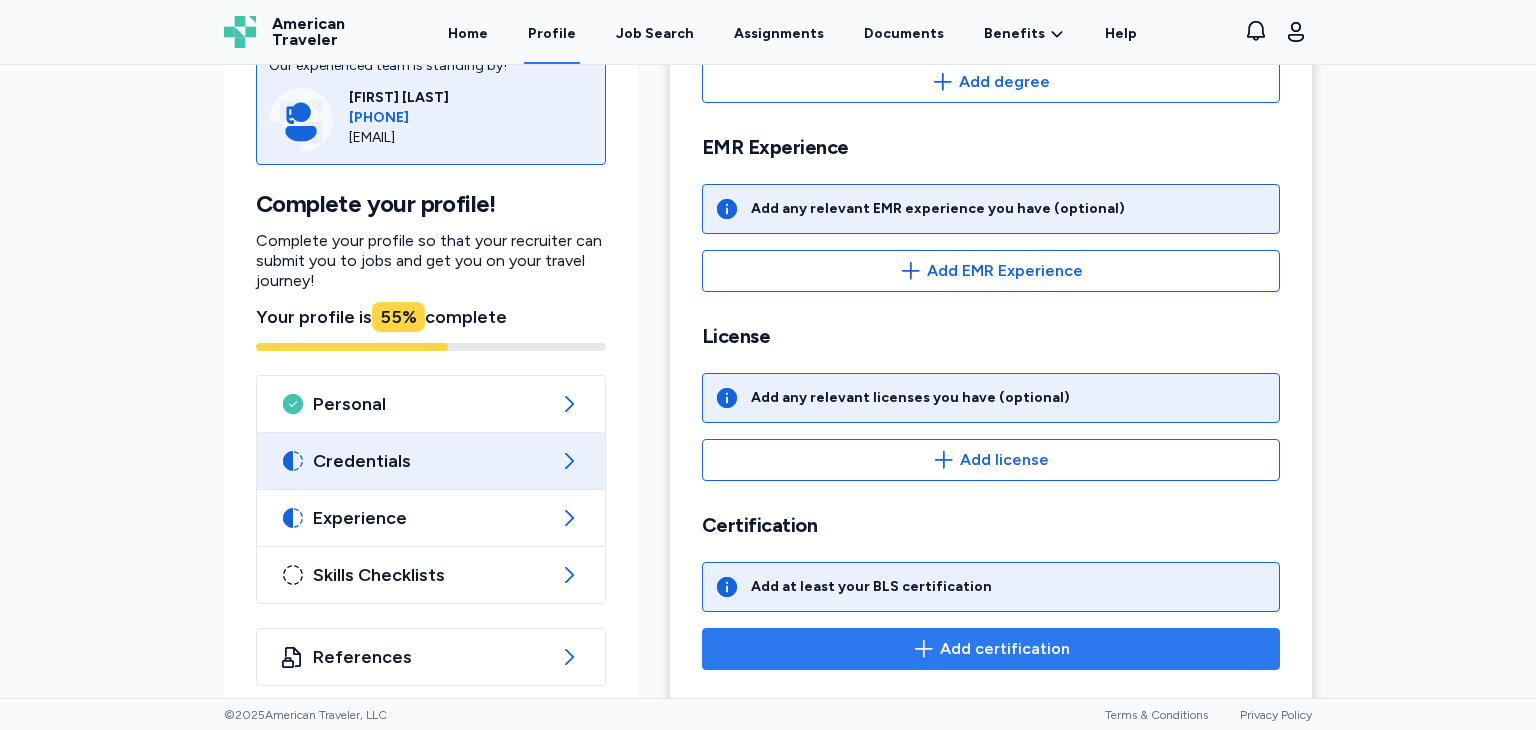click on "Add certification" at bounding box center (991, 649) 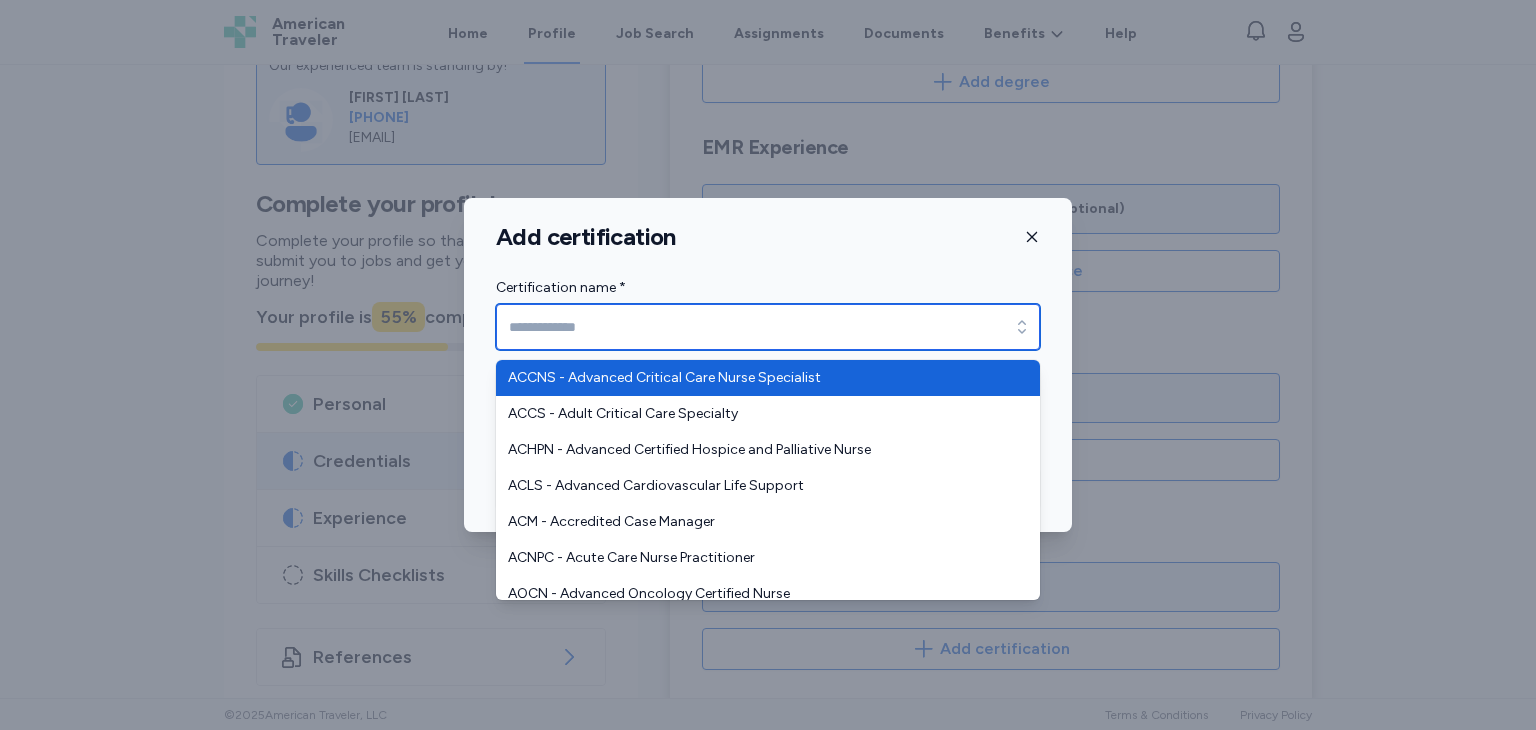 click on "Certification name *" at bounding box center [768, 327] 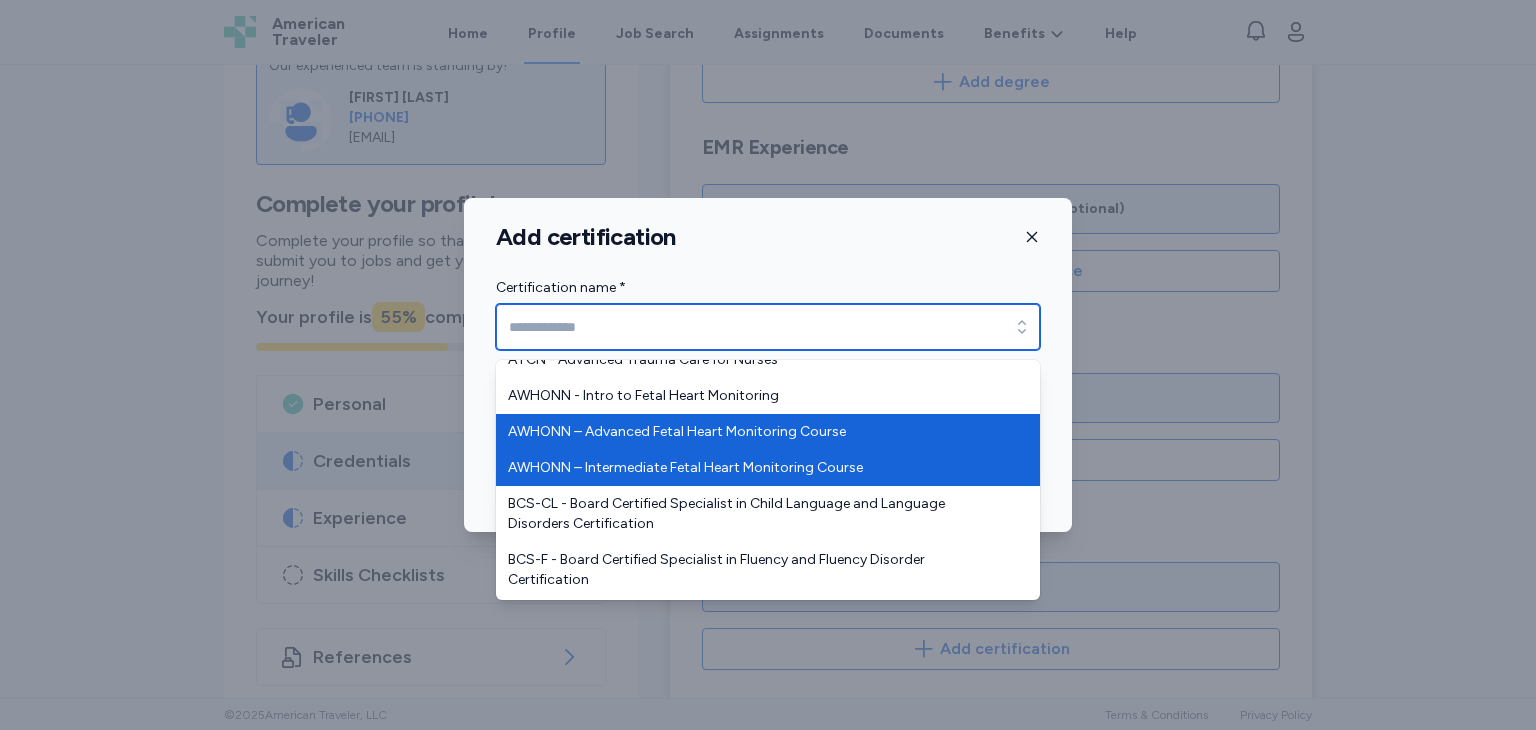 scroll, scrollTop: 879, scrollLeft: 0, axis: vertical 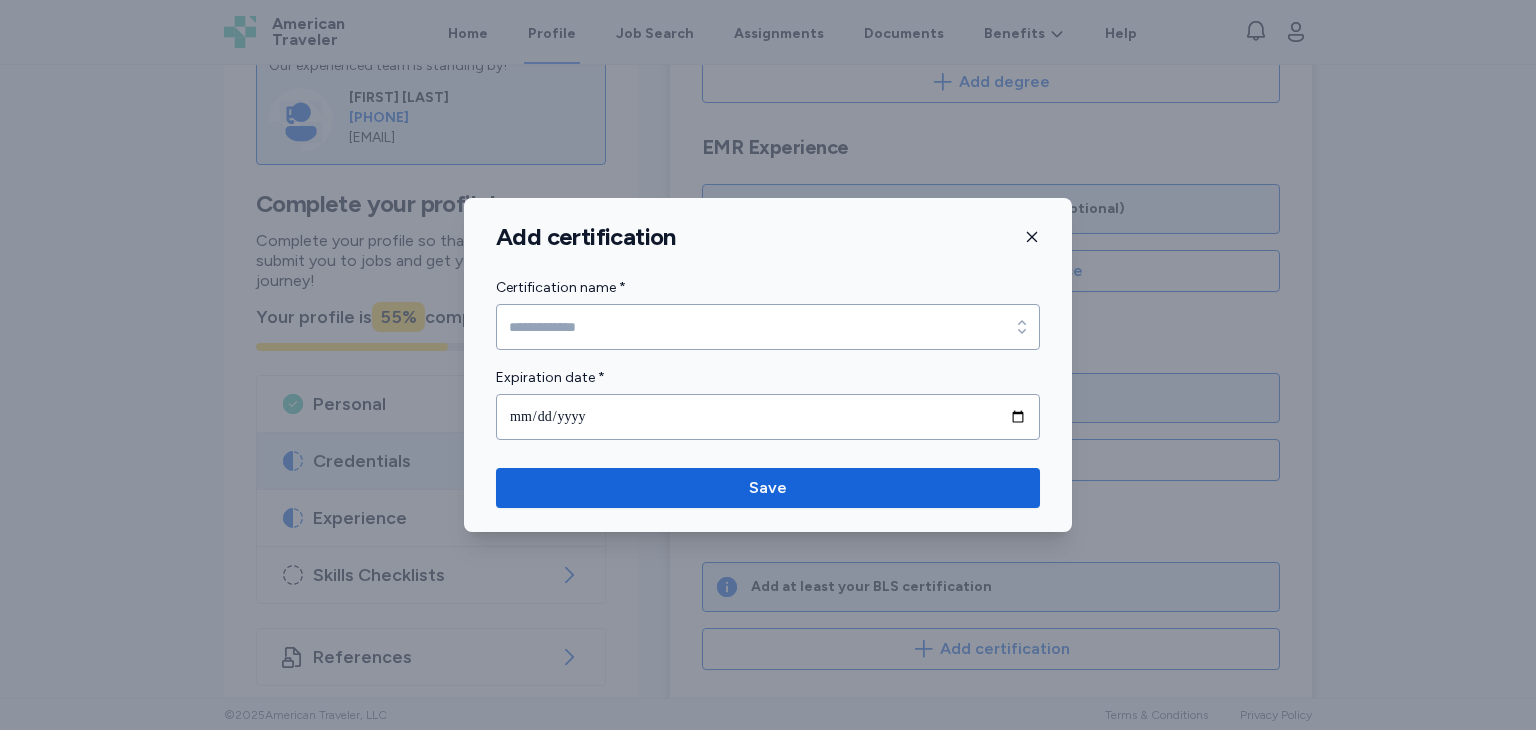click on "Add certification Certification name * Certification name * Expiration date * Save" at bounding box center [768, 365] 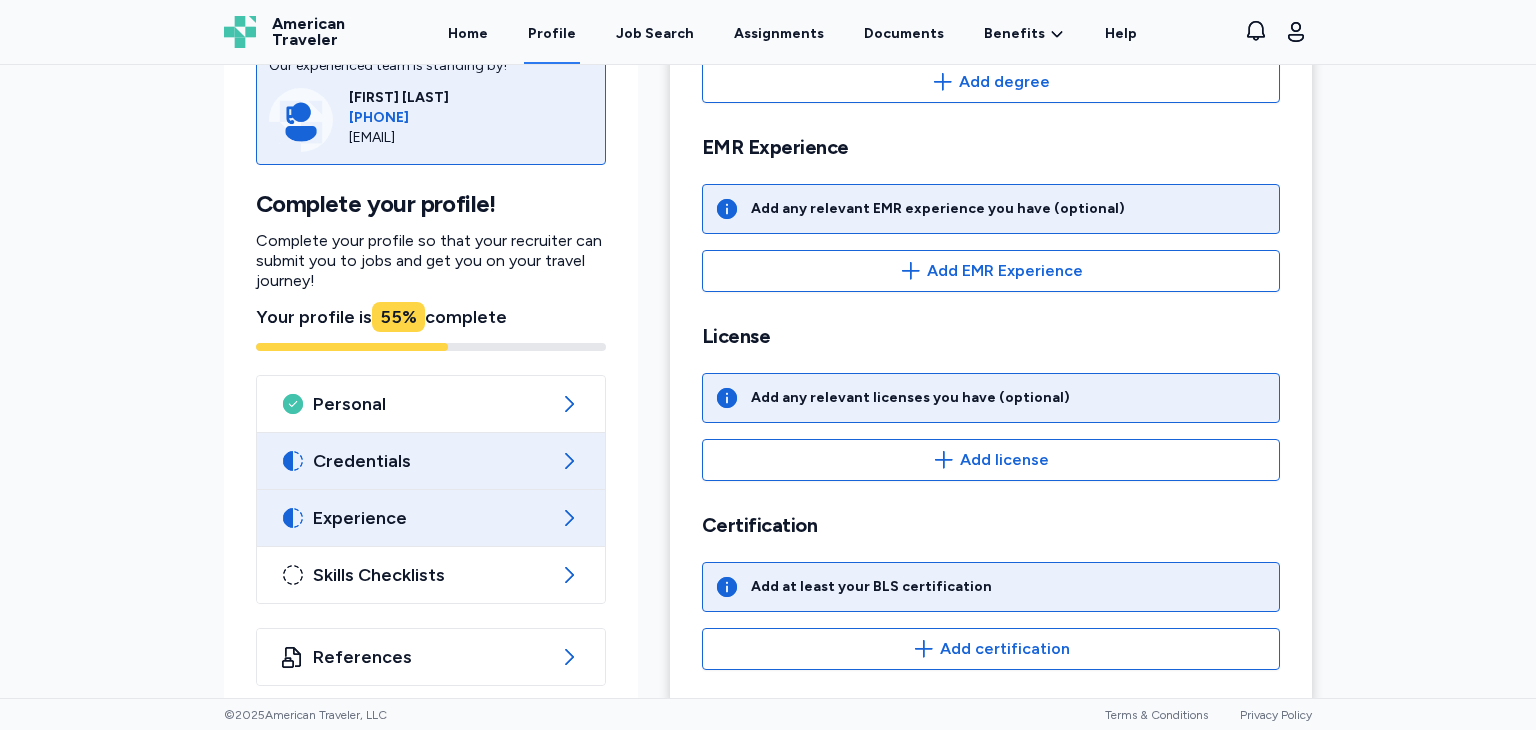 click on "Experience" at bounding box center [431, 518] 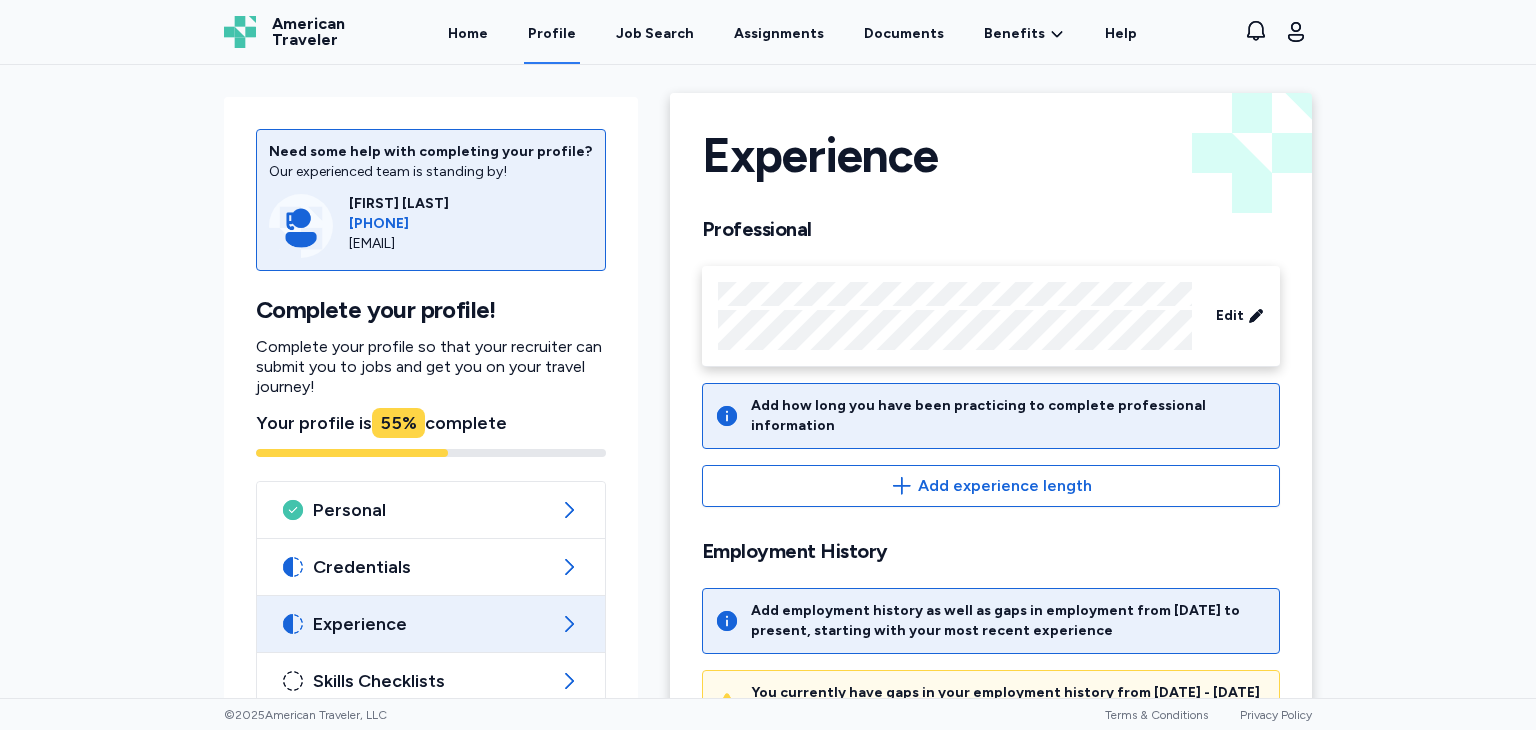 scroll, scrollTop: 3, scrollLeft: 0, axis: vertical 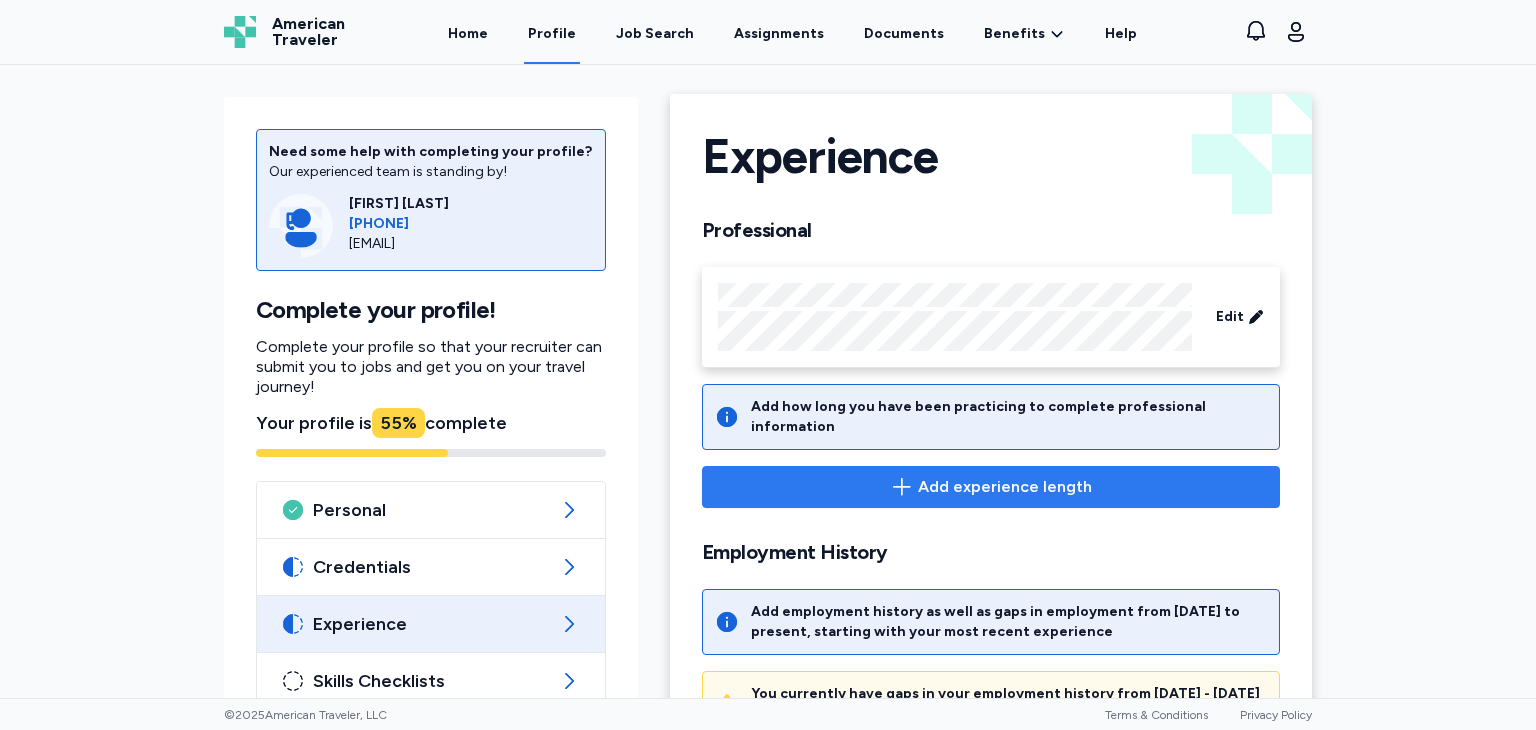 click on "Add experience length" at bounding box center [991, 487] 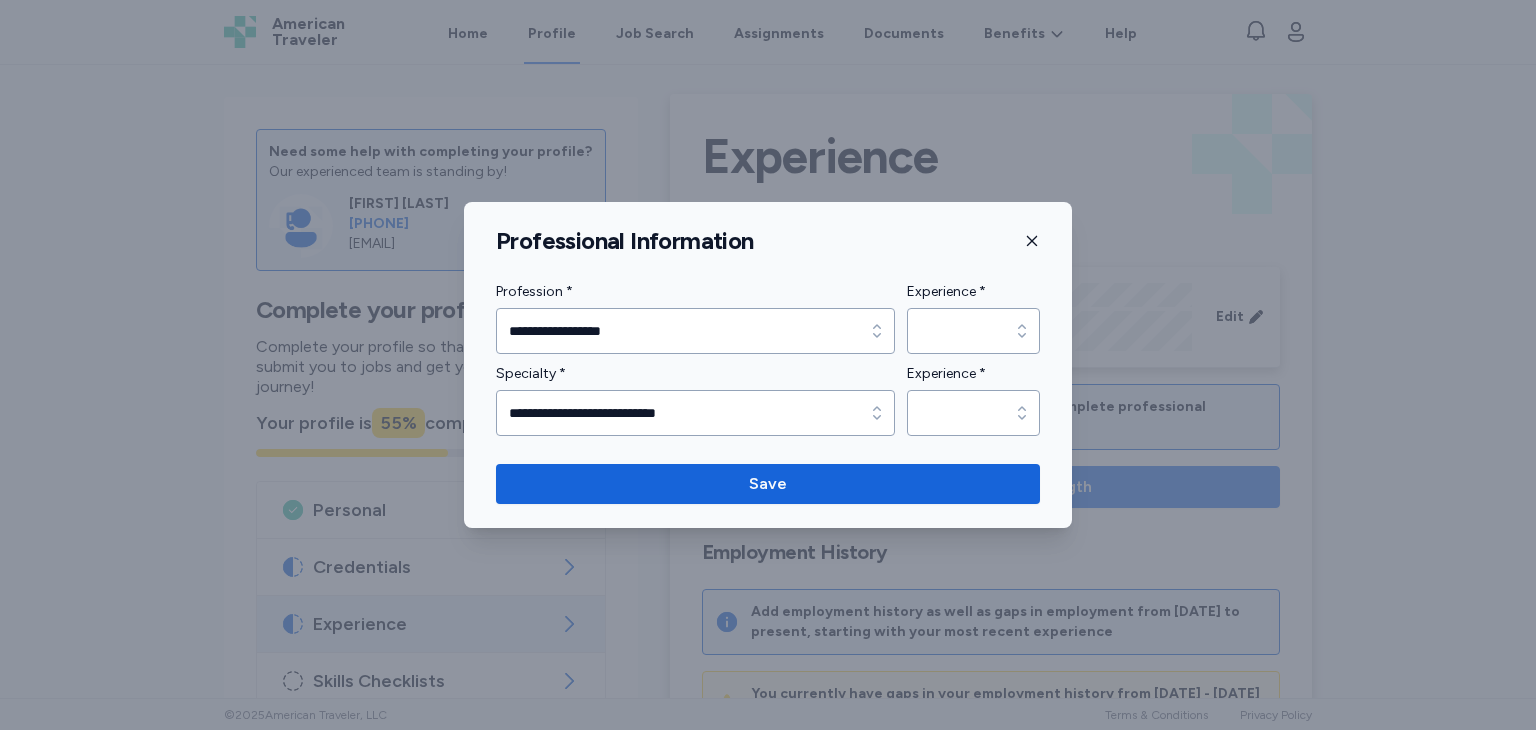 click on "**********" at bounding box center (768, 365) 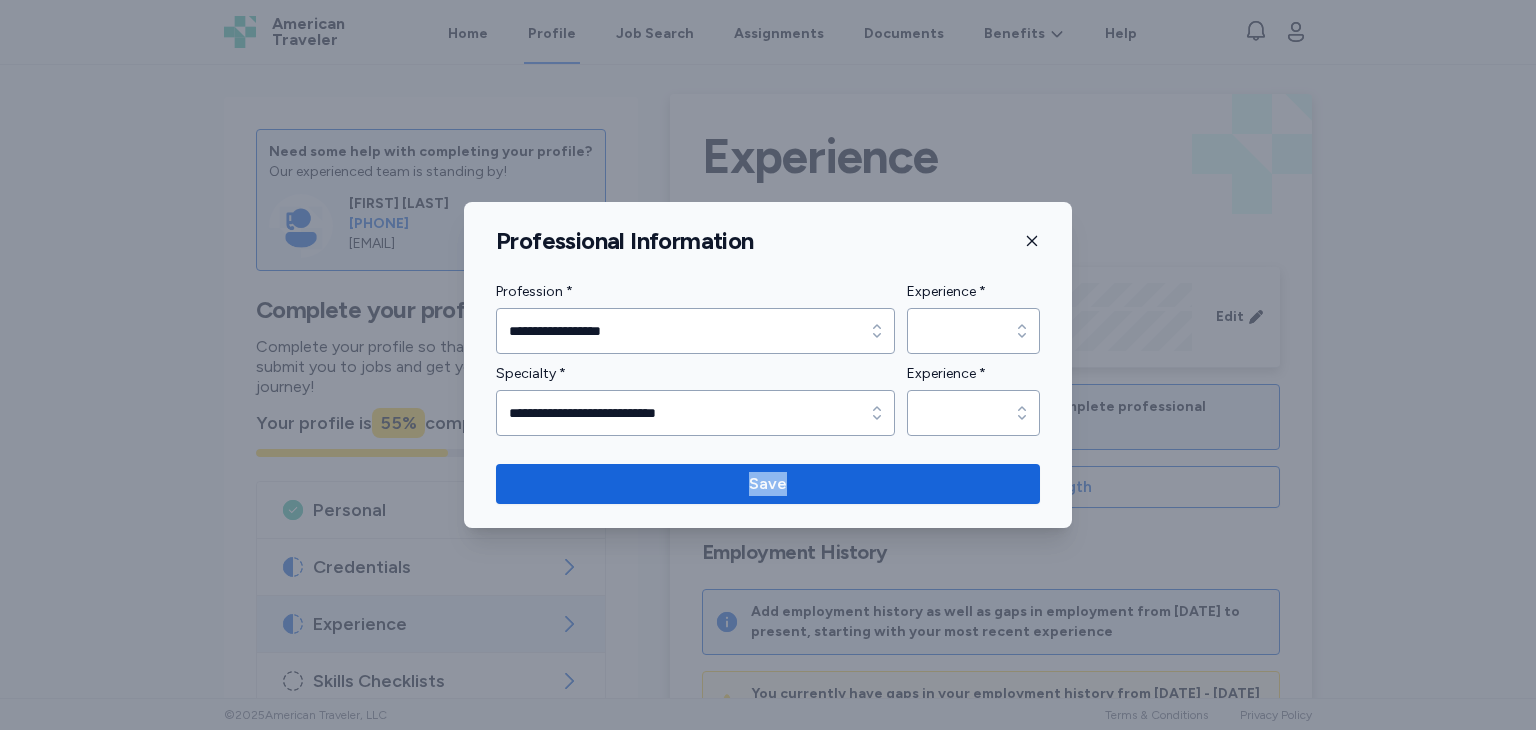 click 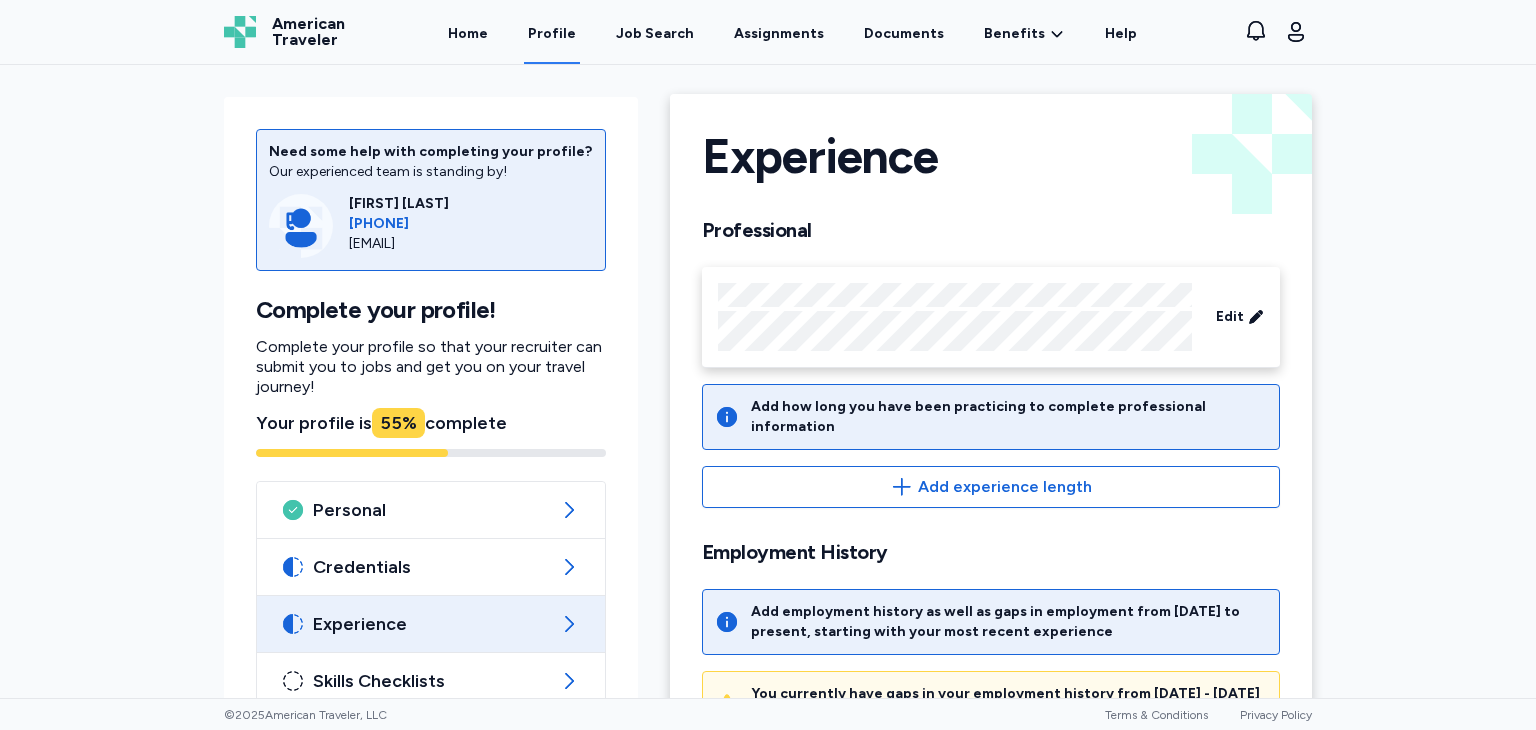 click on "Profile" at bounding box center (552, 33) 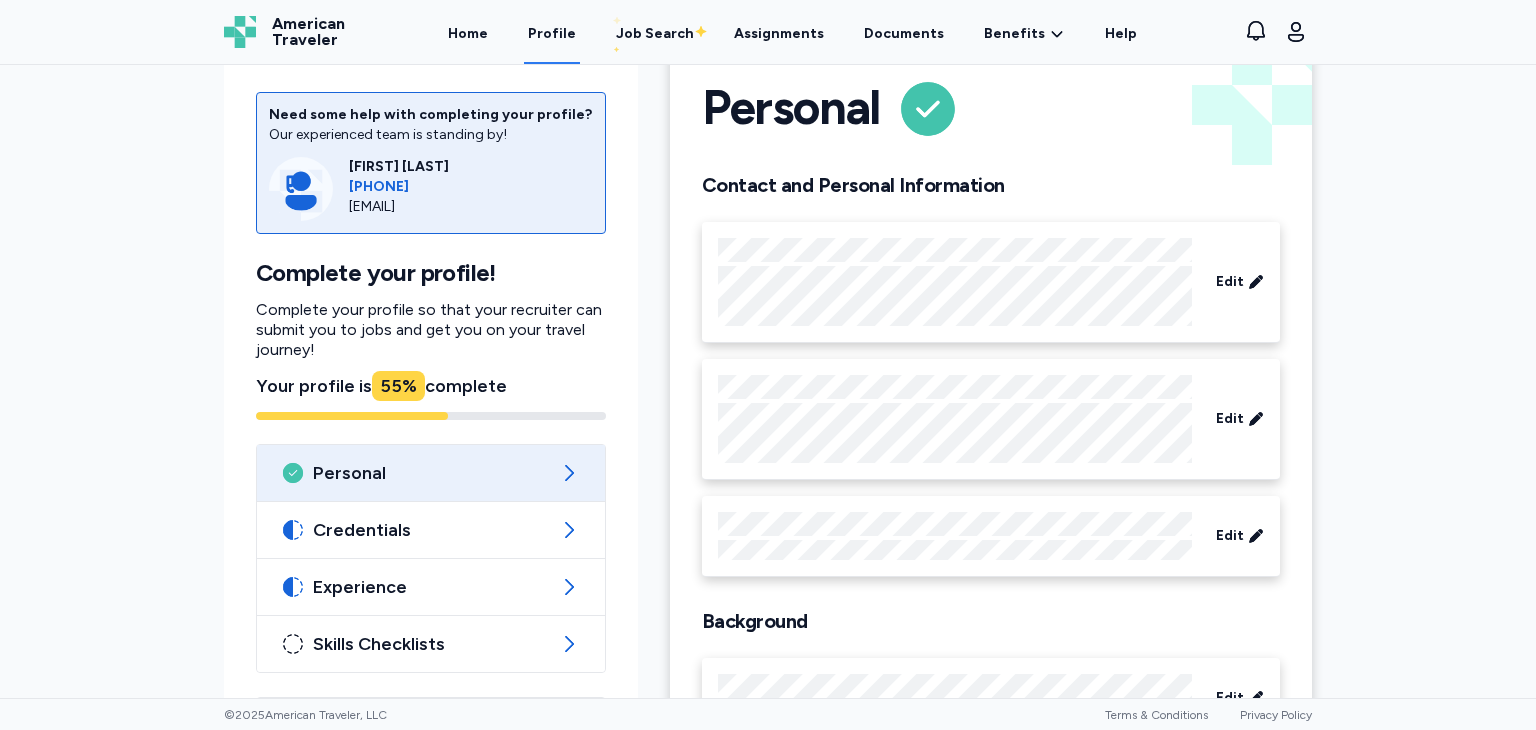 scroll, scrollTop: 0, scrollLeft: 0, axis: both 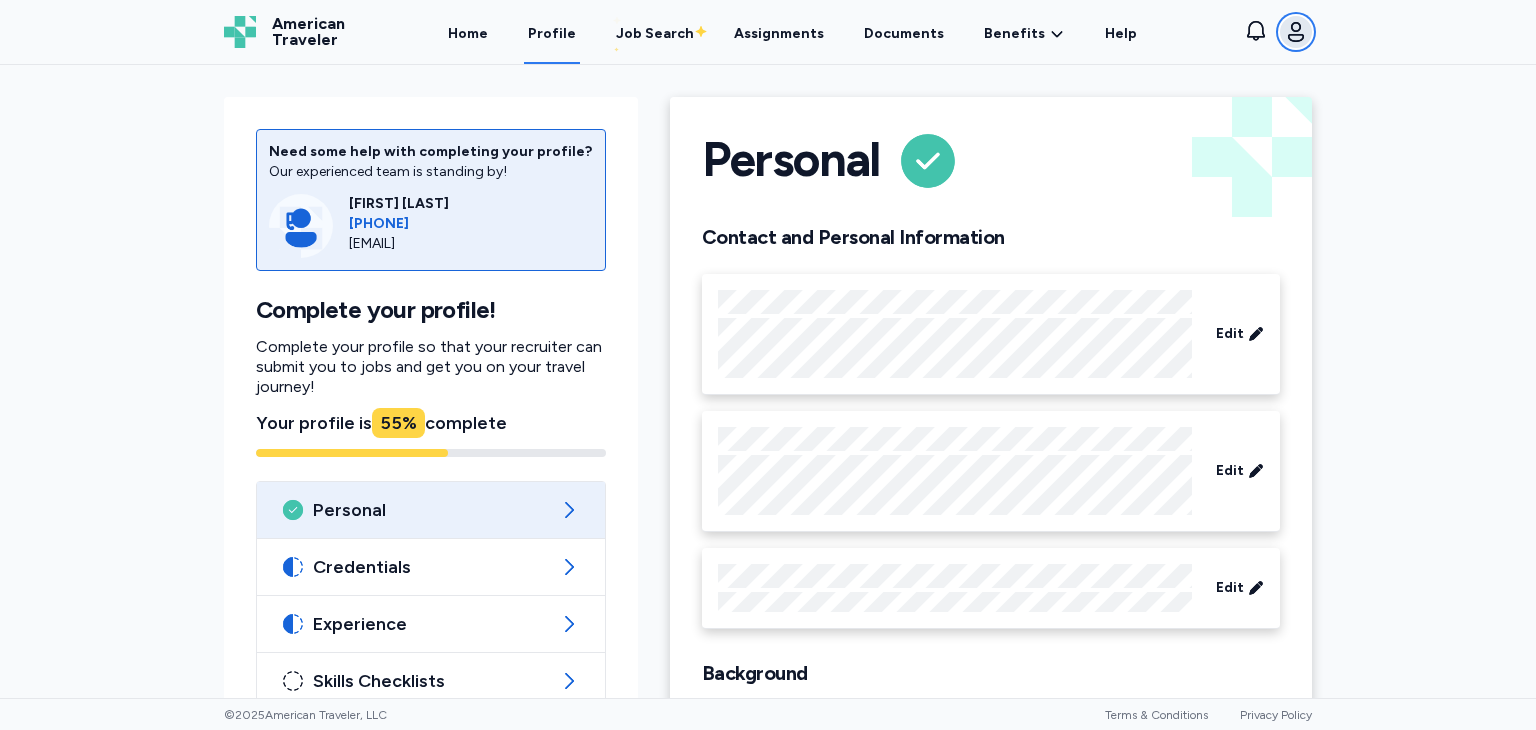click 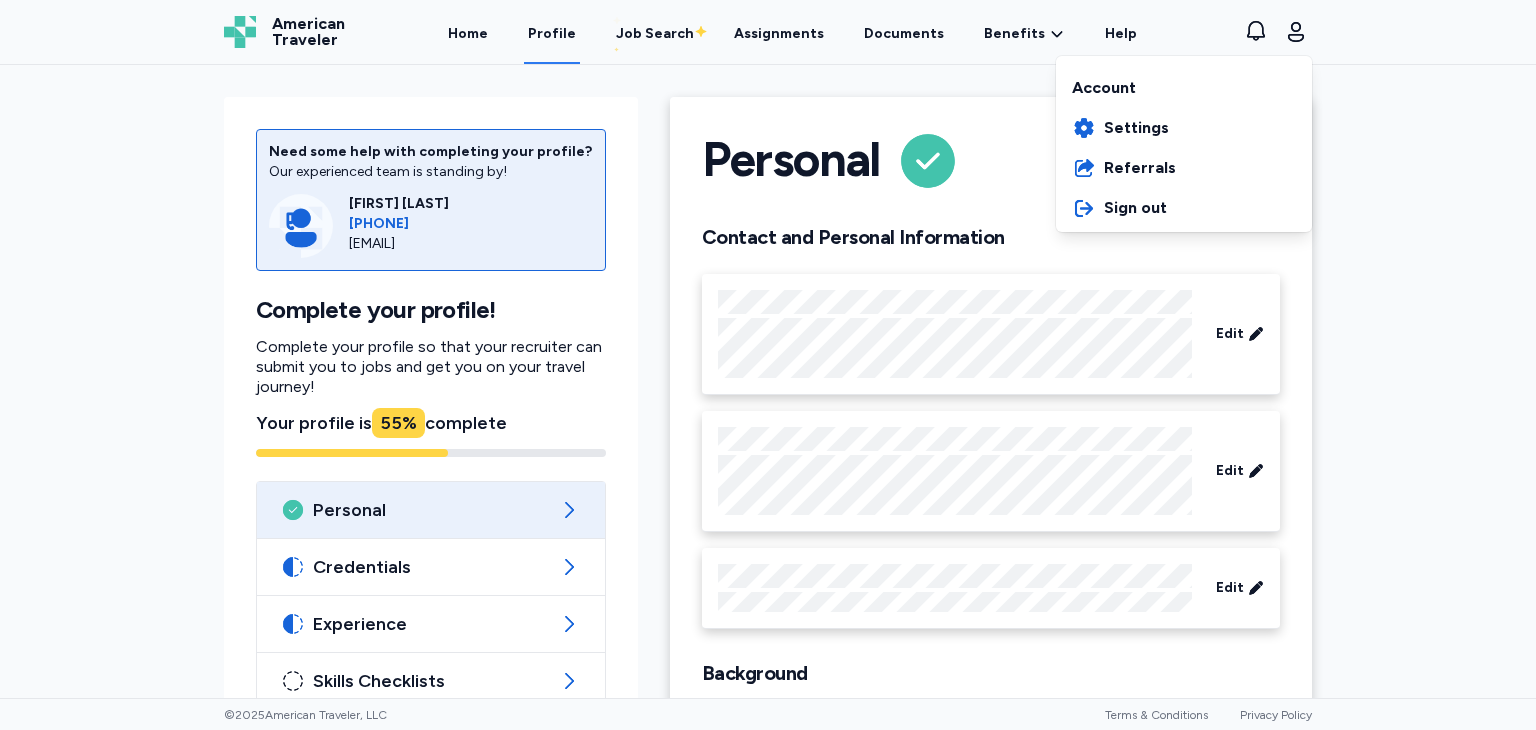 click on "American Traveler American Traveler Home Profile Job Search Assignments Documents Benefits Benefits Overview Referral Bonus Social Media Bonus Help View notifications Open user menu Account Settings Referrals Sign out" at bounding box center (768, 32) 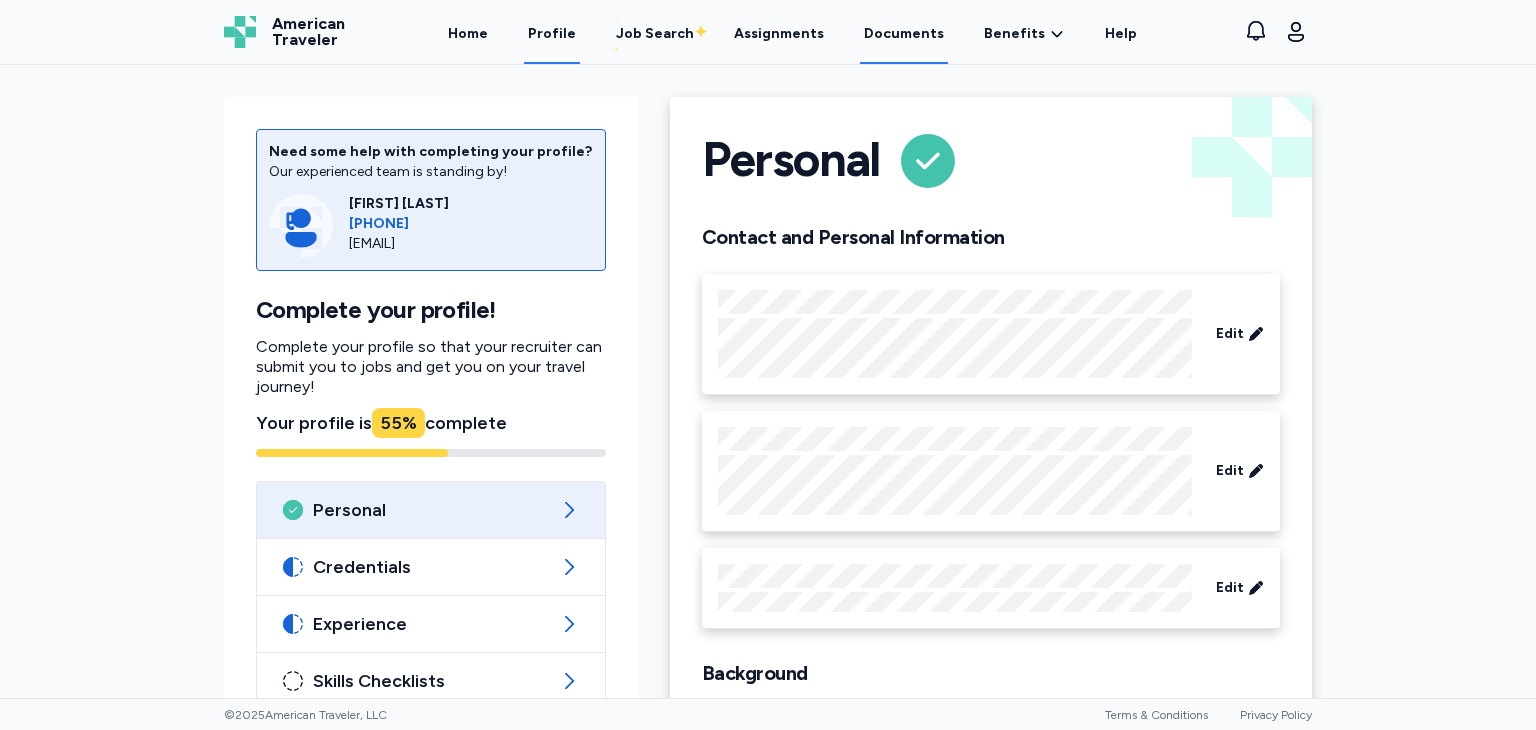 click on "Documents" at bounding box center [904, 33] 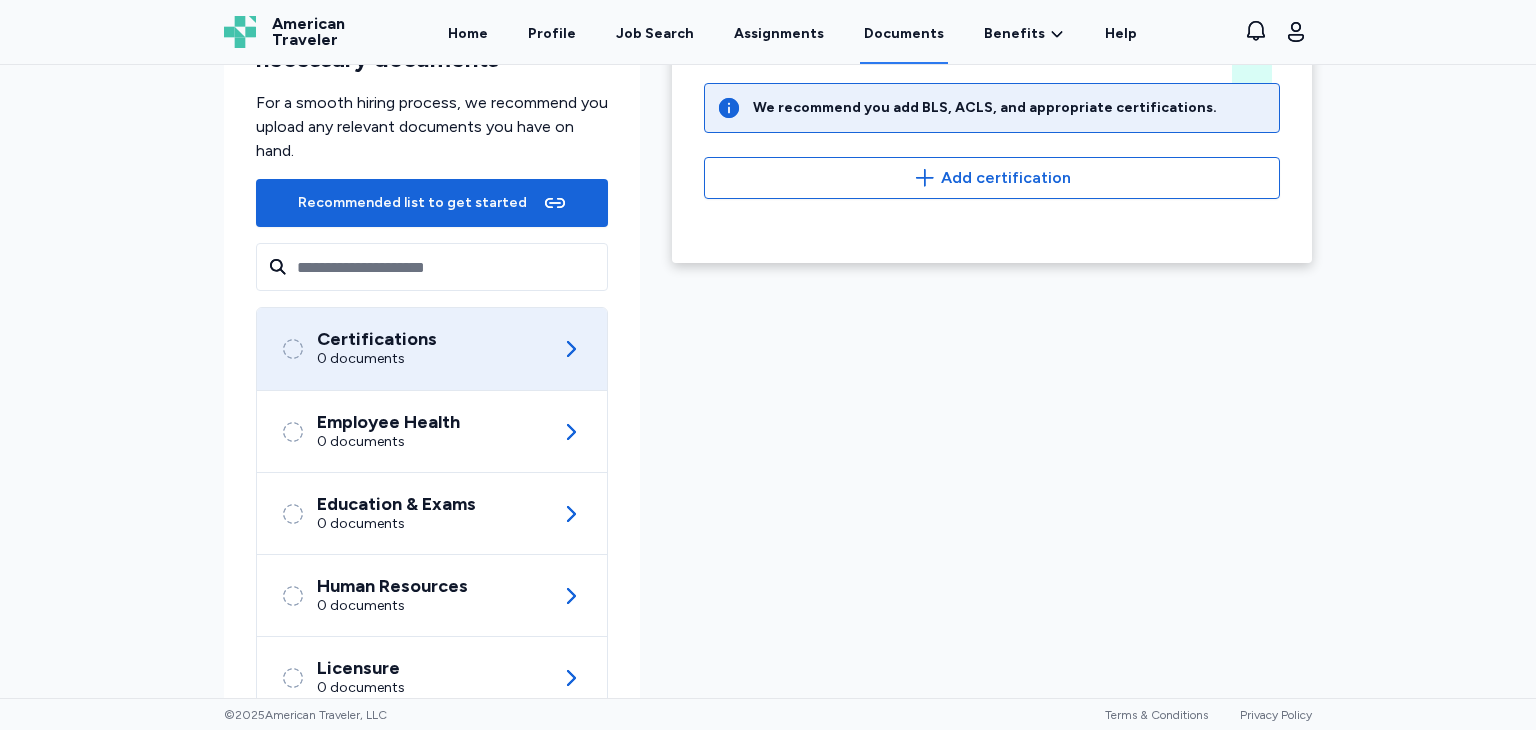 scroll, scrollTop: 187, scrollLeft: 0, axis: vertical 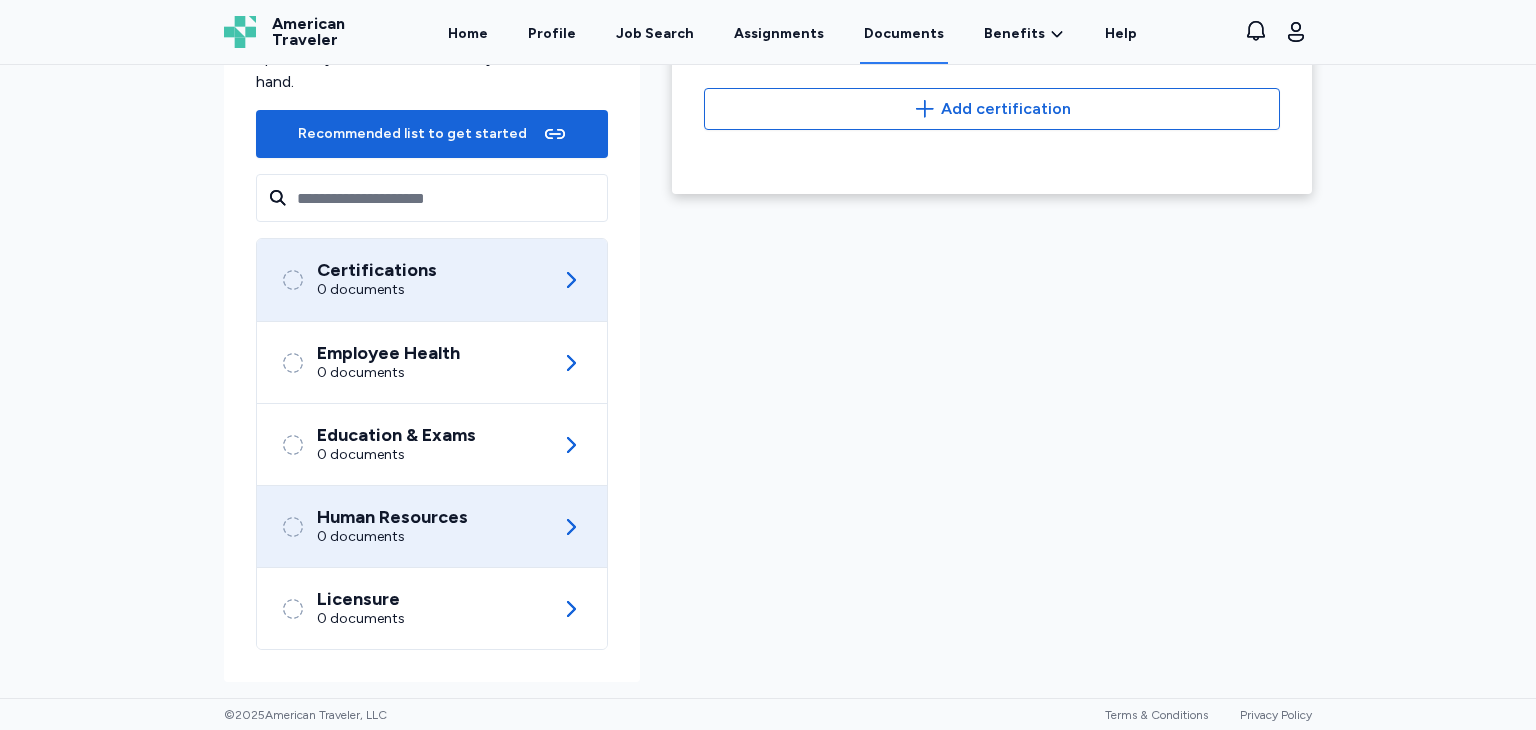 click on "0   documents" at bounding box center [392, 537] 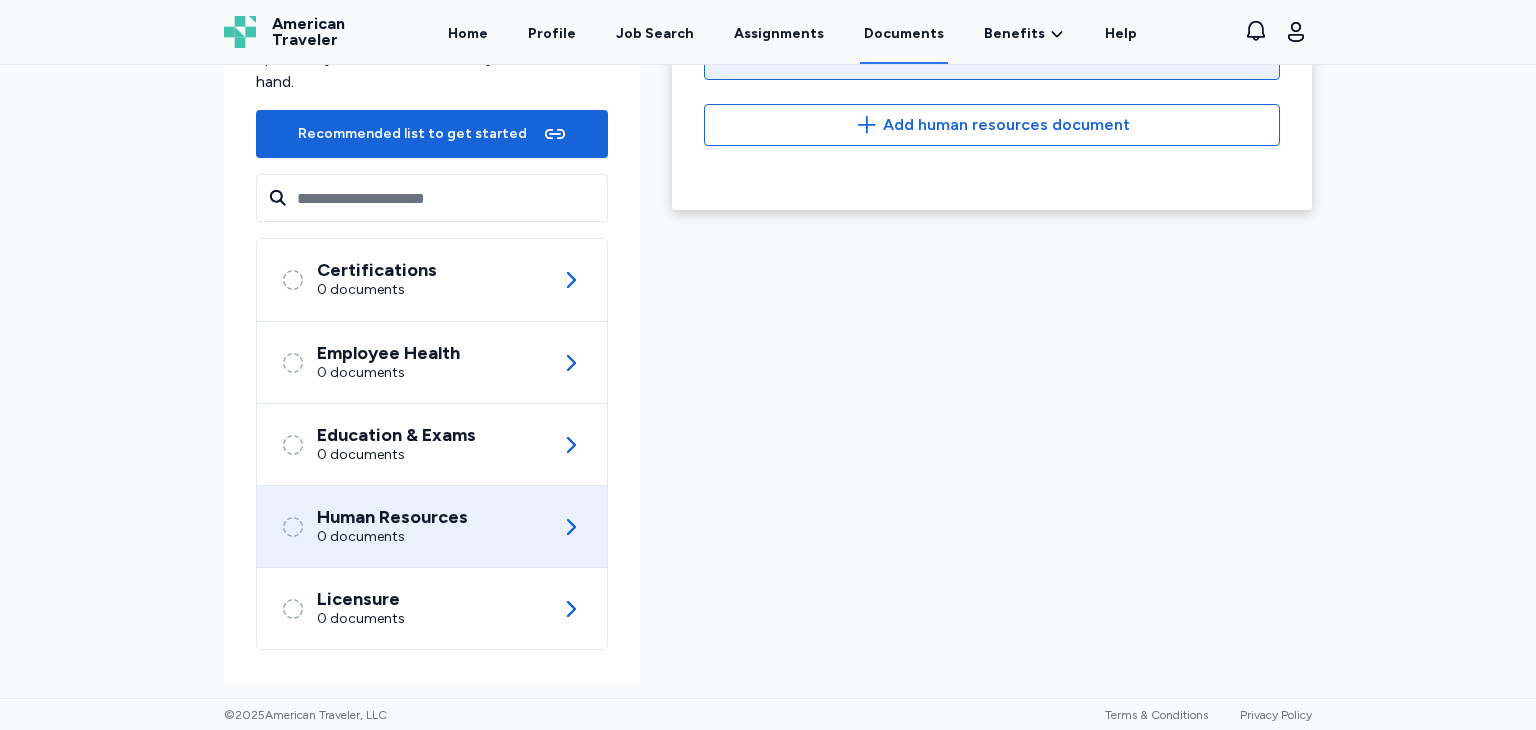 scroll, scrollTop: 0, scrollLeft: 0, axis: both 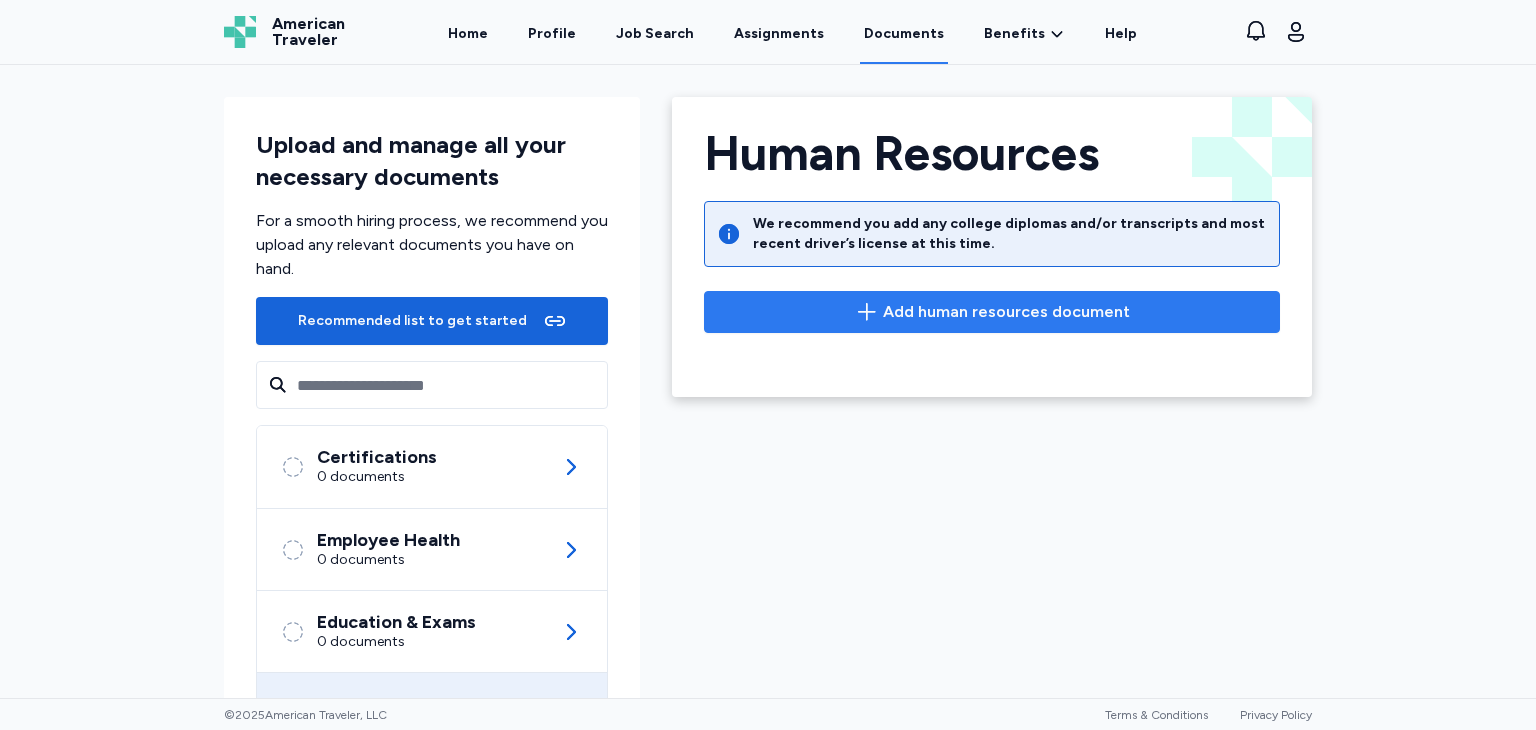 click on "Add human resources document" at bounding box center (992, 312) 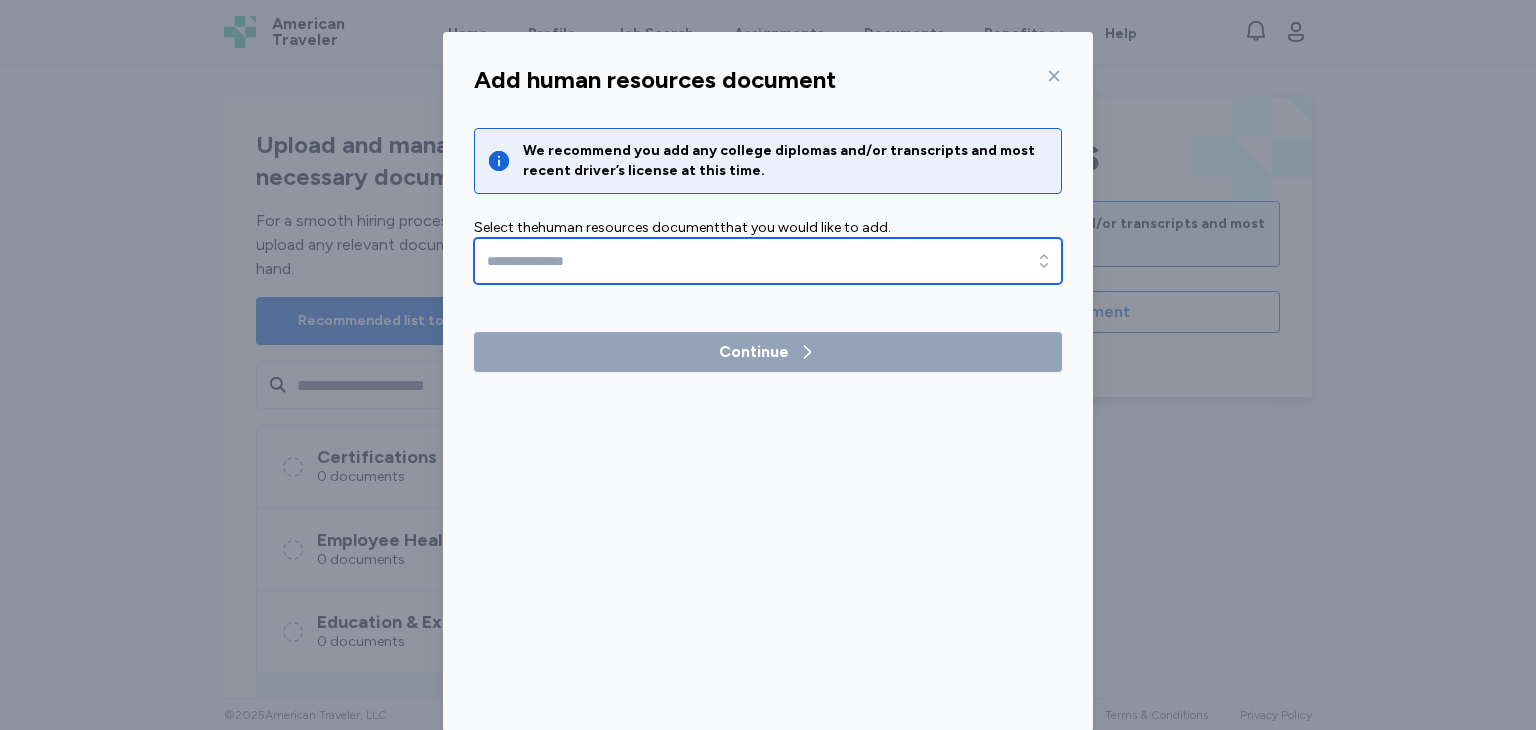 click at bounding box center [768, 261] 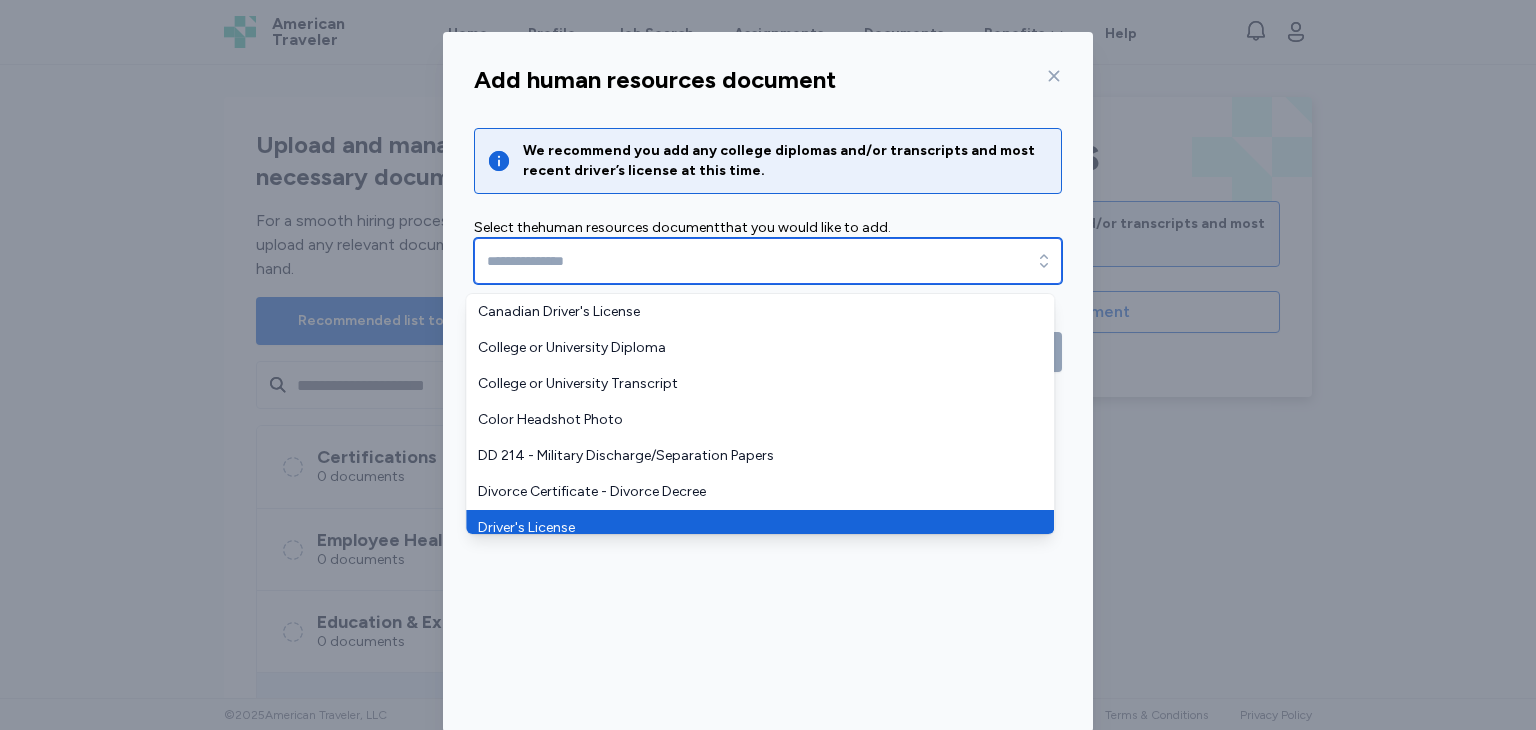 type on "**********" 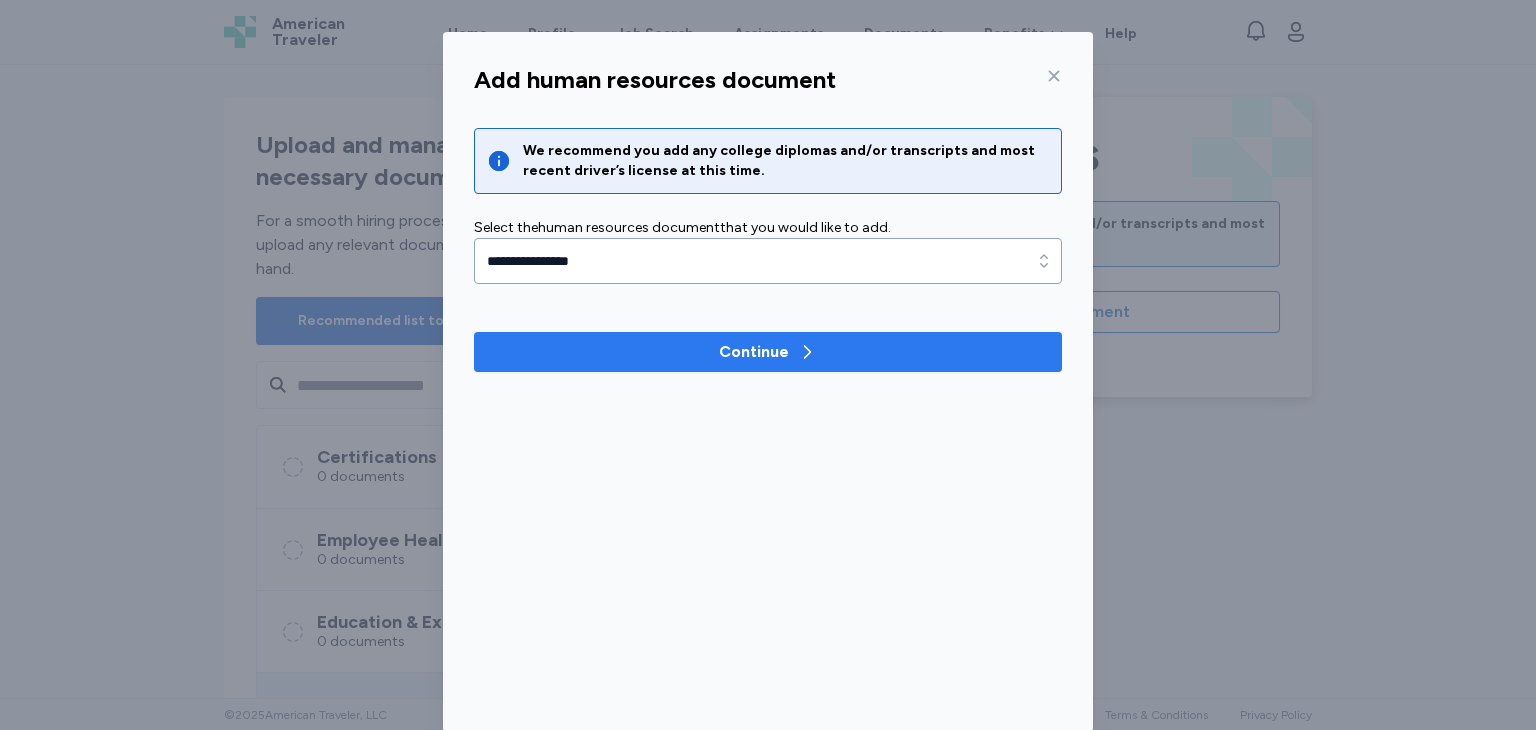click on "Continue" at bounding box center [768, 352] 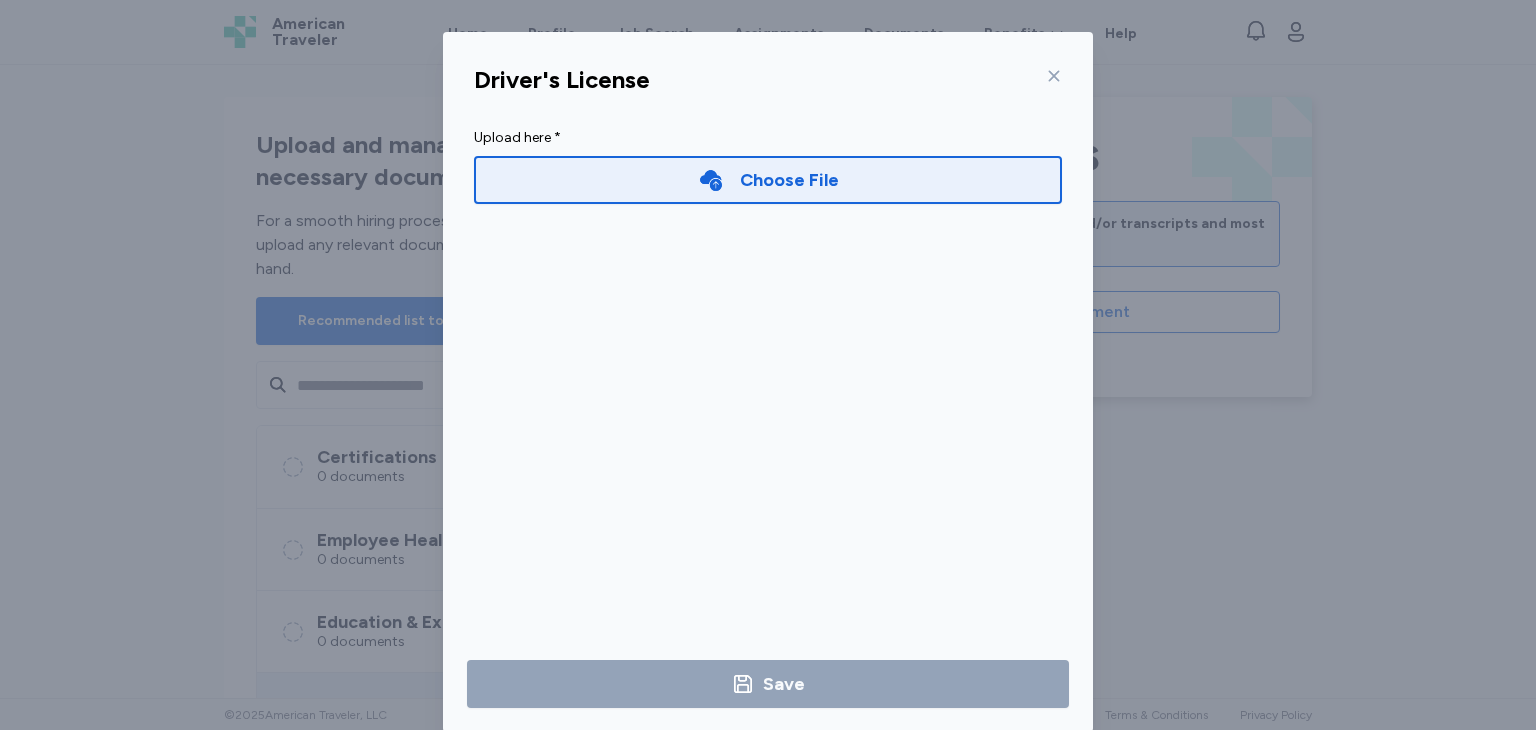click on "Choose File" at bounding box center [768, 180] 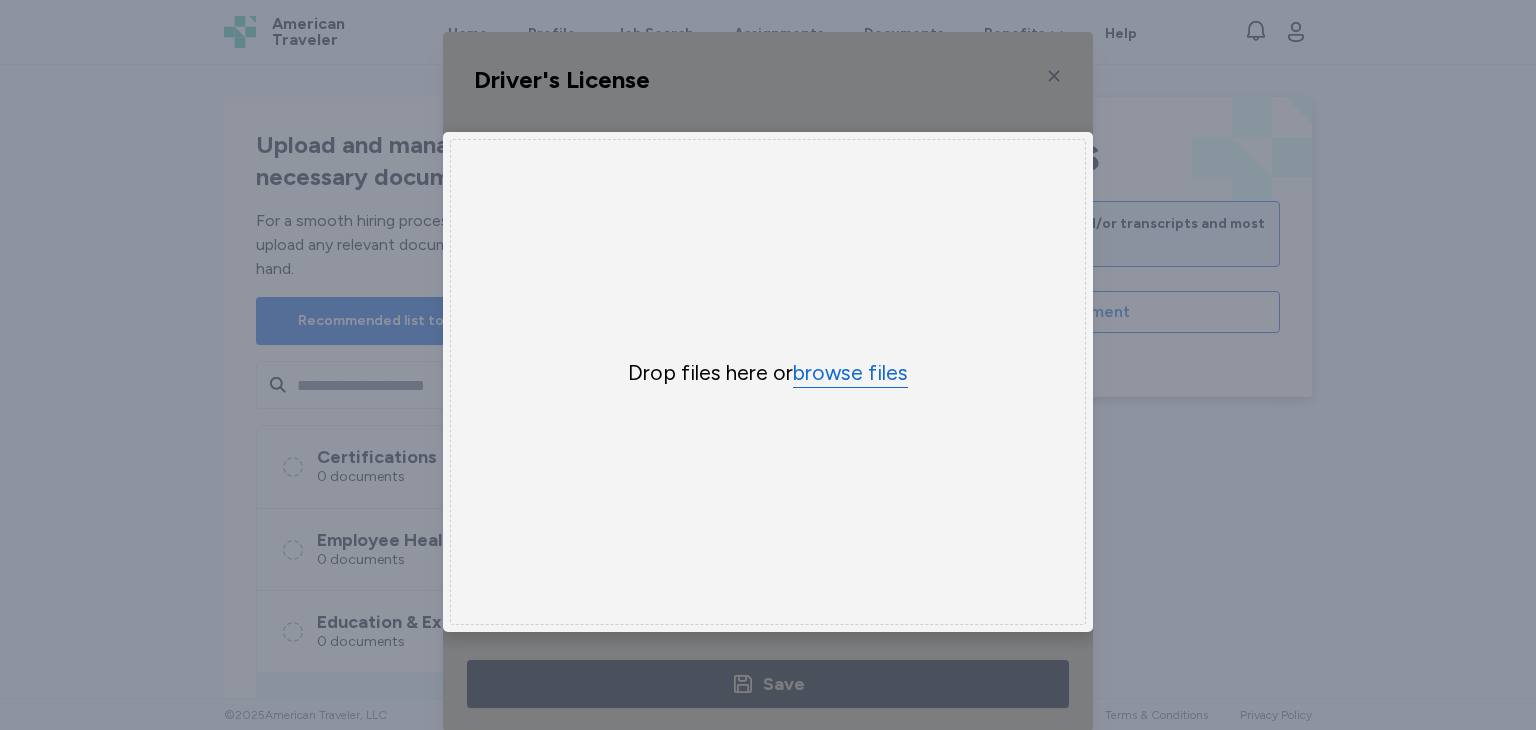 click on "browse files" at bounding box center [850, 373] 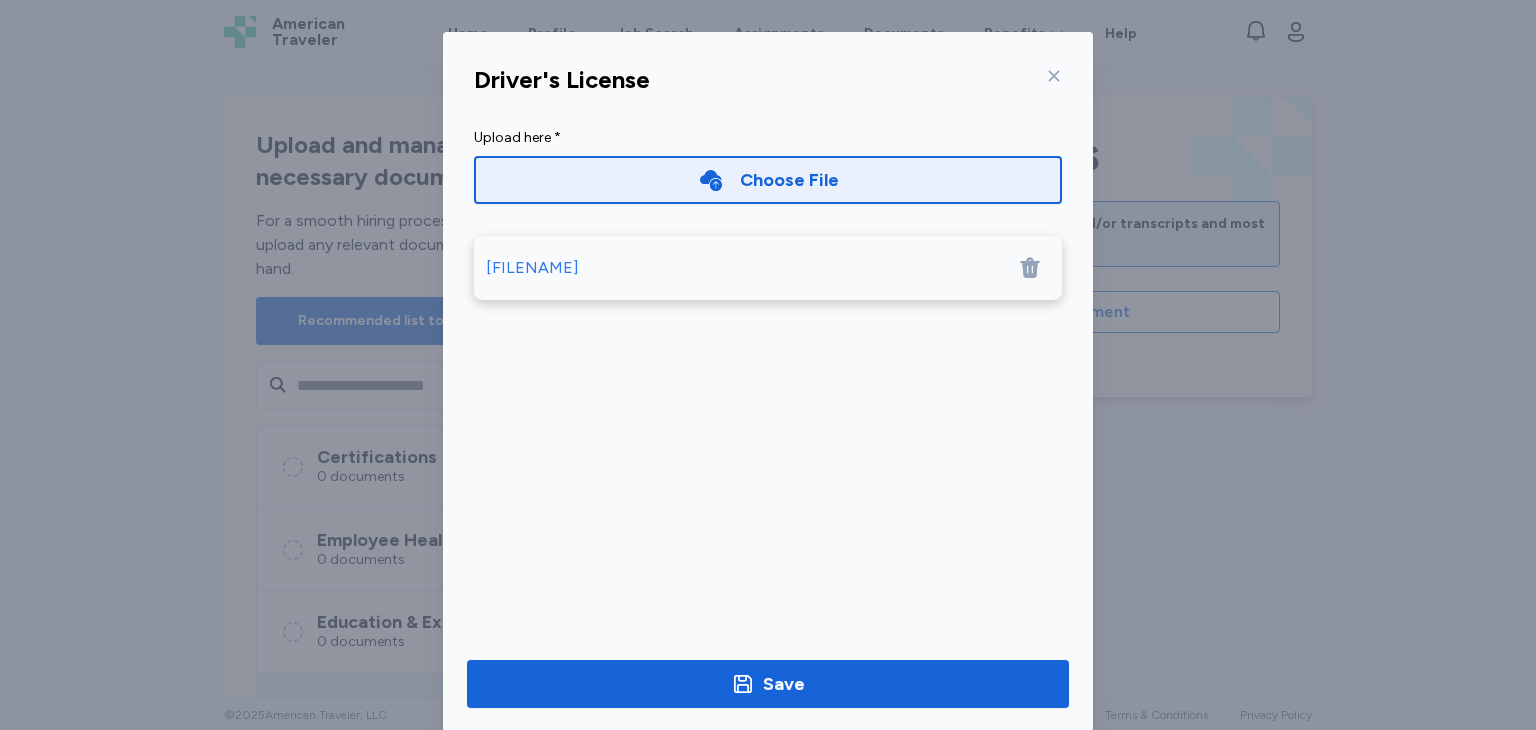 click on "Choose File" at bounding box center (789, 180) 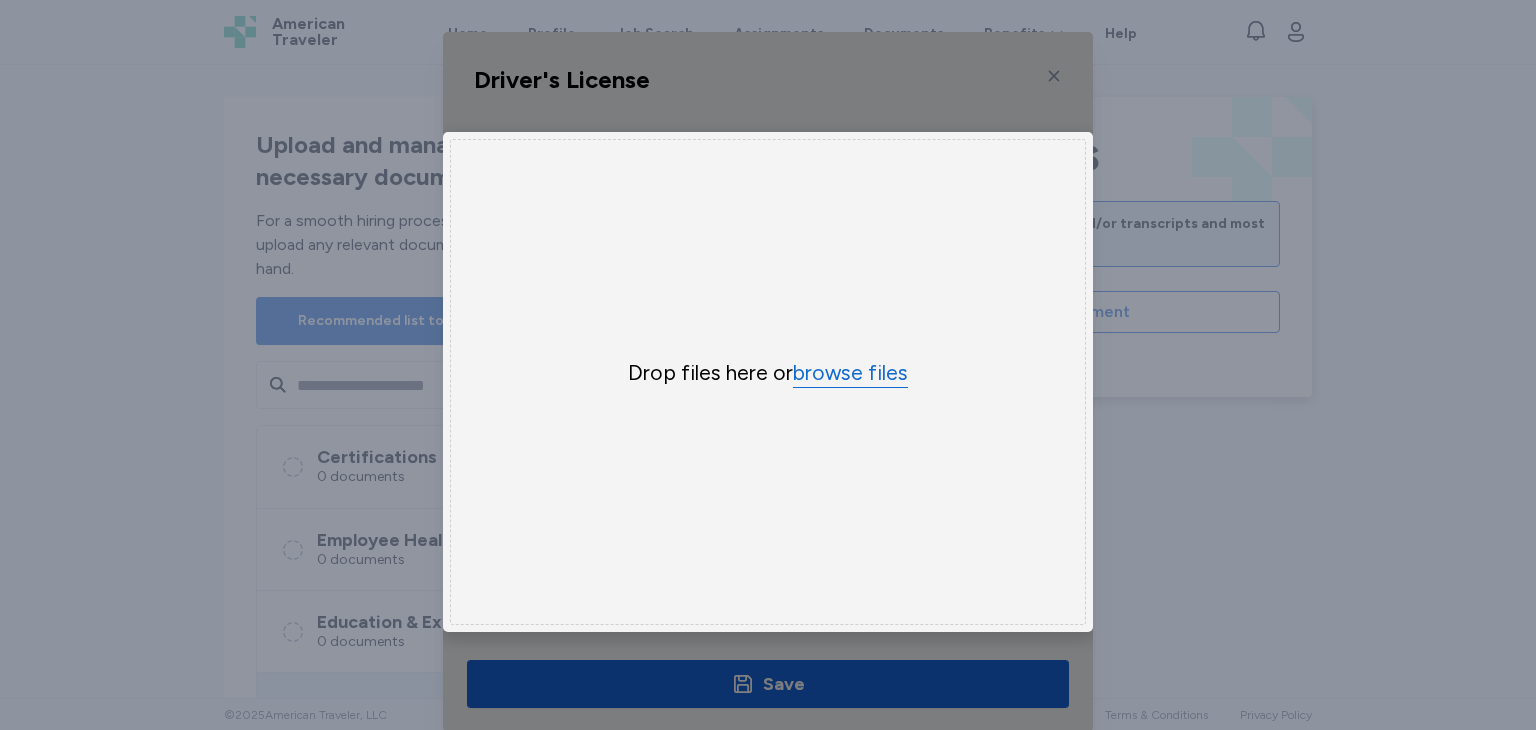 click on "browse files" at bounding box center [850, 373] 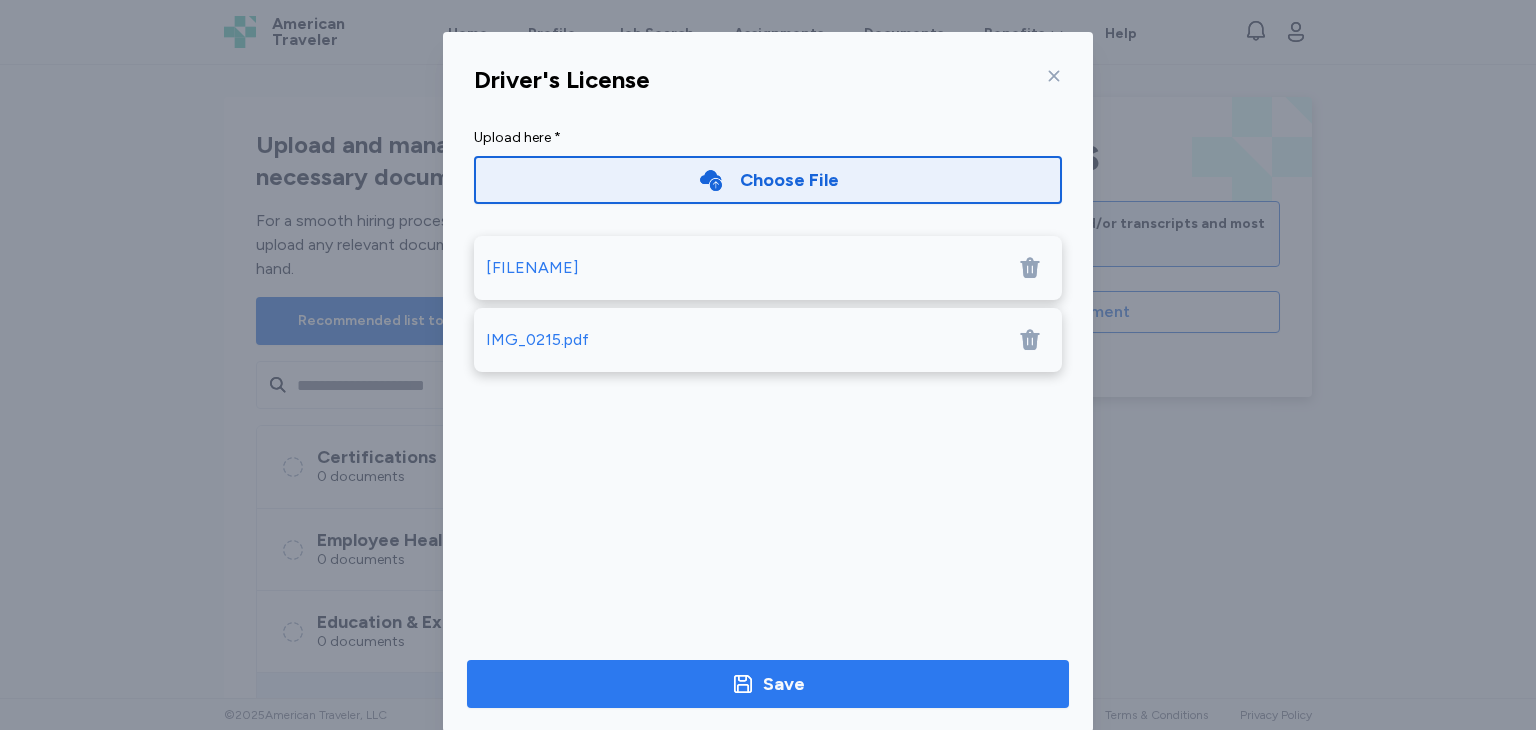 click on "Save" at bounding box center [768, 684] 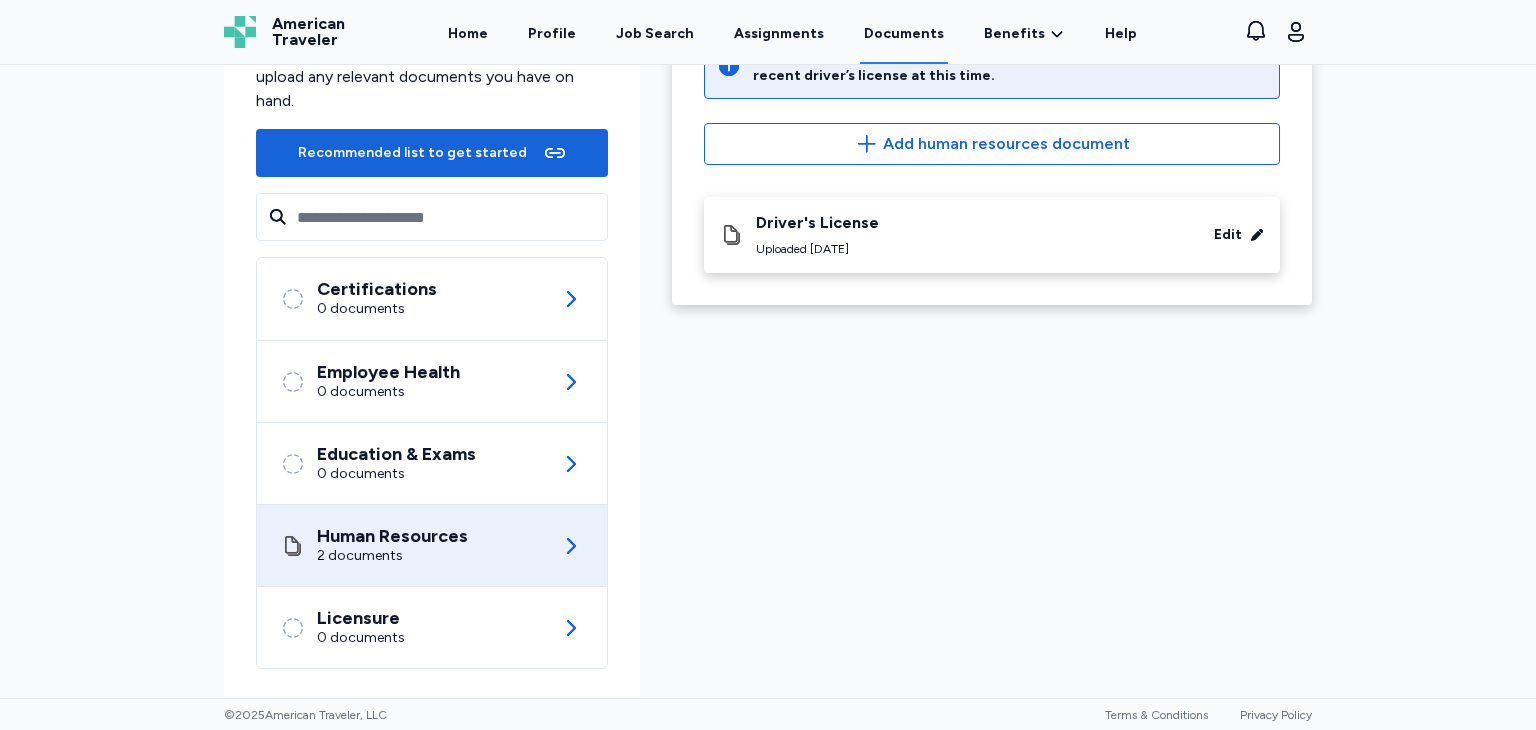 scroll, scrollTop: 187, scrollLeft: 0, axis: vertical 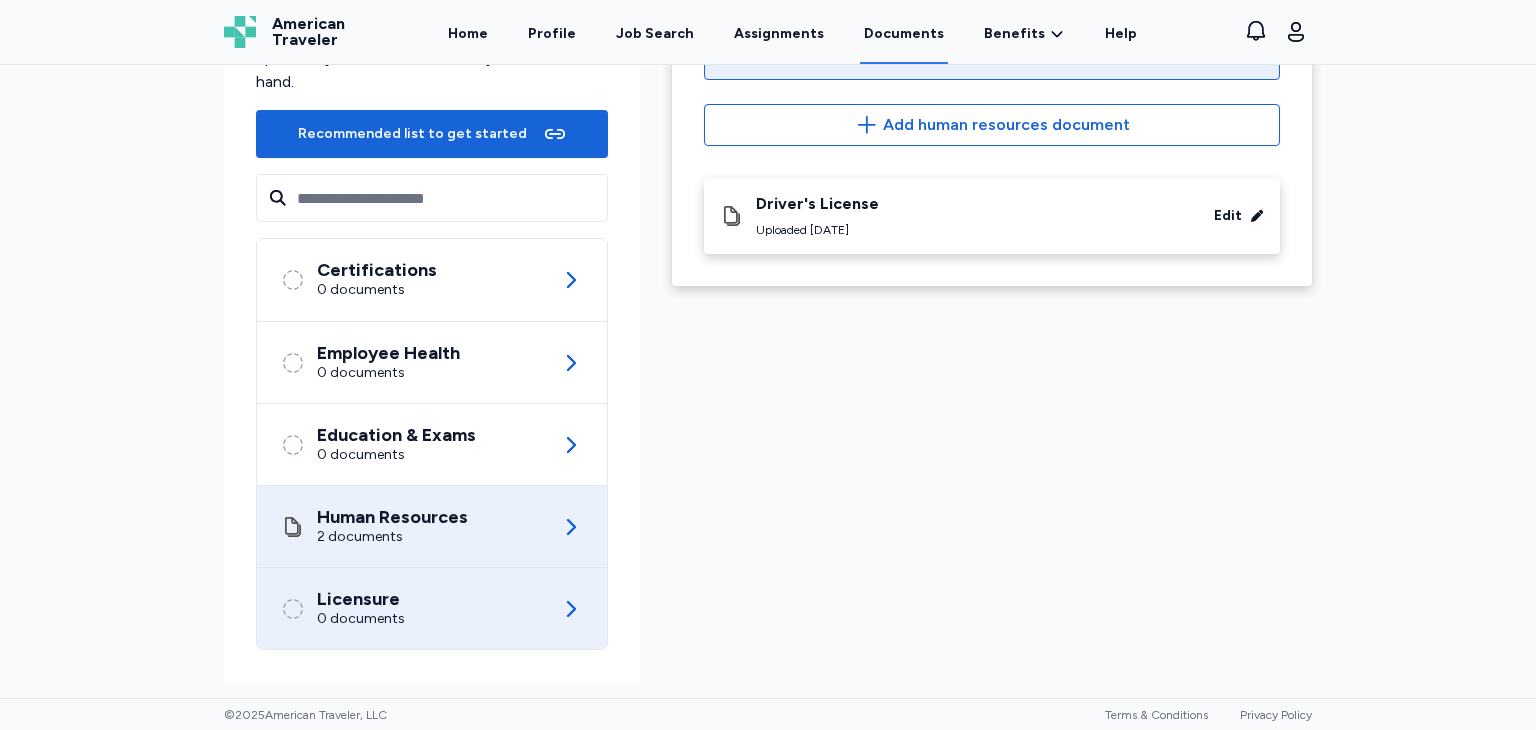 click on "Licensure 0   documents" at bounding box center (432, 608) 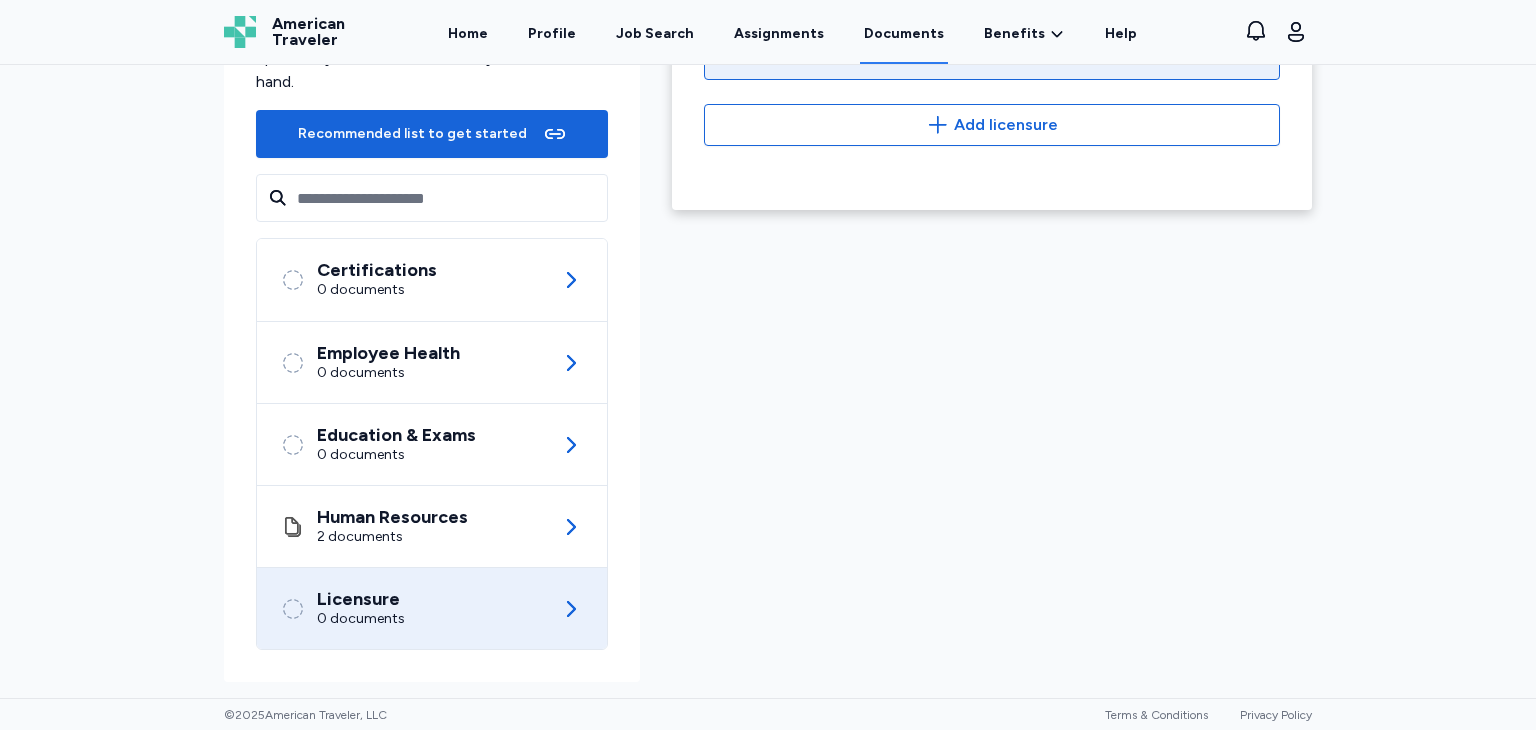 scroll, scrollTop: 0, scrollLeft: 0, axis: both 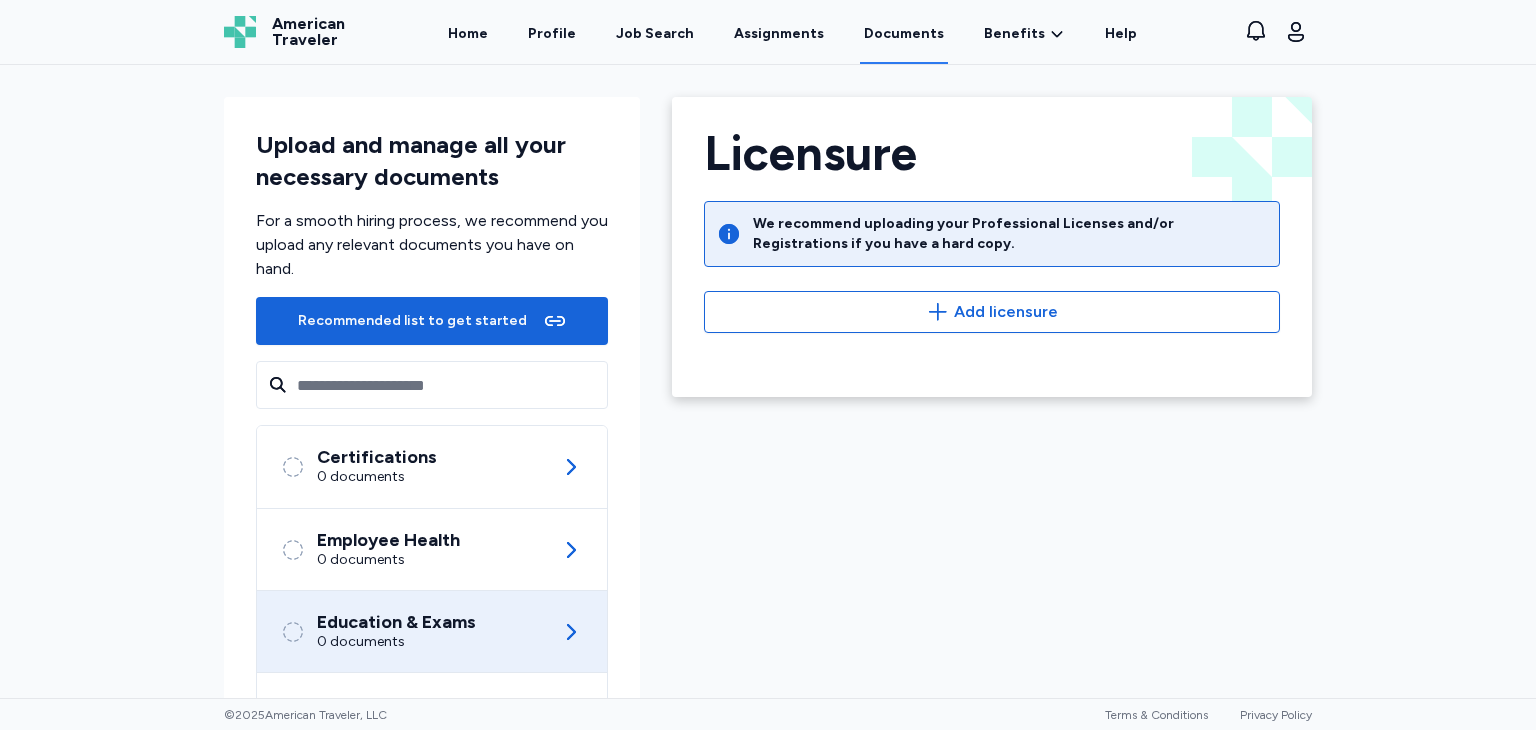 click on "Education & Exams" at bounding box center (396, 622) 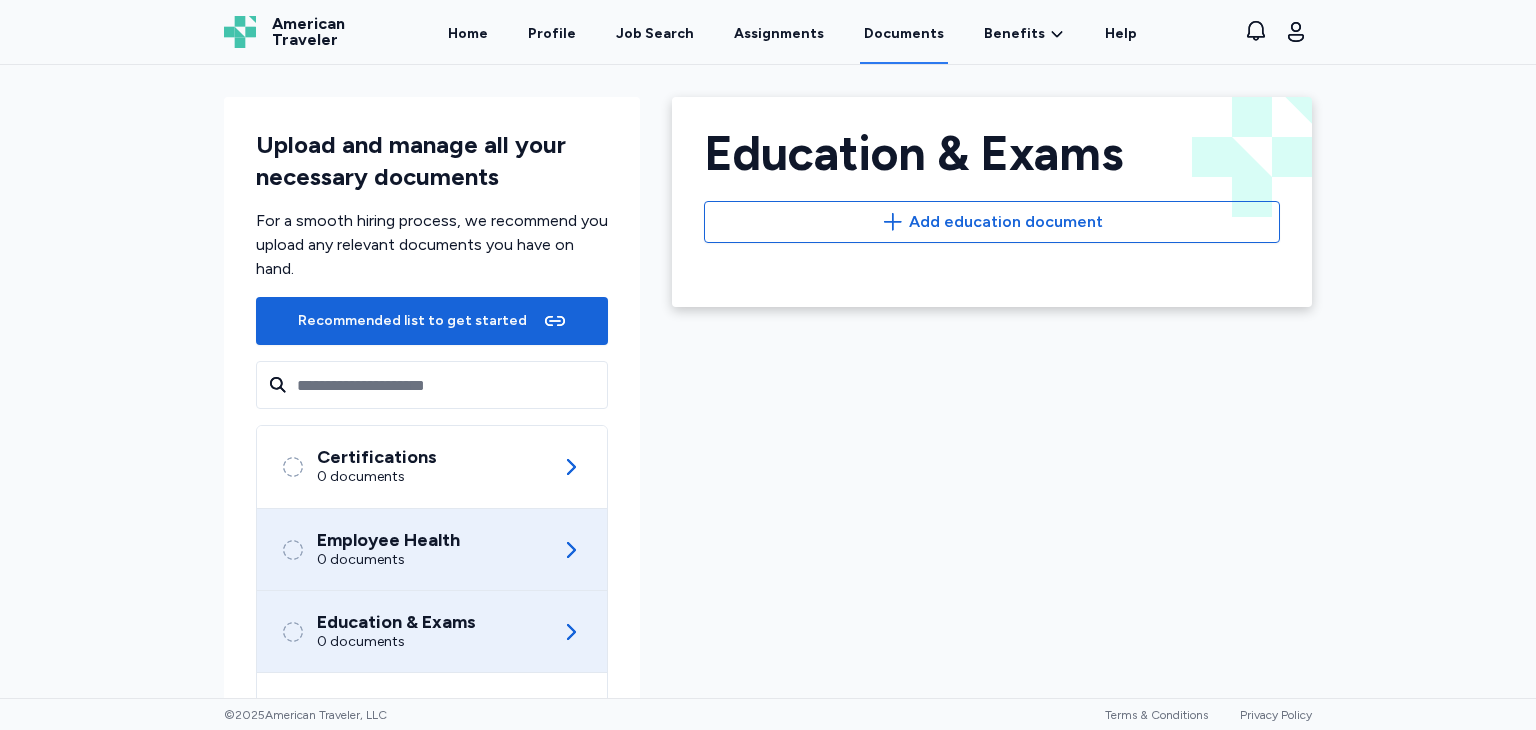 click on "Employee Health" at bounding box center [388, 540] 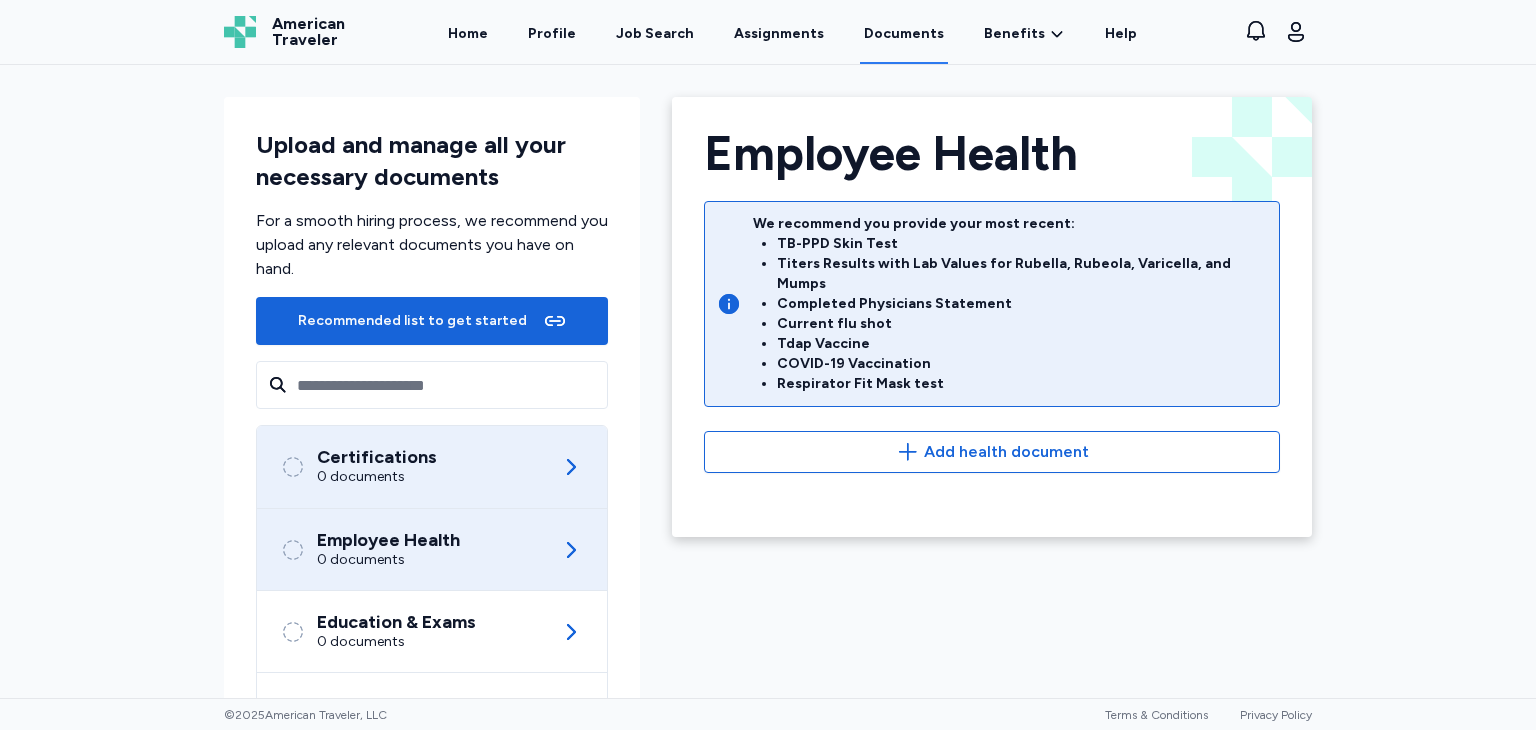 click on "Certifications 0   documents" at bounding box center [432, 467] 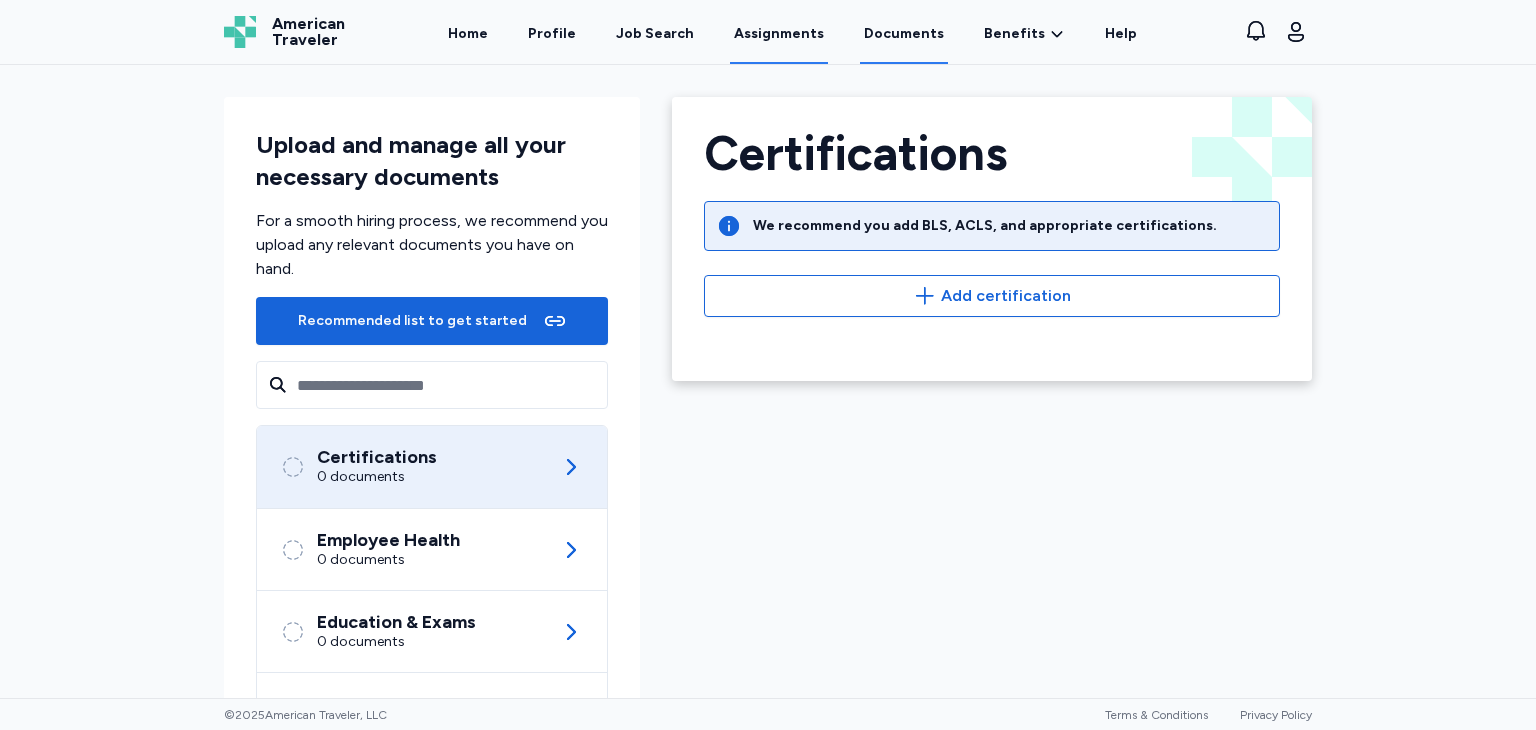 click on "Assignments" at bounding box center (779, 33) 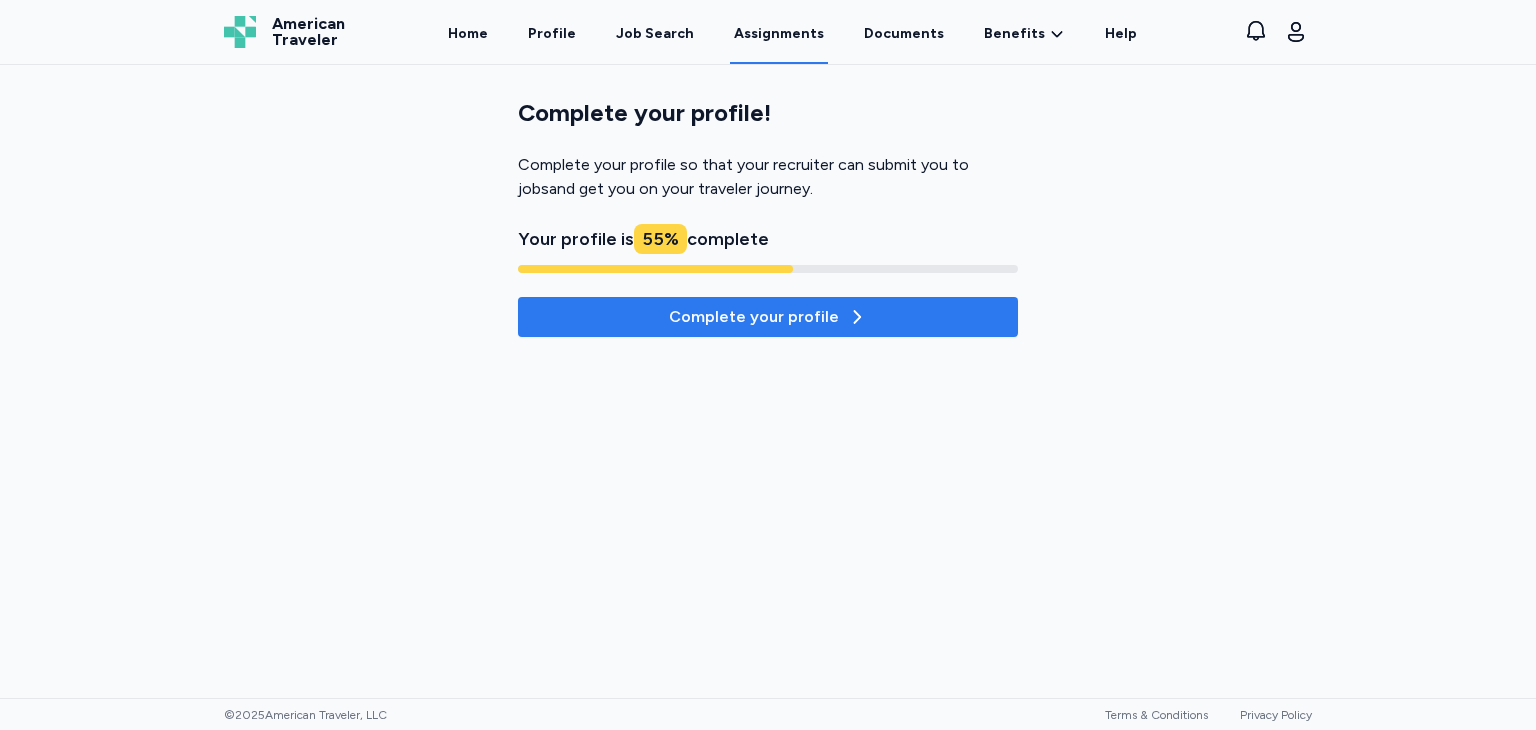 click on "Complete your profile" at bounding box center [768, 317] 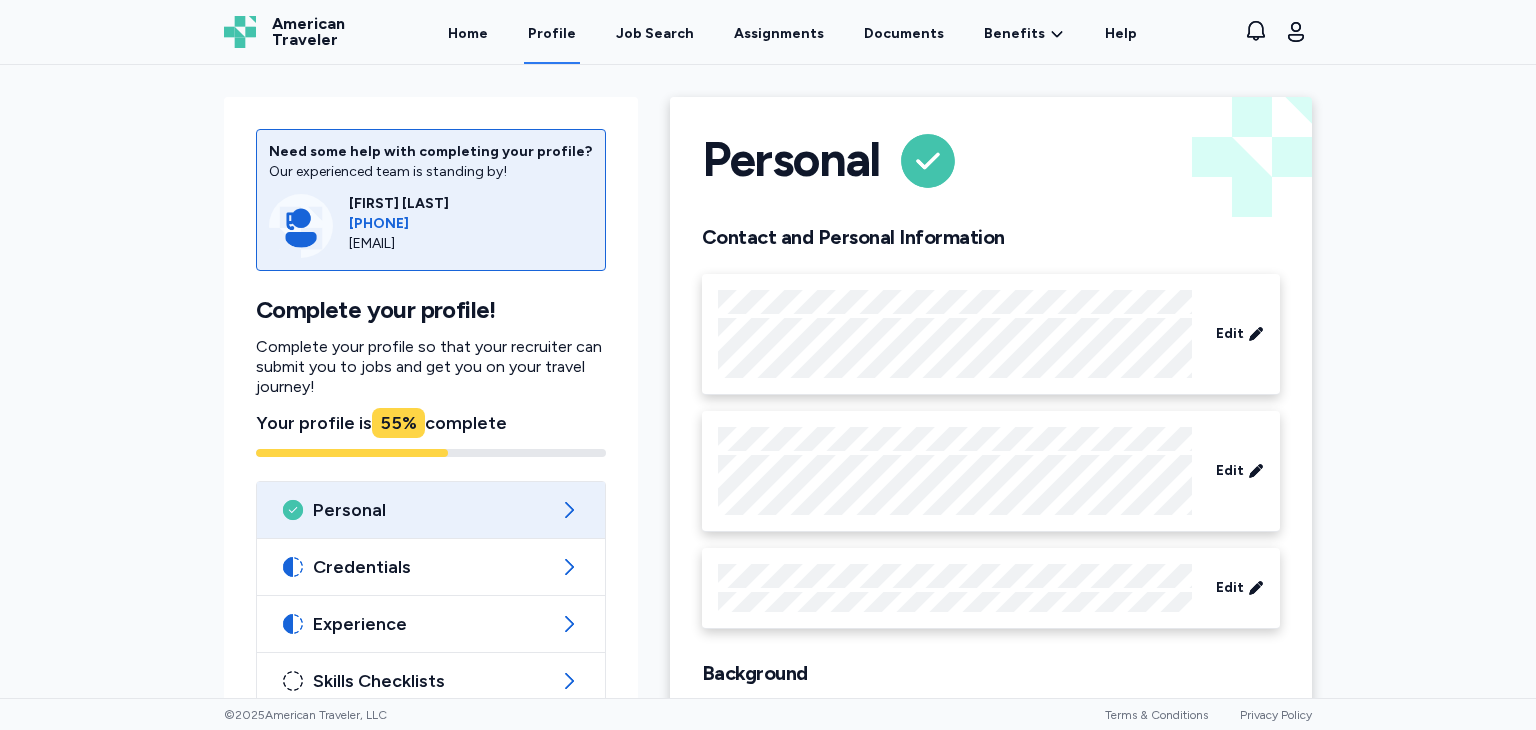 scroll, scrollTop: 140, scrollLeft: 0, axis: vertical 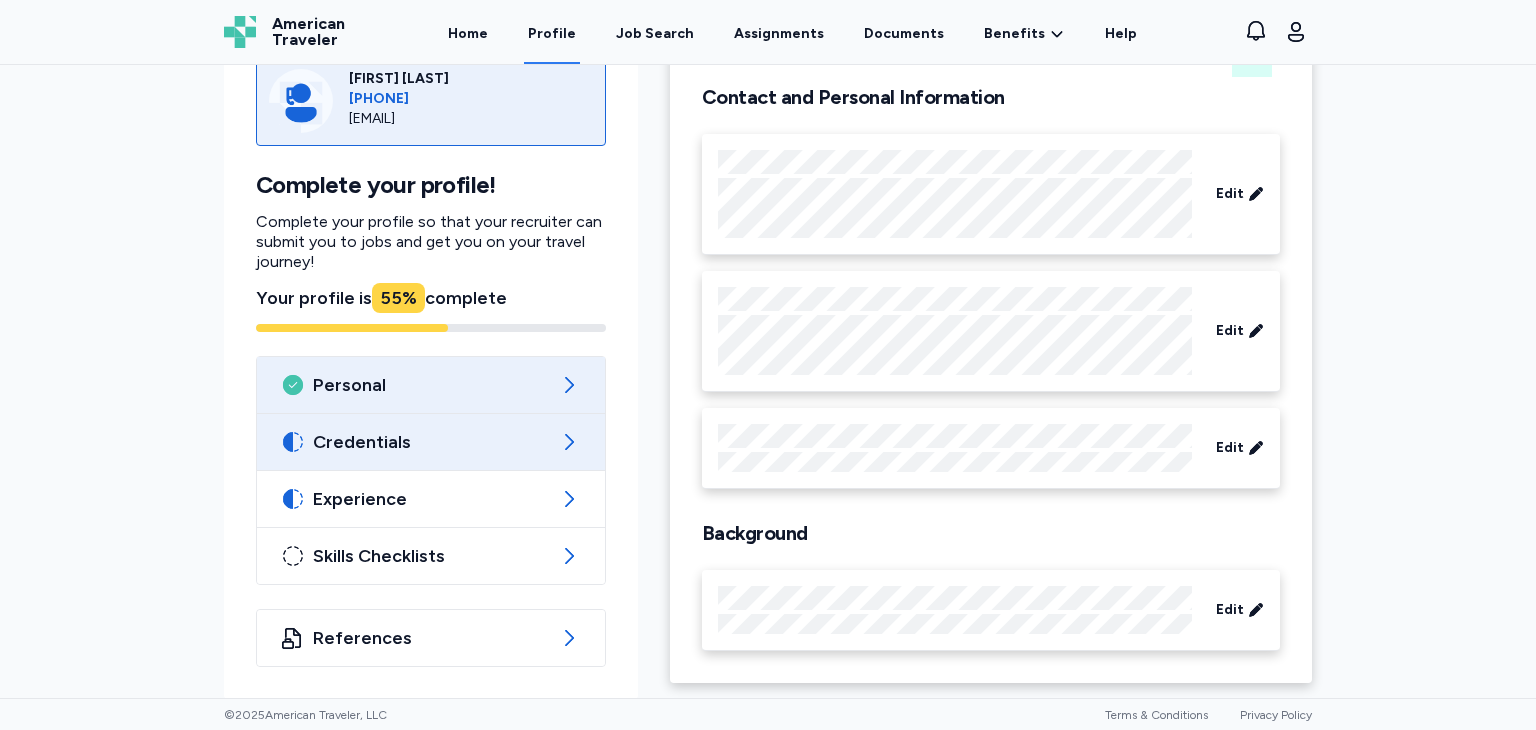 click on "Credentials" at bounding box center (431, 442) 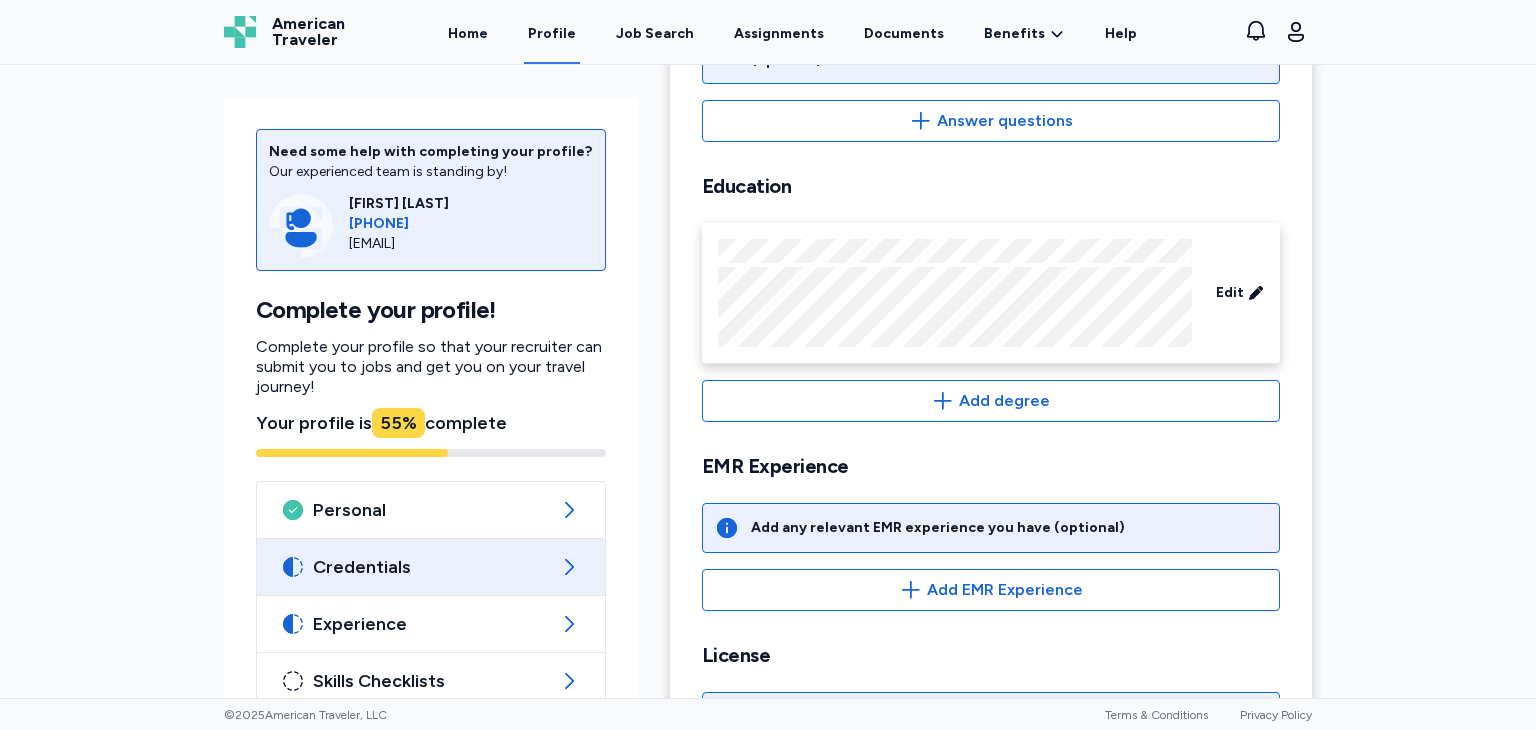 scroll, scrollTop: 571, scrollLeft: 0, axis: vertical 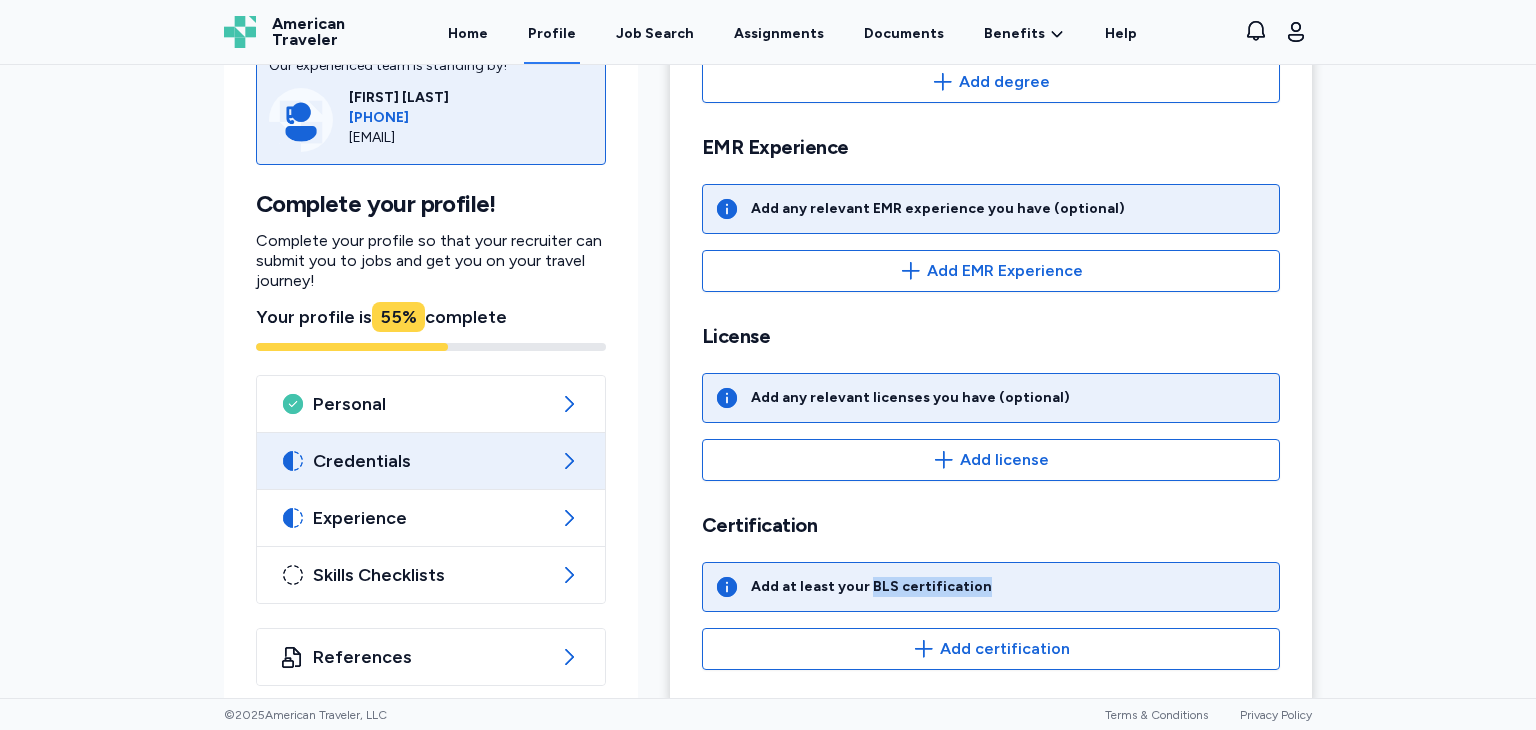 drag, startPoint x: 858, startPoint y: 567, endPoint x: 976, endPoint y: 550, distance: 119.218285 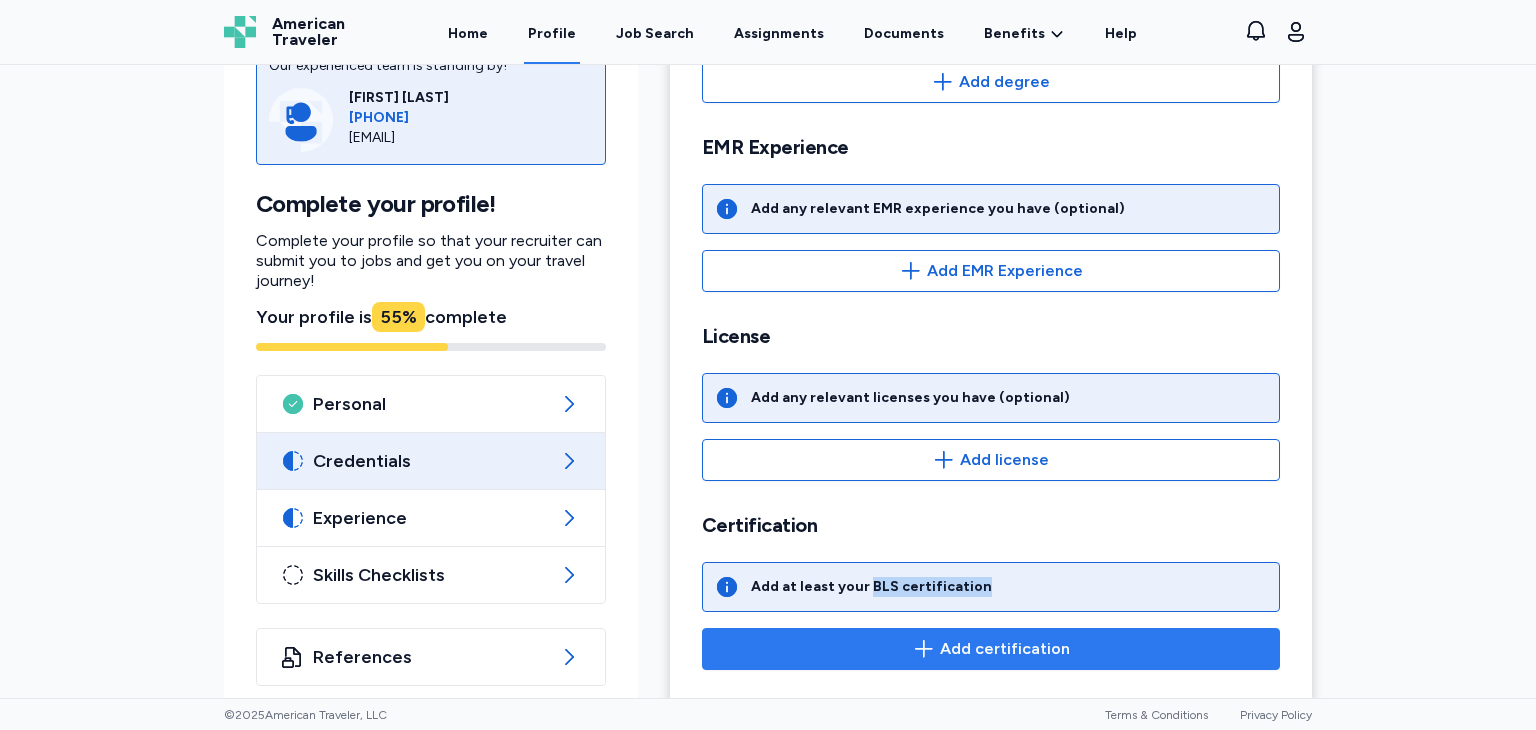 click on "Add certification" at bounding box center [991, 649] 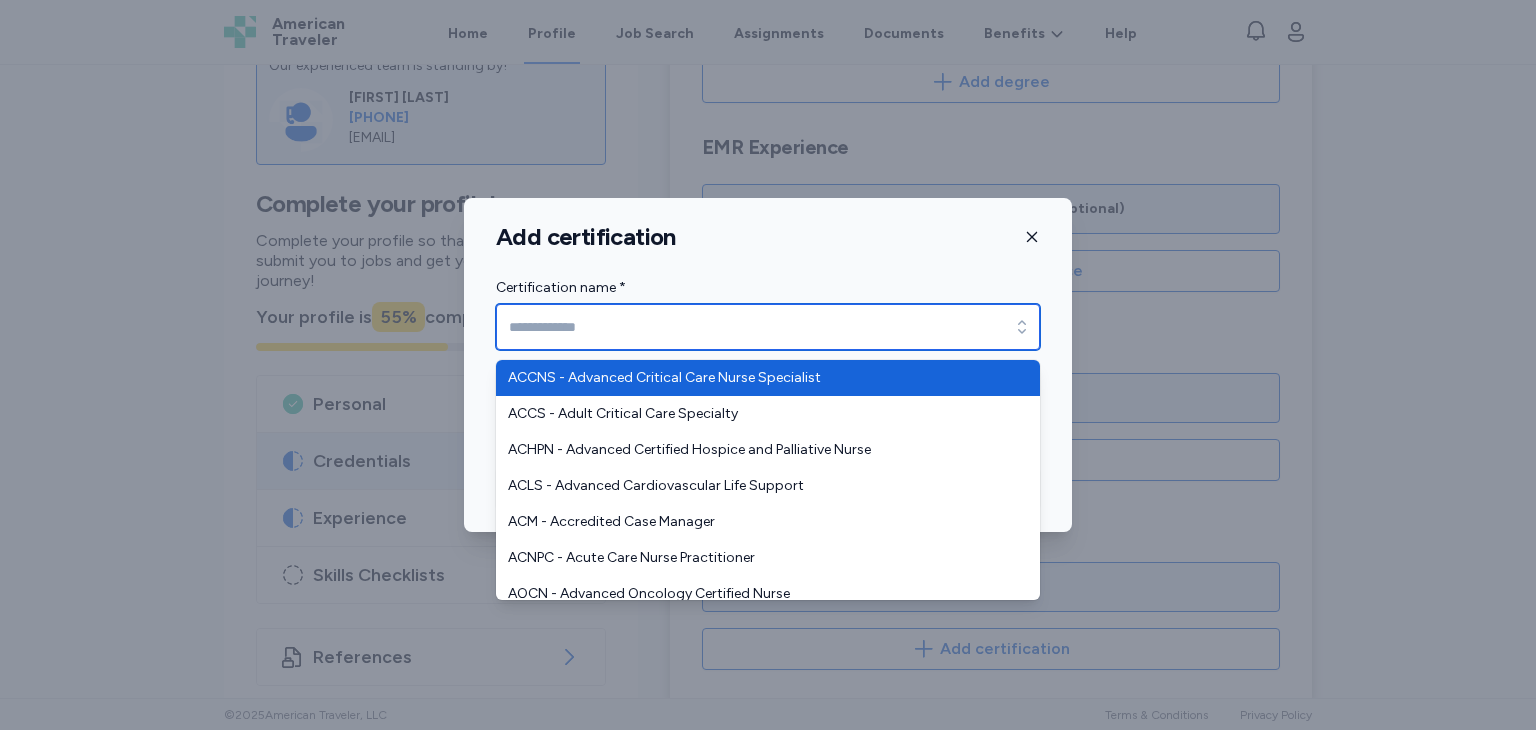 click on "Certification name *" at bounding box center [768, 327] 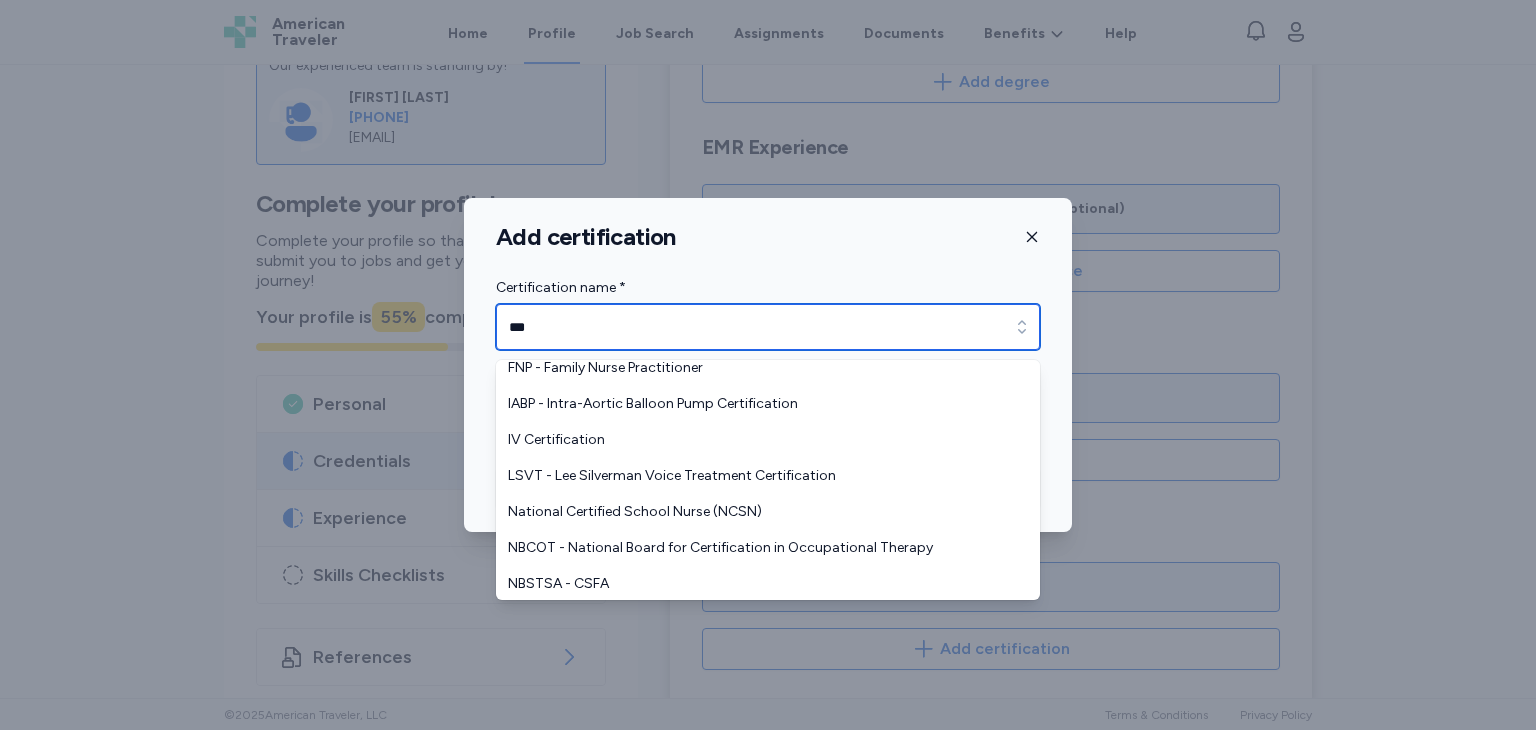 scroll, scrollTop: 3188, scrollLeft: 0, axis: vertical 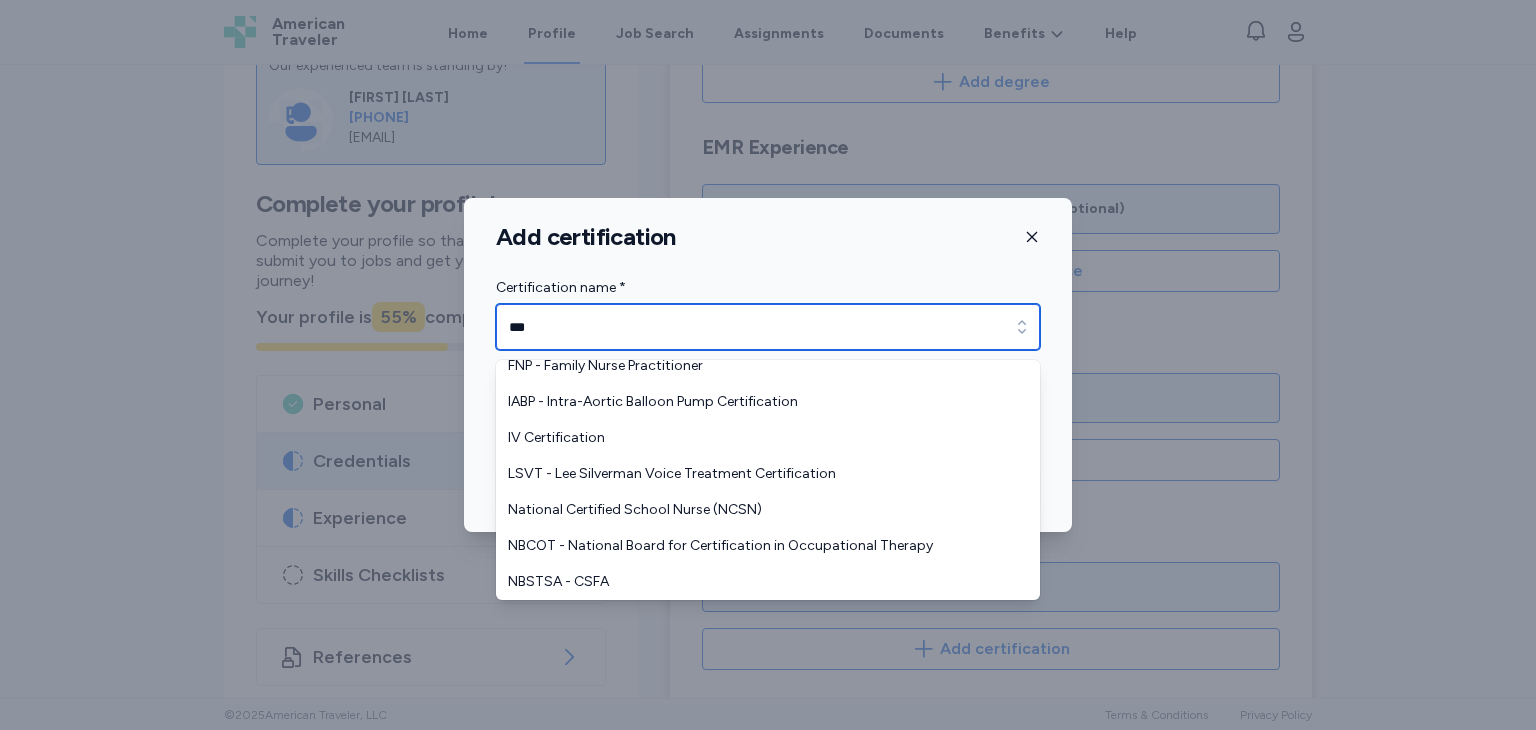 type on "***" 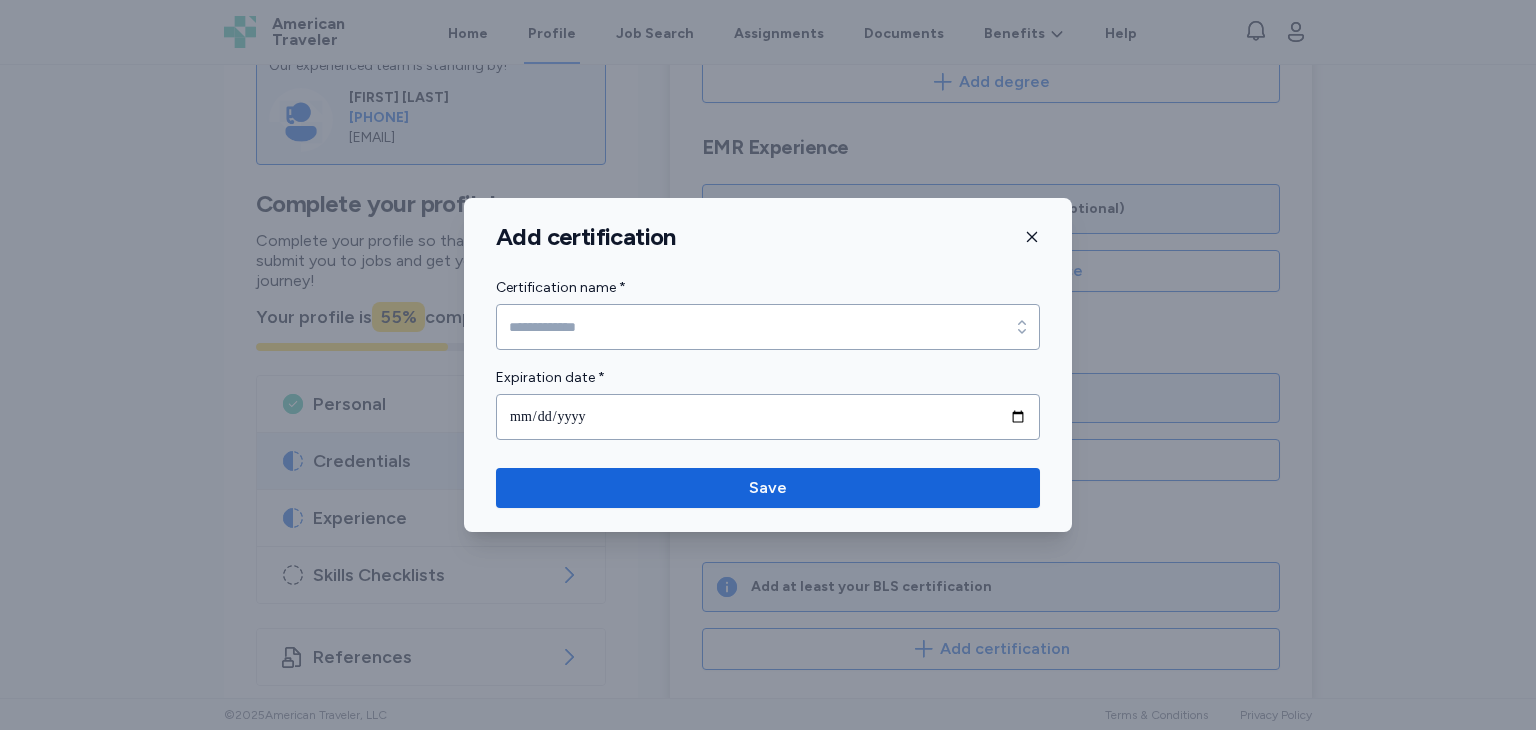 click on "Add certification Certification name * Certification name * Expiration date * Save" at bounding box center [768, 365] 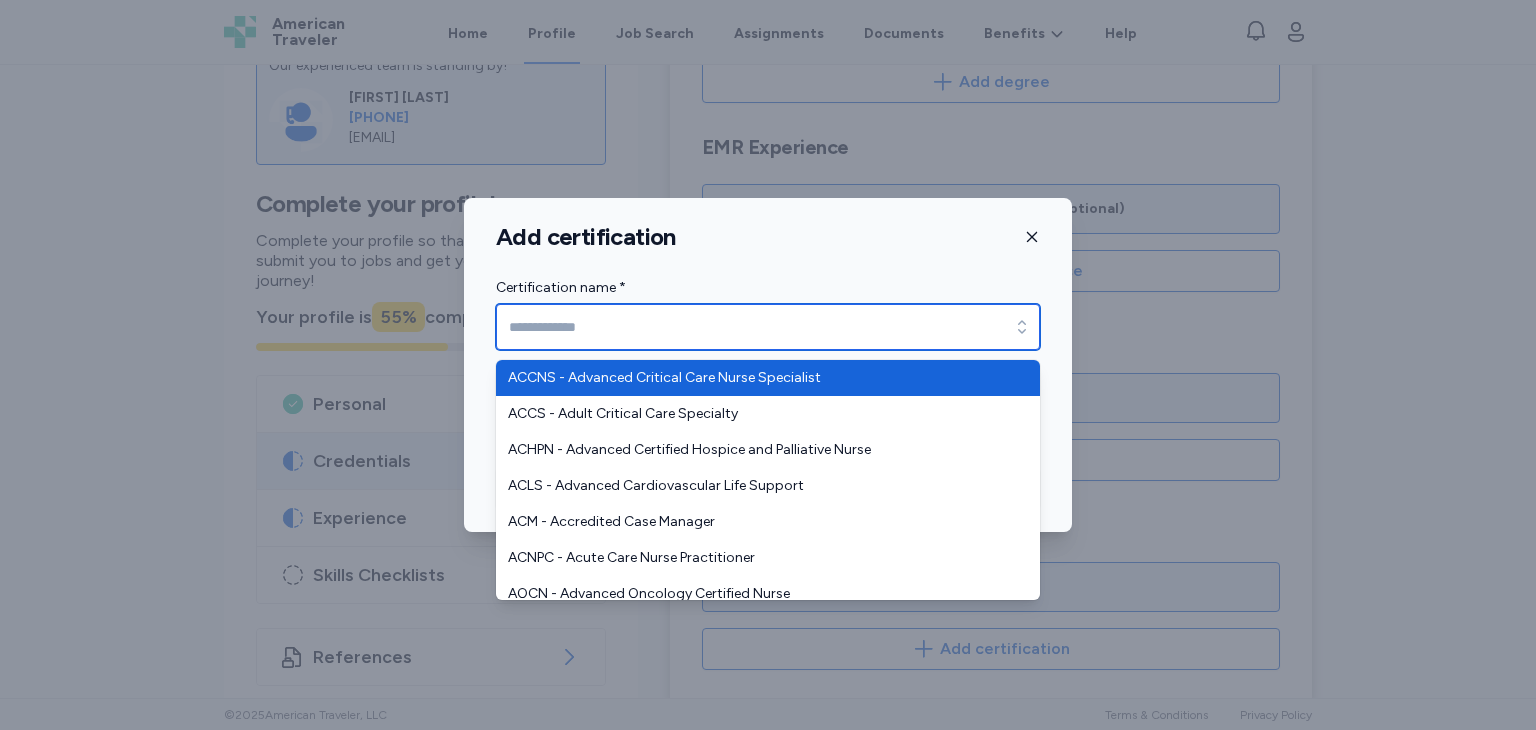 click on "Certification name *" at bounding box center [768, 327] 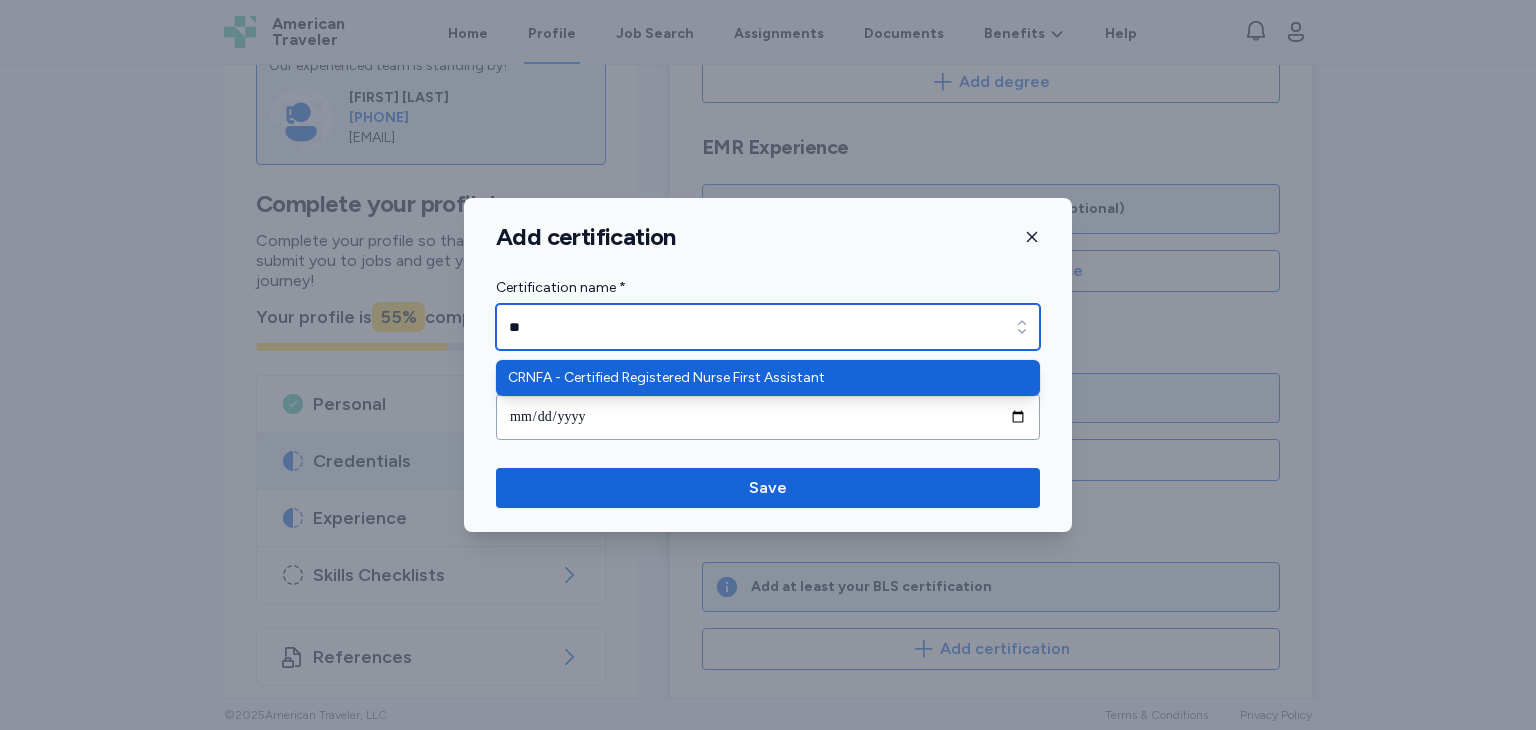 type on "*" 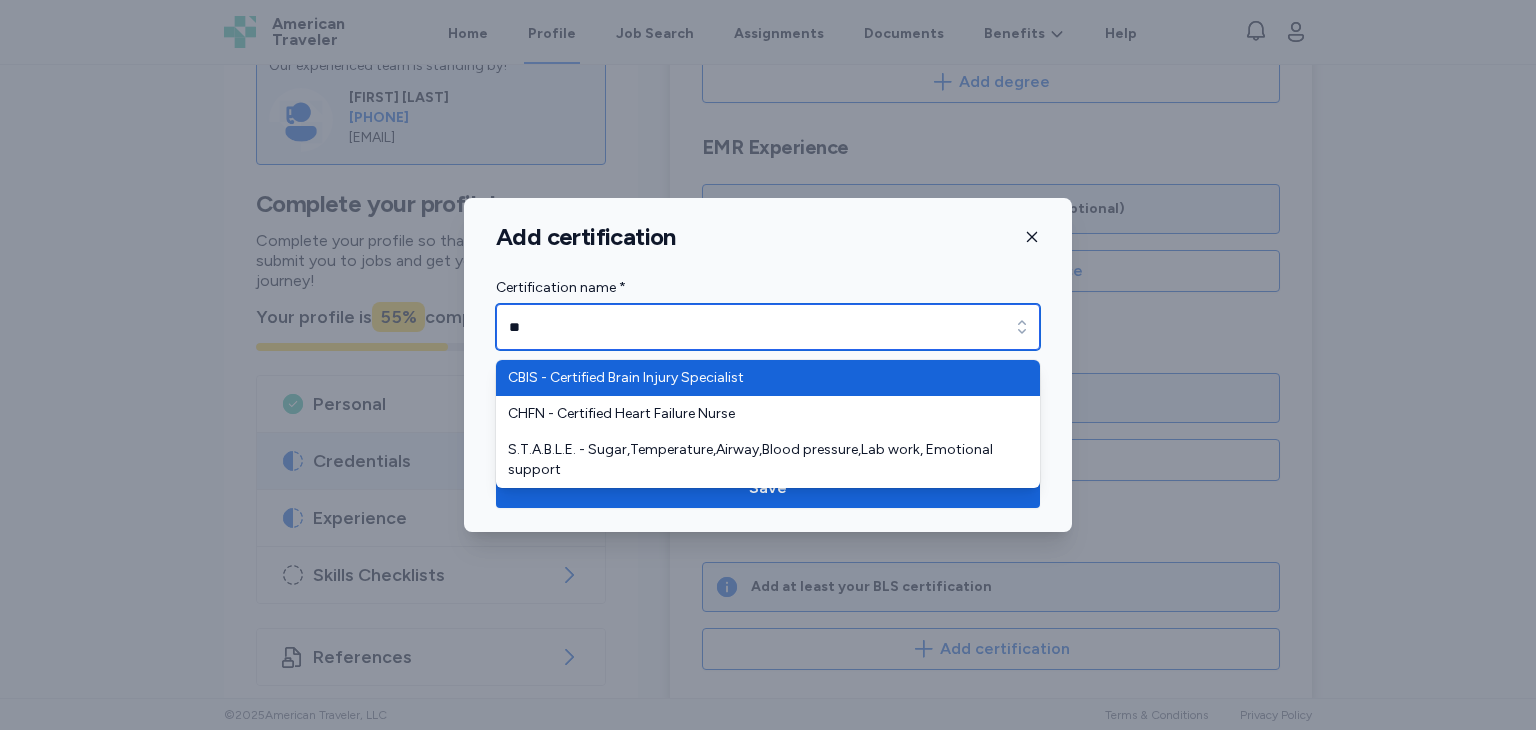 type on "*" 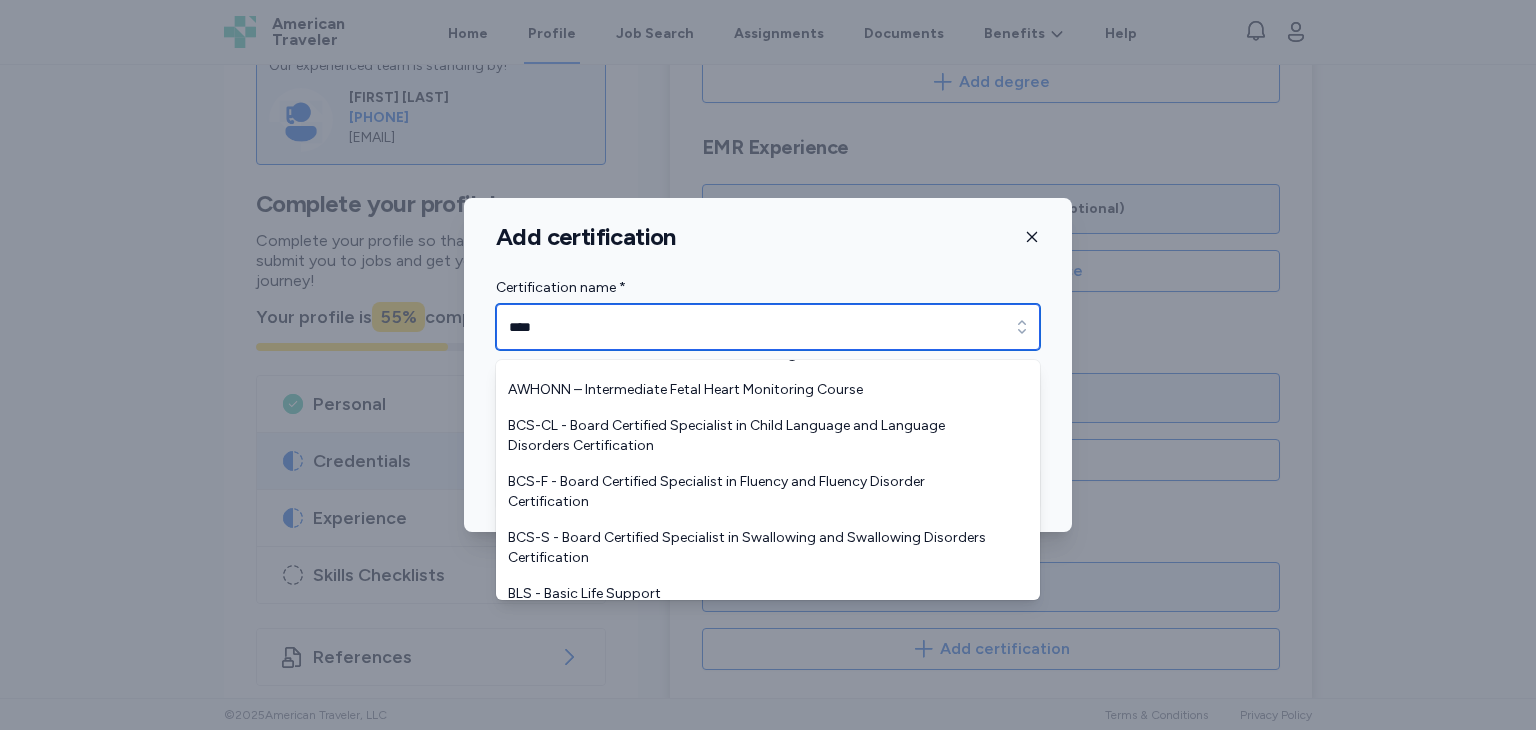 scroll, scrollTop: 976, scrollLeft: 0, axis: vertical 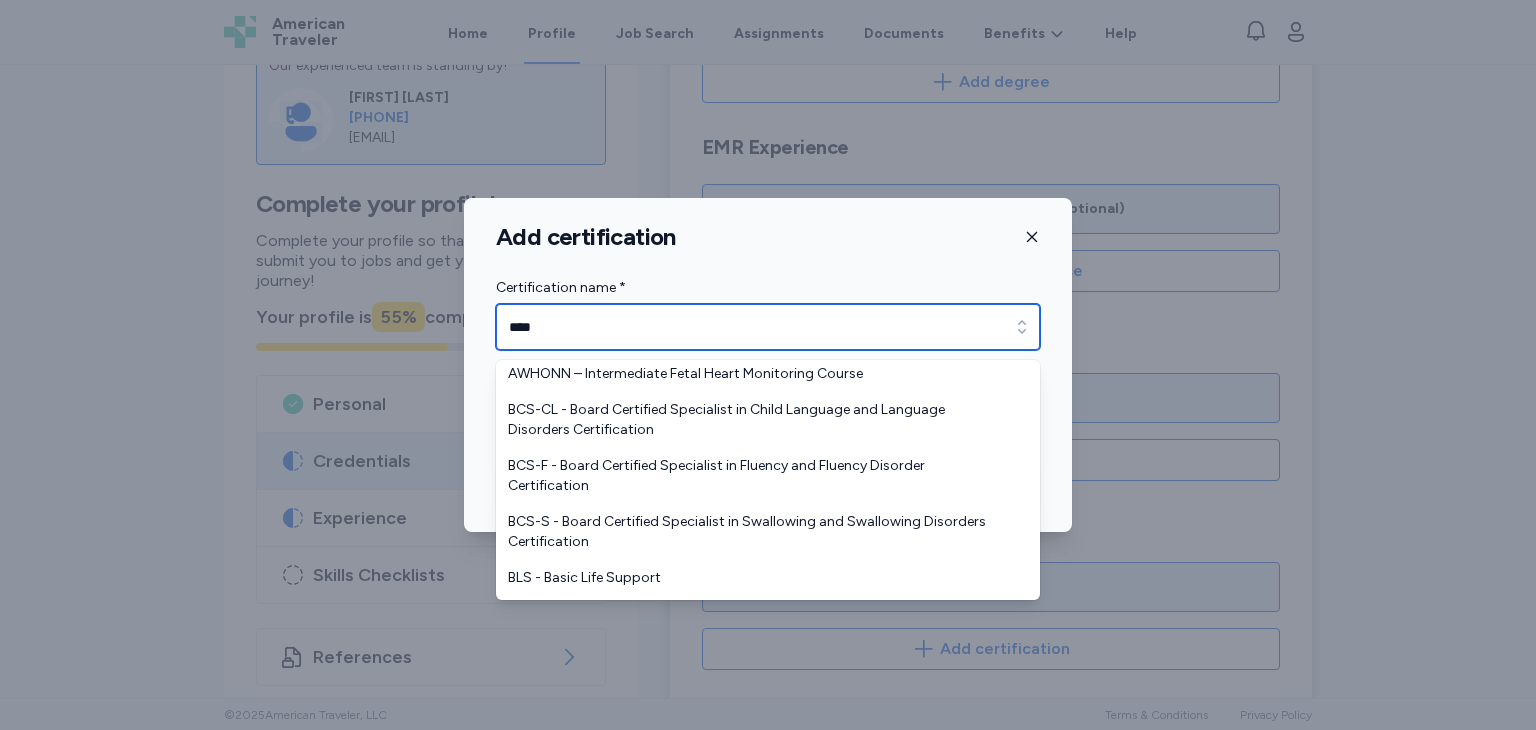 type on "***" 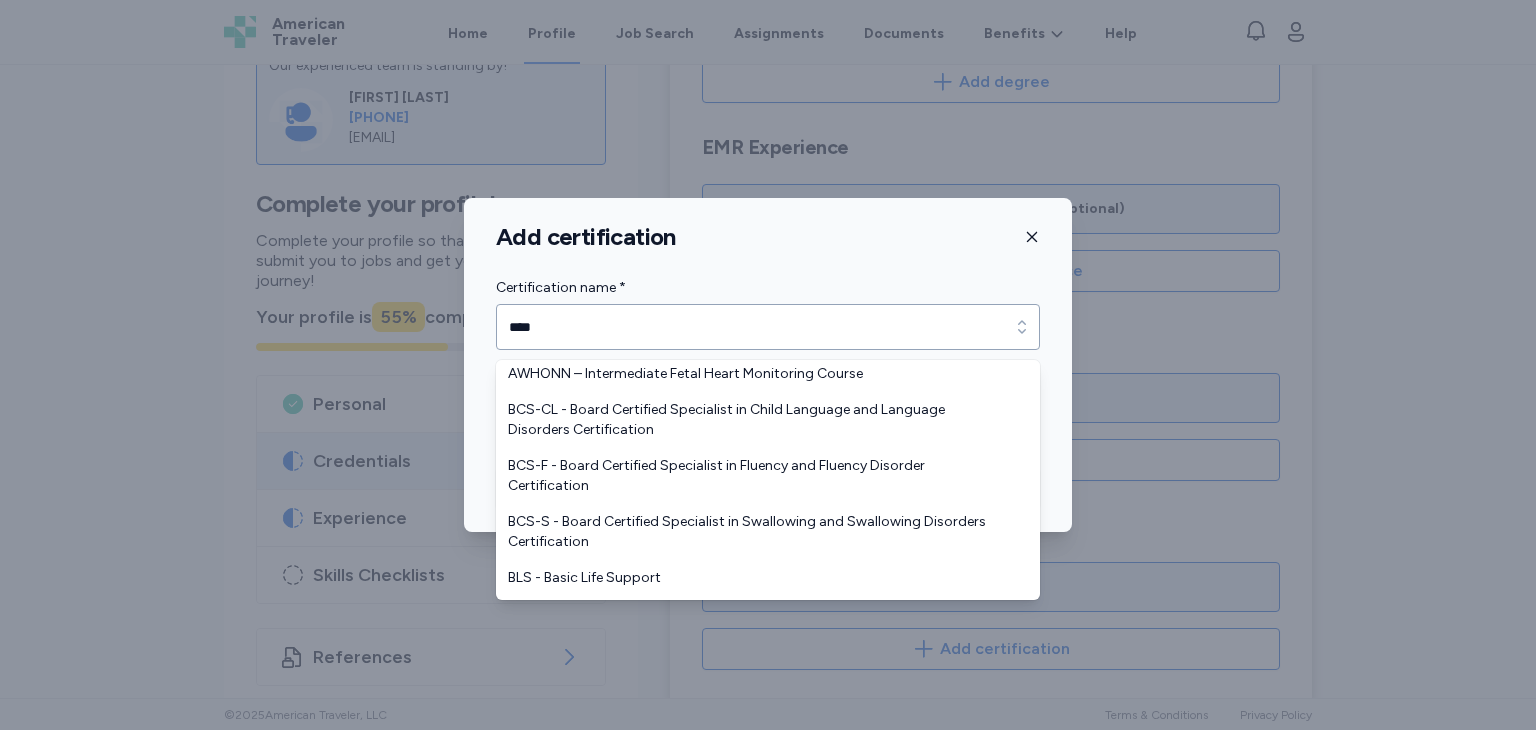 type 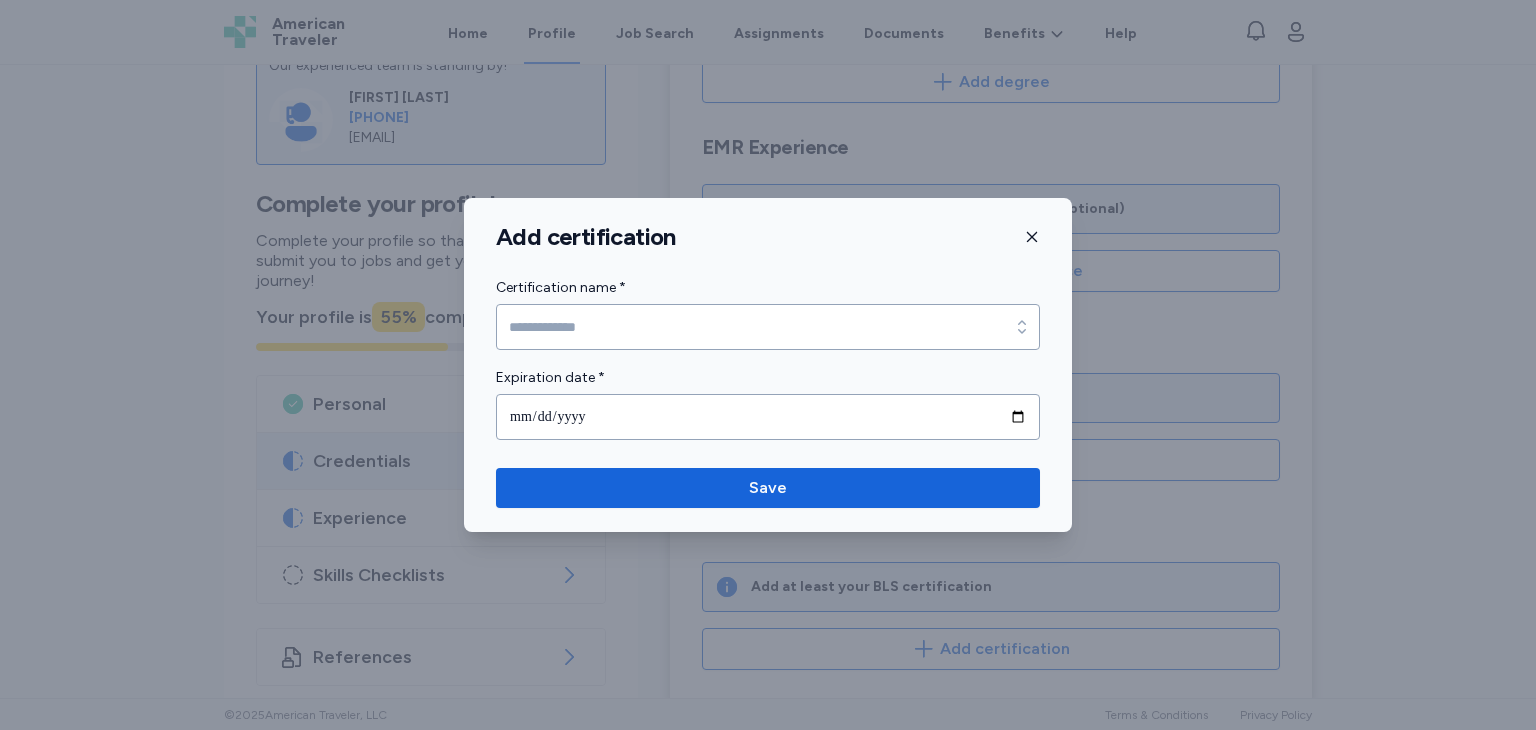 click on "Add certification Certification name * Certification name * Expiration date * Save" at bounding box center (768, 365) 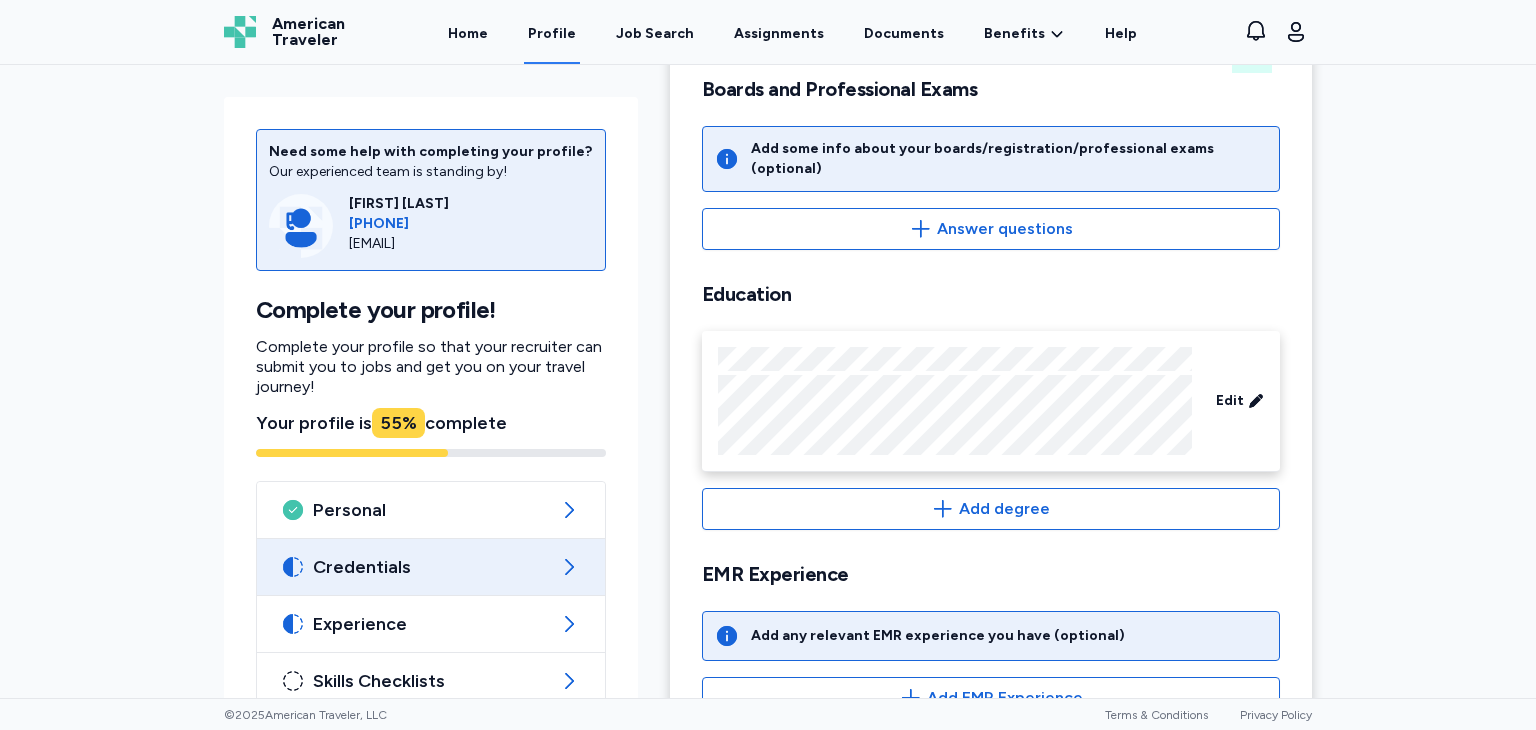 scroll, scrollTop: 0, scrollLeft: 0, axis: both 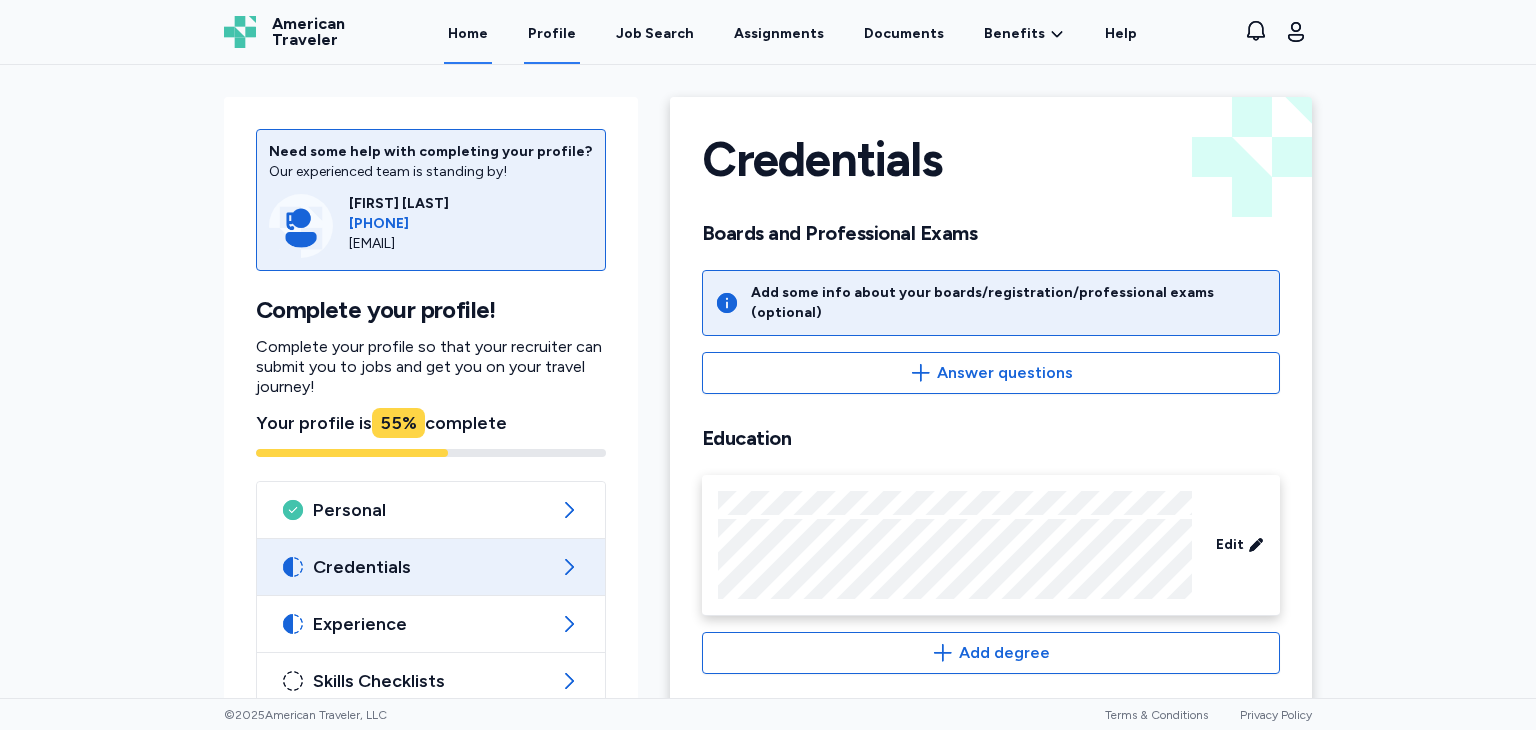 click on "Home" at bounding box center [468, 33] 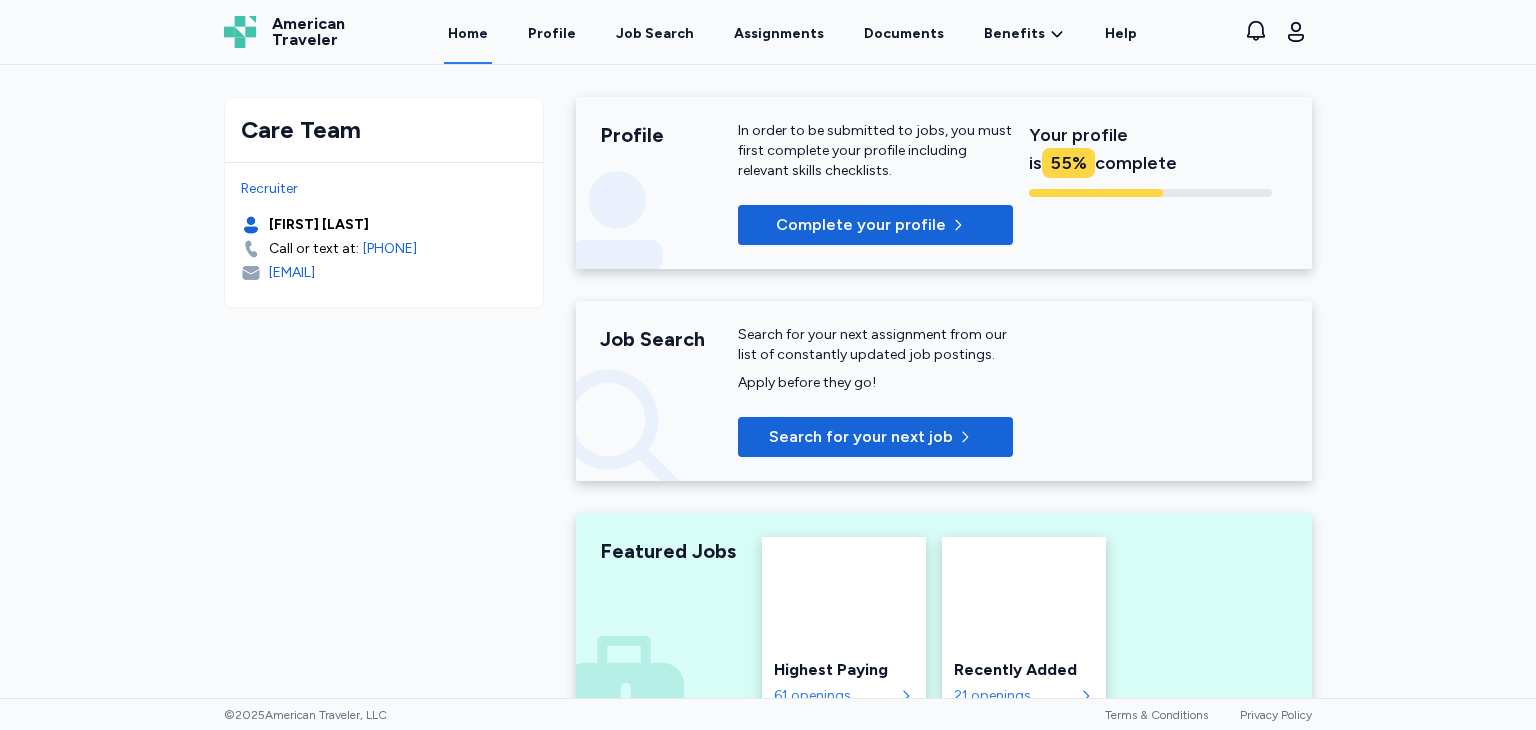 scroll, scrollTop: 340, scrollLeft: 0, axis: vertical 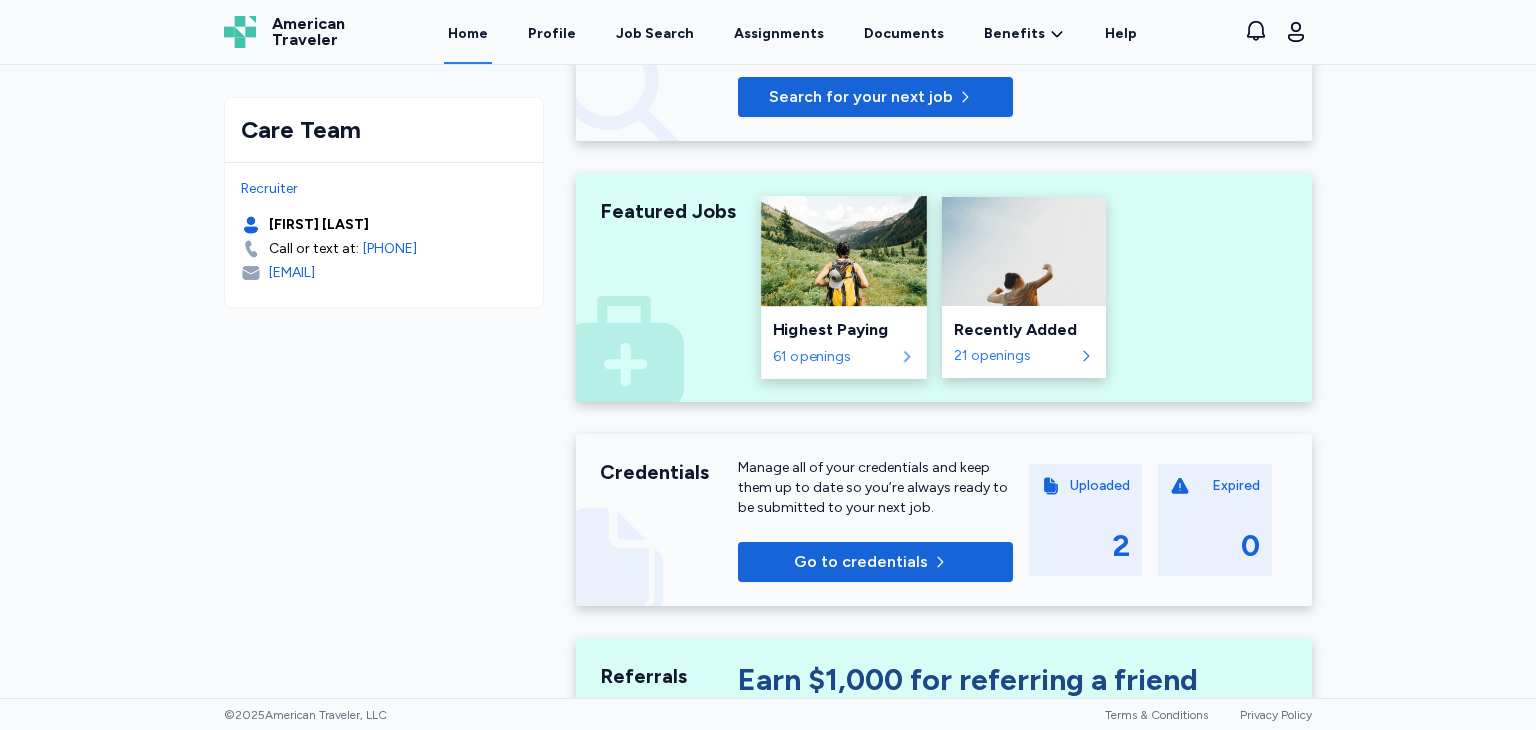 click on "61 openings" at bounding box center (833, 357) 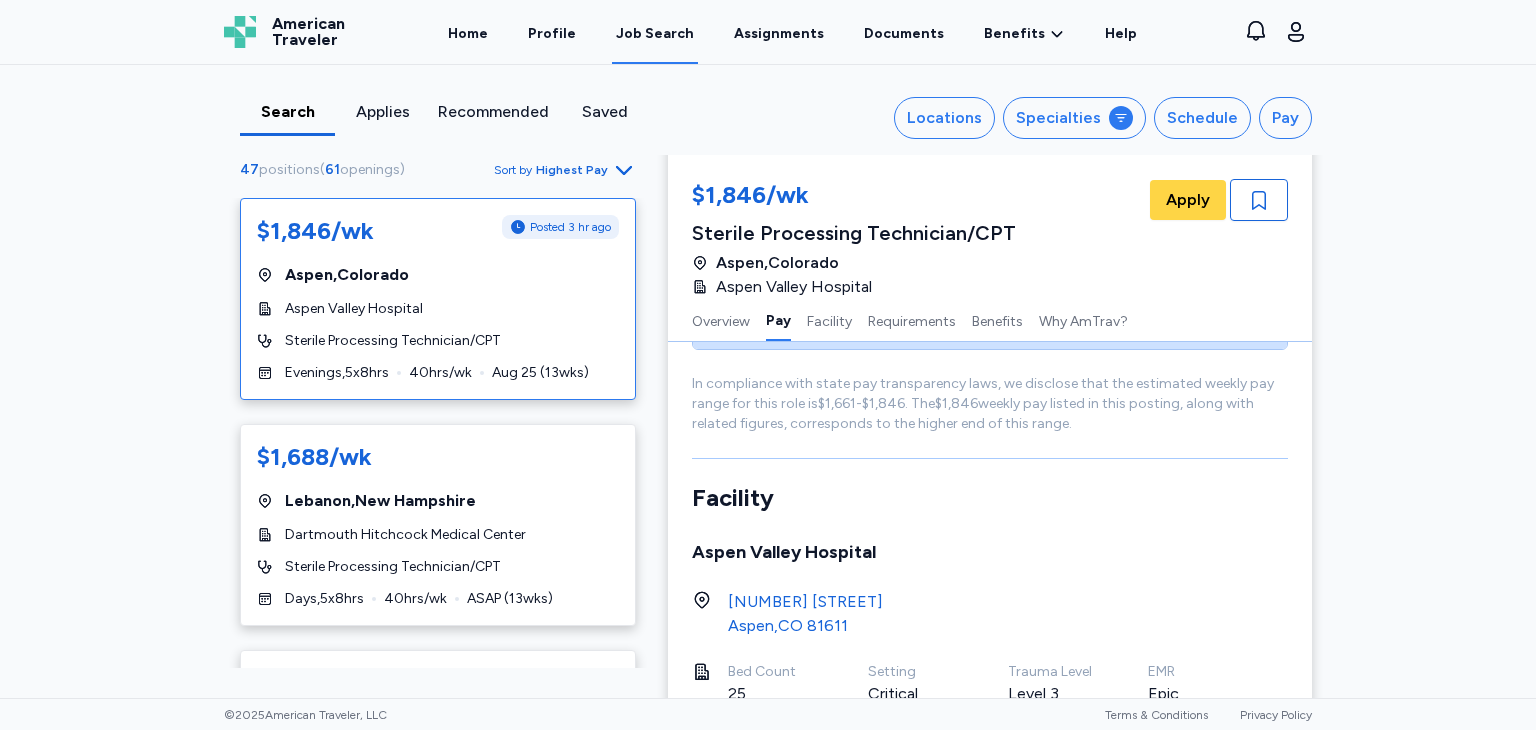 scroll, scrollTop: 872, scrollLeft: 0, axis: vertical 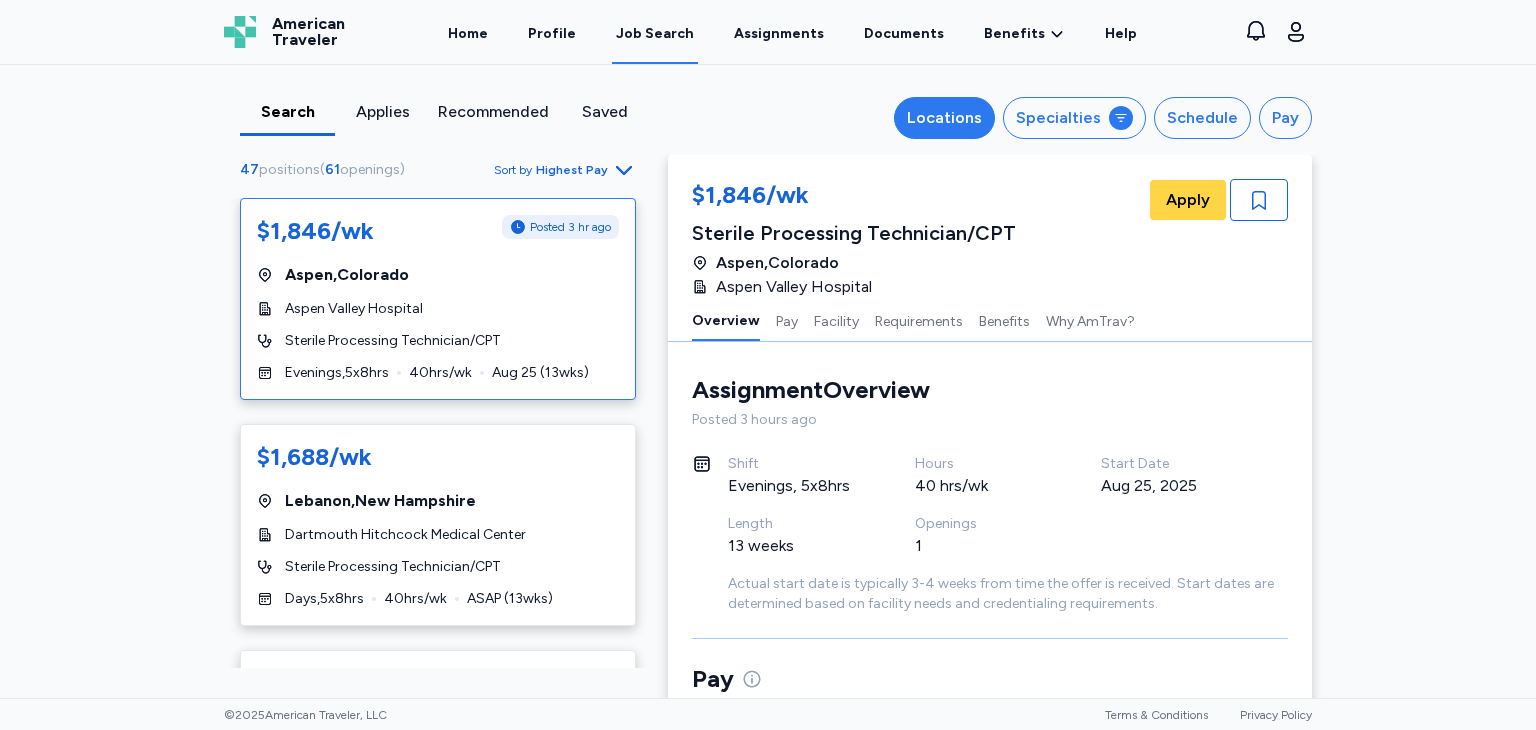 click on "Locations" at bounding box center [944, 118] 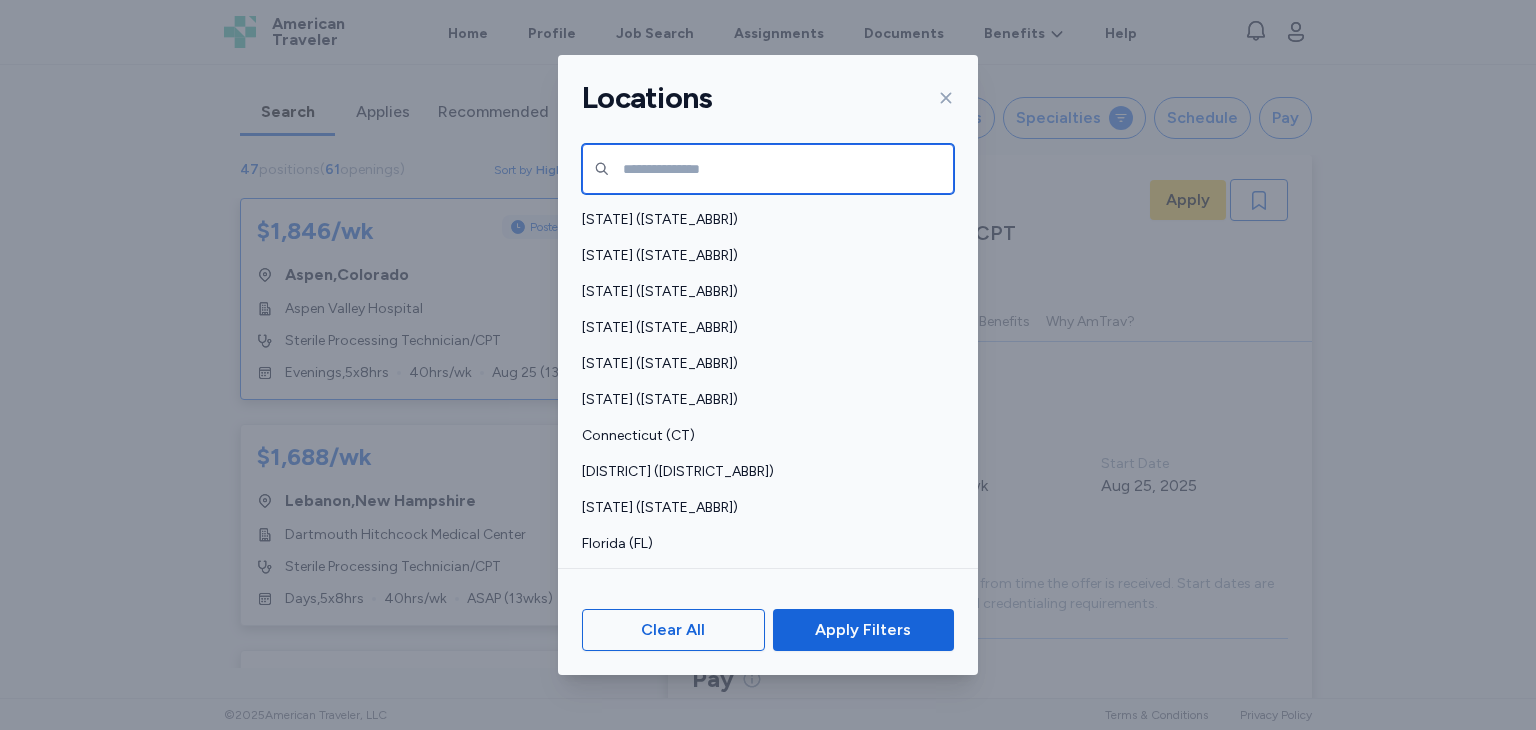 click at bounding box center [768, 169] 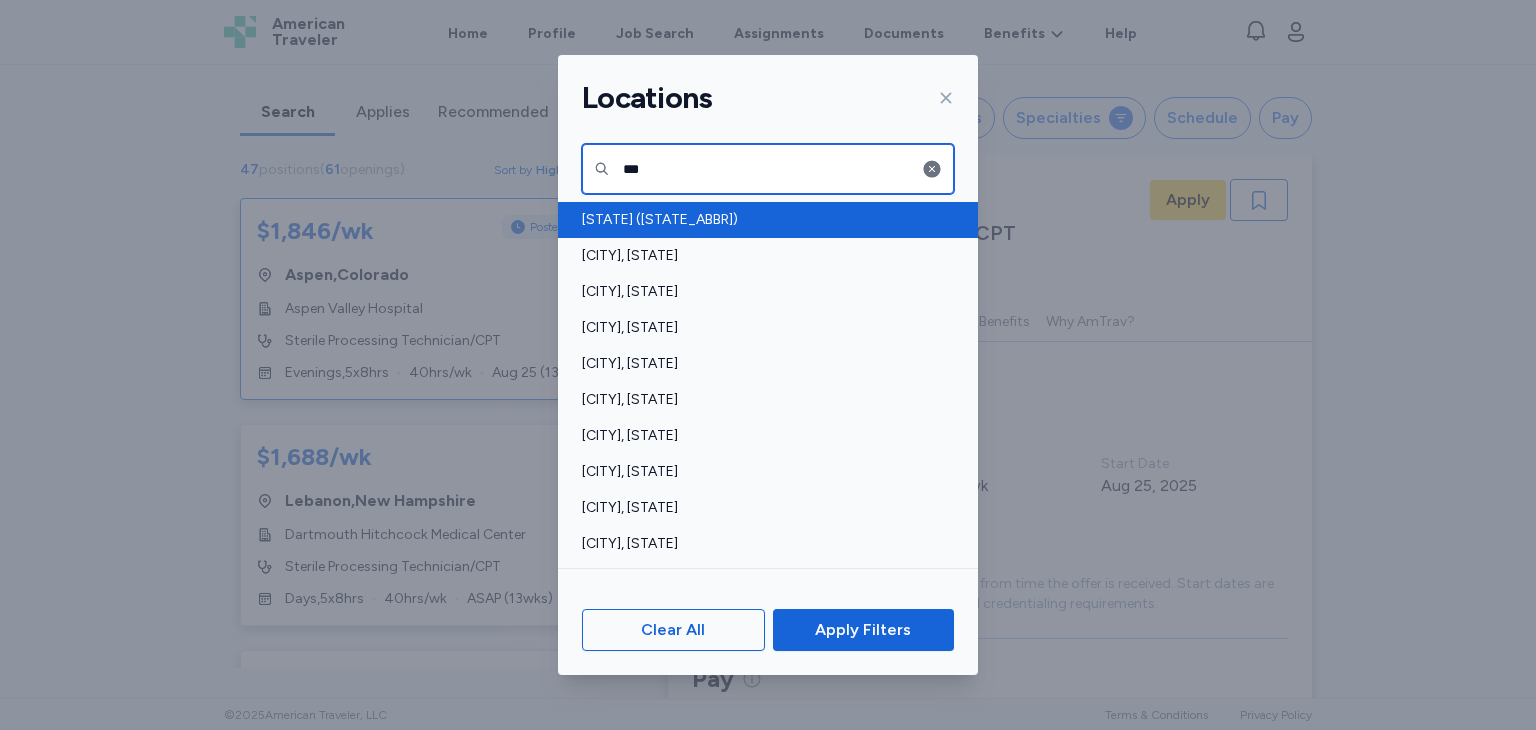 type on "***" 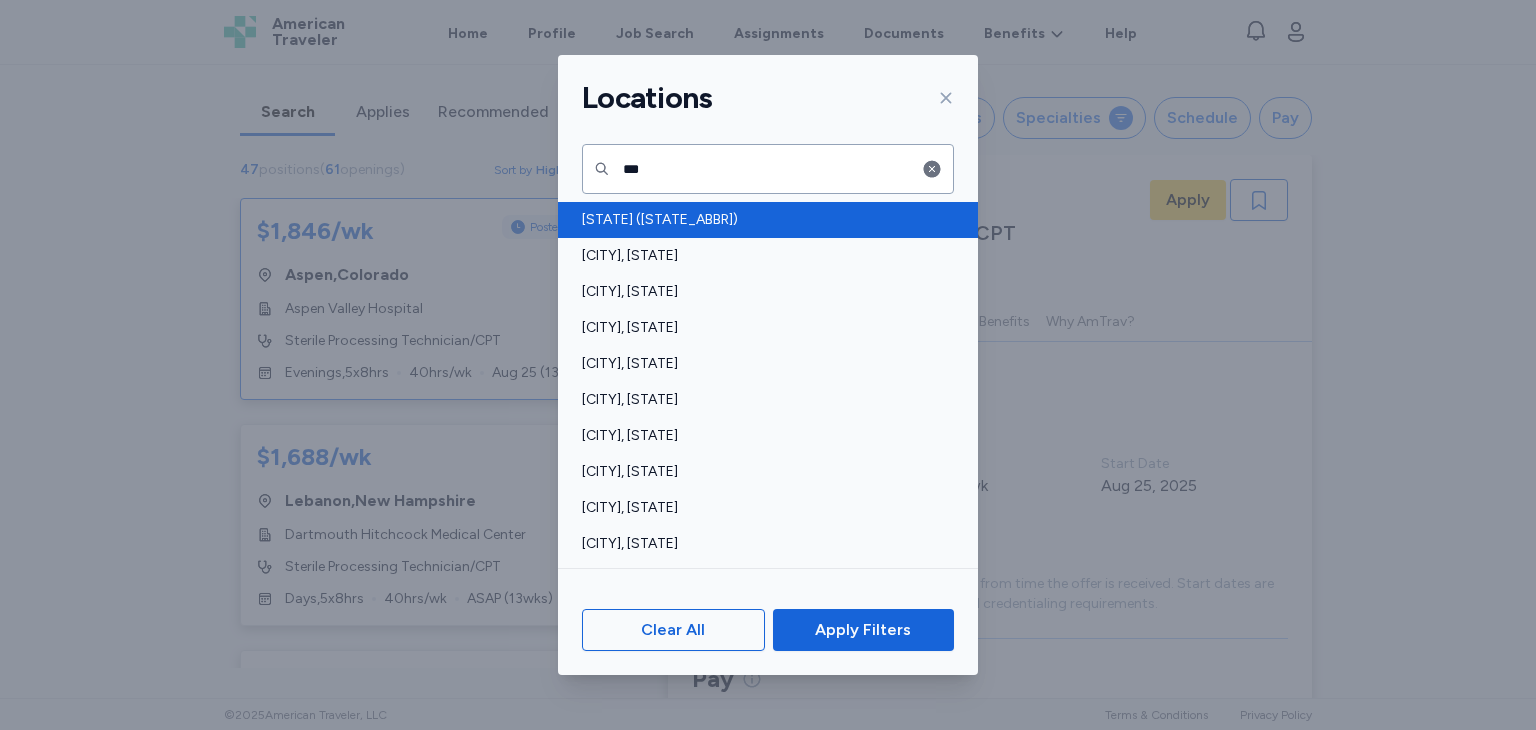click on "[STATE] ([STATE_ABBR])" at bounding box center [762, 220] 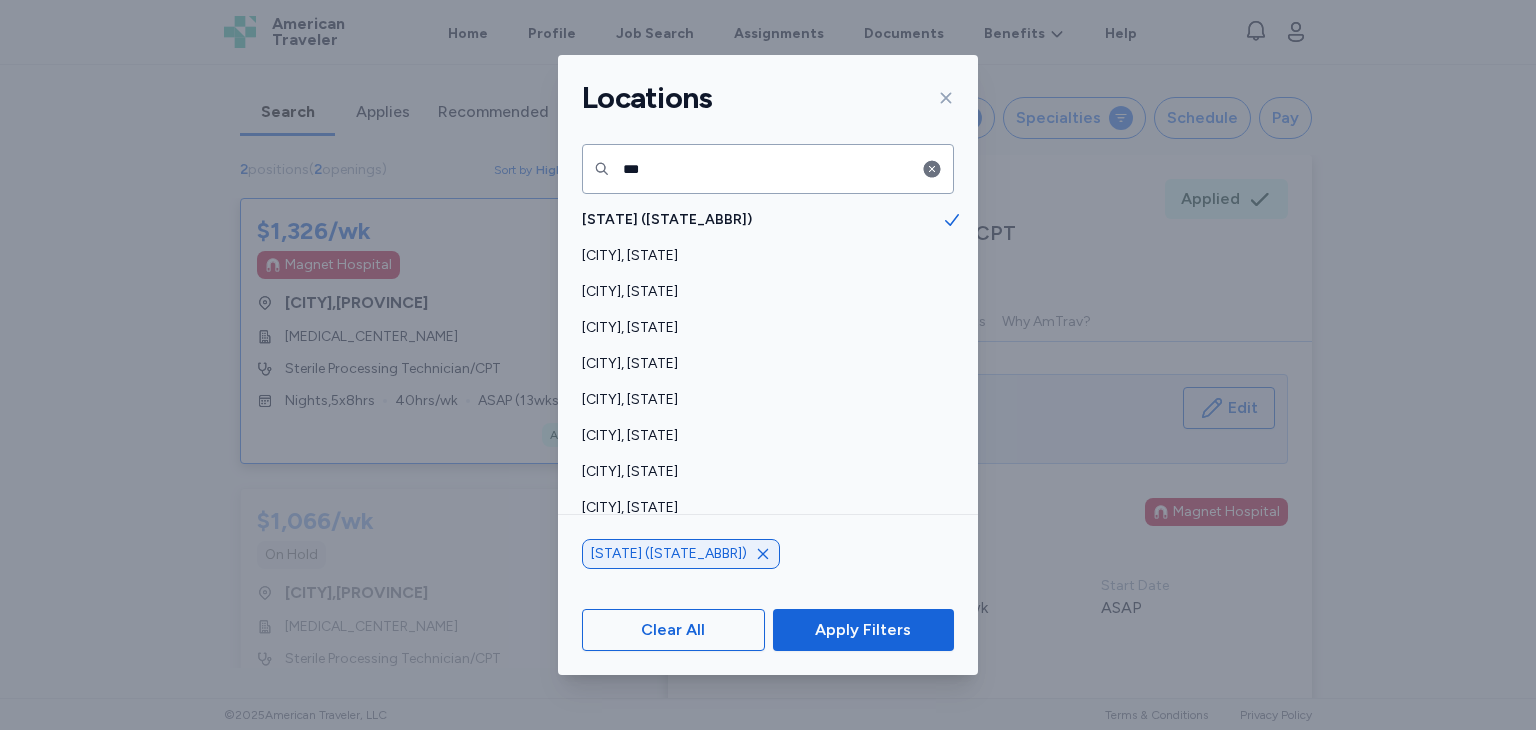 scroll, scrollTop: 2, scrollLeft: 0, axis: vertical 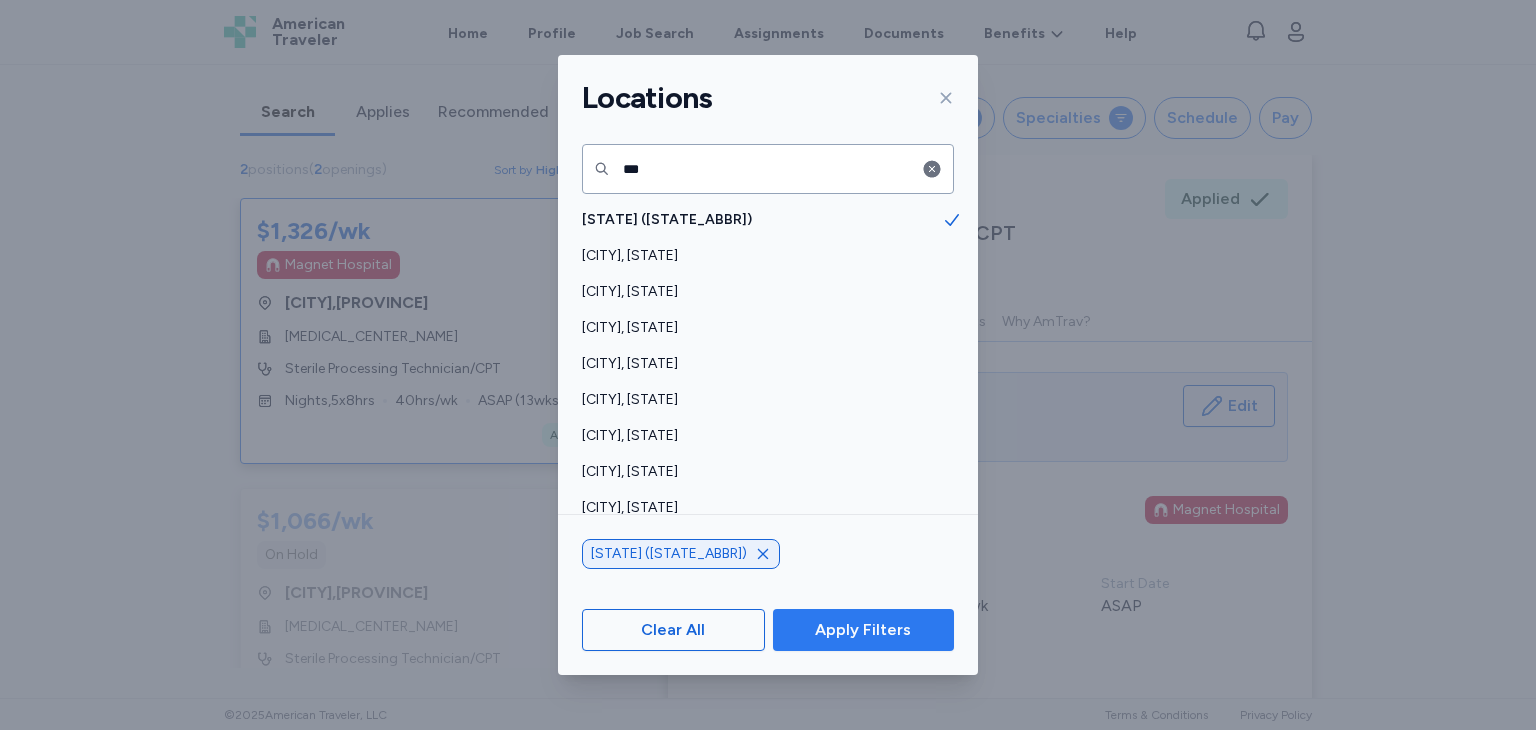 click on "Apply Filters" at bounding box center (863, 630) 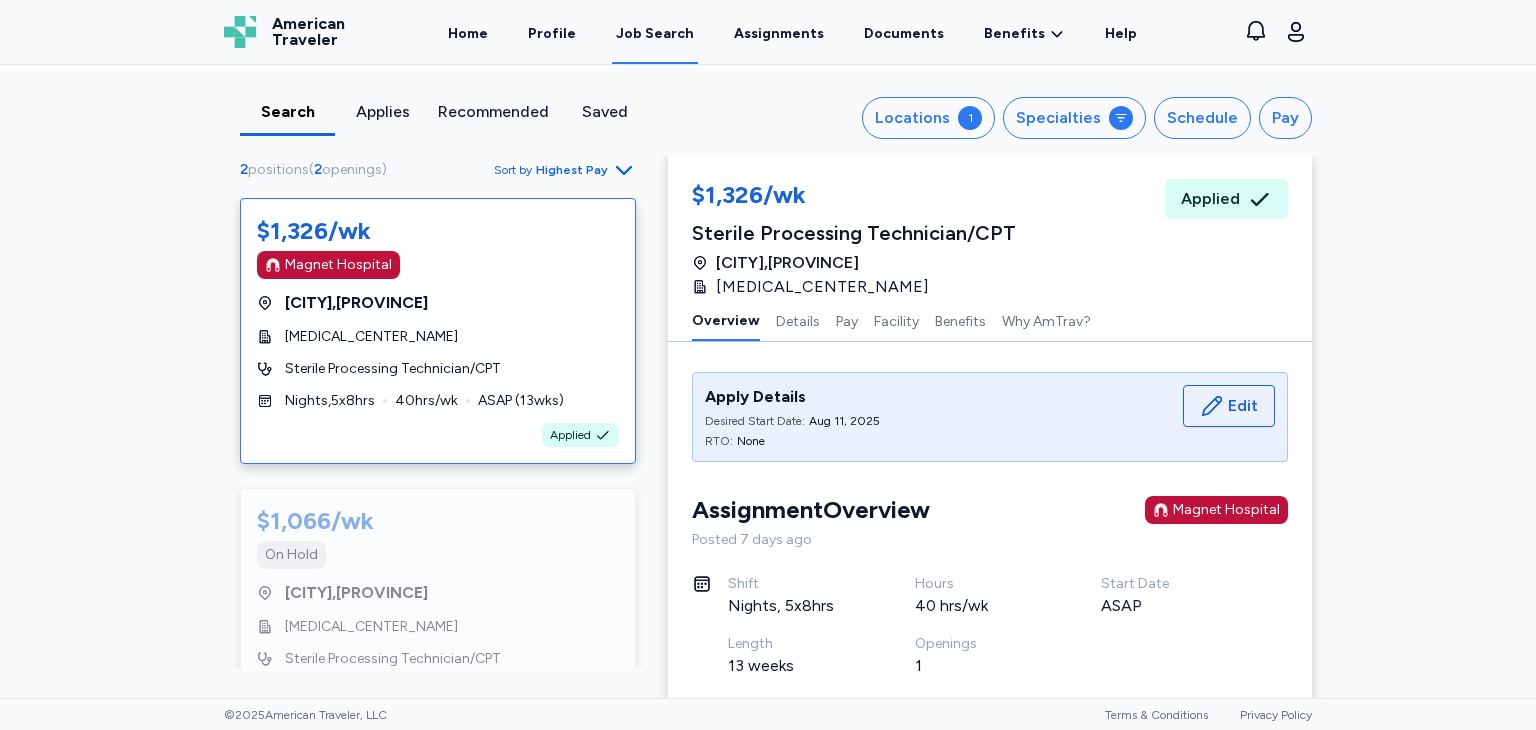 scroll, scrollTop: 73, scrollLeft: 0, axis: vertical 